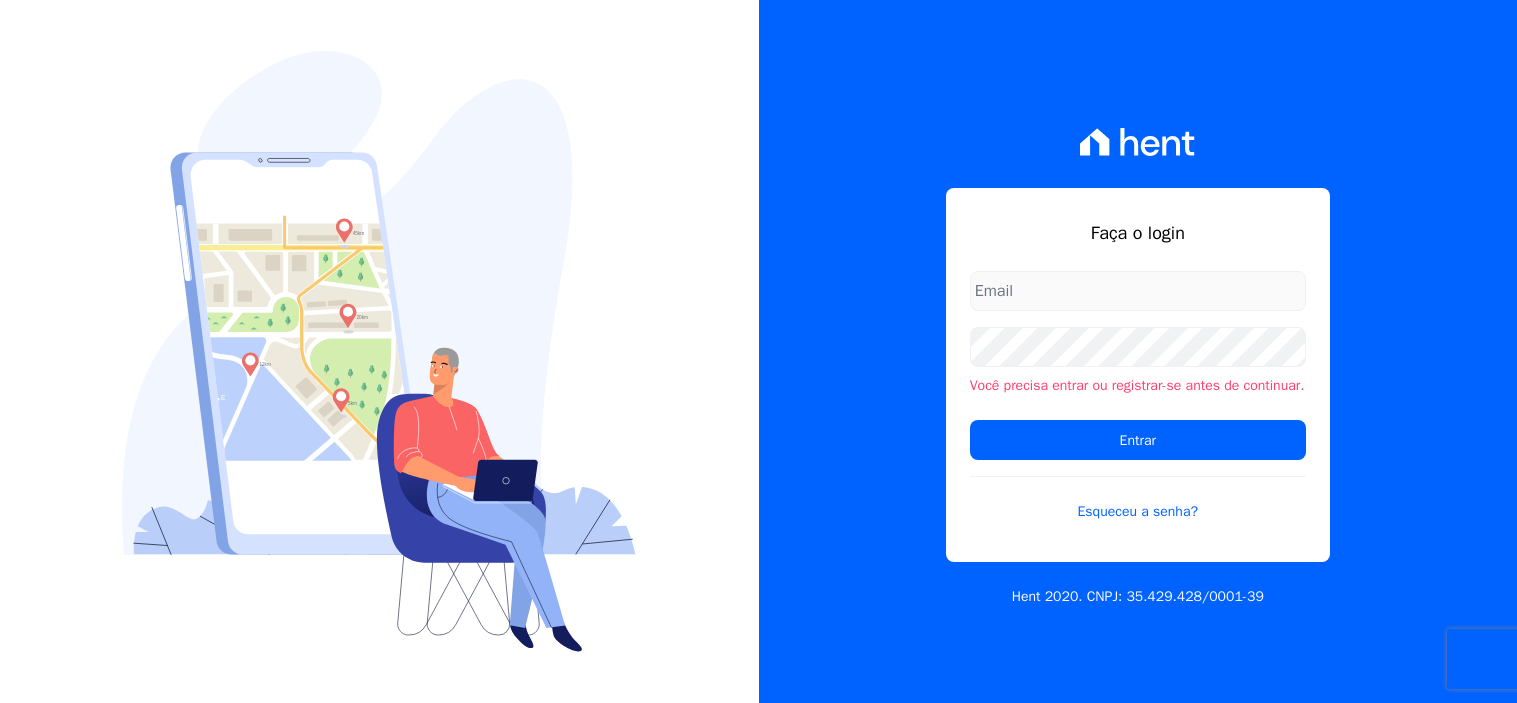 scroll, scrollTop: 0, scrollLeft: 0, axis: both 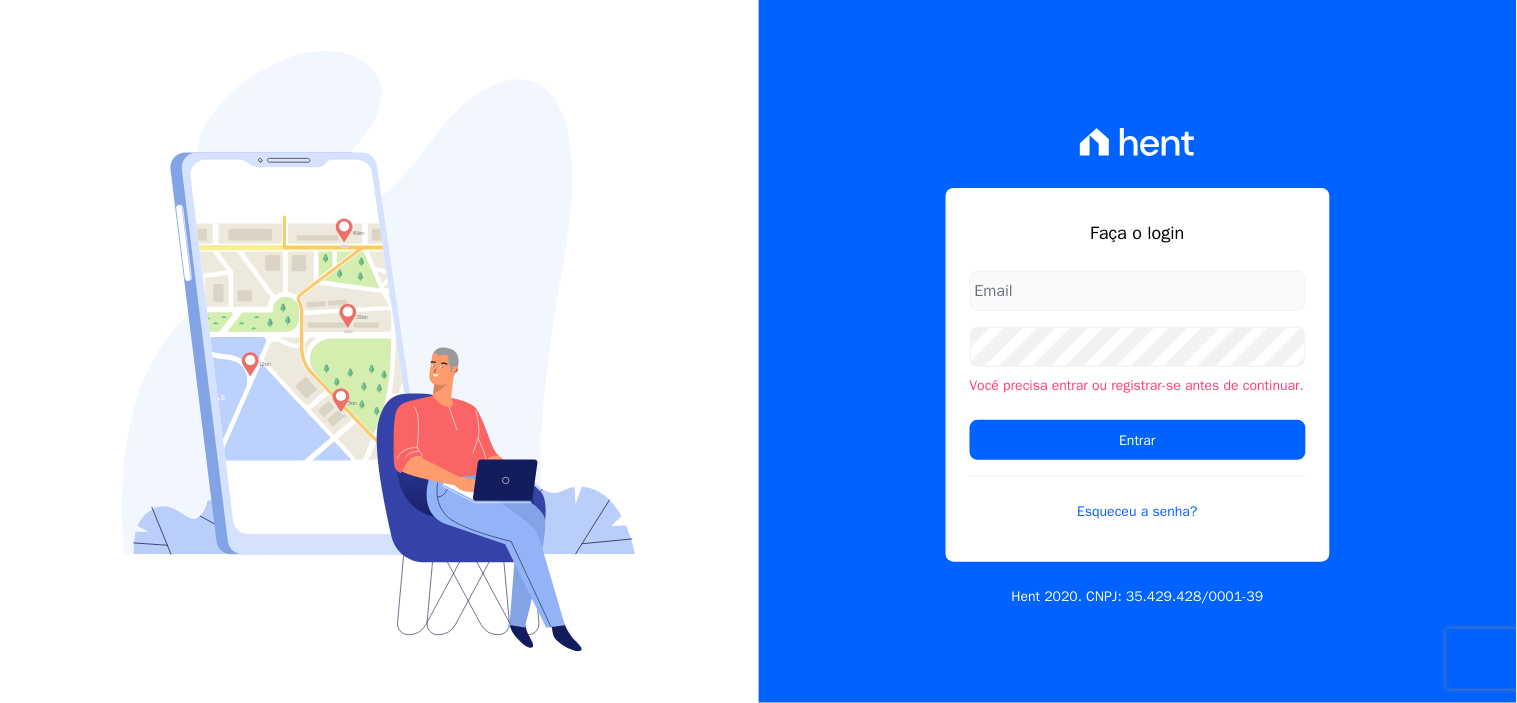click at bounding box center [1138, 291] 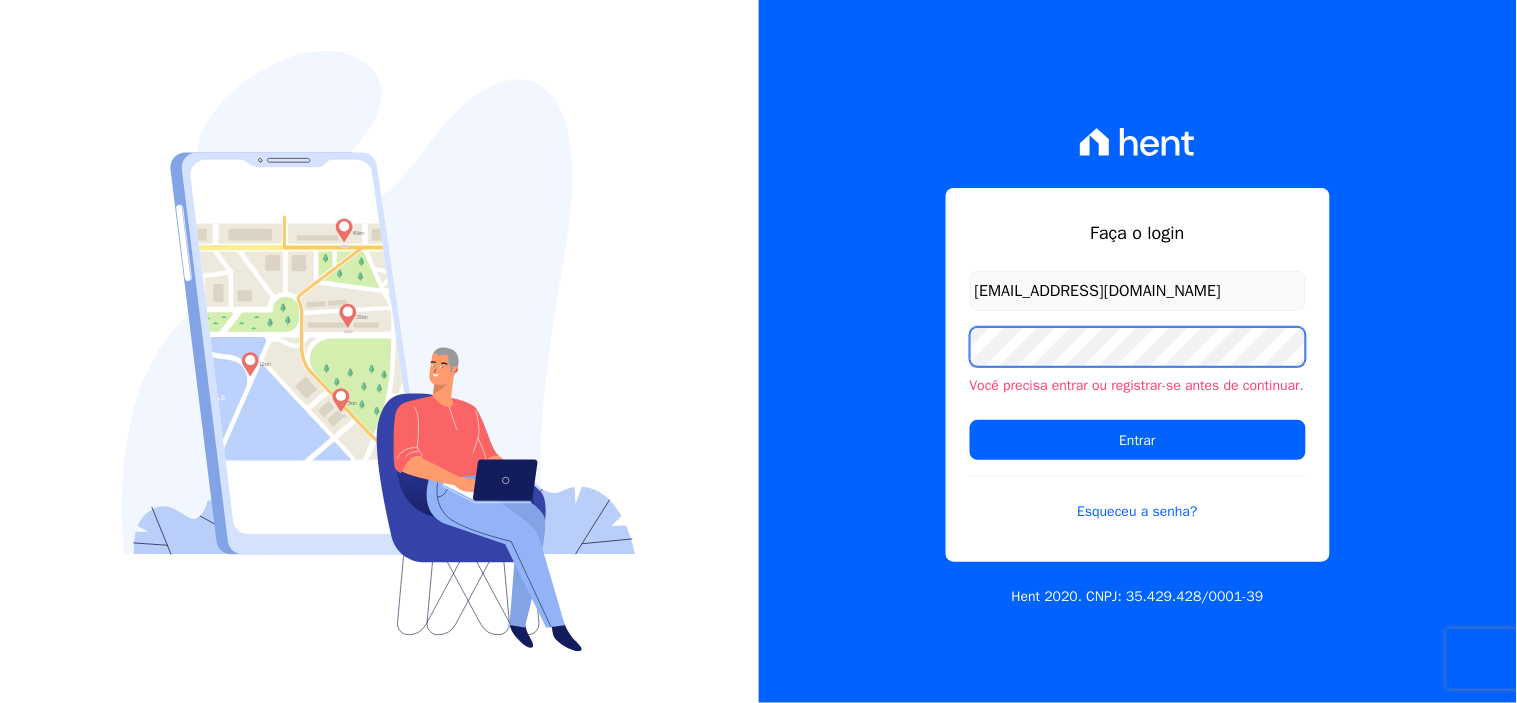 click on "Entrar" at bounding box center (1138, 440) 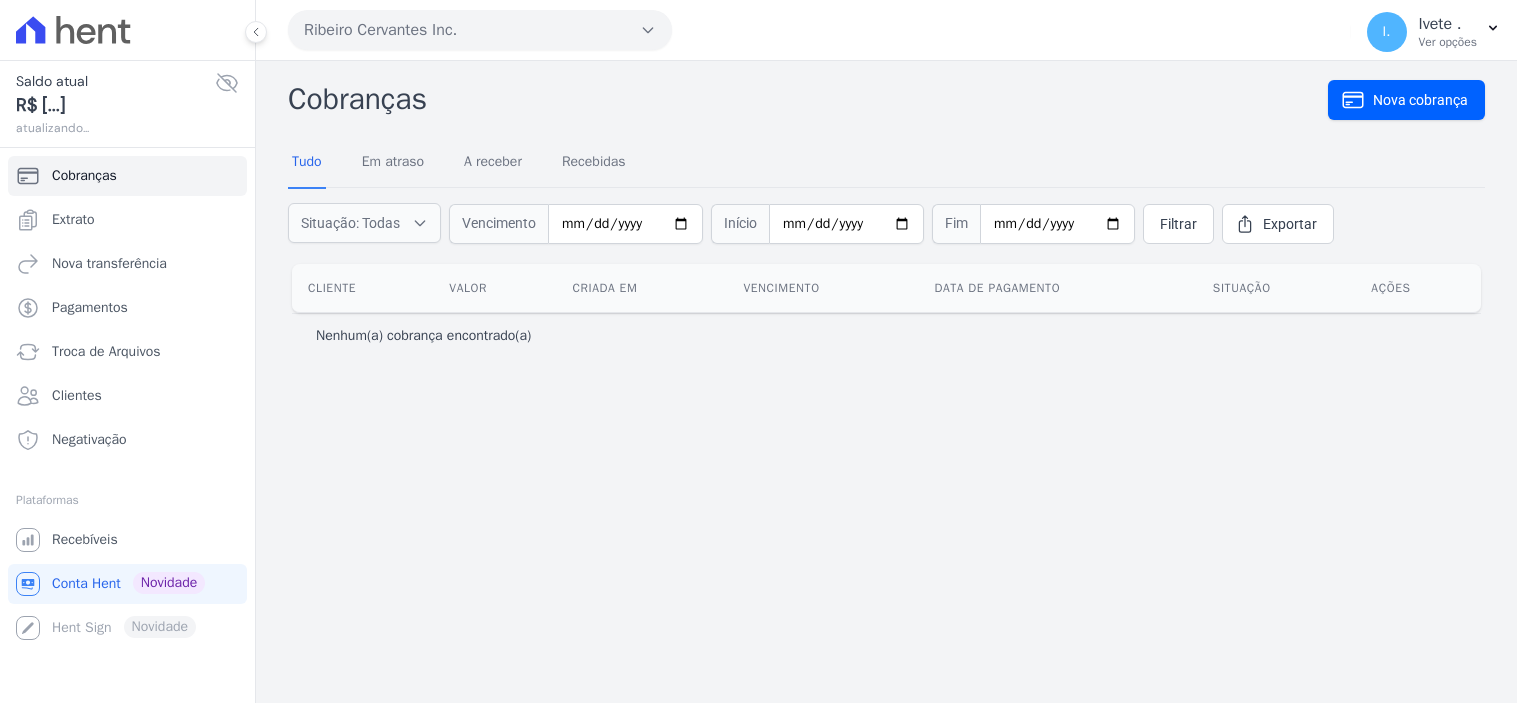 scroll, scrollTop: 0, scrollLeft: 0, axis: both 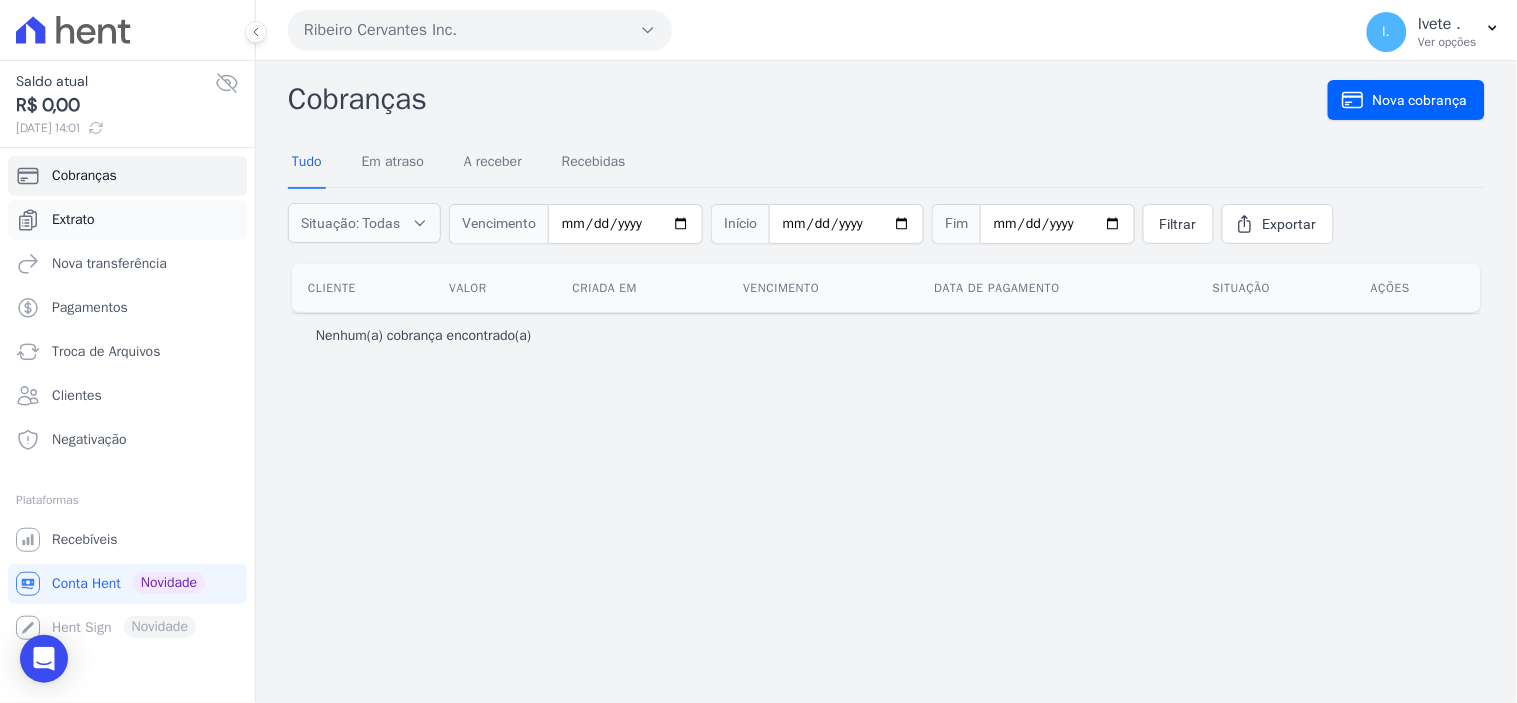 click on "Extrato" at bounding box center [73, 220] 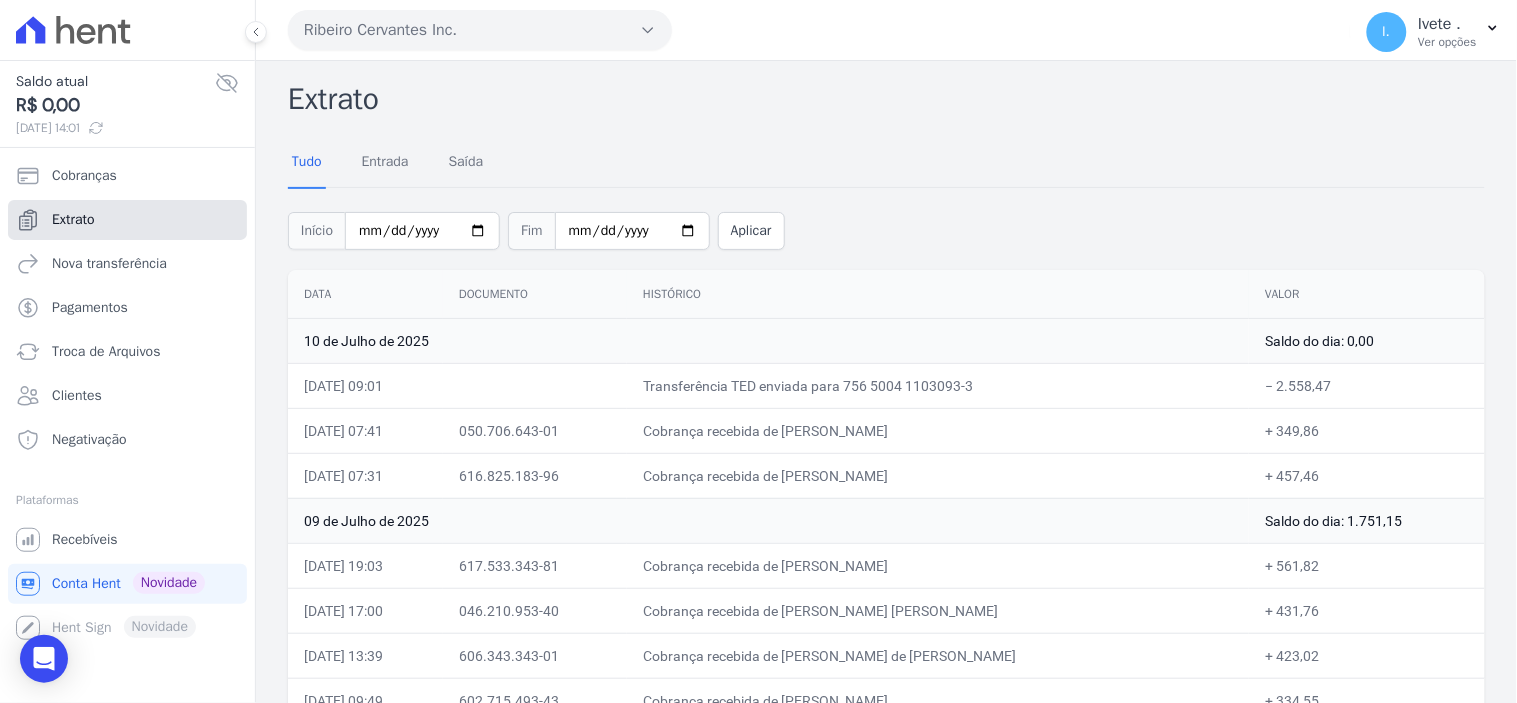 click on "Extrato" at bounding box center [73, 220] 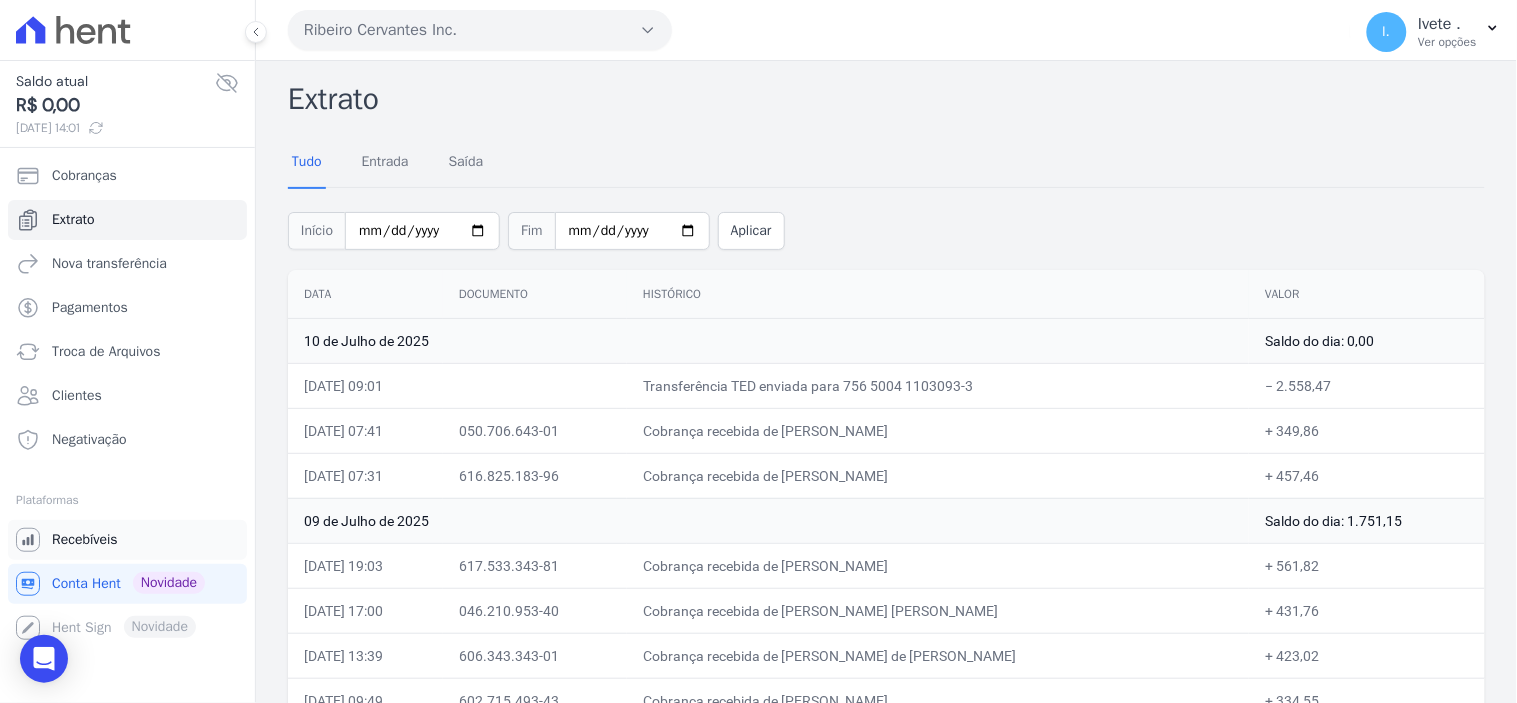 click on "Recebíveis" at bounding box center [85, 540] 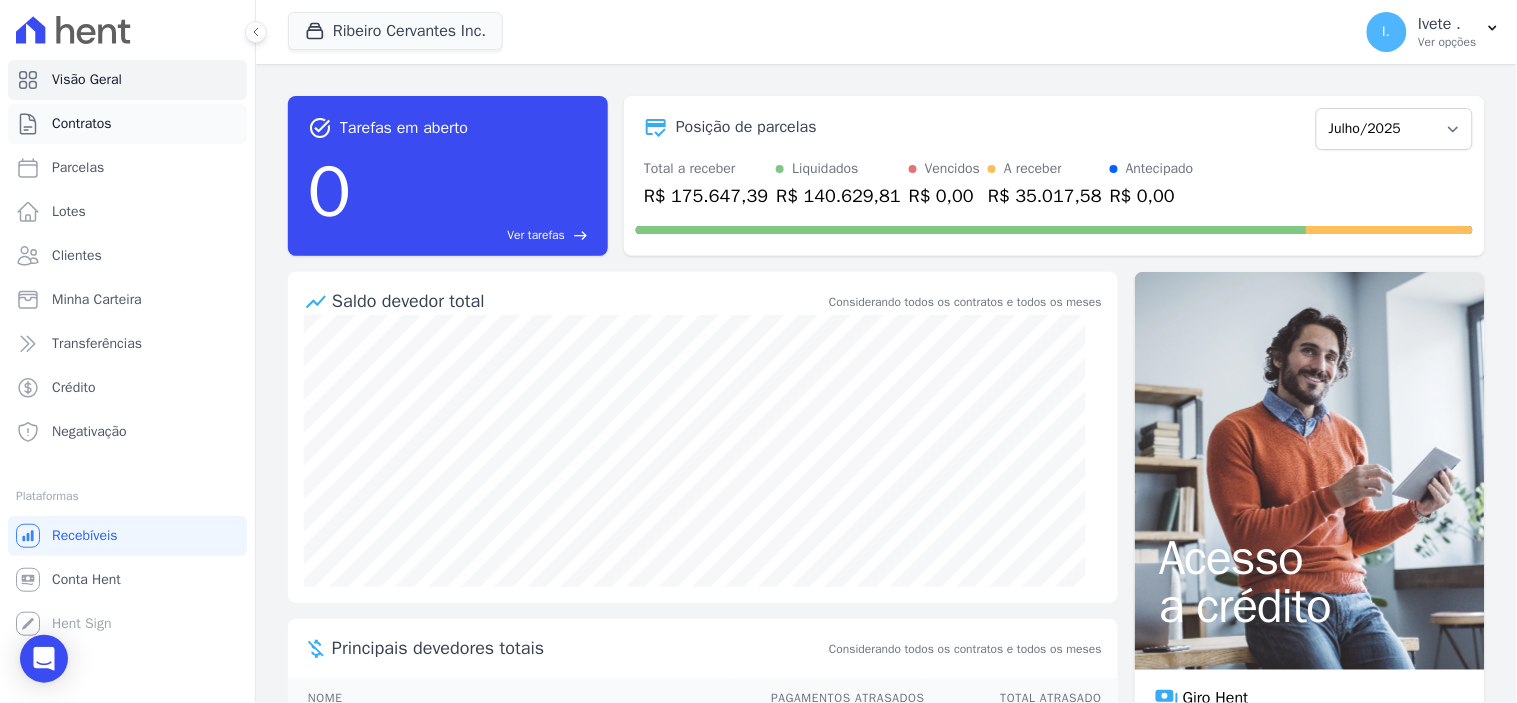 click on "Contratos" at bounding box center (82, 124) 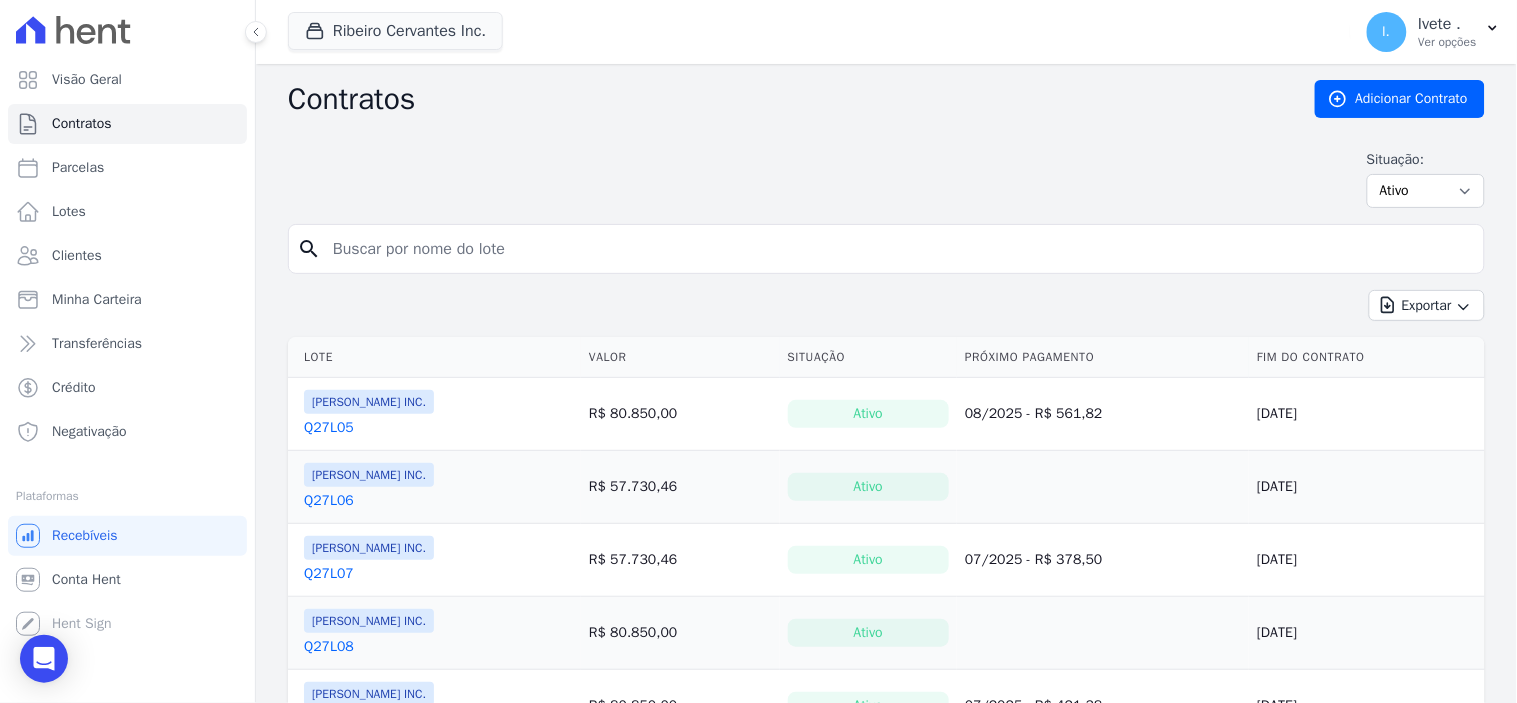 click at bounding box center (898, 249) 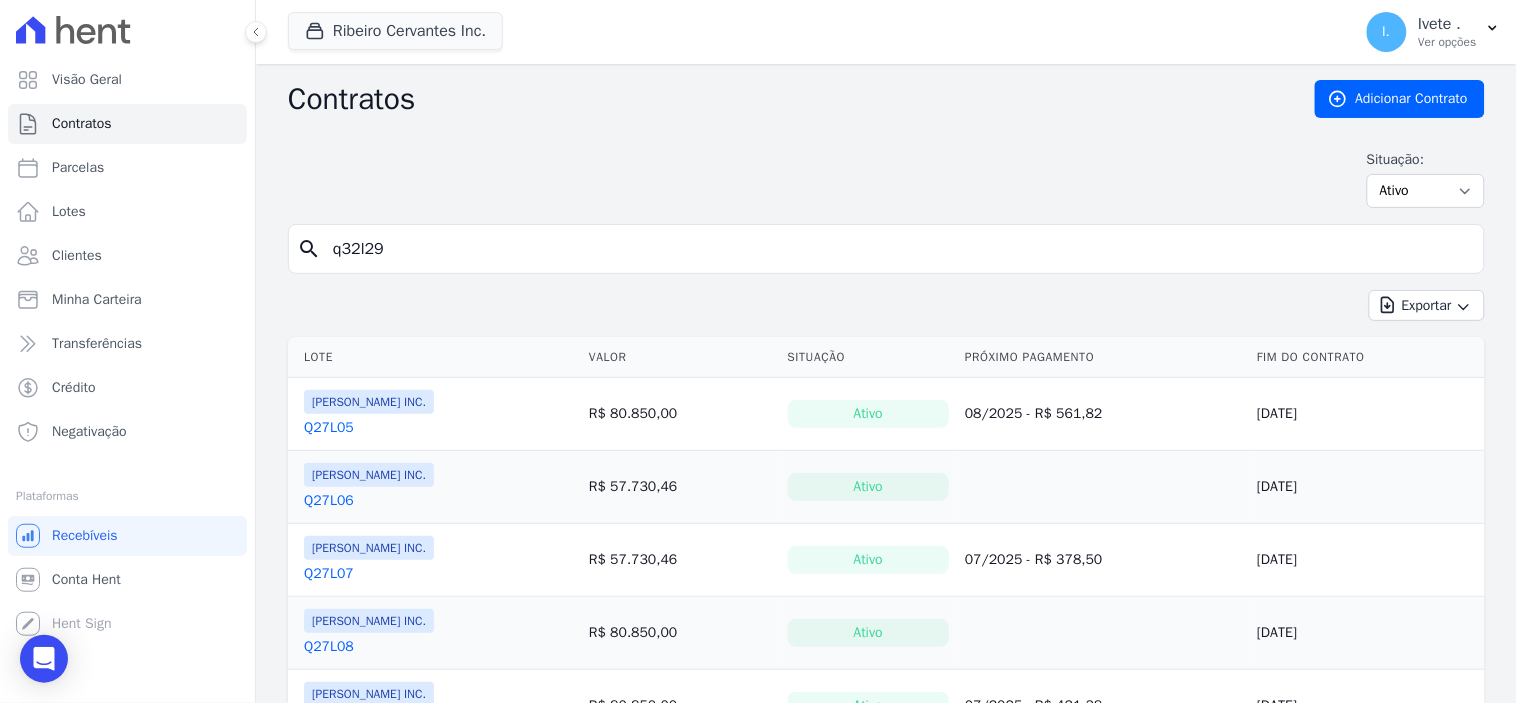 type on "q32l29" 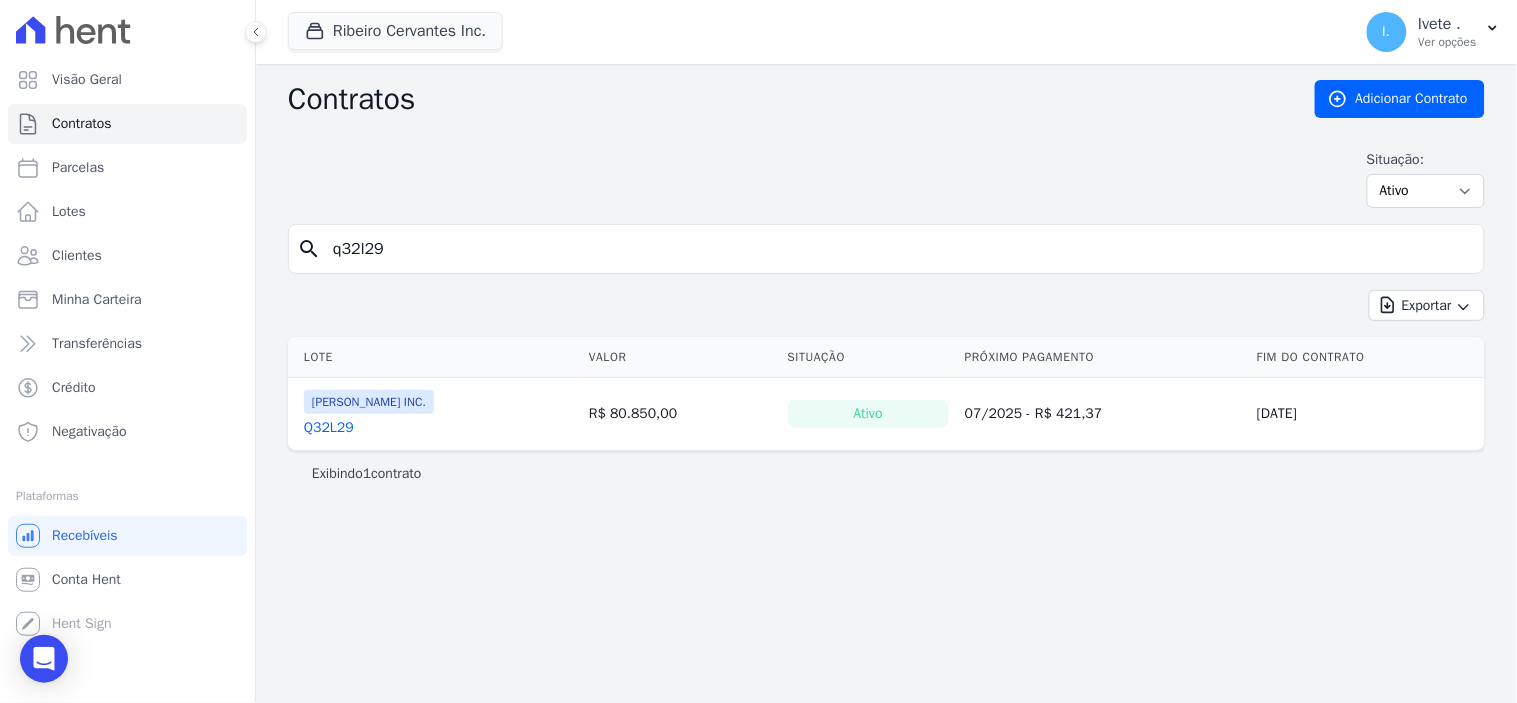 click on "Q32L29" at bounding box center [329, 428] 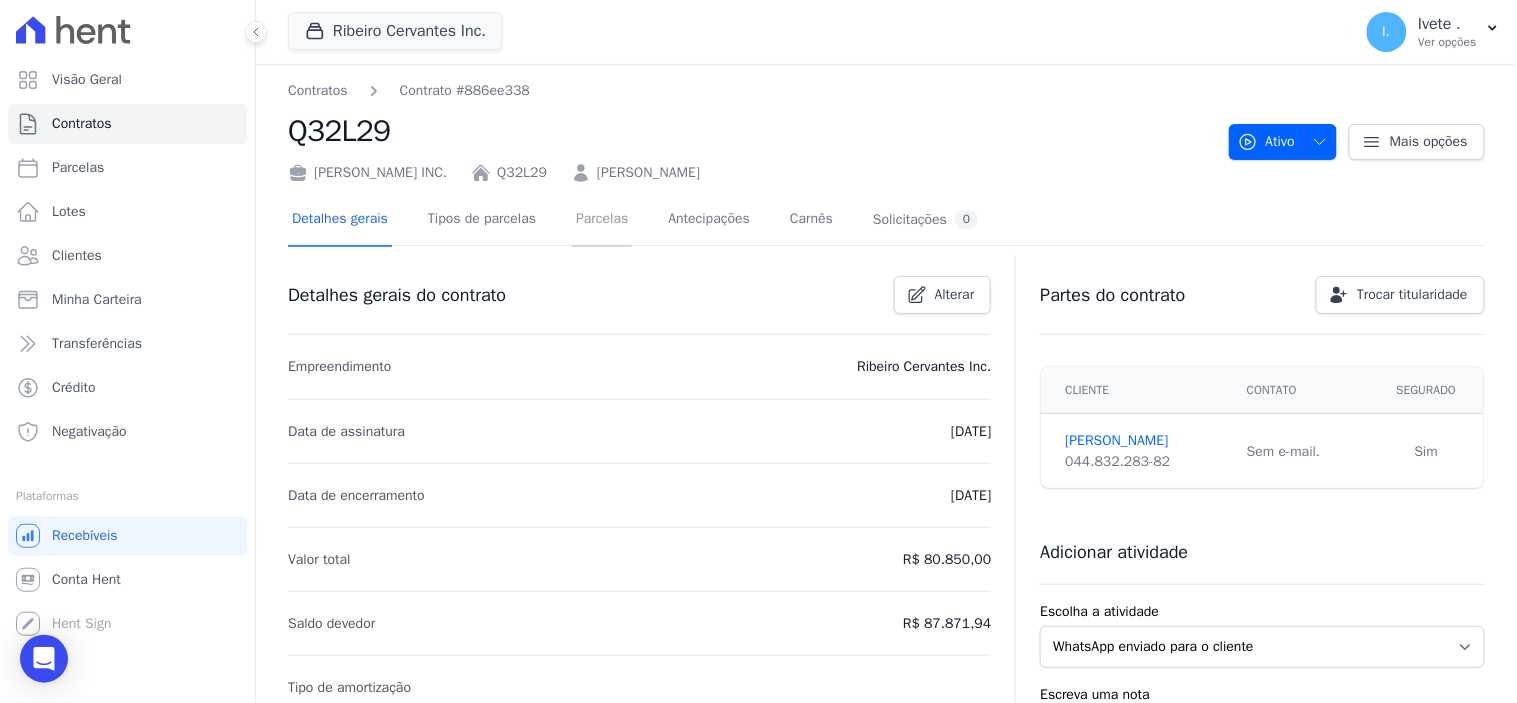 click on "Parcelas" at bounding box center [602, 220] 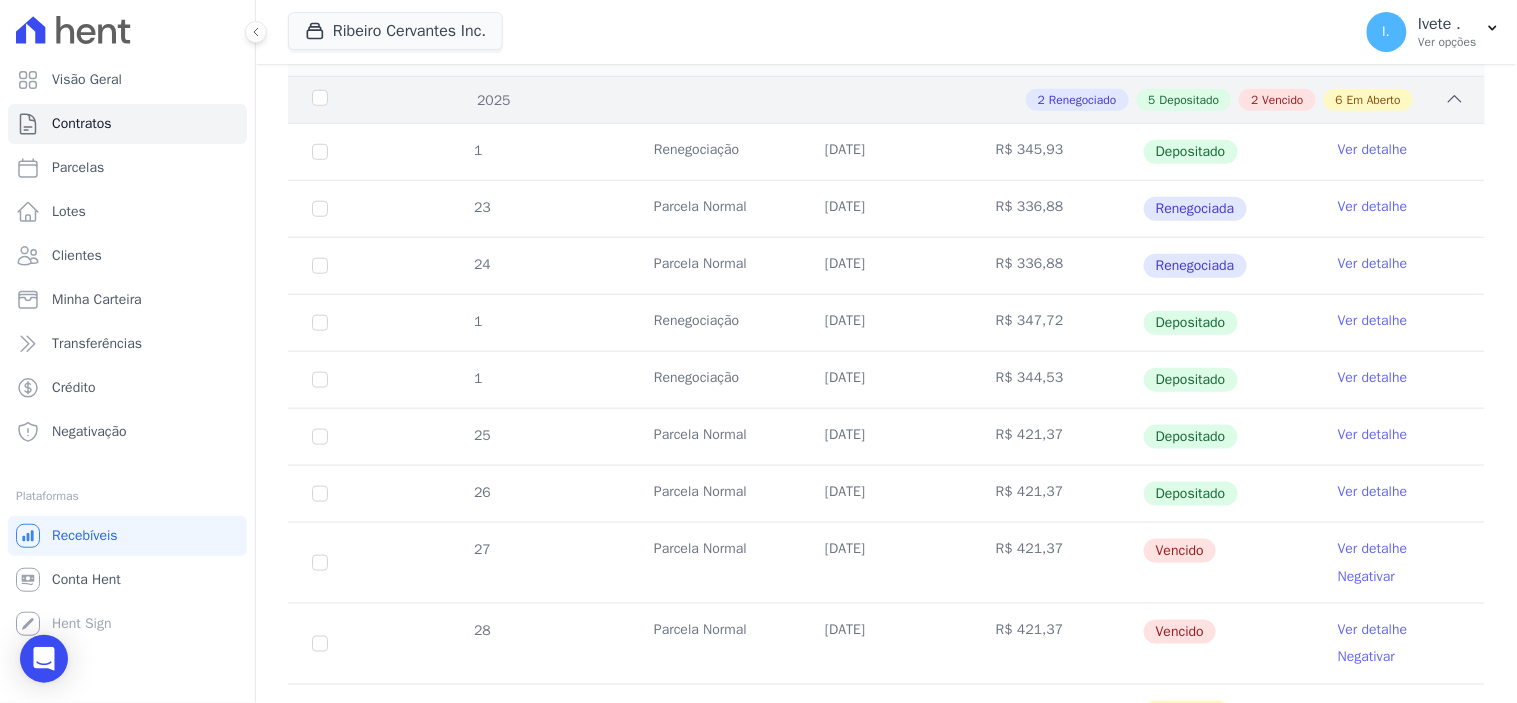 scroll, scrollTop: 444, scrollLeft: 0, axis: vertical 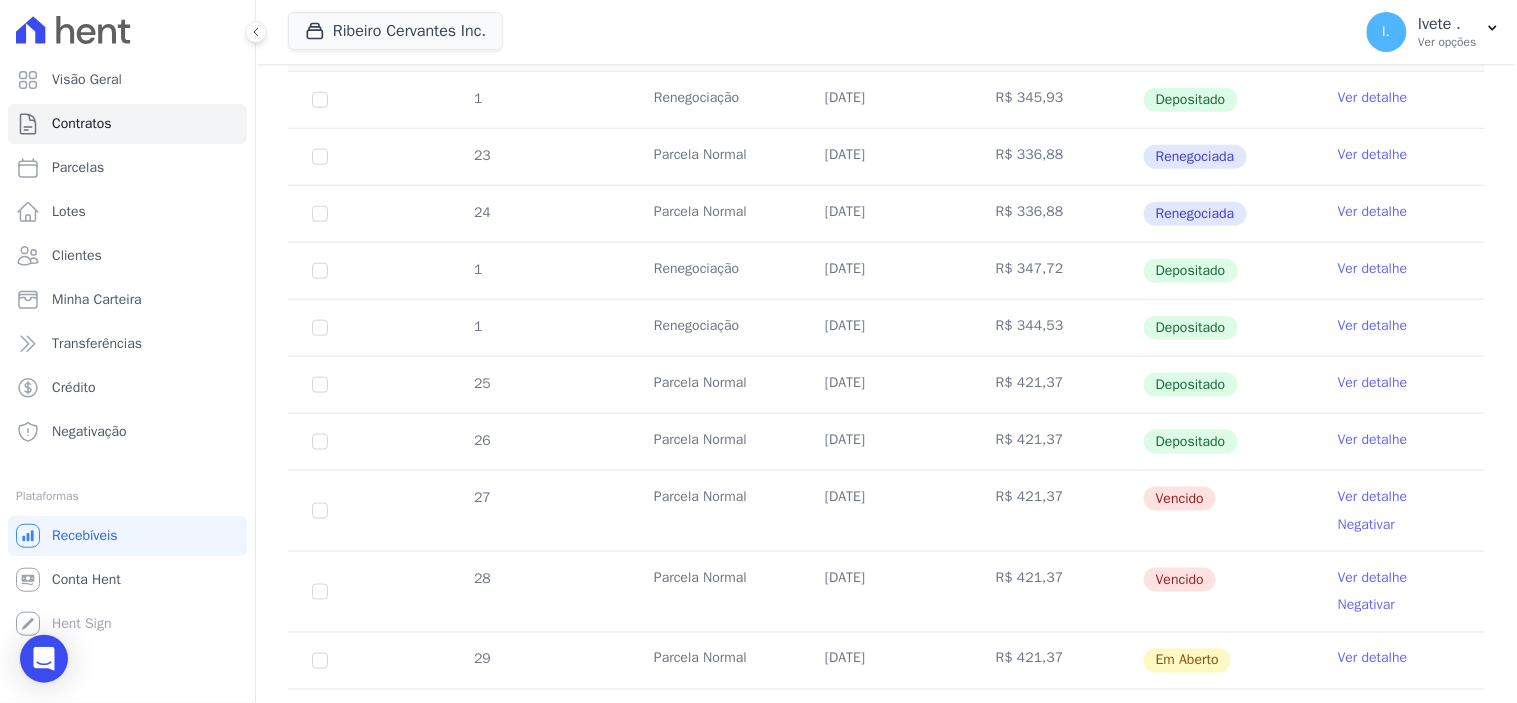 click on "Ver detalhe" at bounding box center (1373, 497) 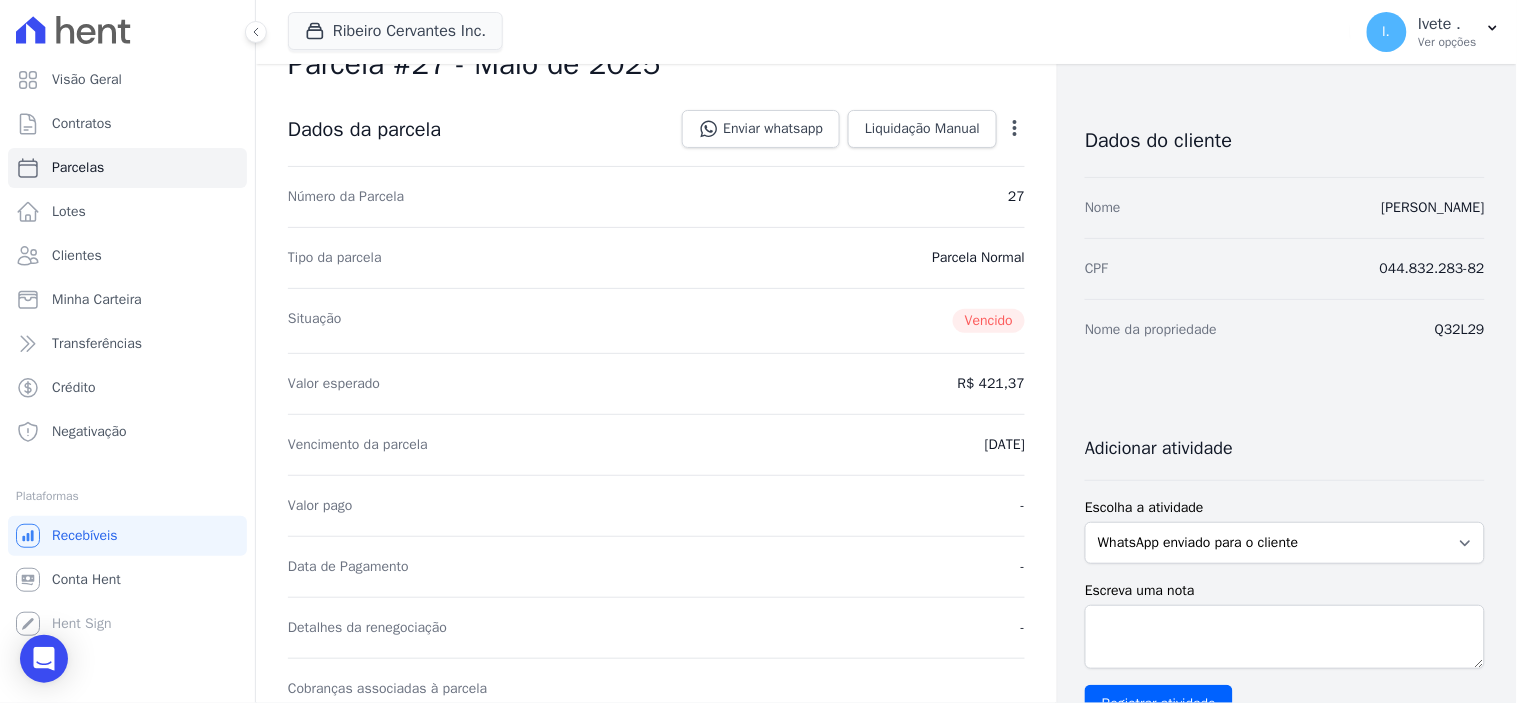 scroll, scrollTop: 333, scrollLeft: 0, axis: vertical 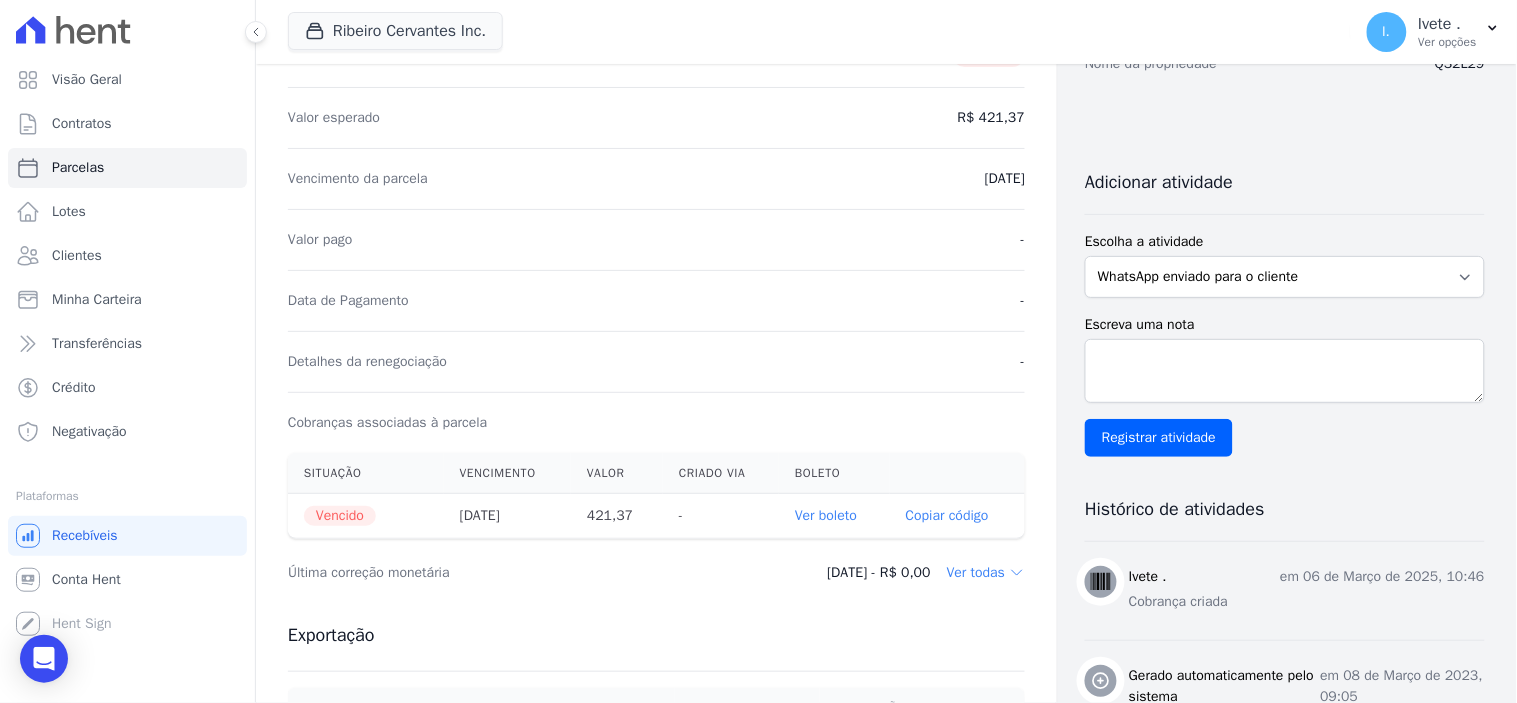 click on "Ver boleto" at bounding box center (826, 515) 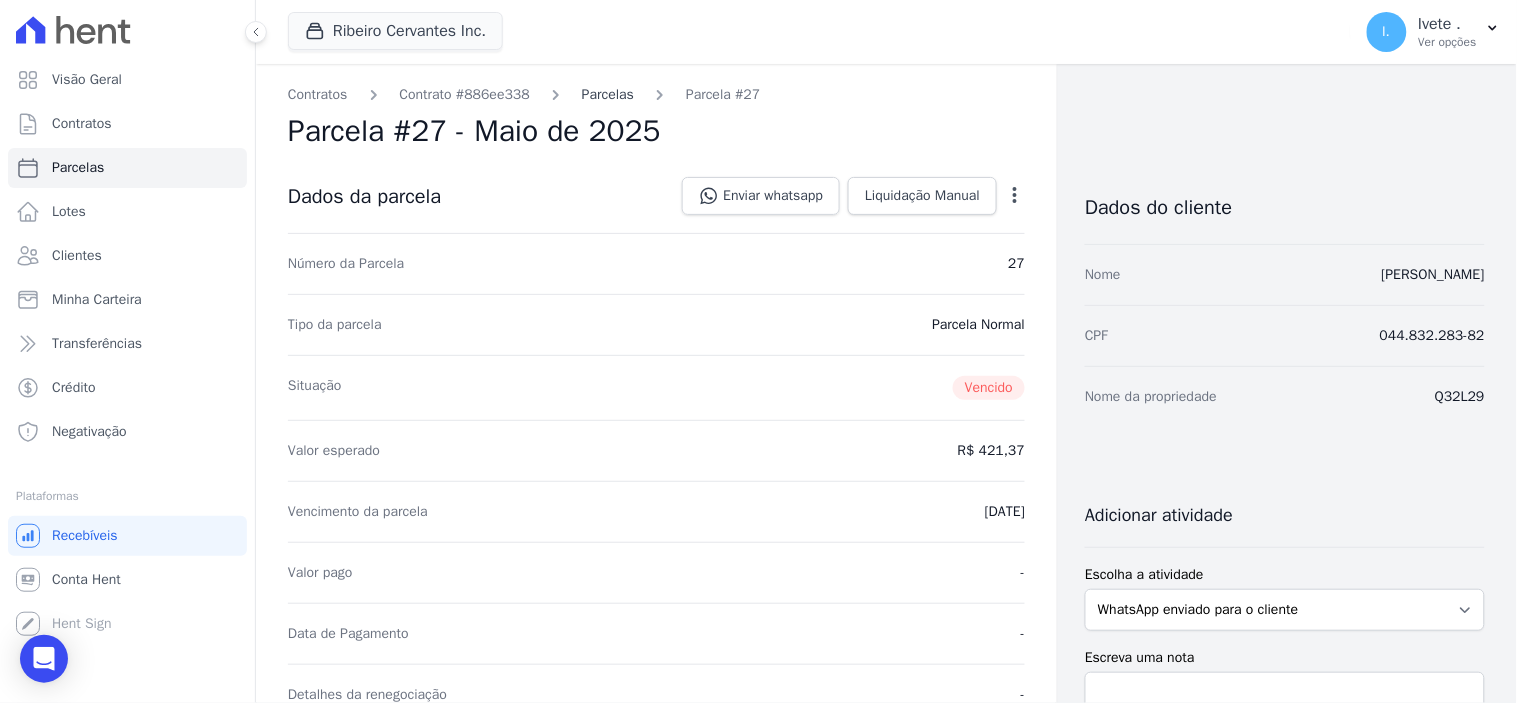 click on "Parcelas" at bounding box center (608, 94) 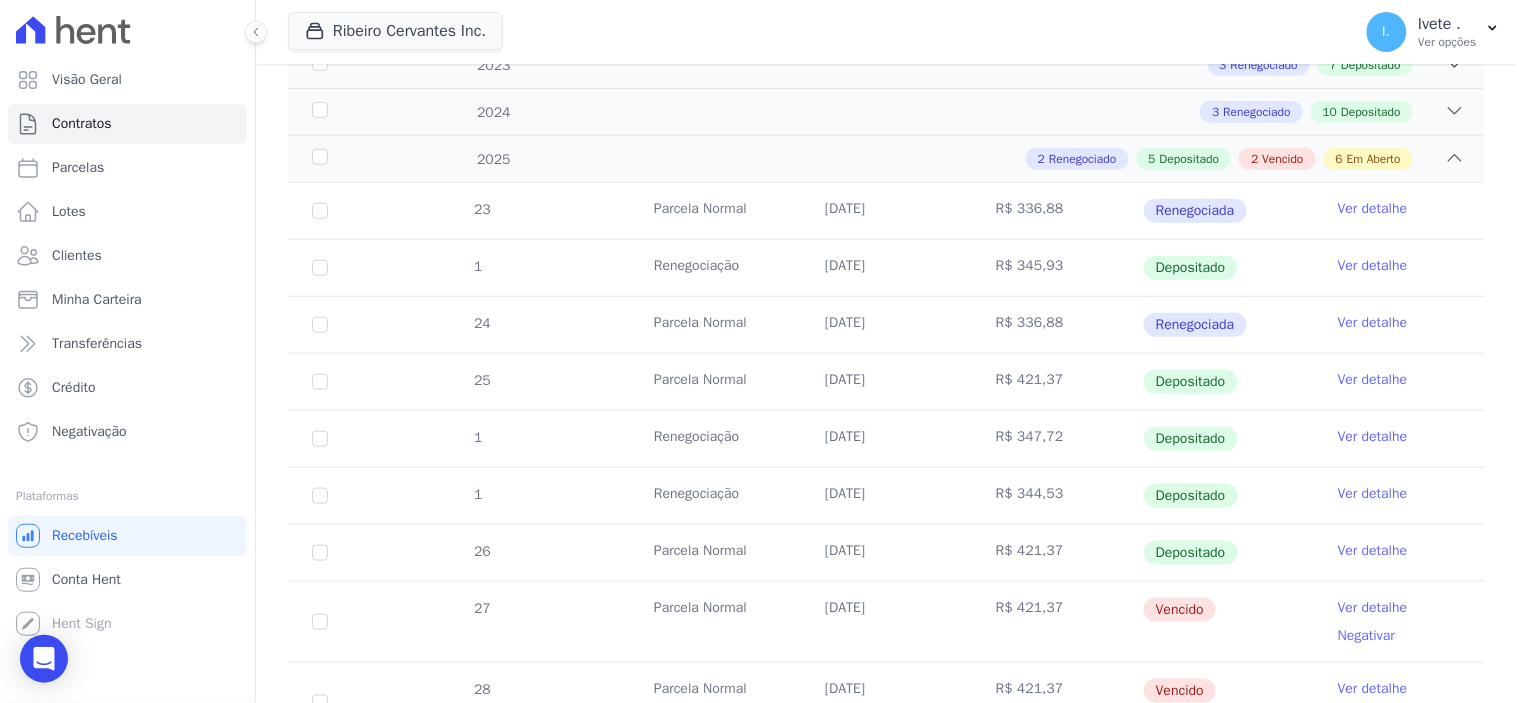 scroll, scrollTop: 444, scrollLeft: 0, axis: vertical 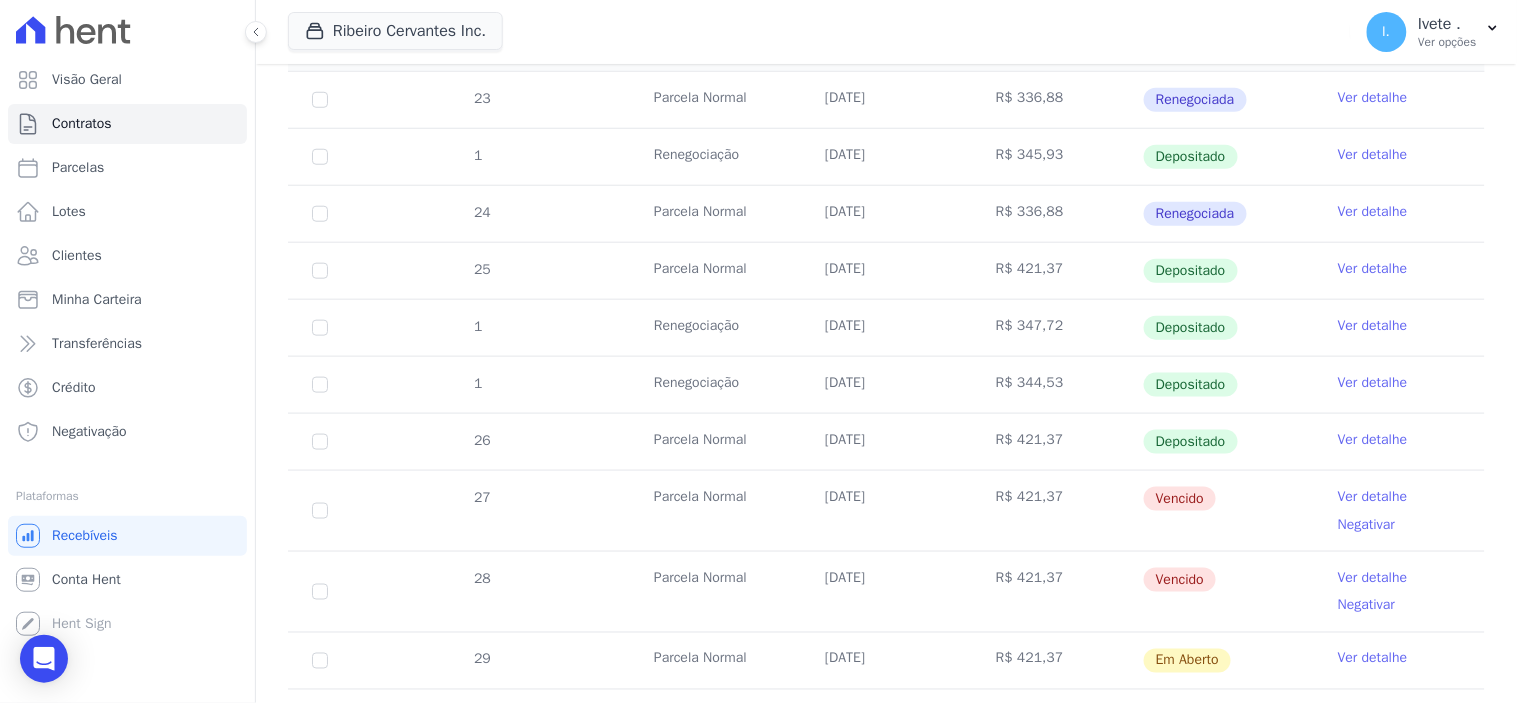 click on "Ver detalhe" at bounding box center [1373, 578] 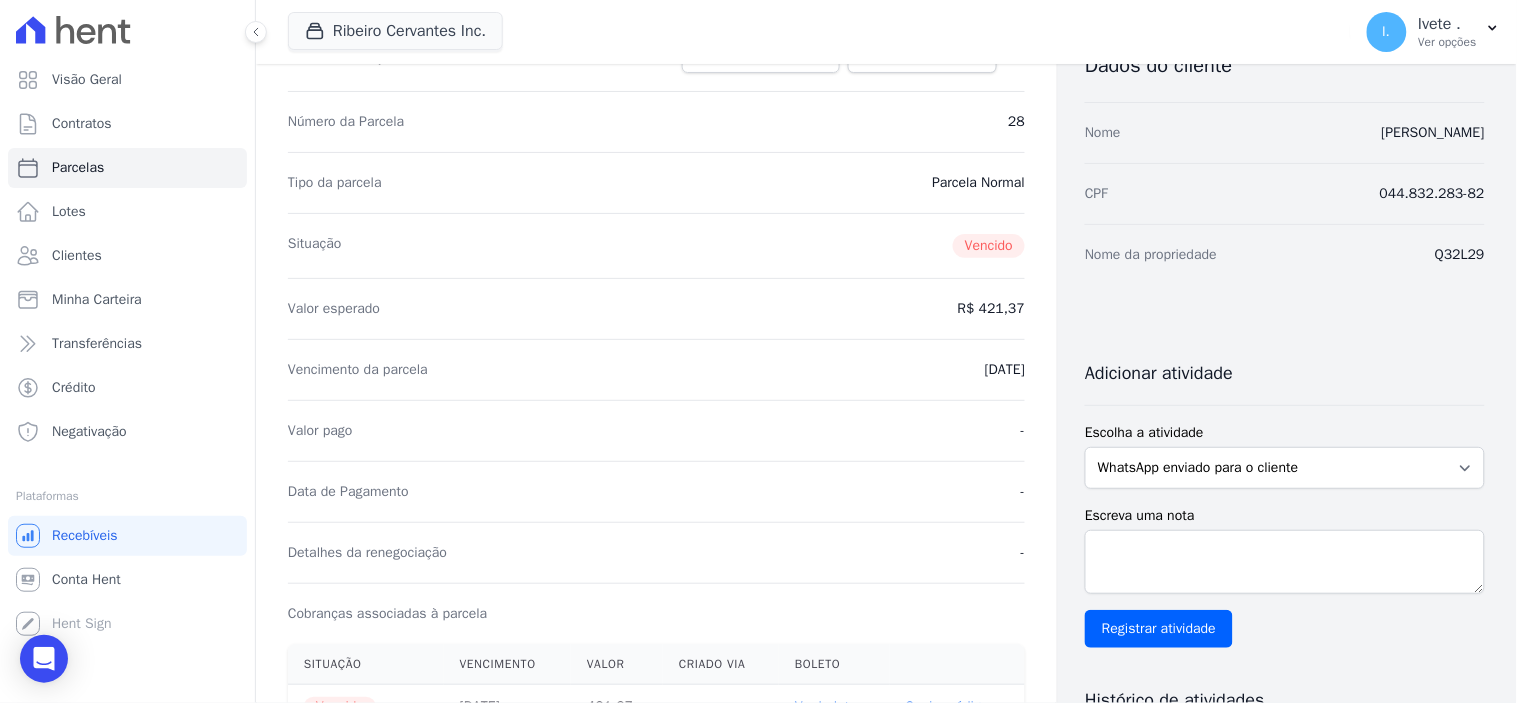 scroll, scrollTop: 333, scrollLeft: 0, axis: vertical 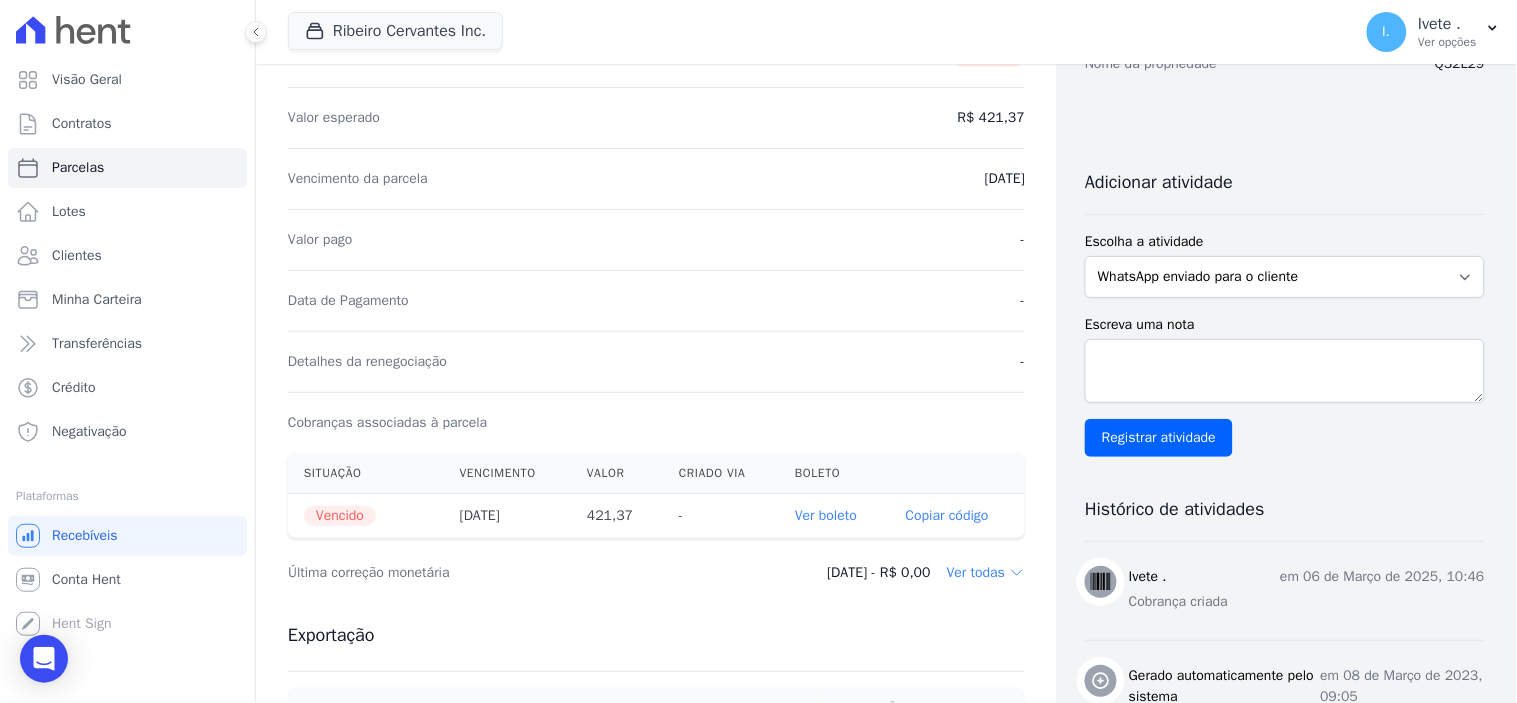 click on "Ver boleto" at bounding box center (826, 515) 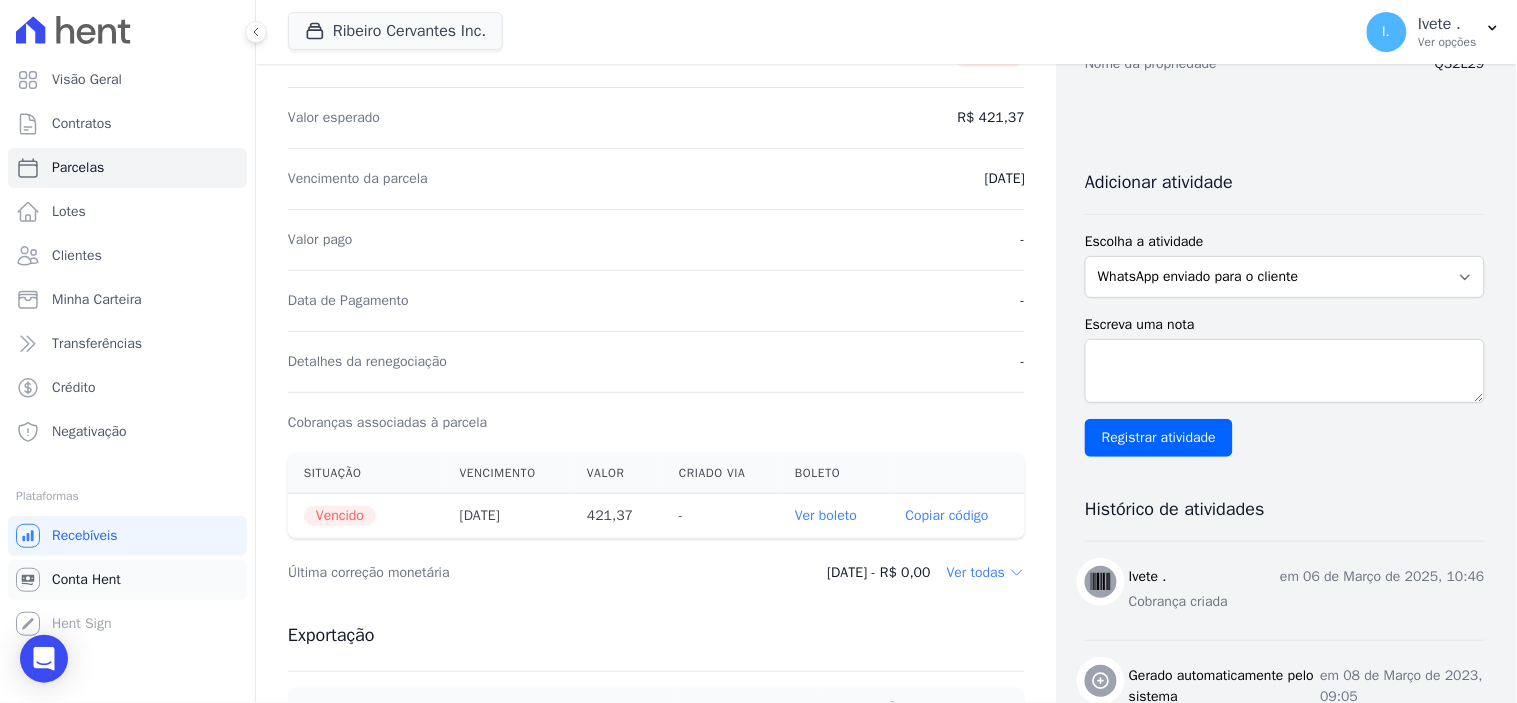 click on "Conta Hent" at bounding box center (86, 580) 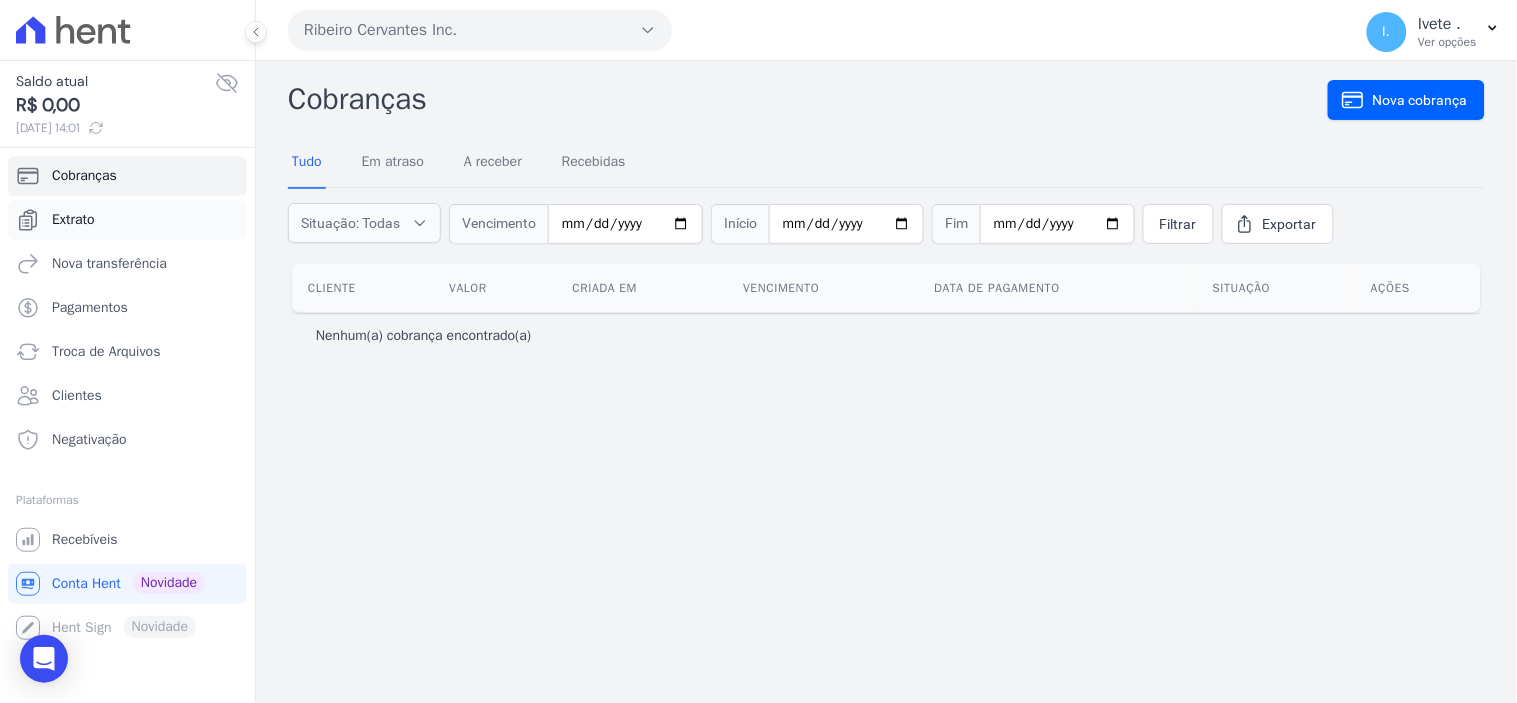 click on "Extrato" at bounding box center [73, 220] 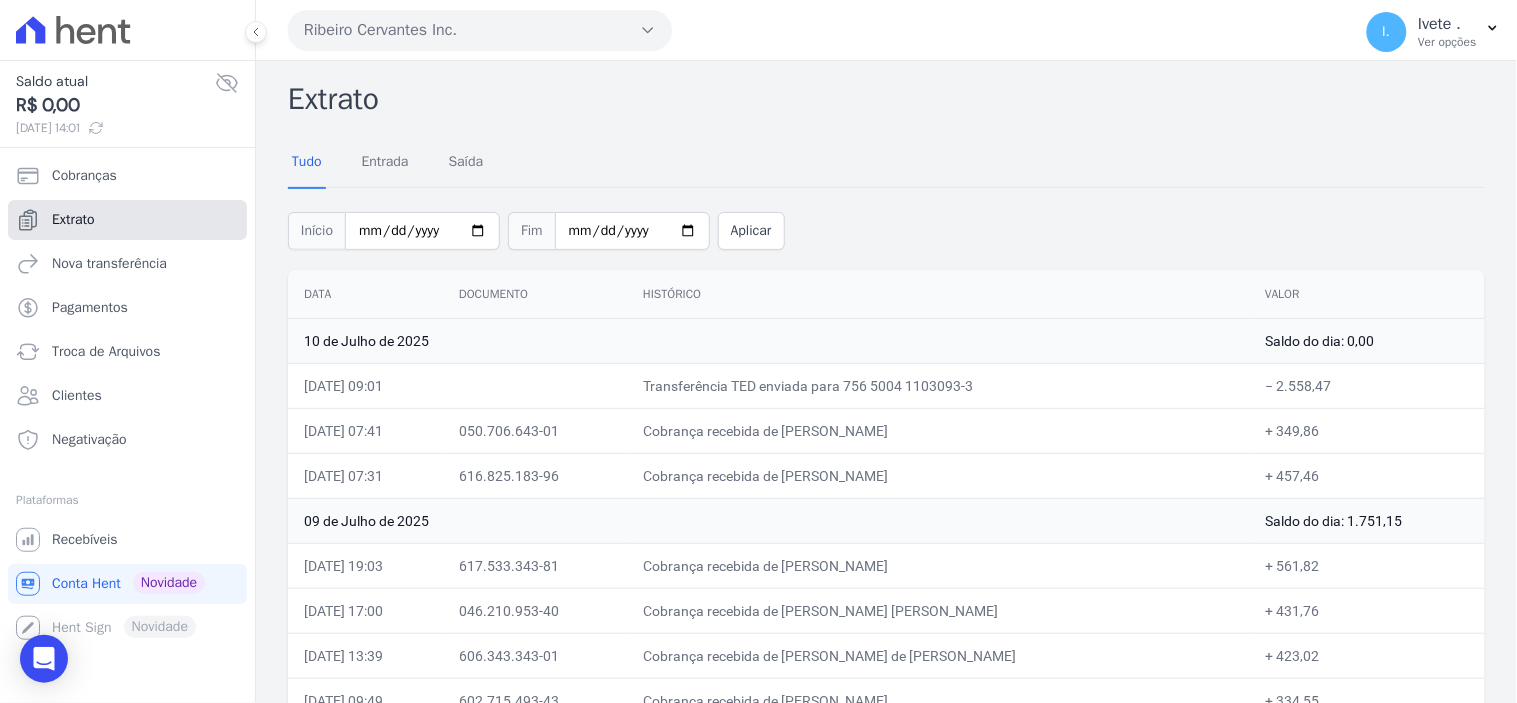 click on "Extrato" at bounding box center [73, 220] 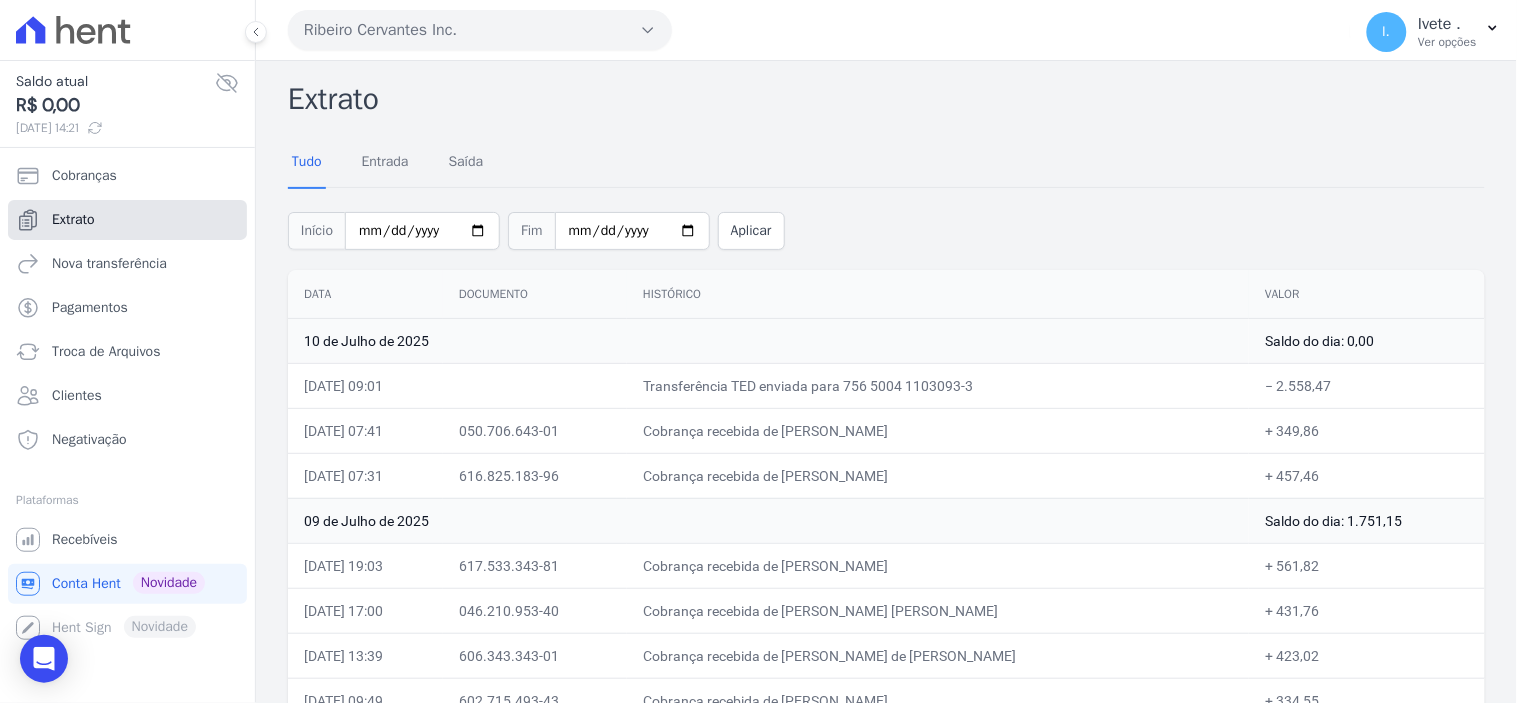 click on "Extrato" at bounding box center (127, 220) 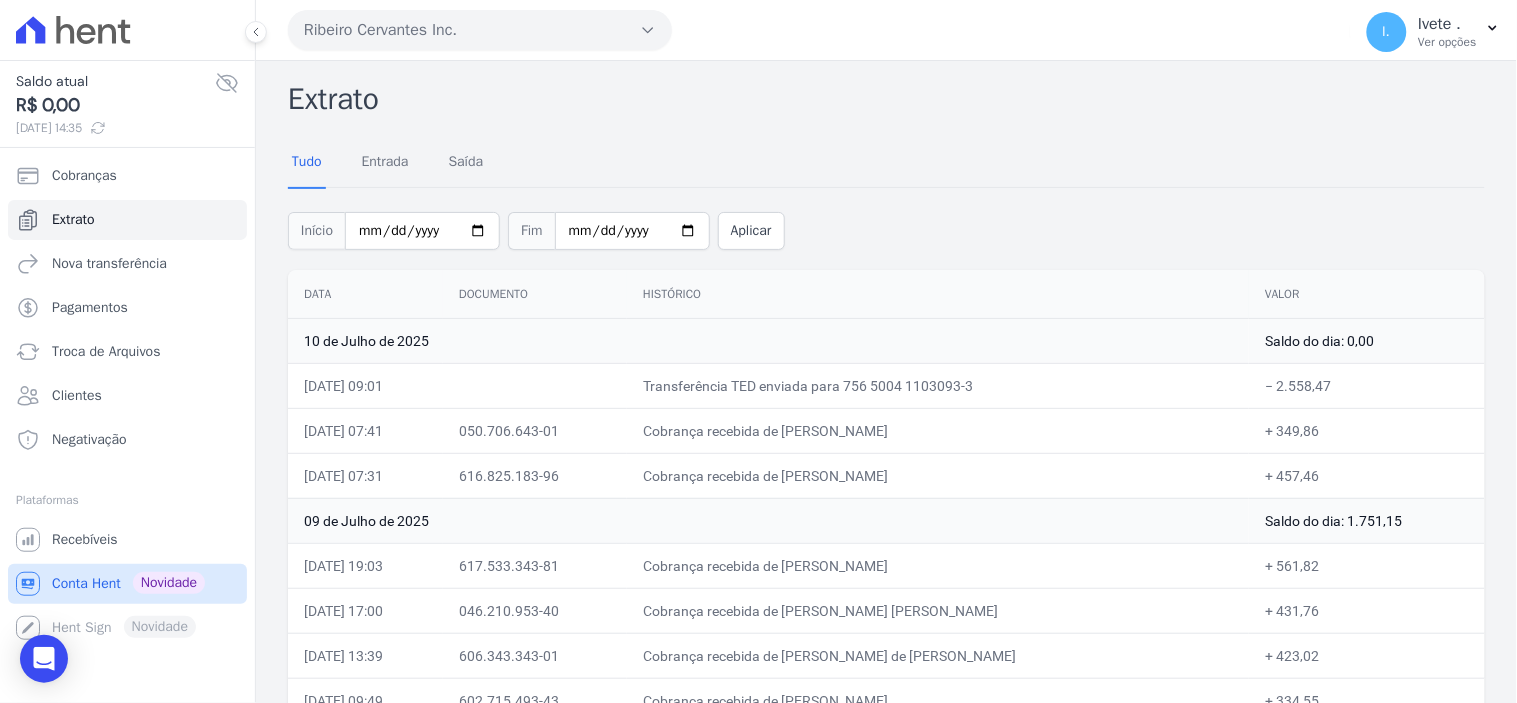 click on "Conta Hent" at bounding box center [86, 584] 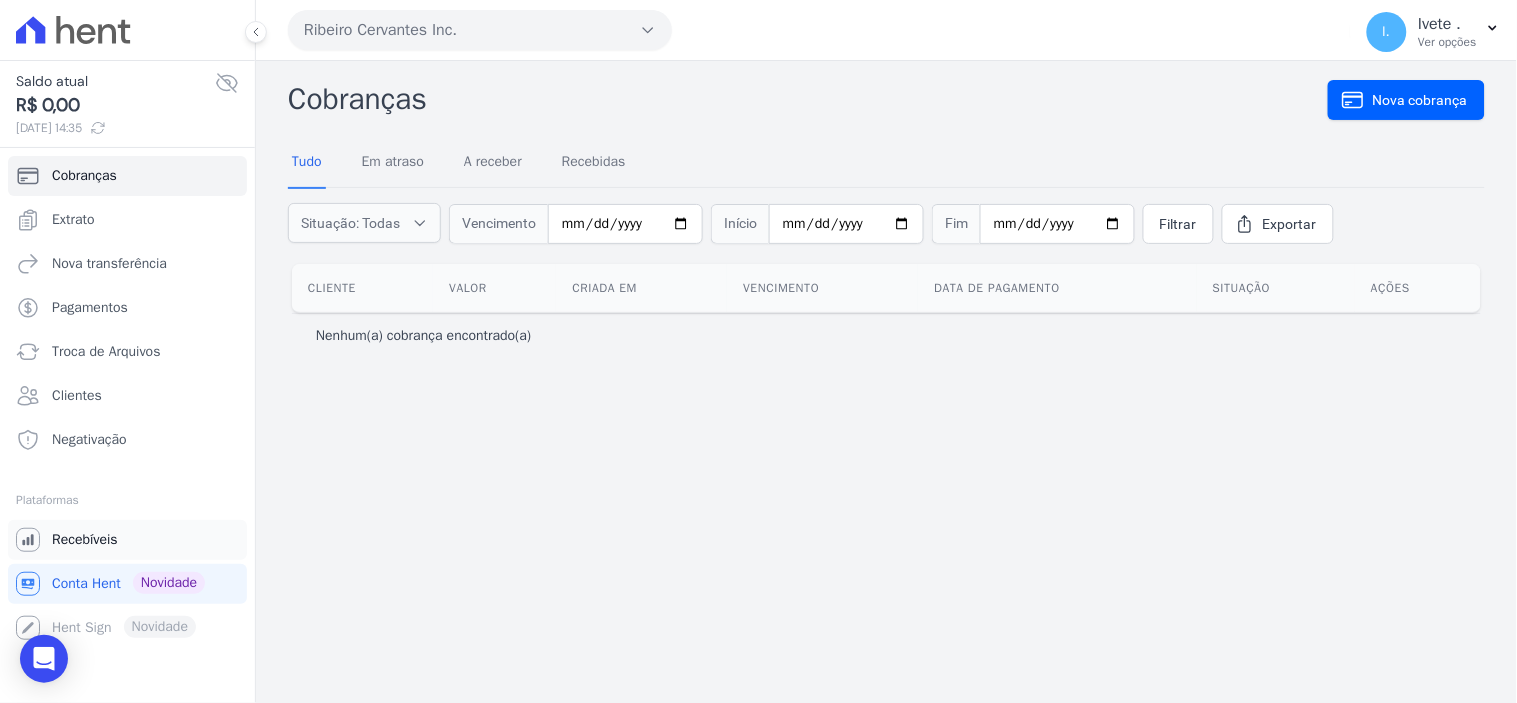 click on "Recebíveis" at bounding box center (85, 540) 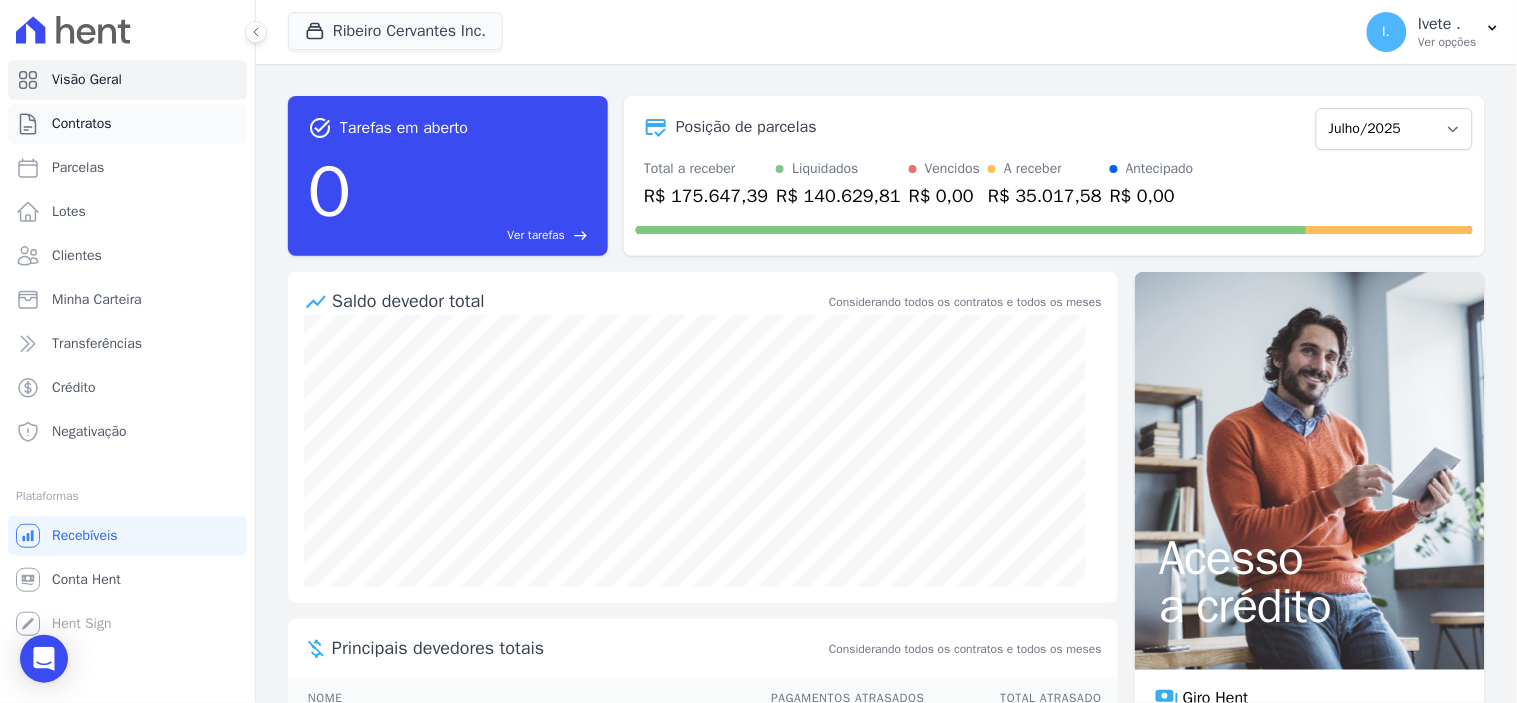 click on "Contratos" at bounding box center (82, 124) 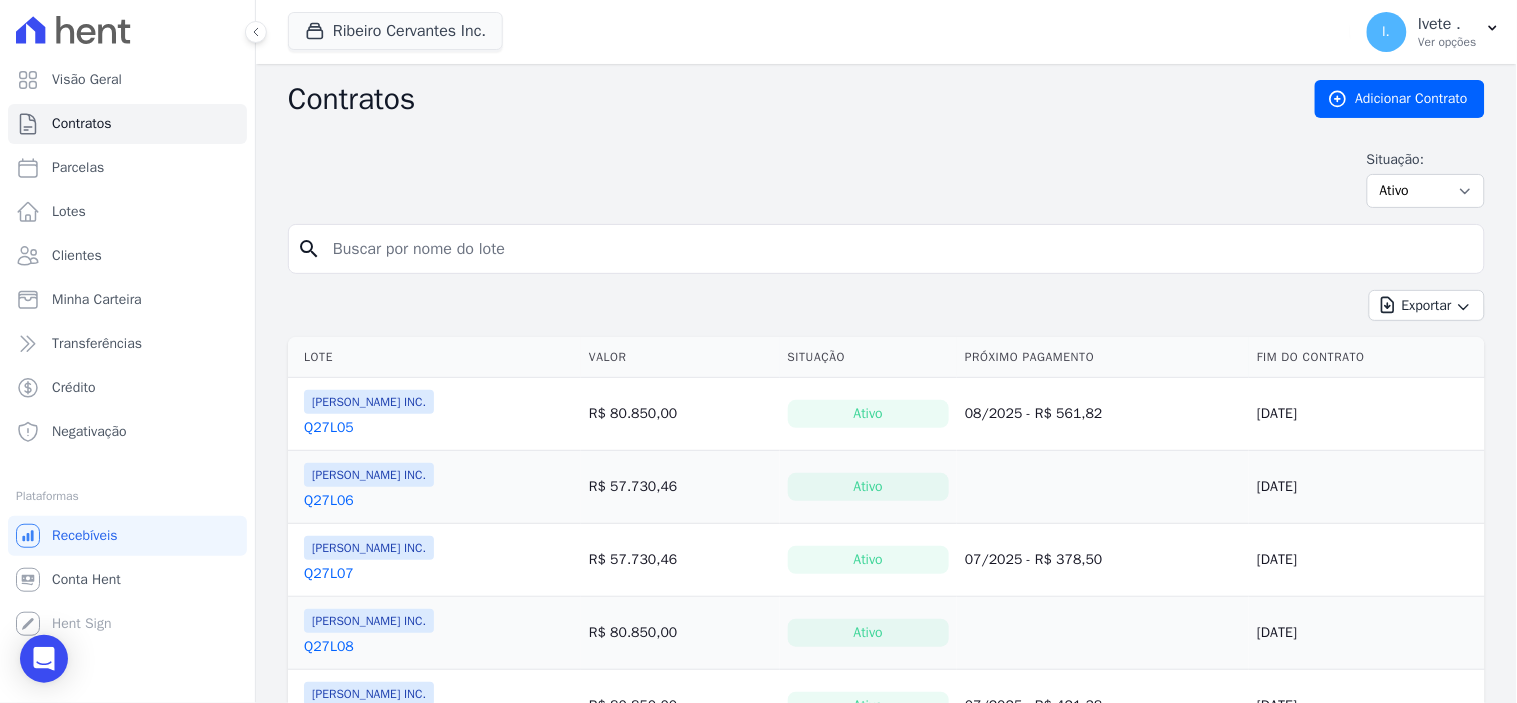 click at bounding box center [898, 249] 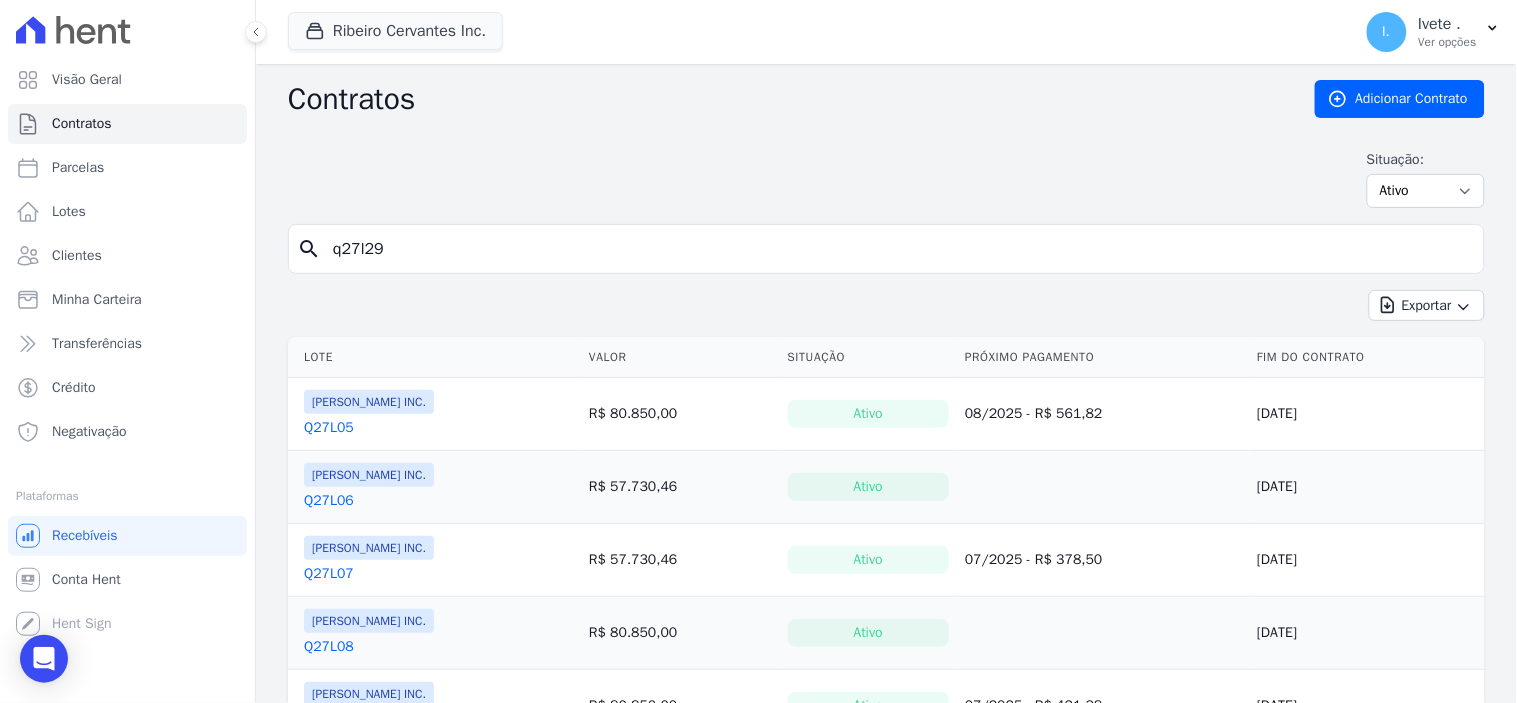 type on "q27l29" 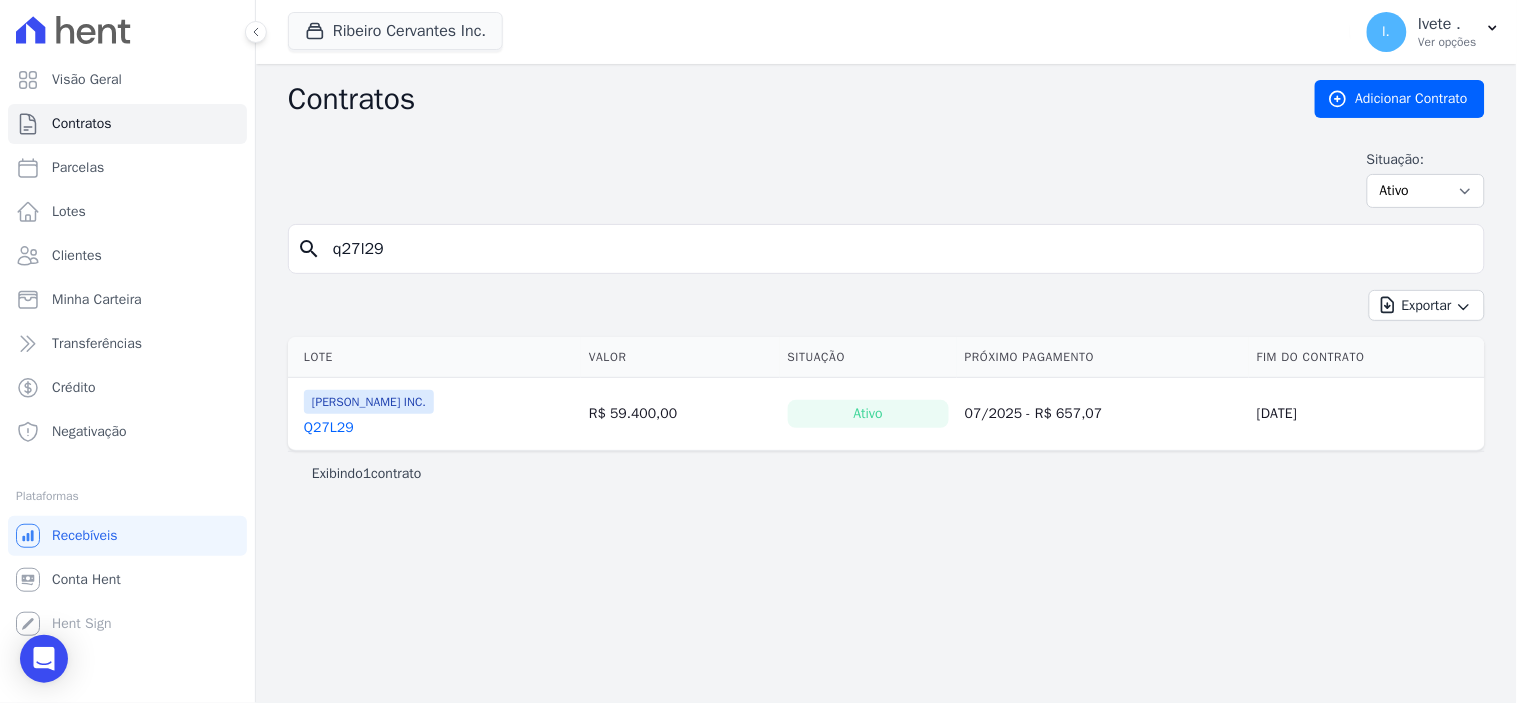 click on "Q27L29" at bounding box center [329, 428] 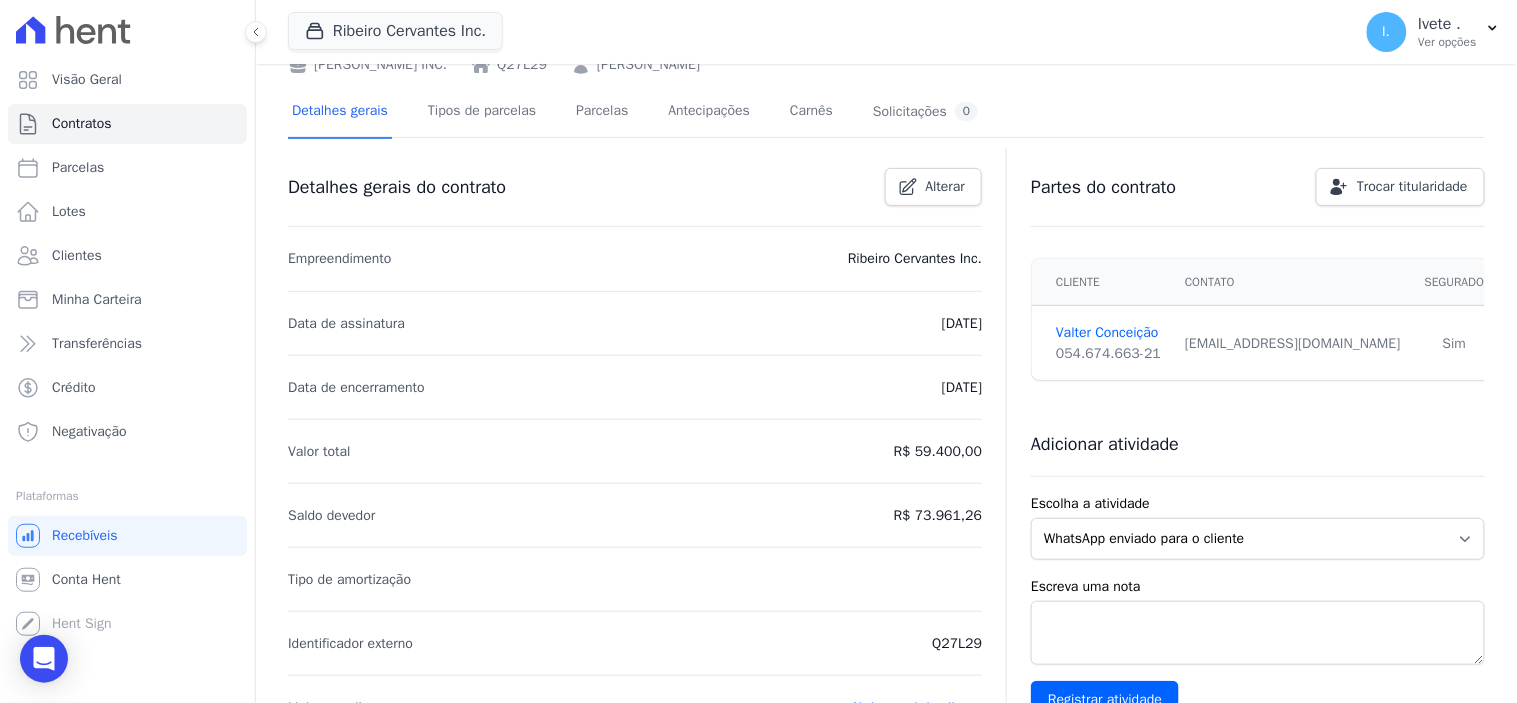 scroll, scrollTop: 0, scrollLeft: 0, axis: both 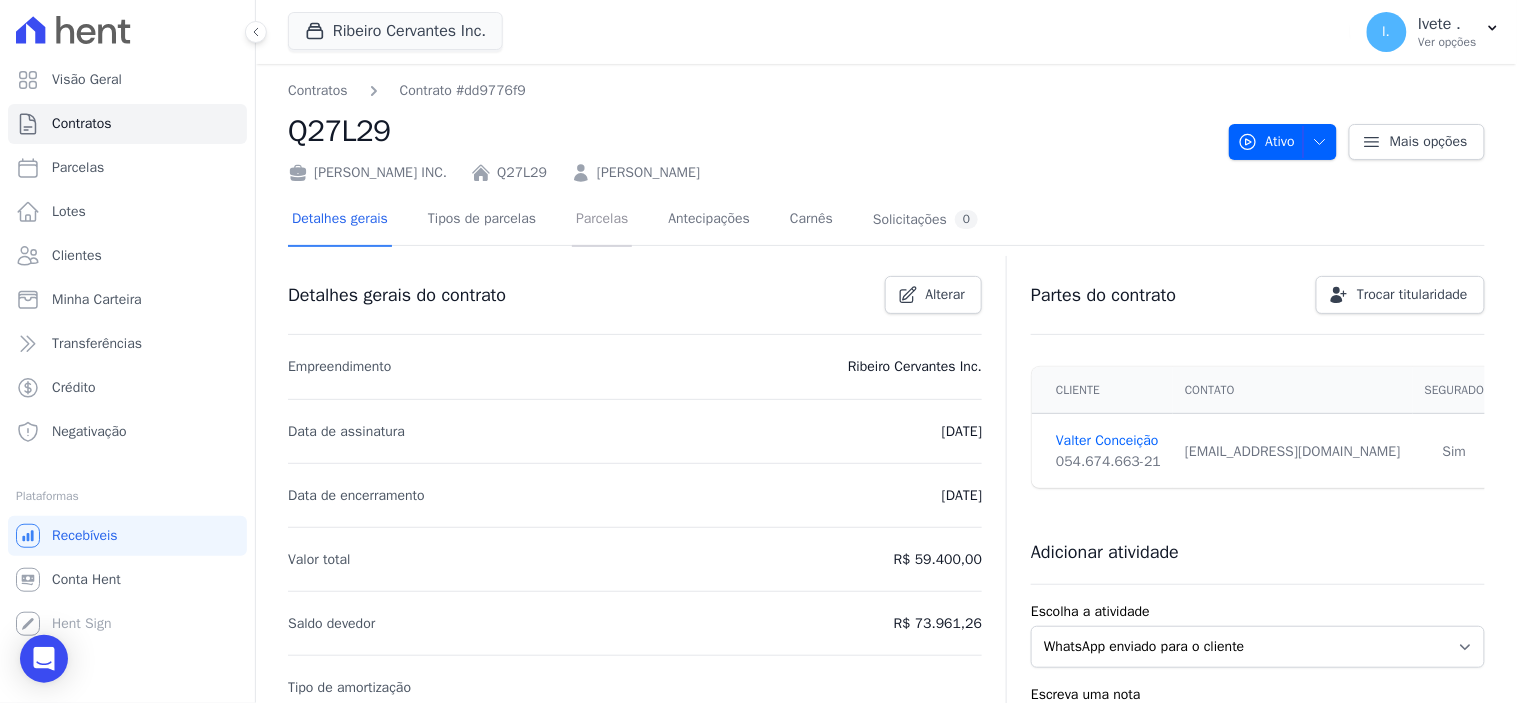 click on "Parcelas" at bounding box center (602, 220) 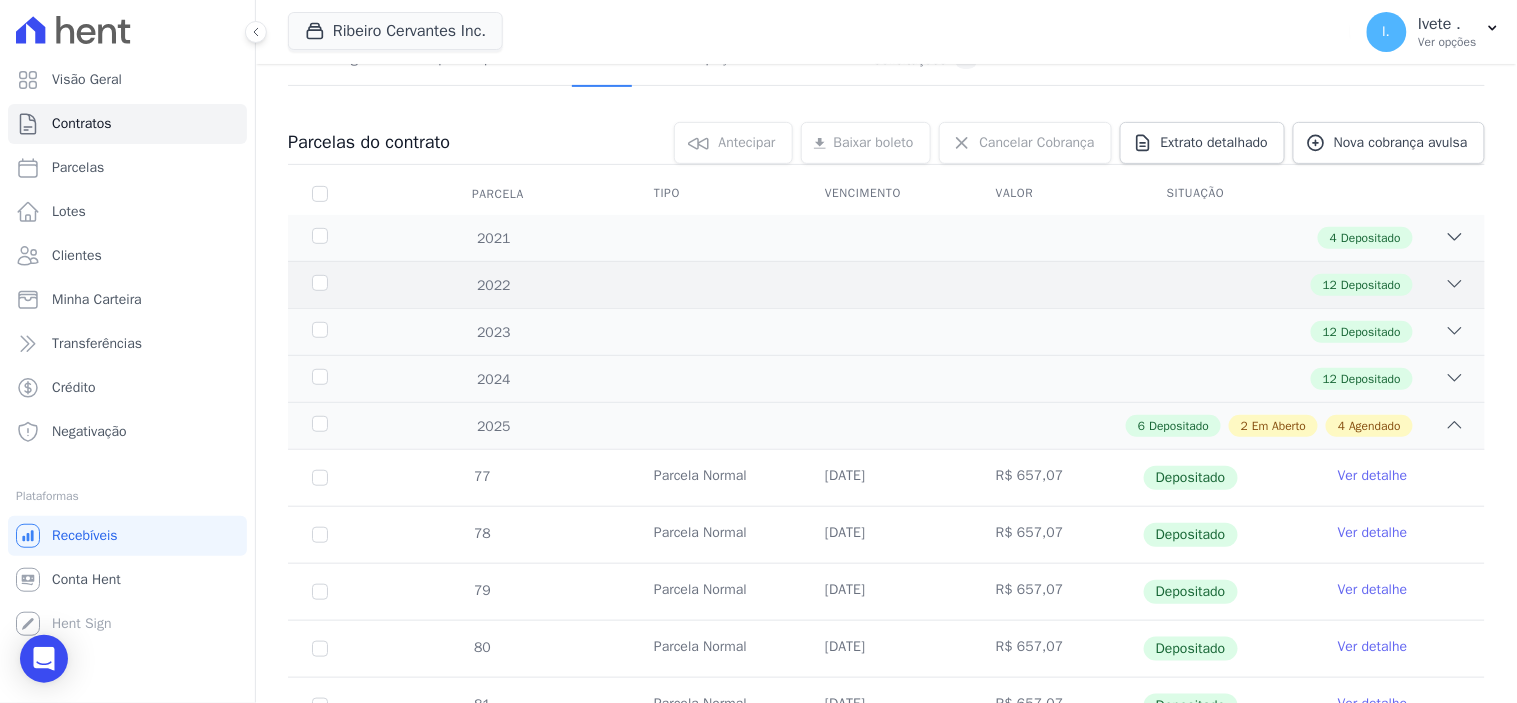 scroll, scrollTop: 111, scrollLeft: 0, axis: vertical 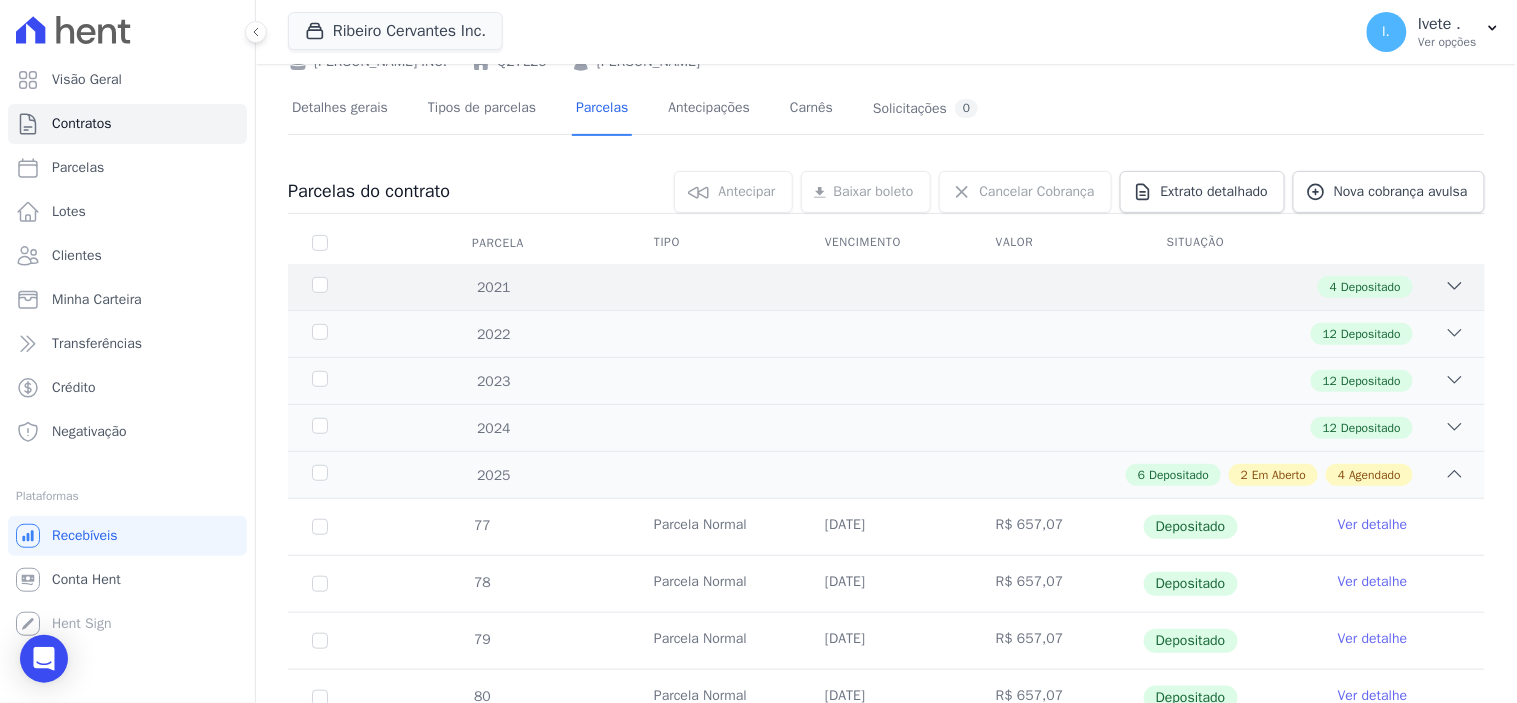 click 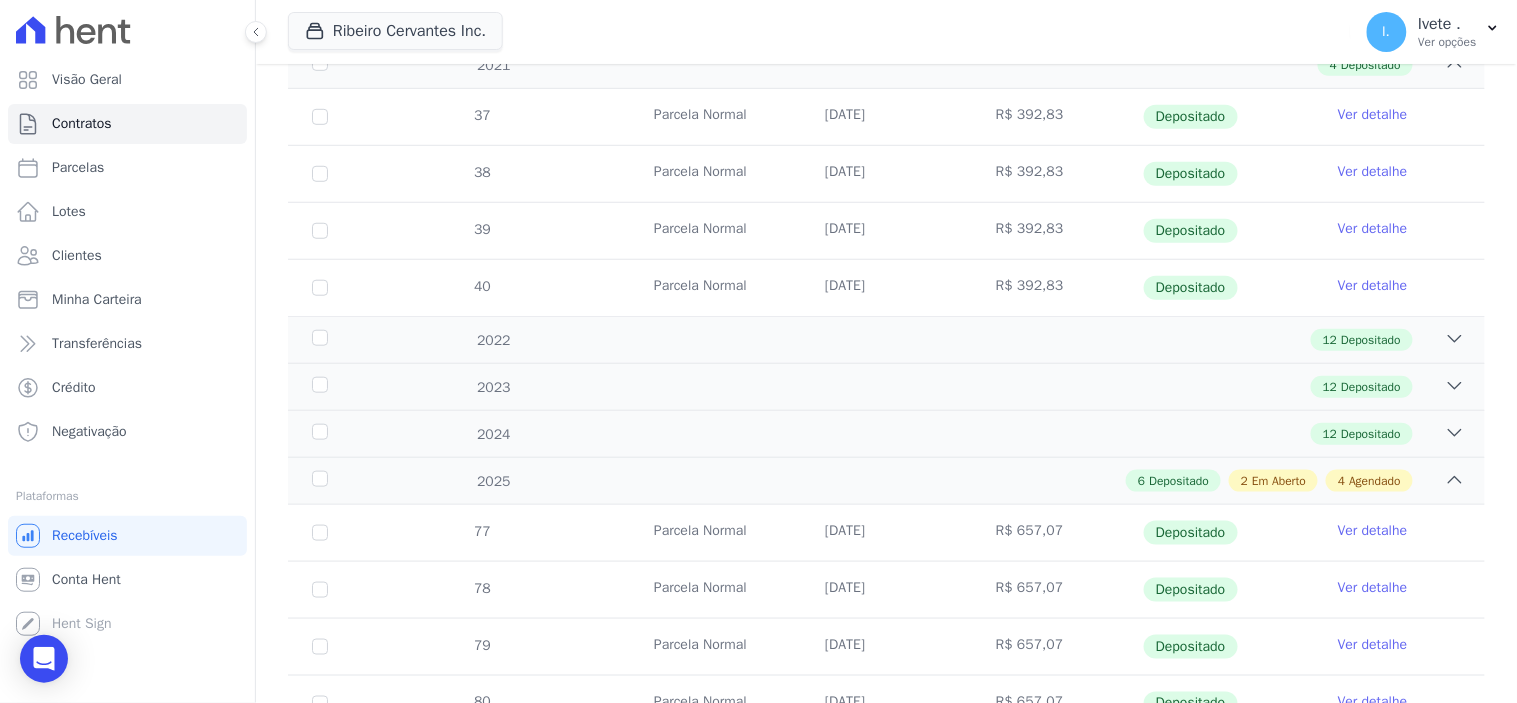 scroll, scrollTop: 0, scrollLeft: 0, axis: both 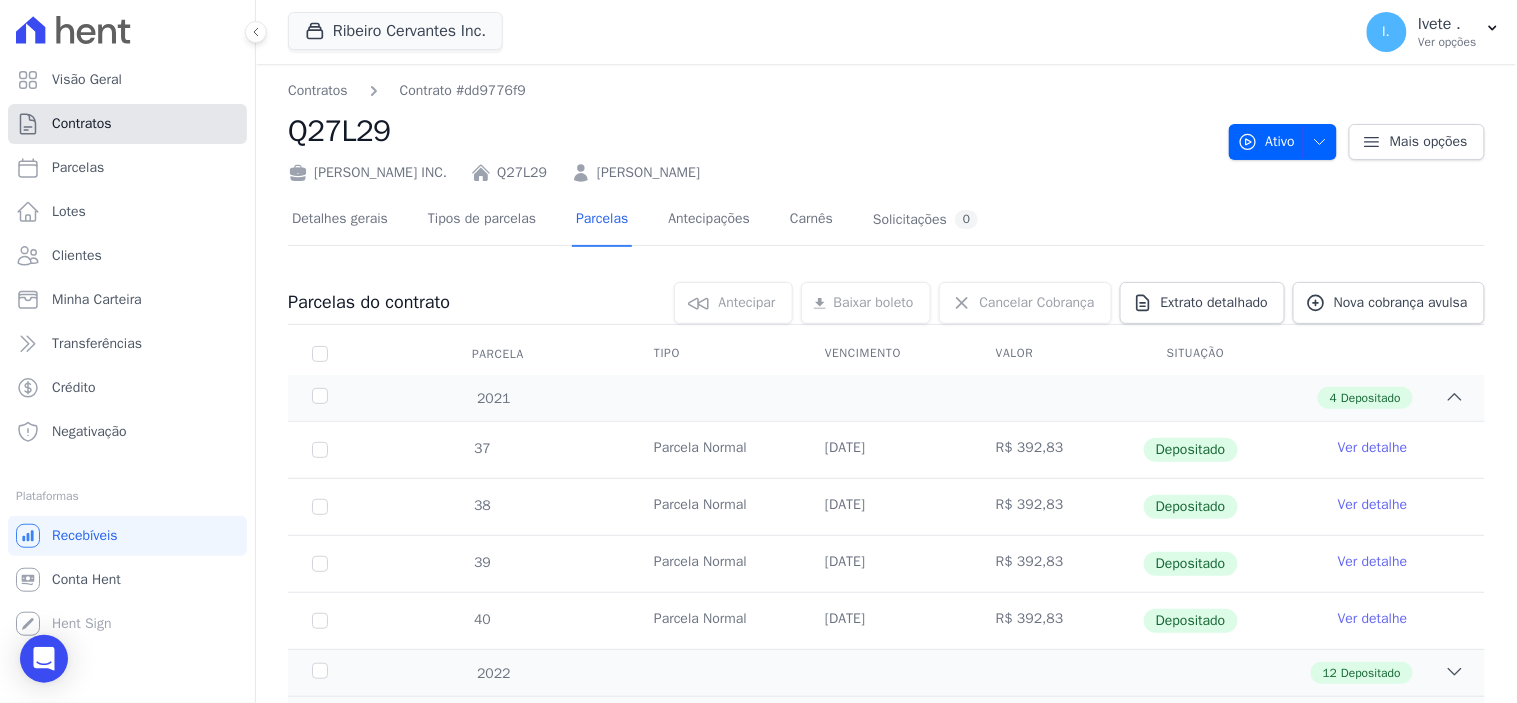 click on "Contratos" at bounding box center (82, 124) 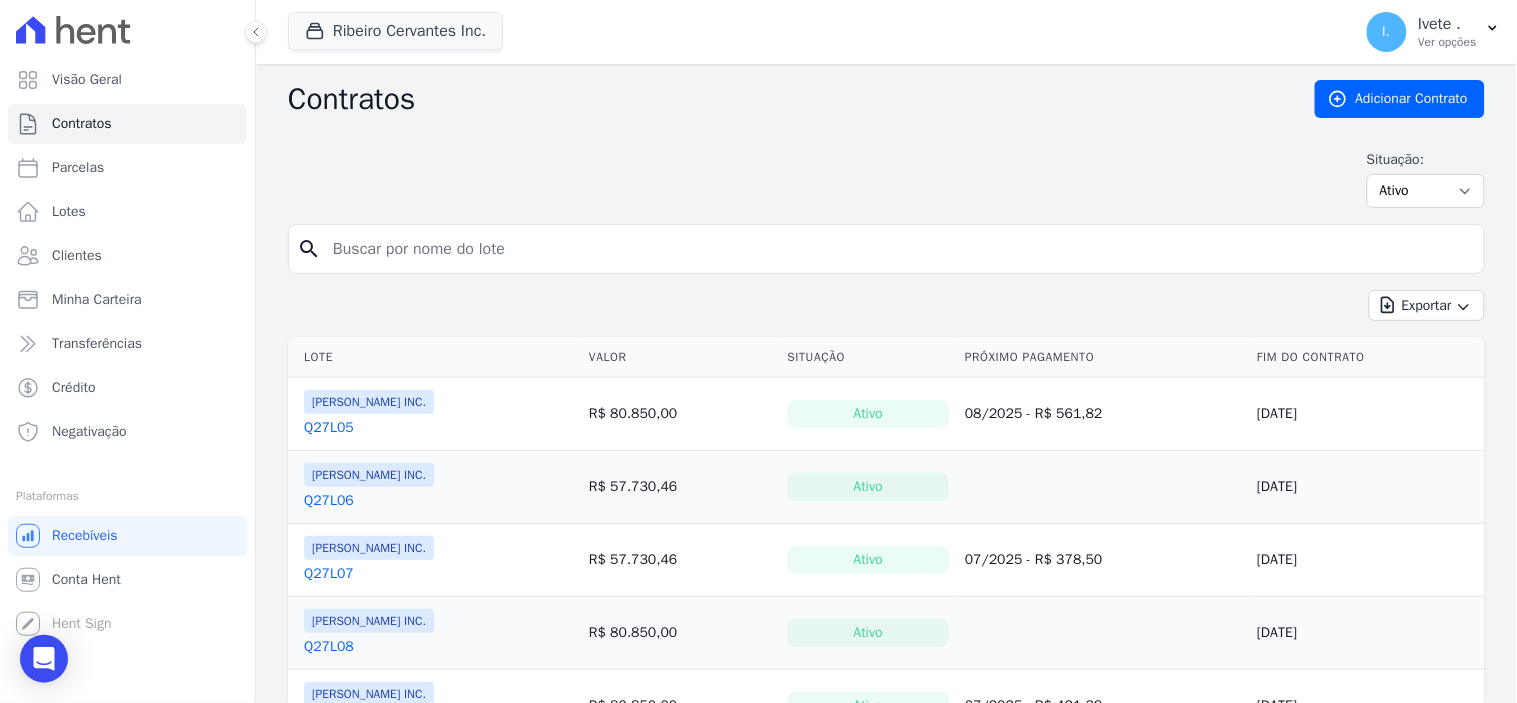 click at bounding box center [898, 249] 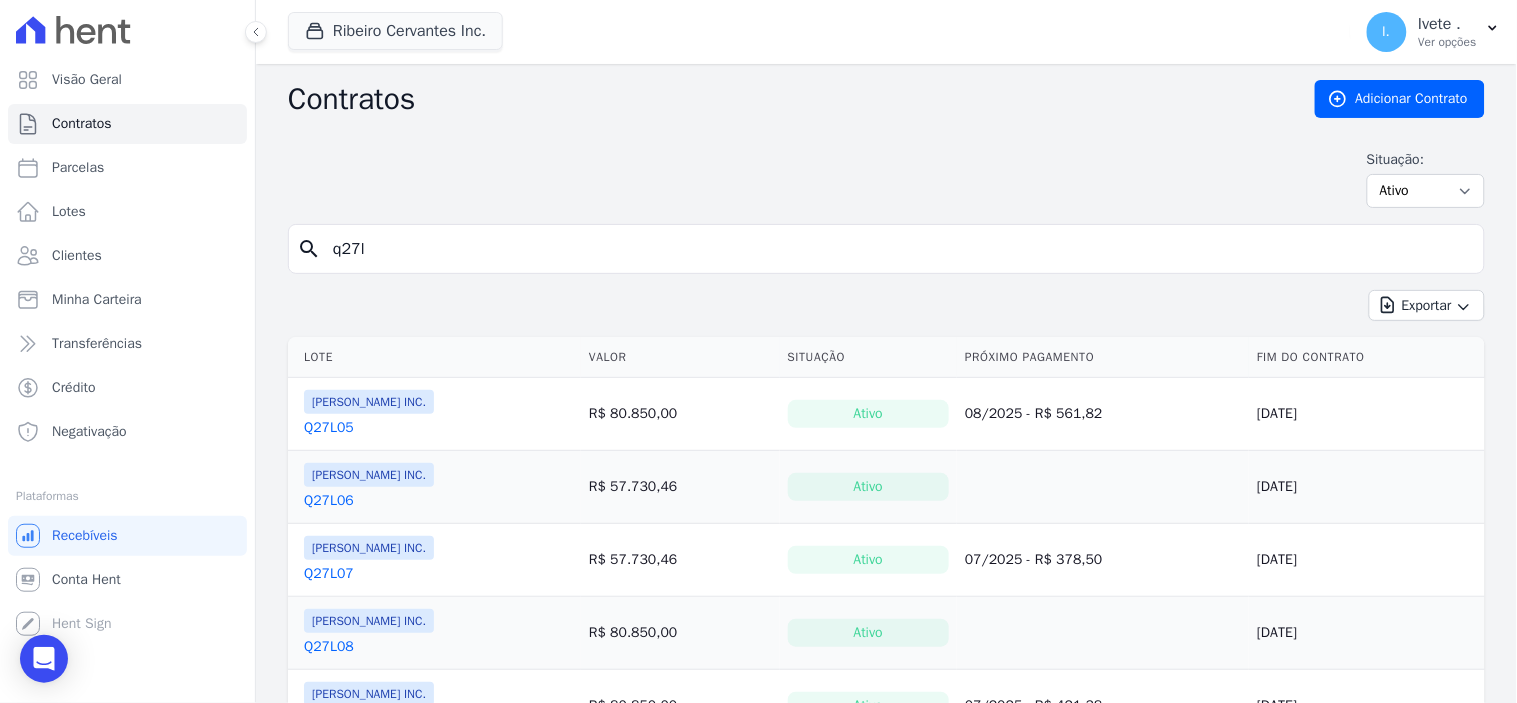 click on "q27l" at bounding box center [898, 249] 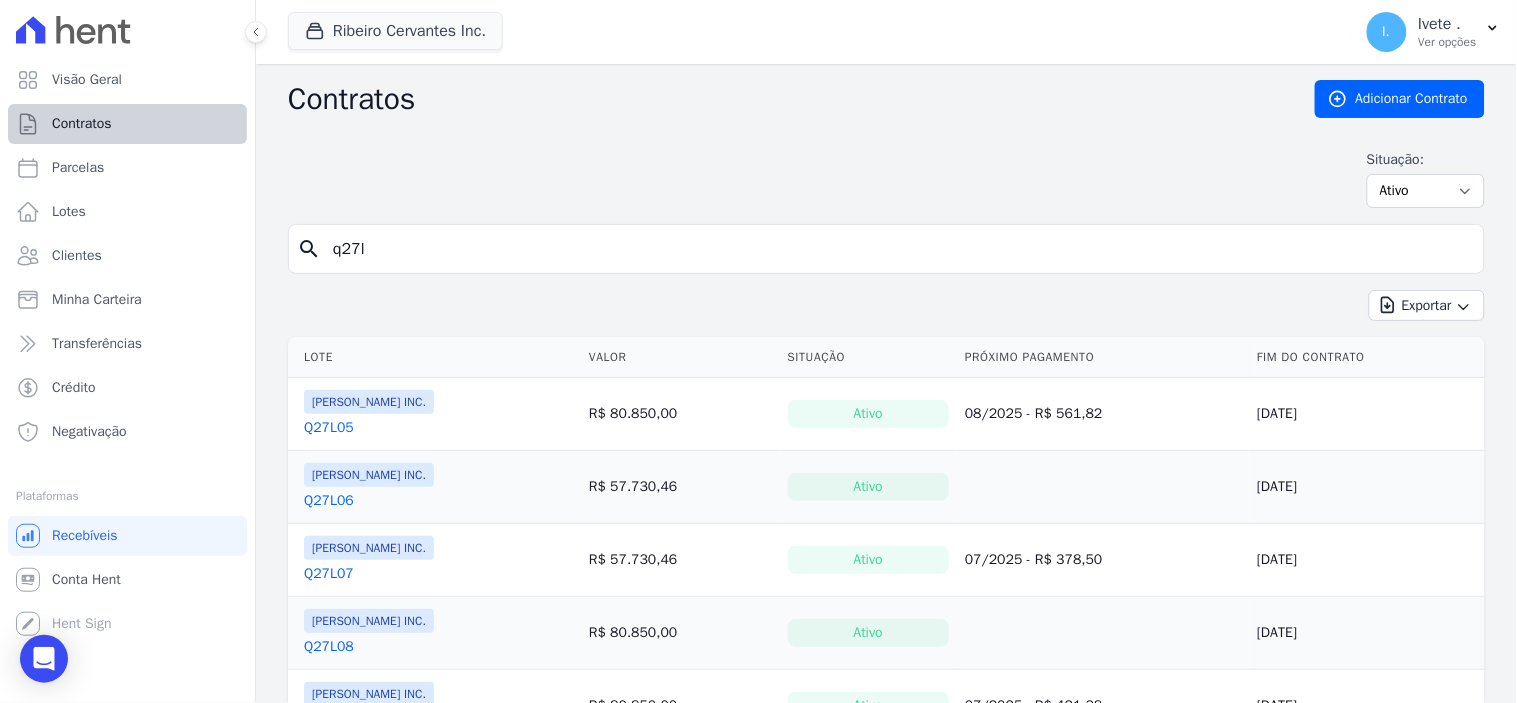type on "q27l" 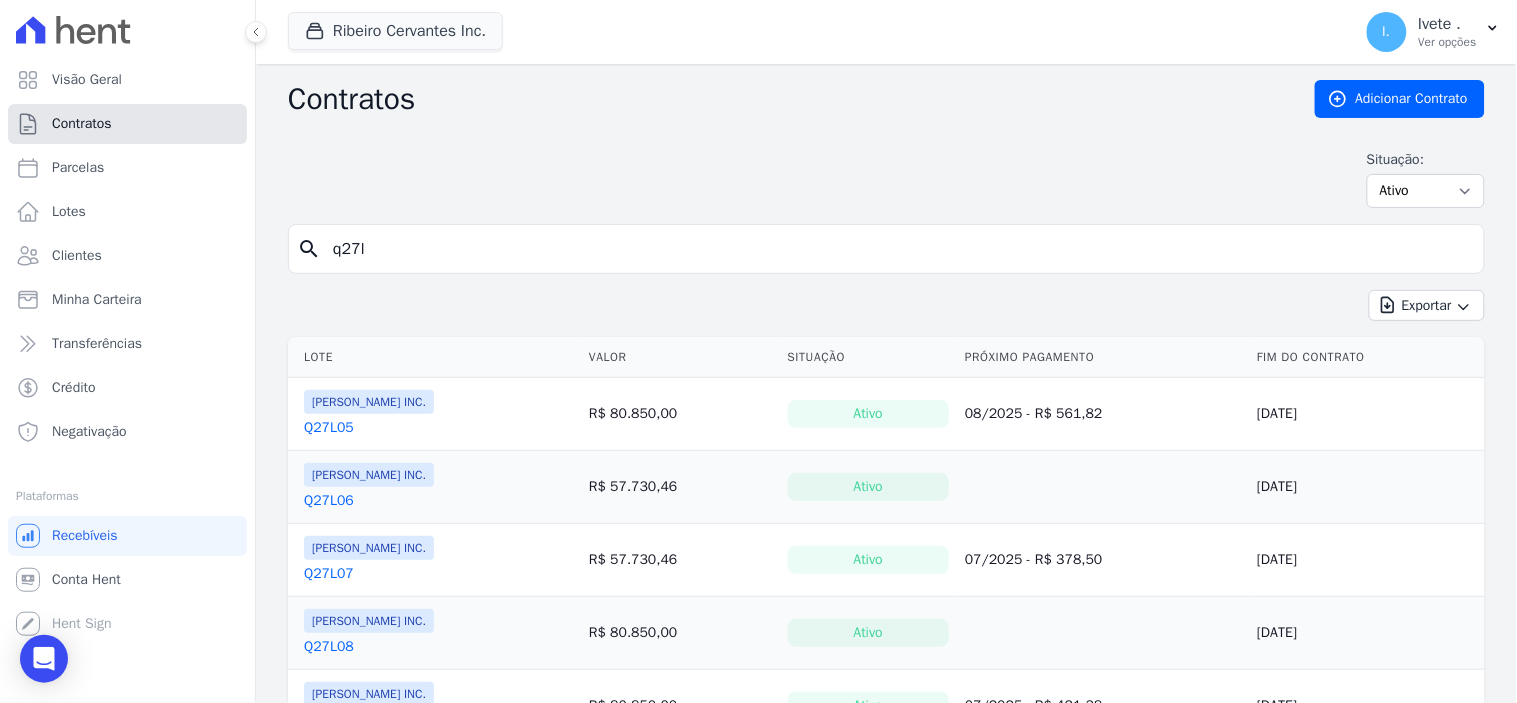 click on "Contratos" at bounding box center [82, 124] 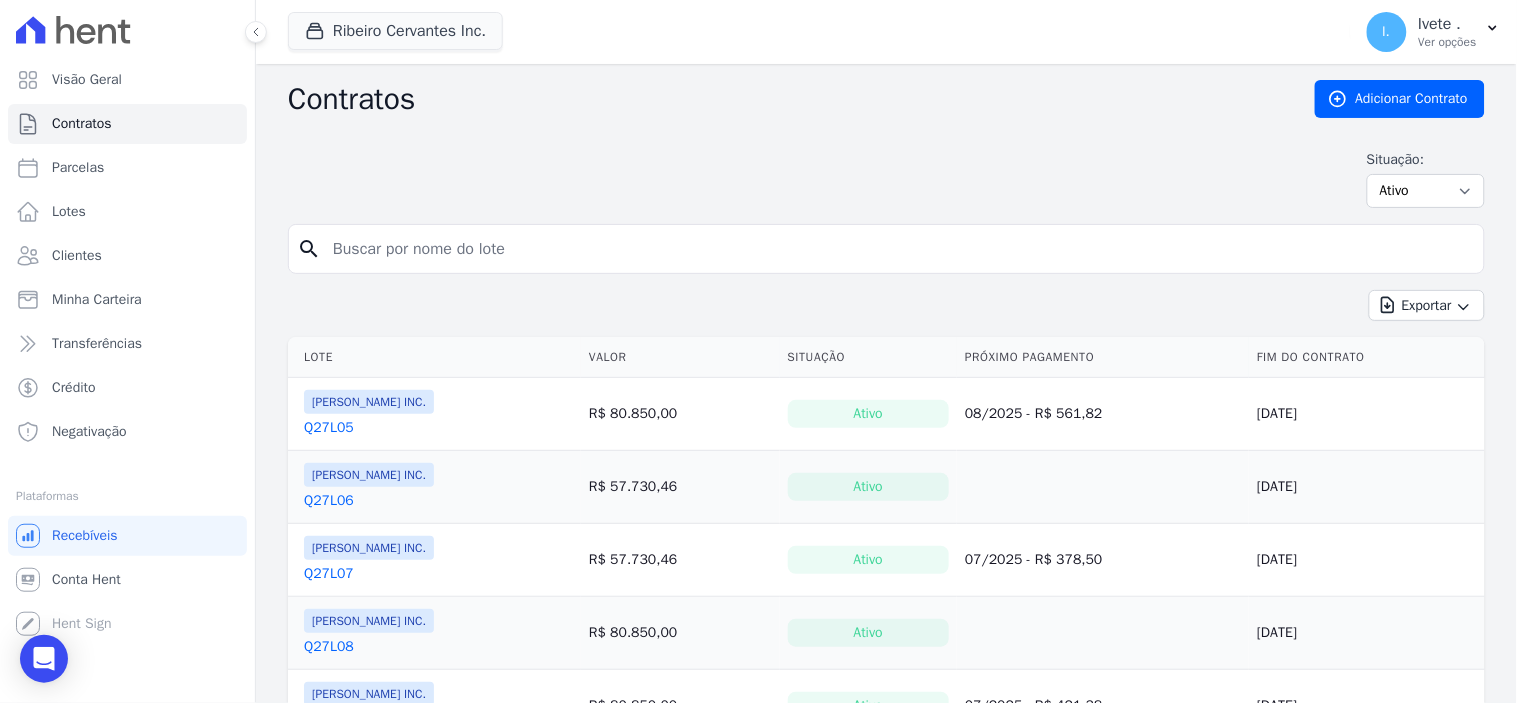 click at bounding box center (898, 249) 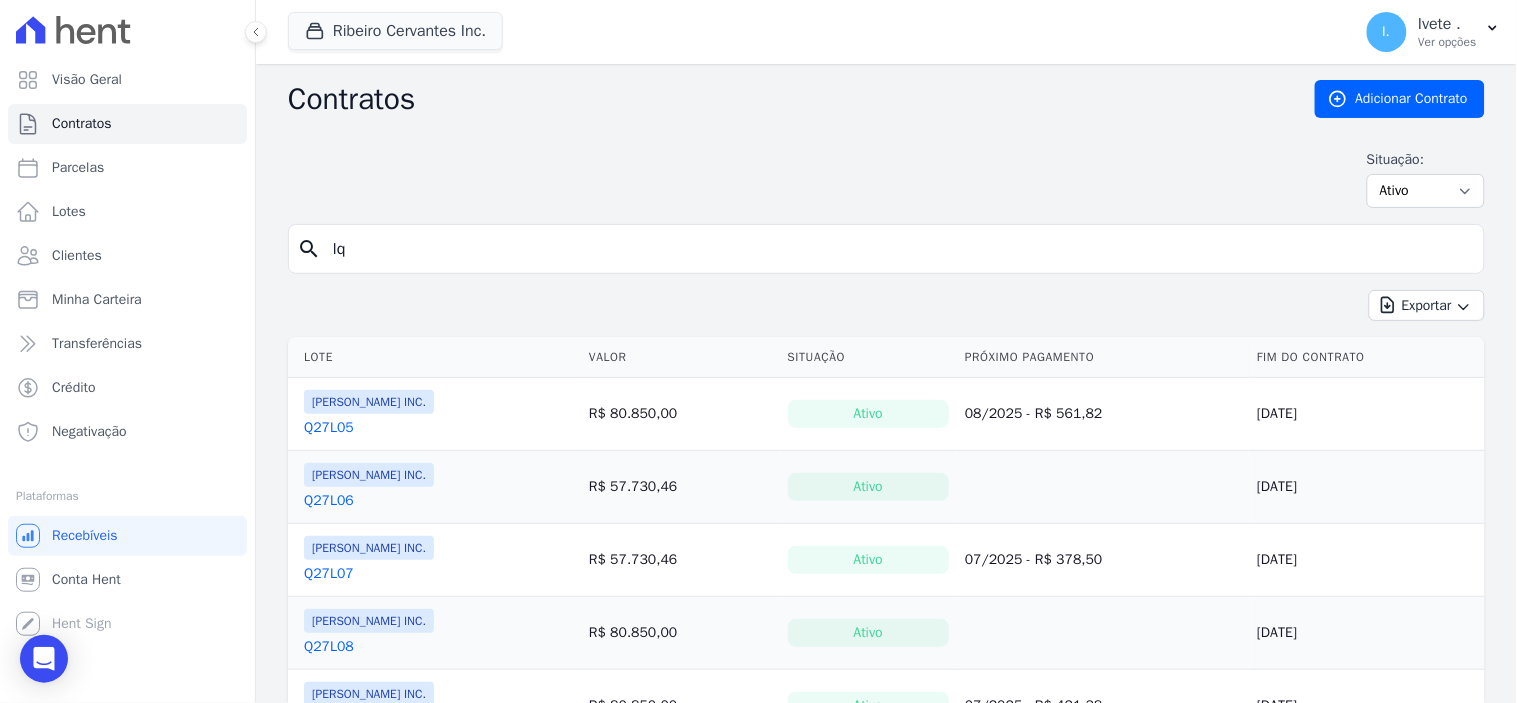 type on "l" 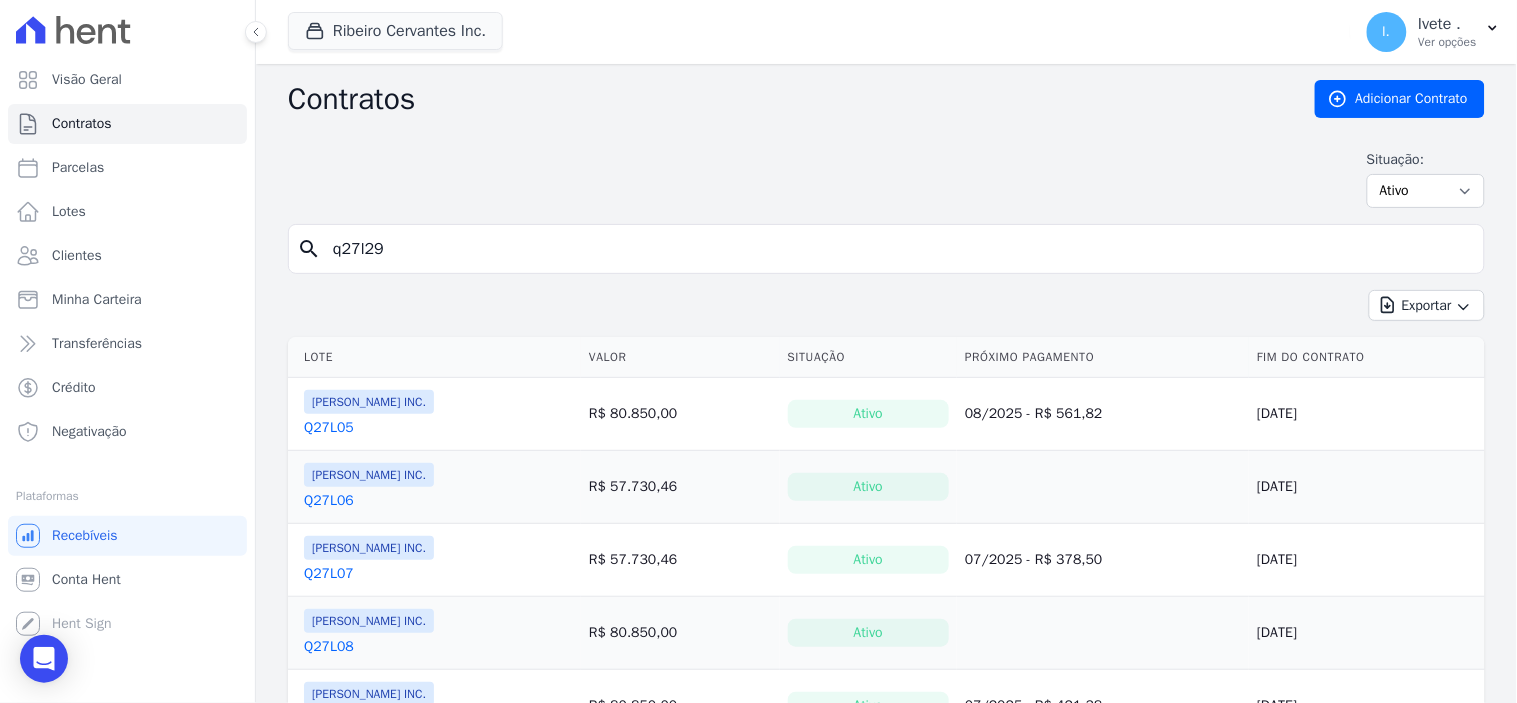 type on "q27l29" 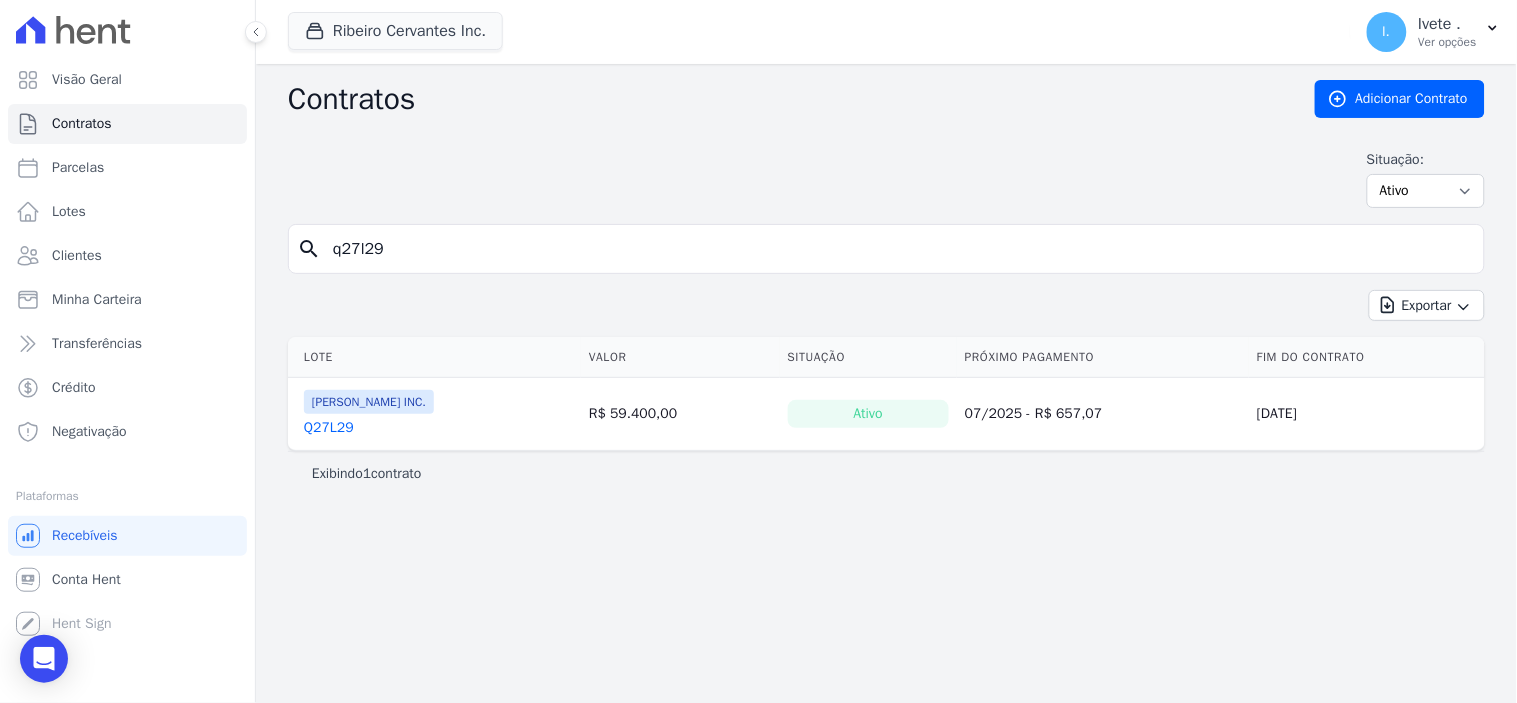 click on "Q27L29" at bounding box center (329, 428) 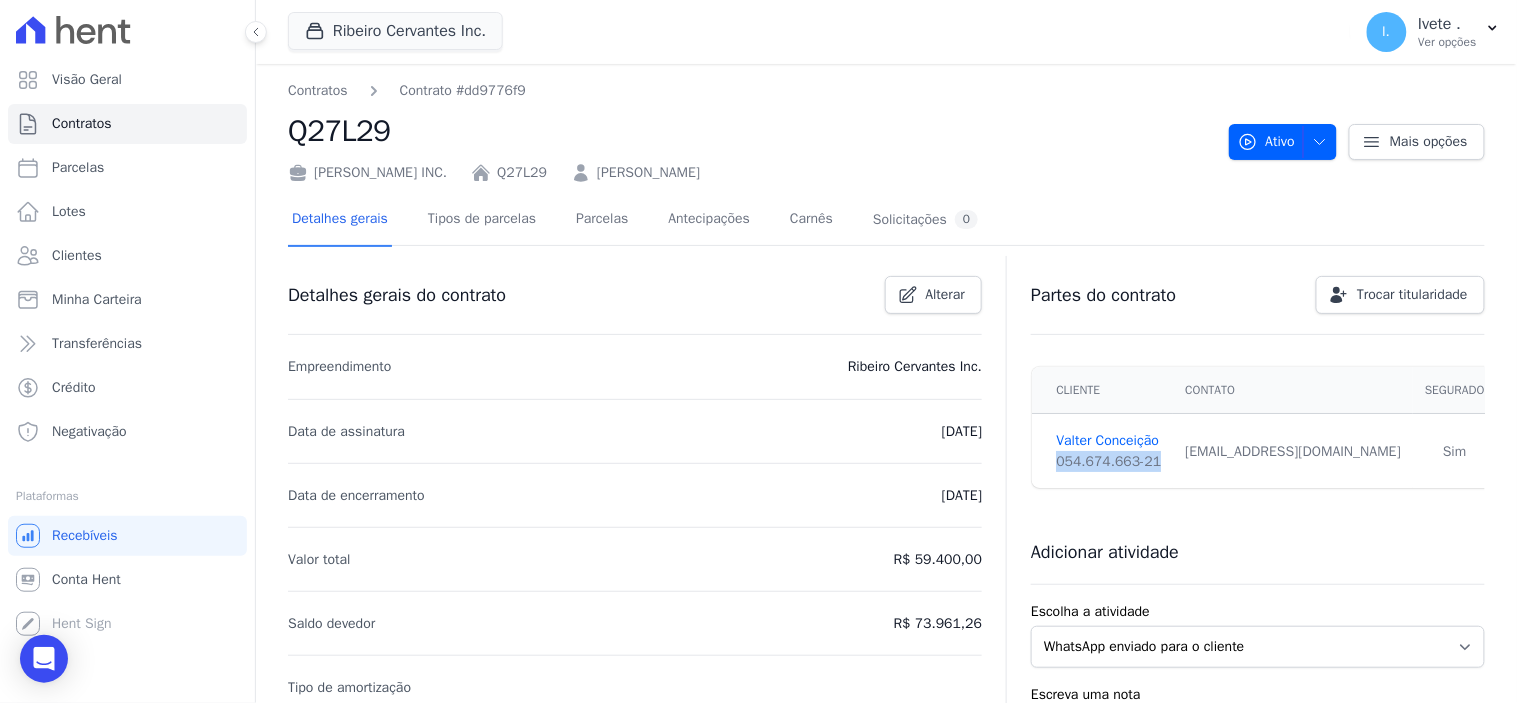 drag, startPoint x: 1046, startPoint y: 456, endPoint x: 1151, endPoint y: 453, distance: 105.04285 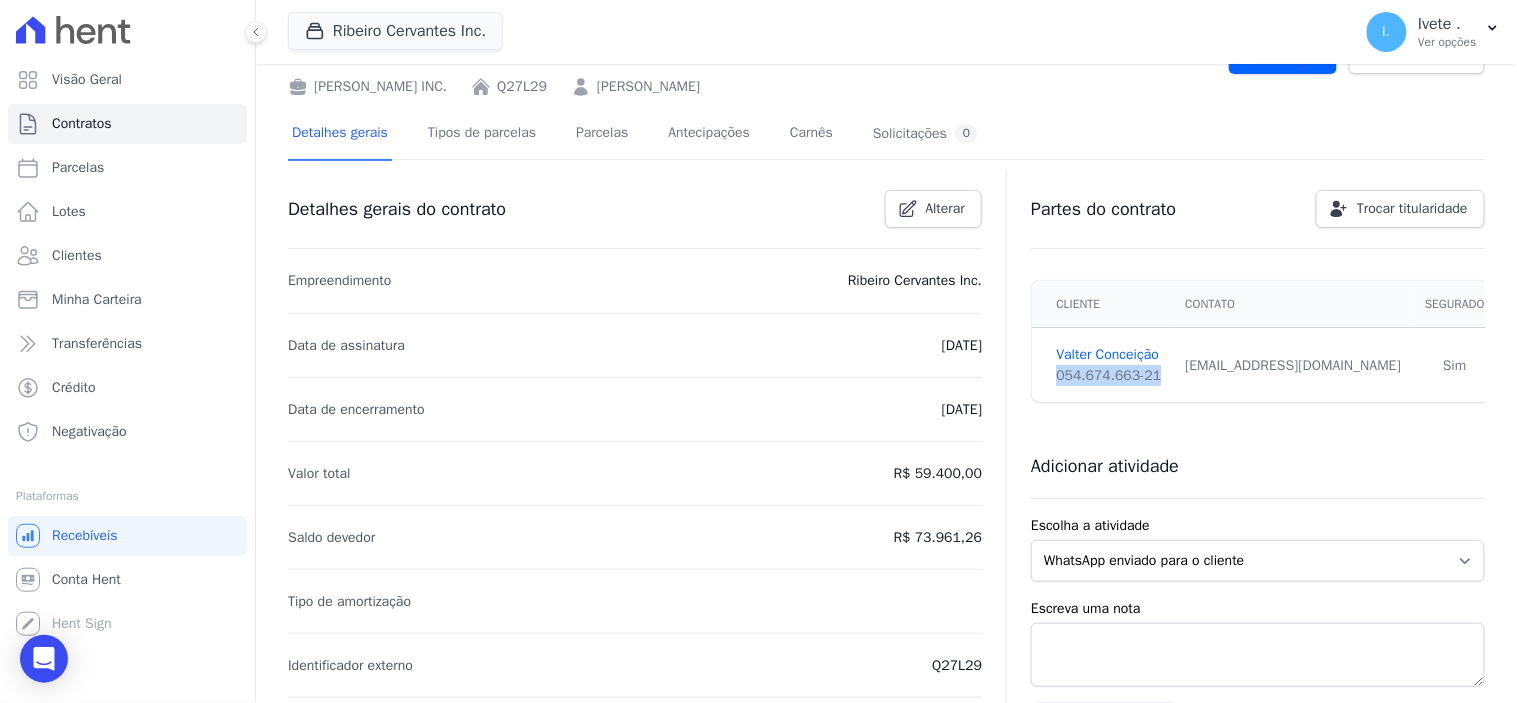 scroll, scrollTop: 333, scrollLeft: 0, axis: vertical 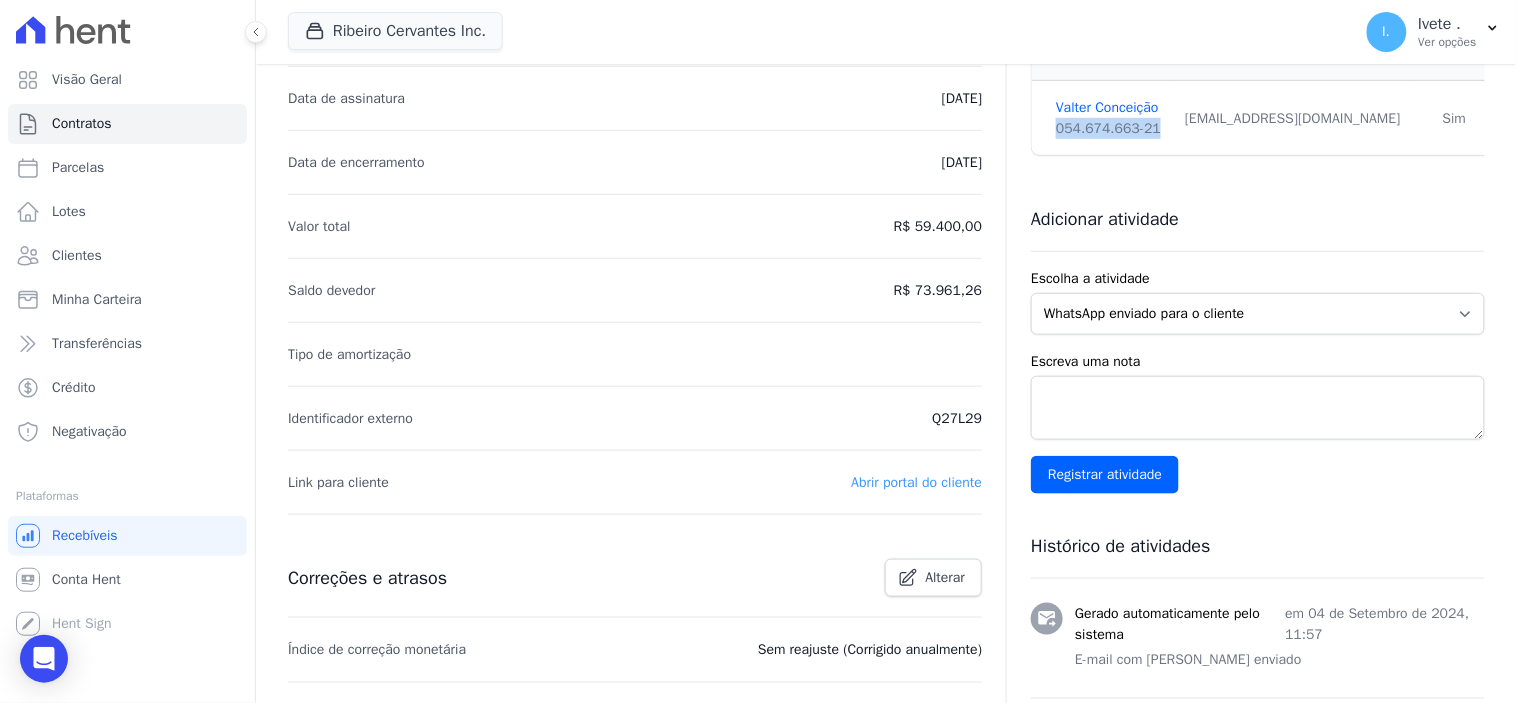 click on "Abrir portal do cliente" at bounding box center [916, 482] 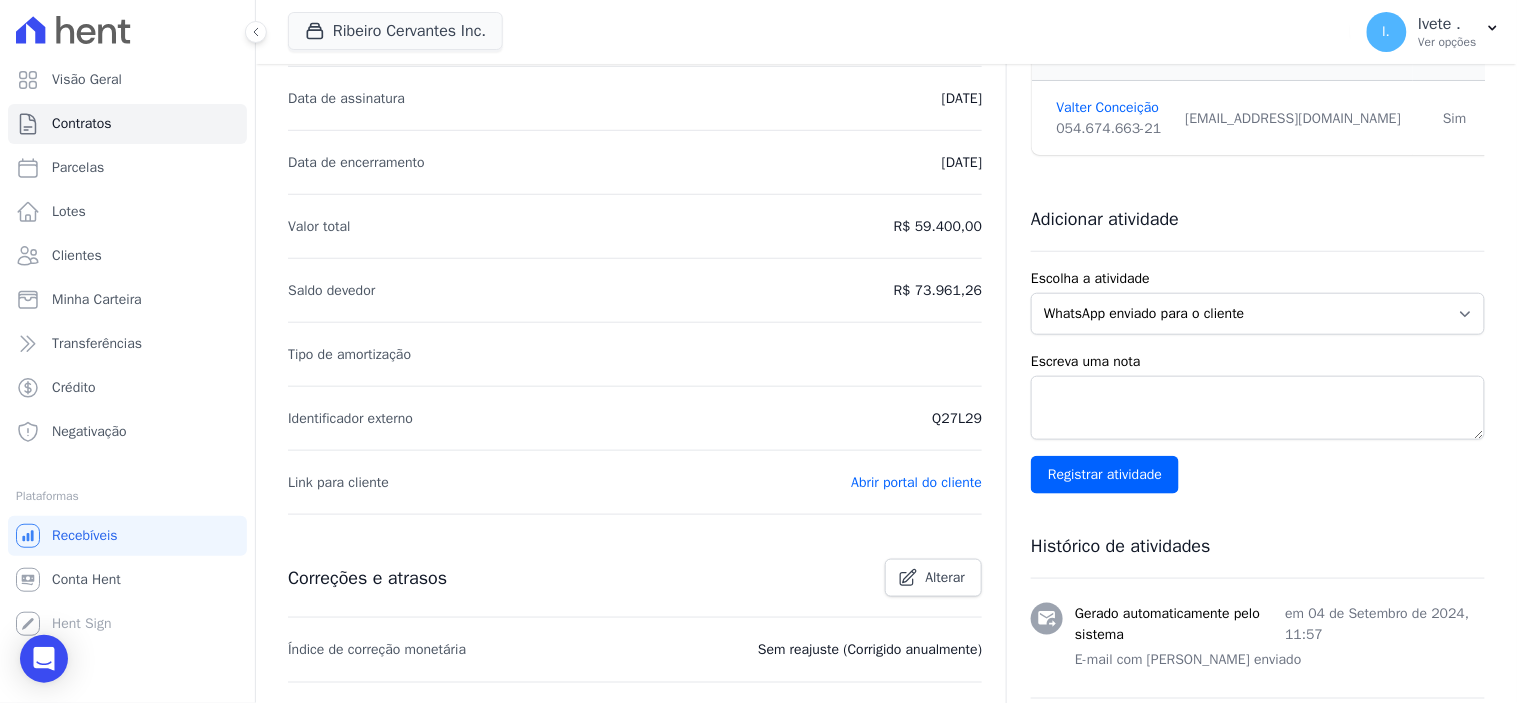 click on "Partes do contrato
Trocar titularidade
Cliente
Contato
Segurado
Valter Conceição
054.674.663-21
valterdaconceicao012@gmail.com
Sim
Adicionar atividade
Escolha a atividade
WhatsApp enviado para o cliente
Adicionar um comentário
Ligação feita para o cliente
Cobrança criada" at bounding box center [1245, 769] 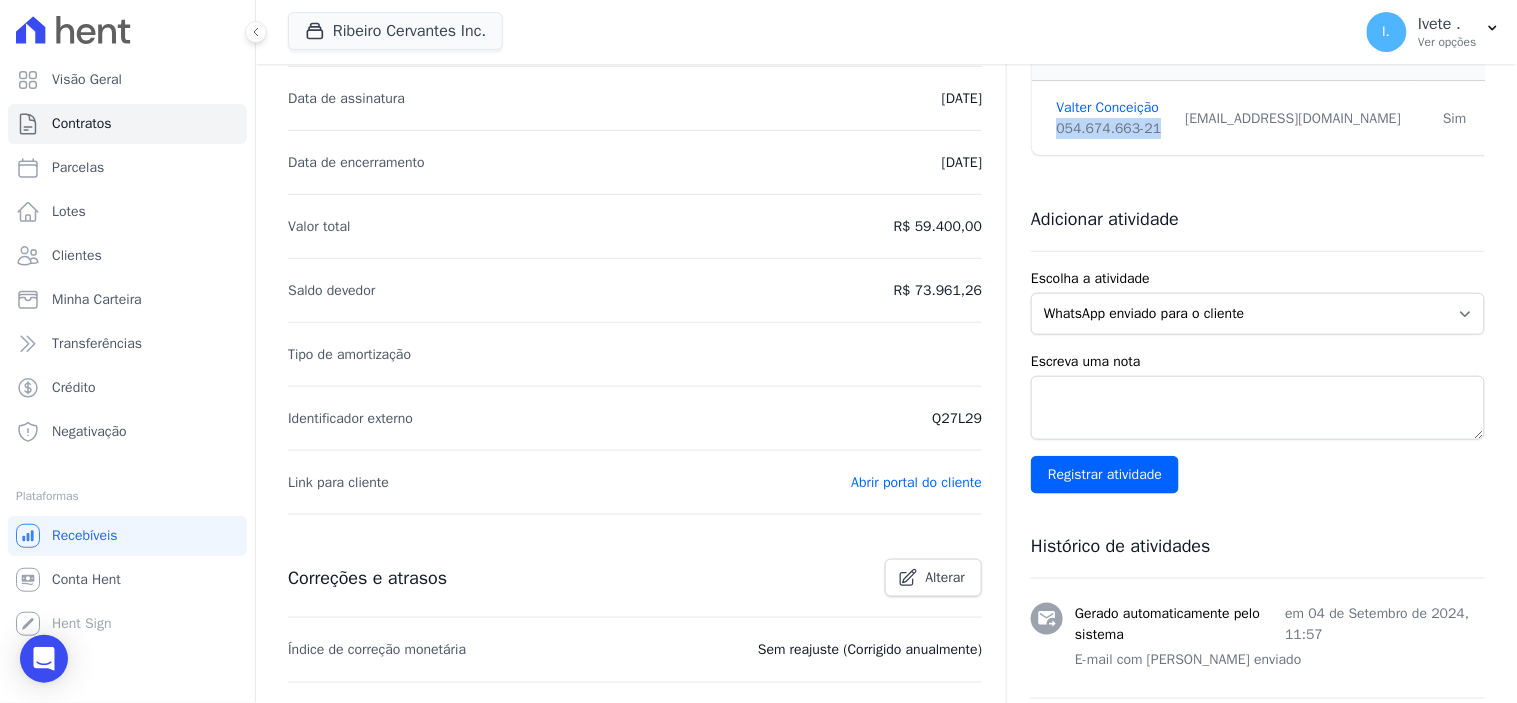 drag, startPoint x: 1035, startPoint y: 120, endPoint x: 1157, endPoint y: 122, distance: 122.016396 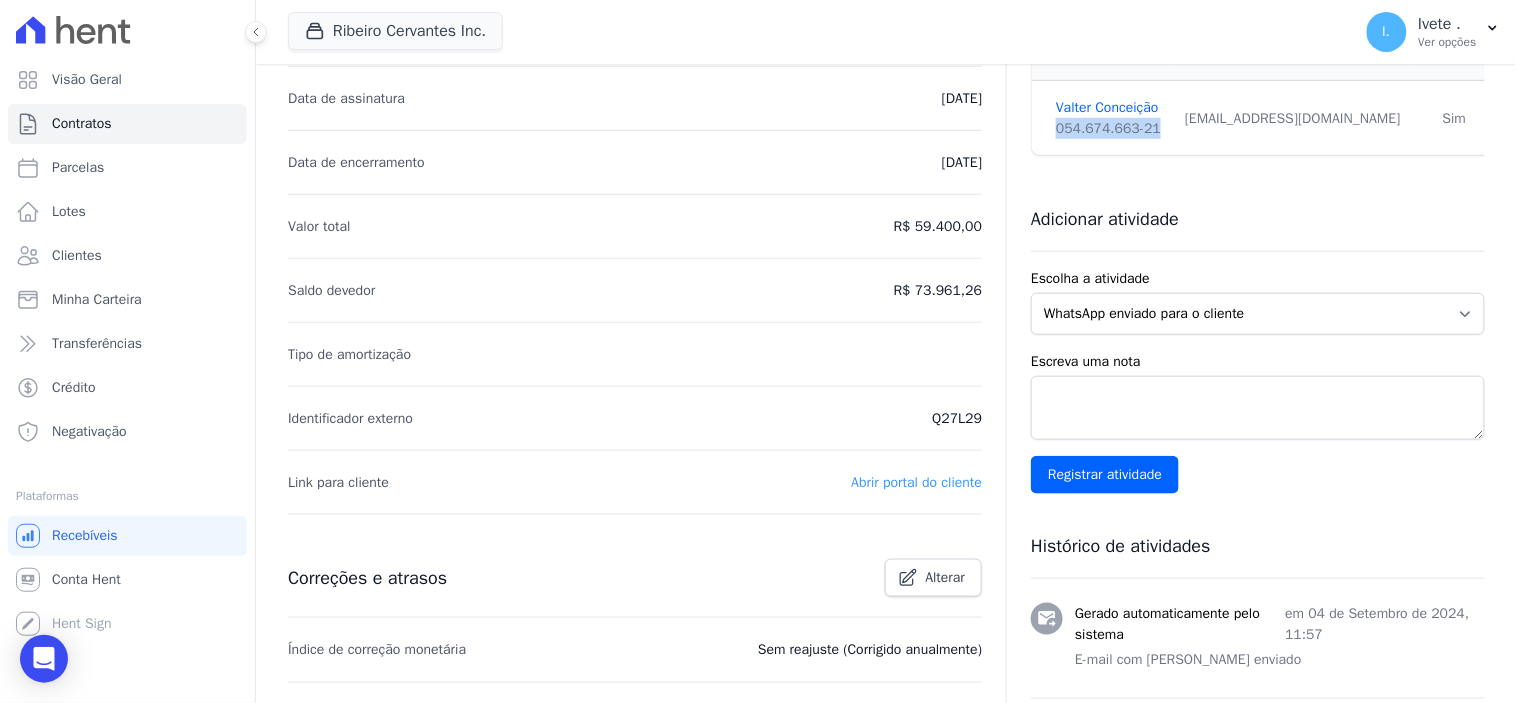 click on "Abrir portal do cliente" at bounding box center (916, 482) 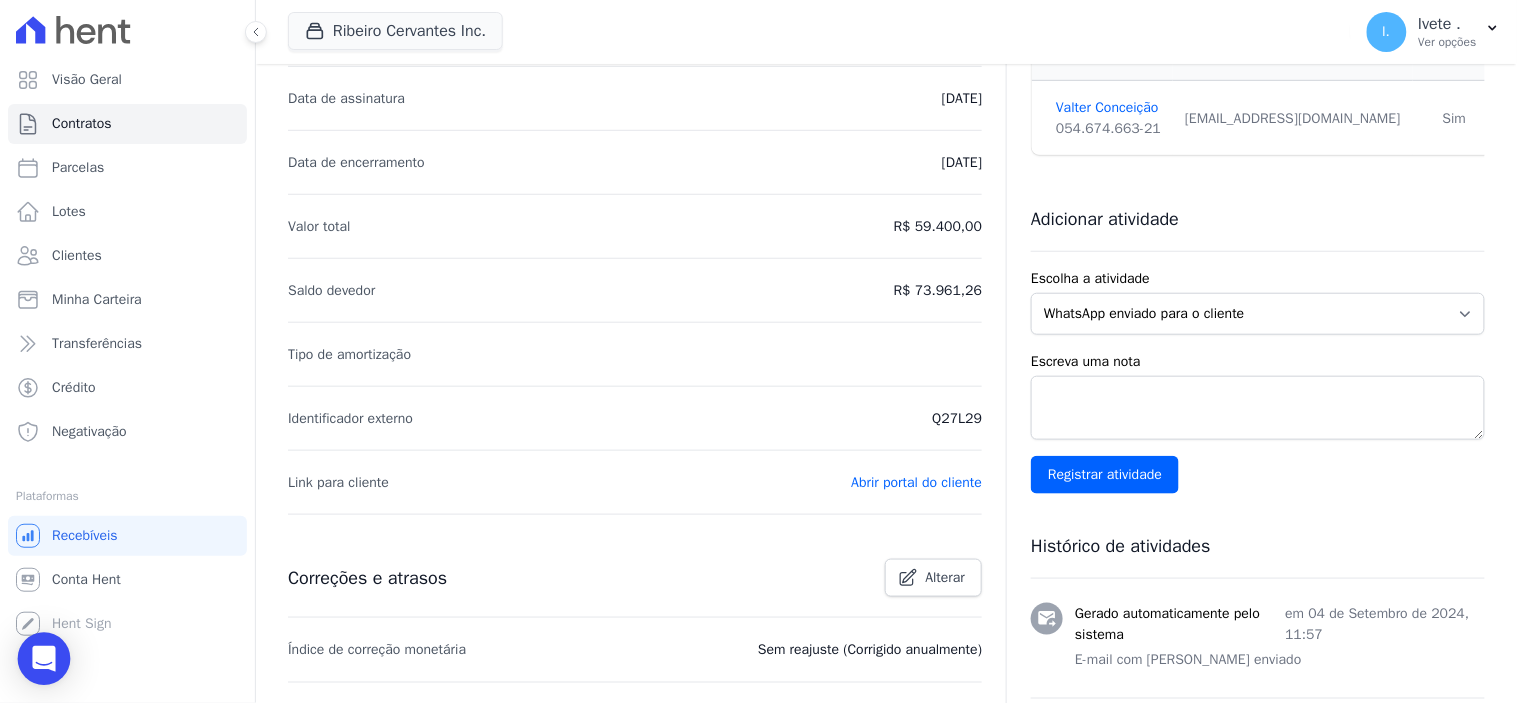 click 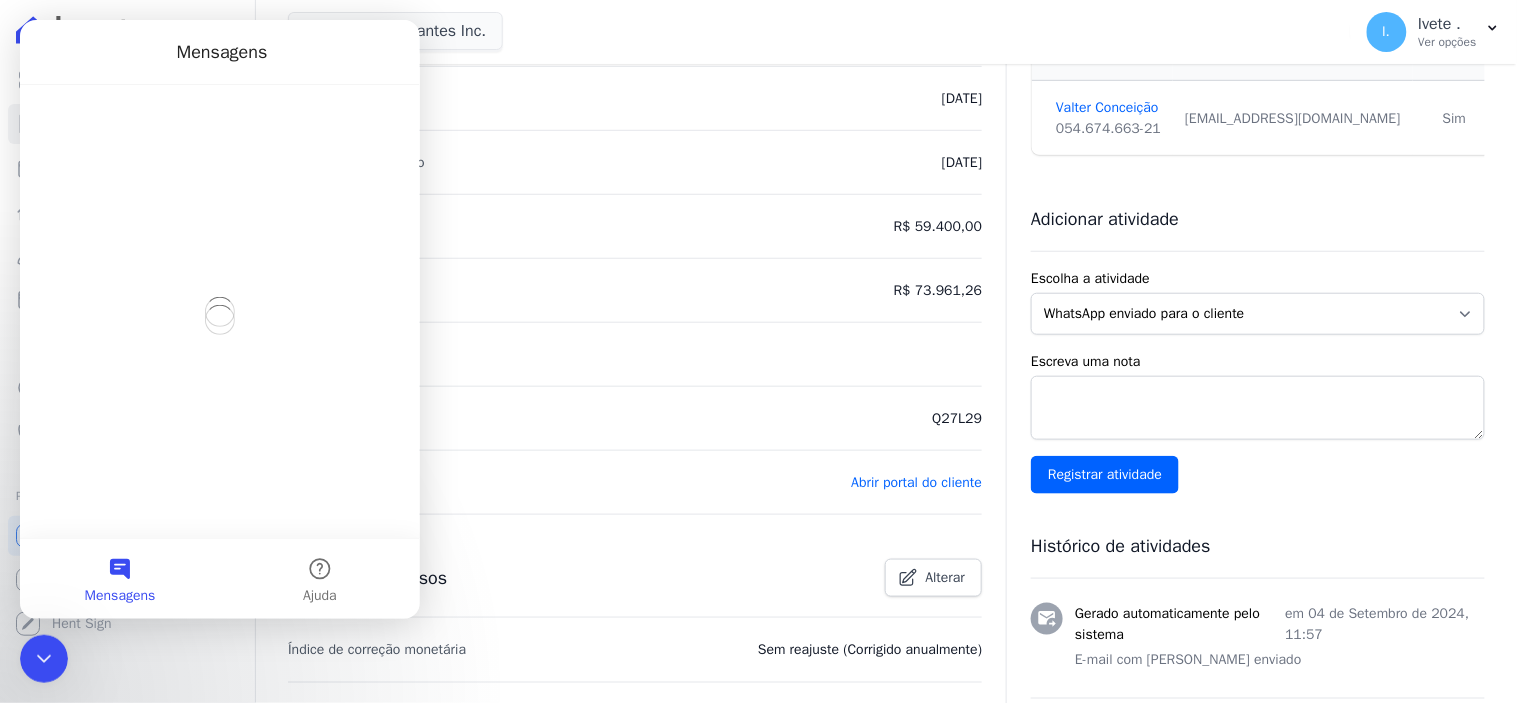 scroll, scrollTop: 0, scrollLeft: 0, axis: both 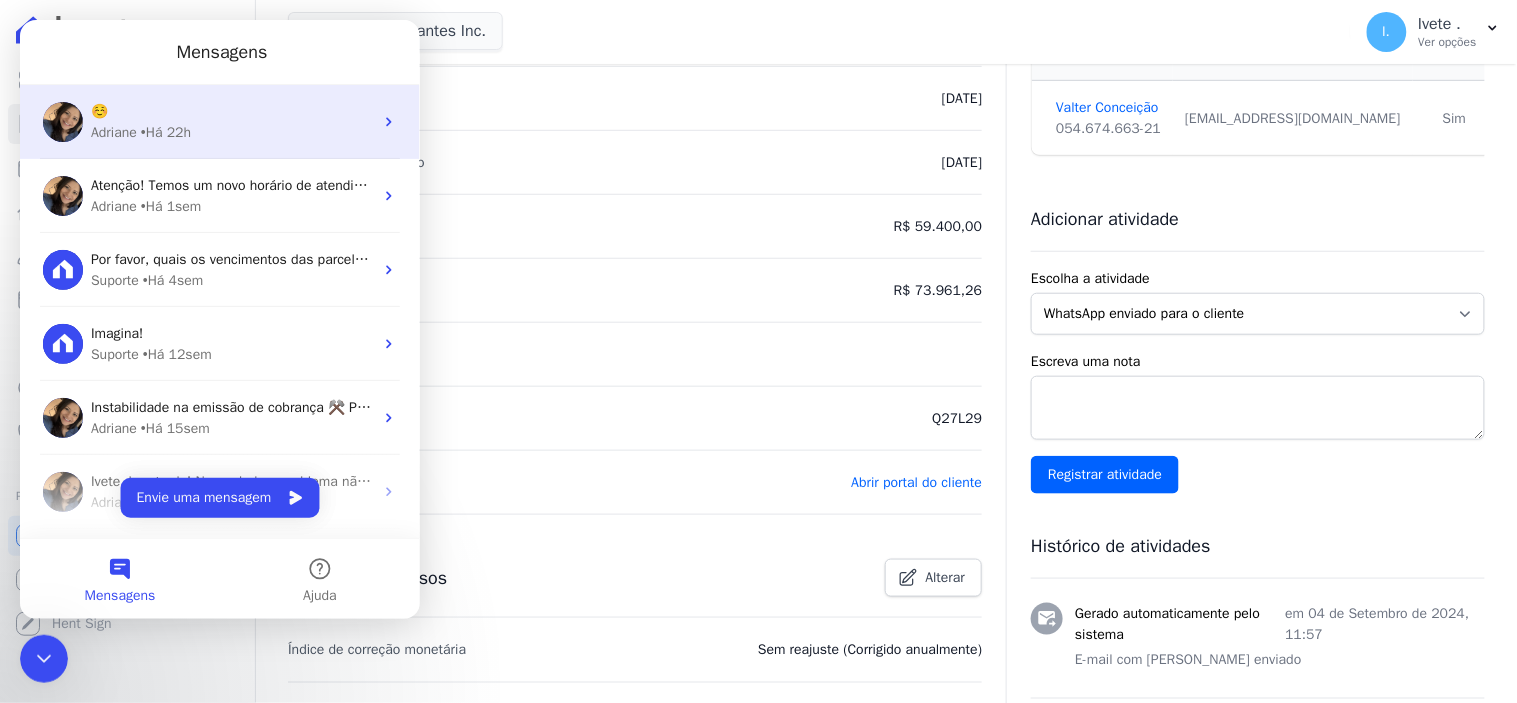click on "•  Há 22h" at bounding box center [165, 131] 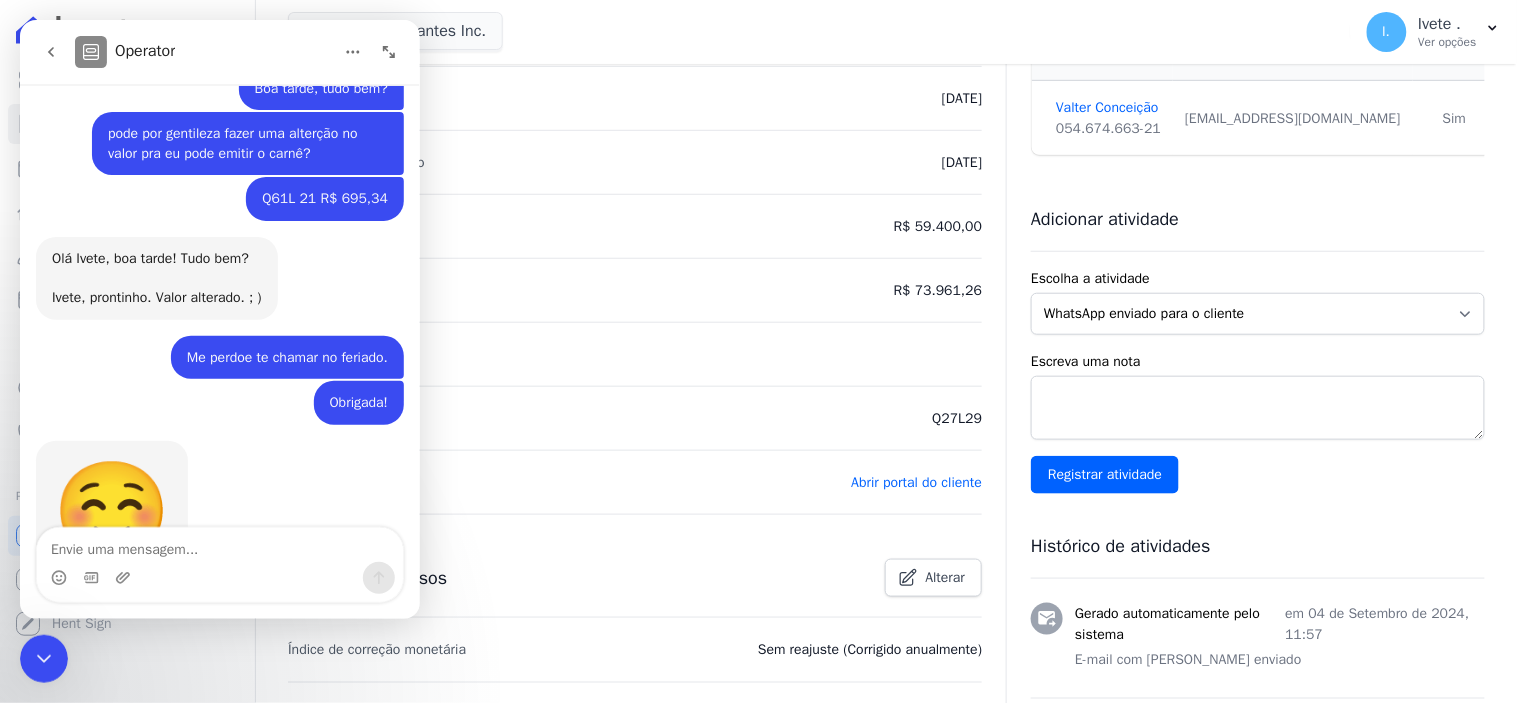 scroll, scrollTop: 17504, scrollLeft: 0, axis: vertical 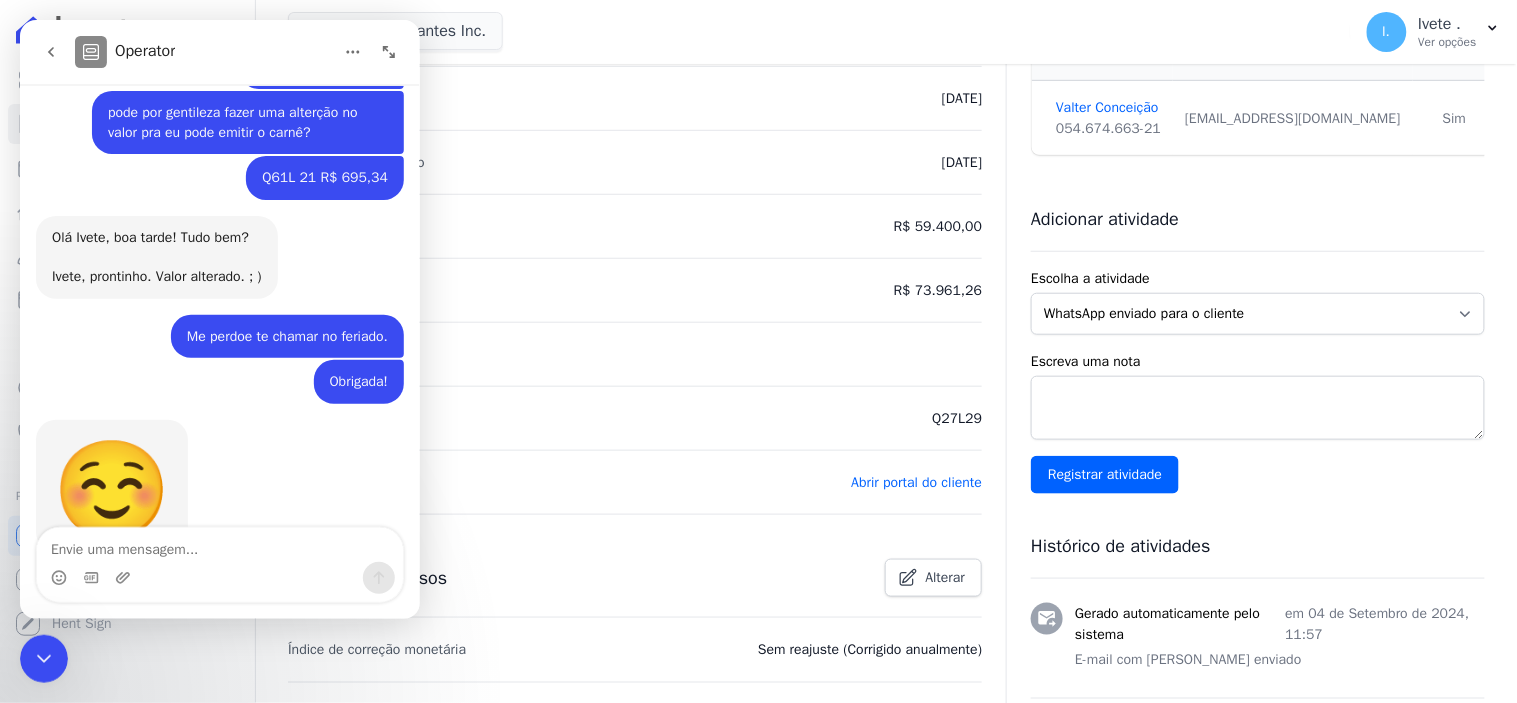 click at bounding box center [219, 544] 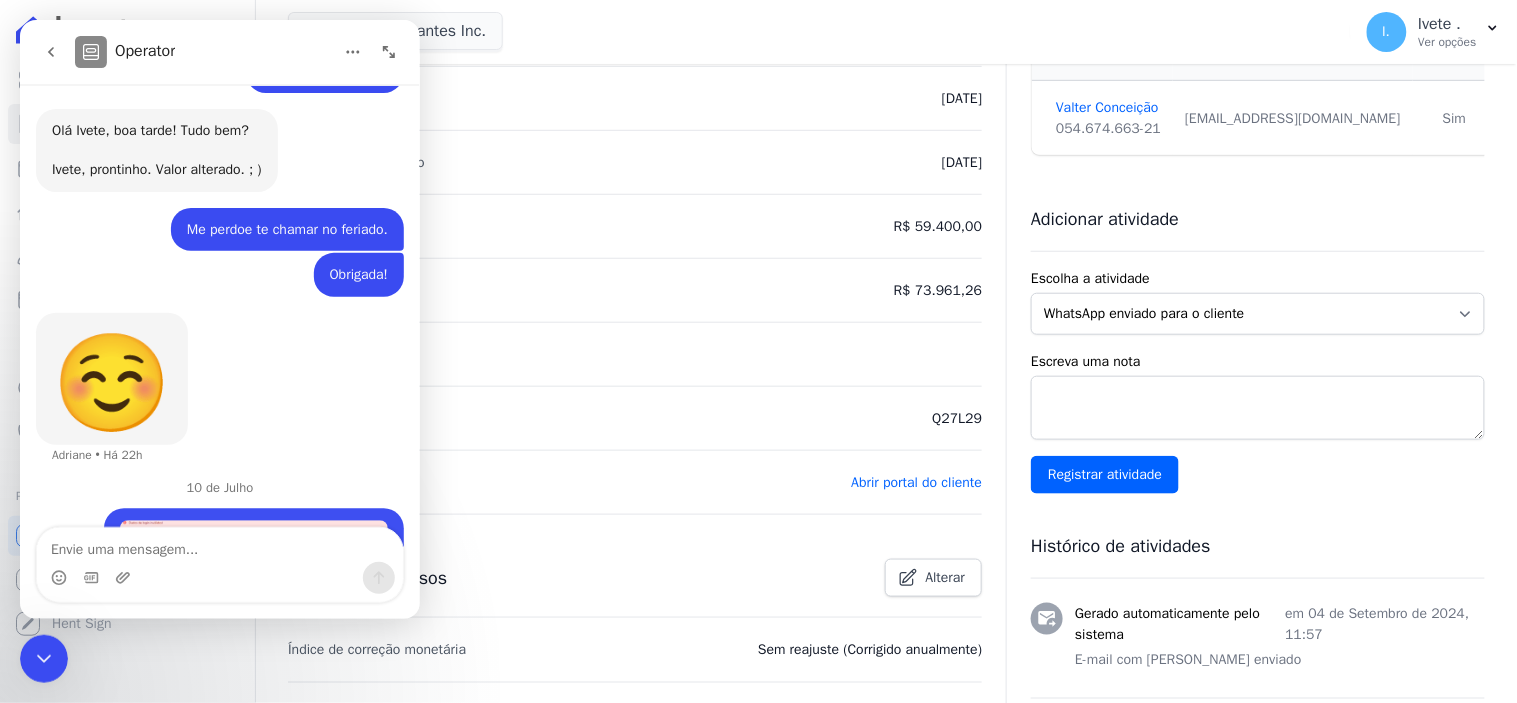 scroll, scrollTop: 17696, scrollLeft: 0, axis: vertical 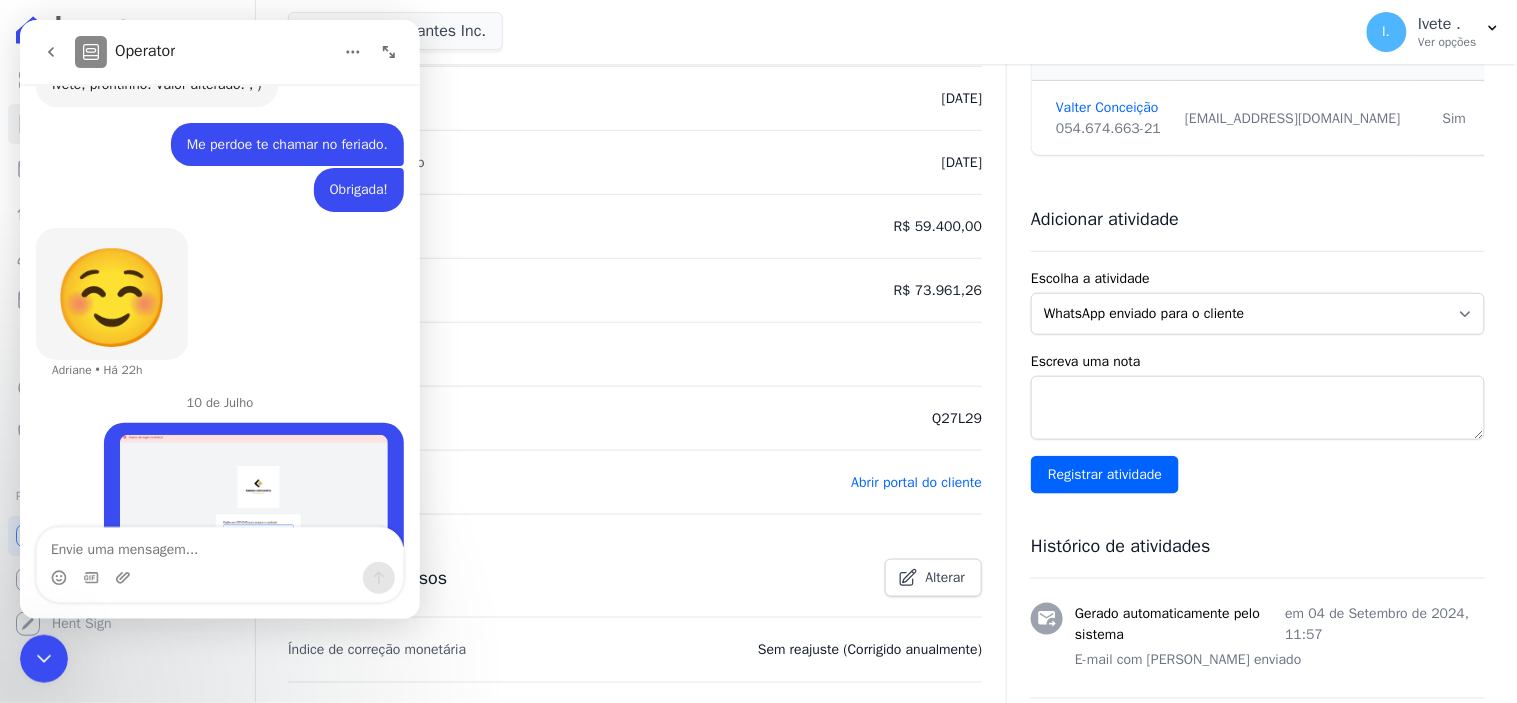 click at bounding box center (219, 544) 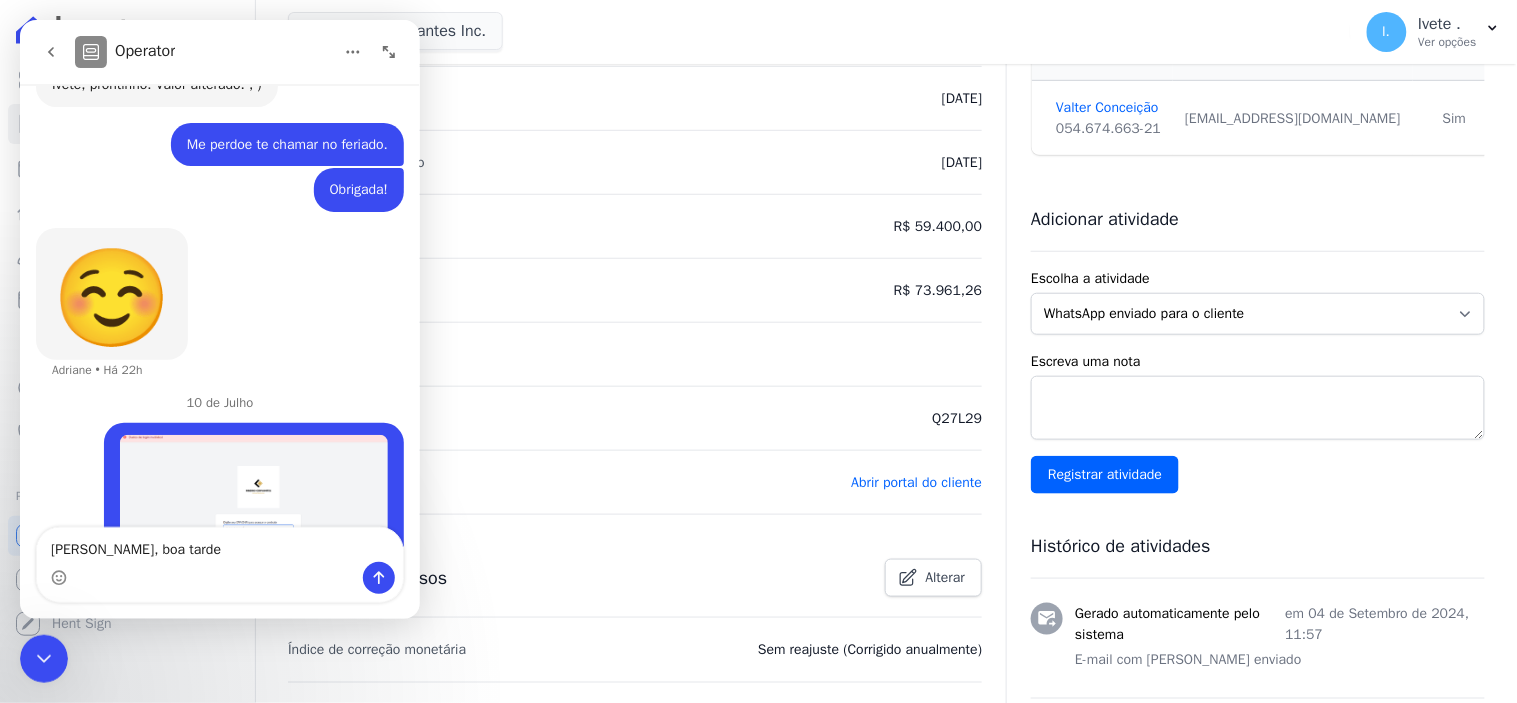 type on "[PERSON_NAME], boa tarde!" 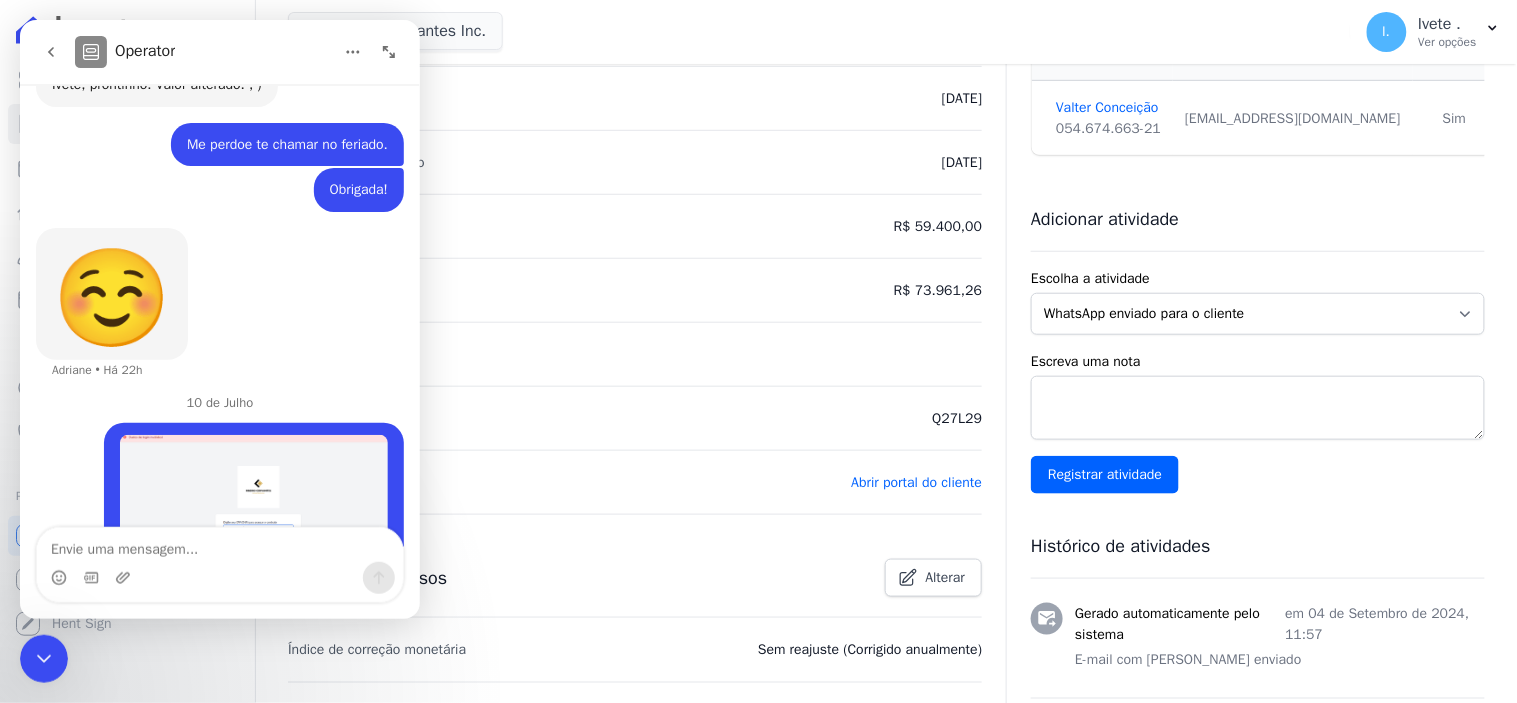scroll, scrollTop: 17742, scrollLeft: 0, axis: vertical 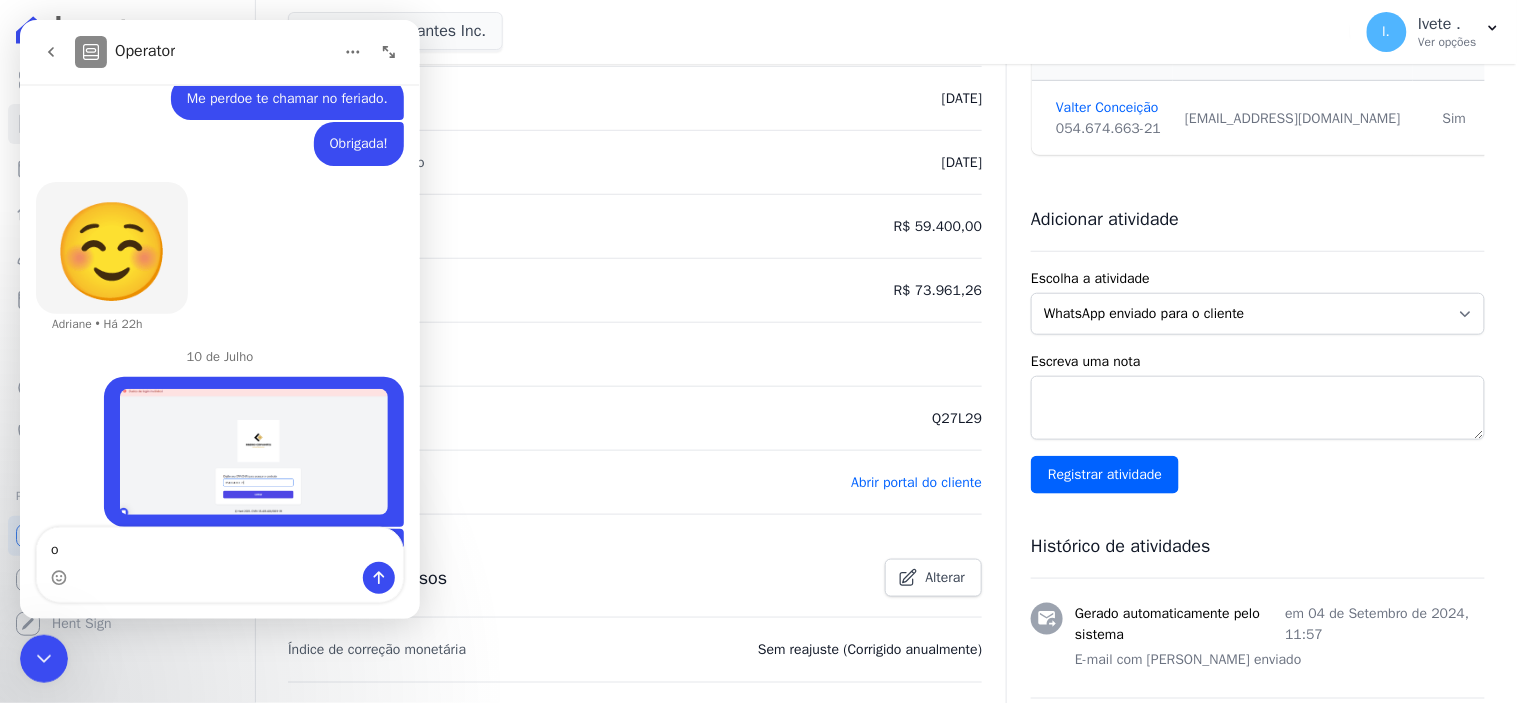 type on "o" 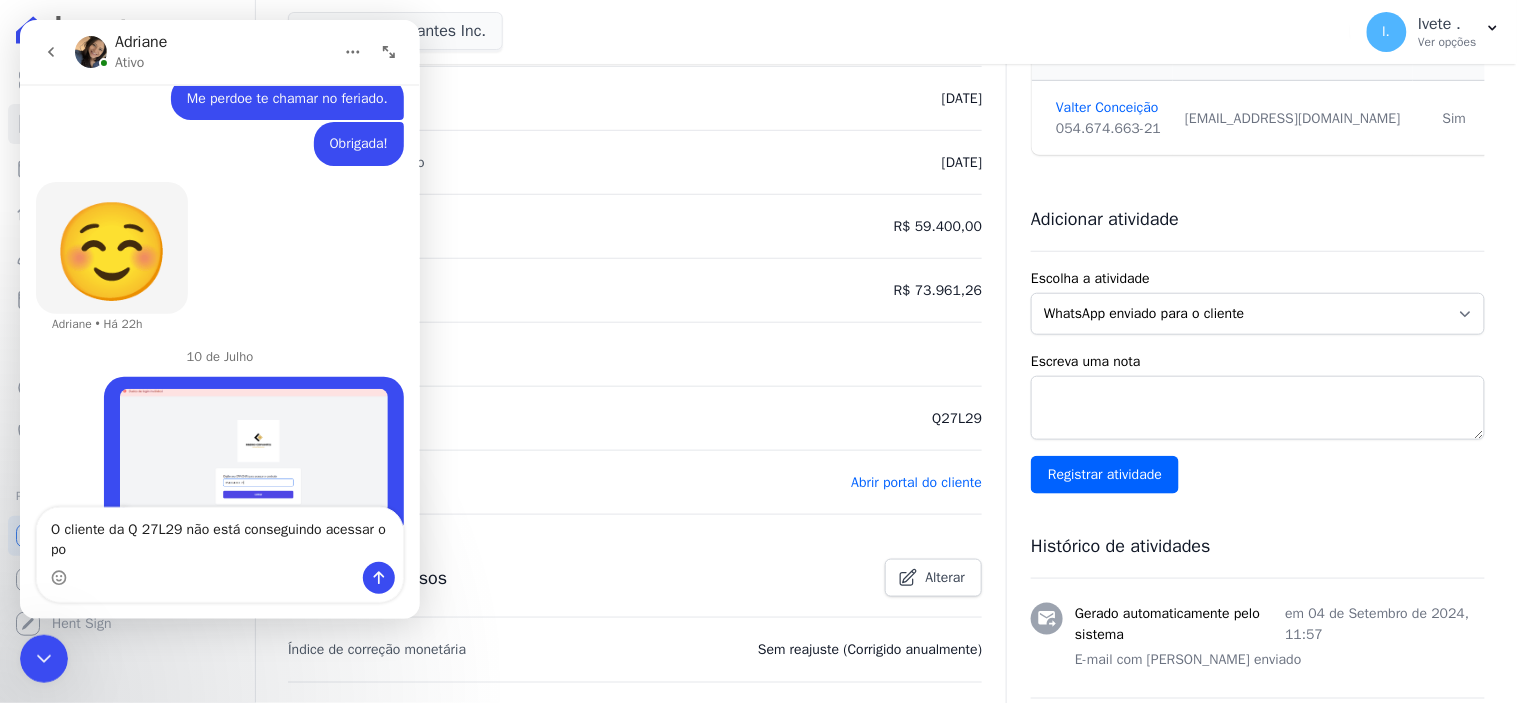 scroll, scrollTop: 17762, scrollLeft: 0, axis: vertical 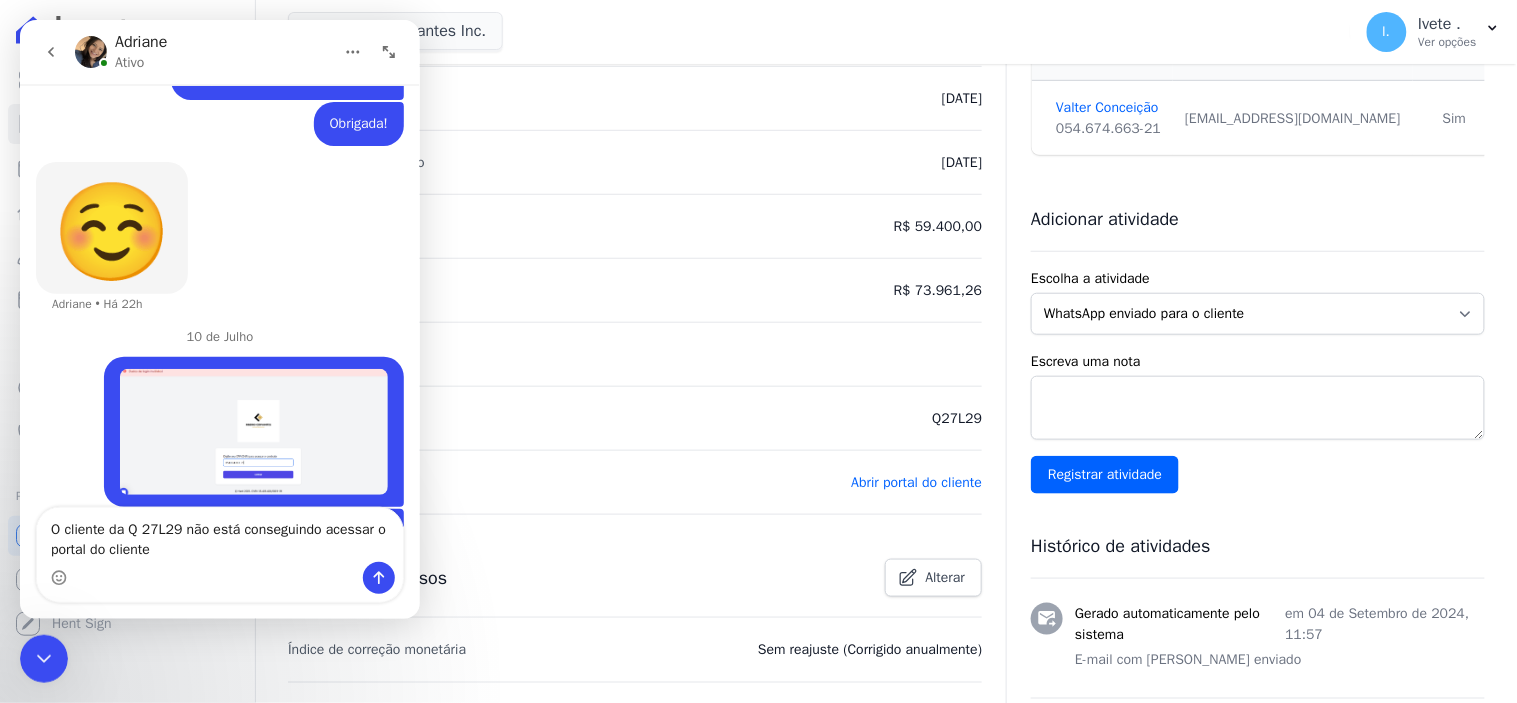 type on "O cliente da Q 27L29 não está conseguindo acessar o portal do cliente." 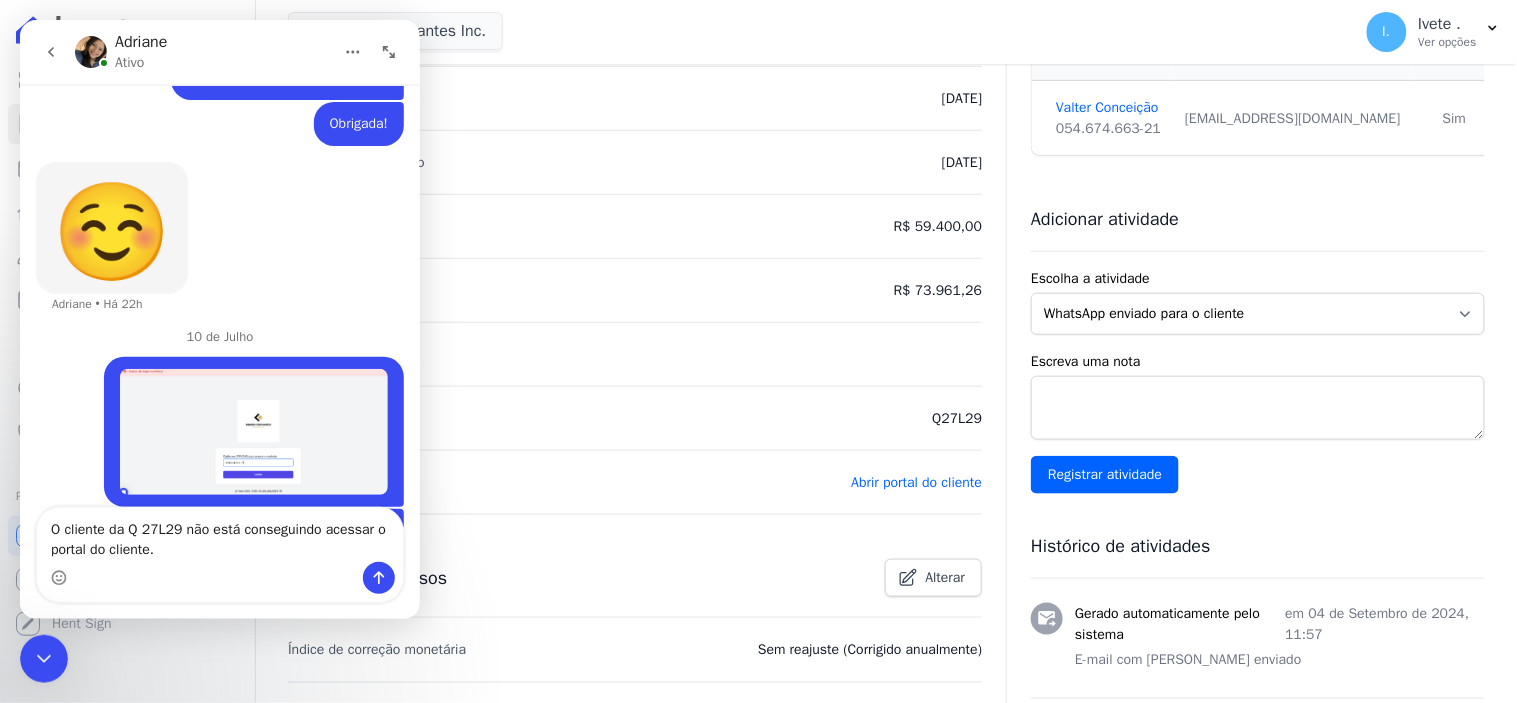 type 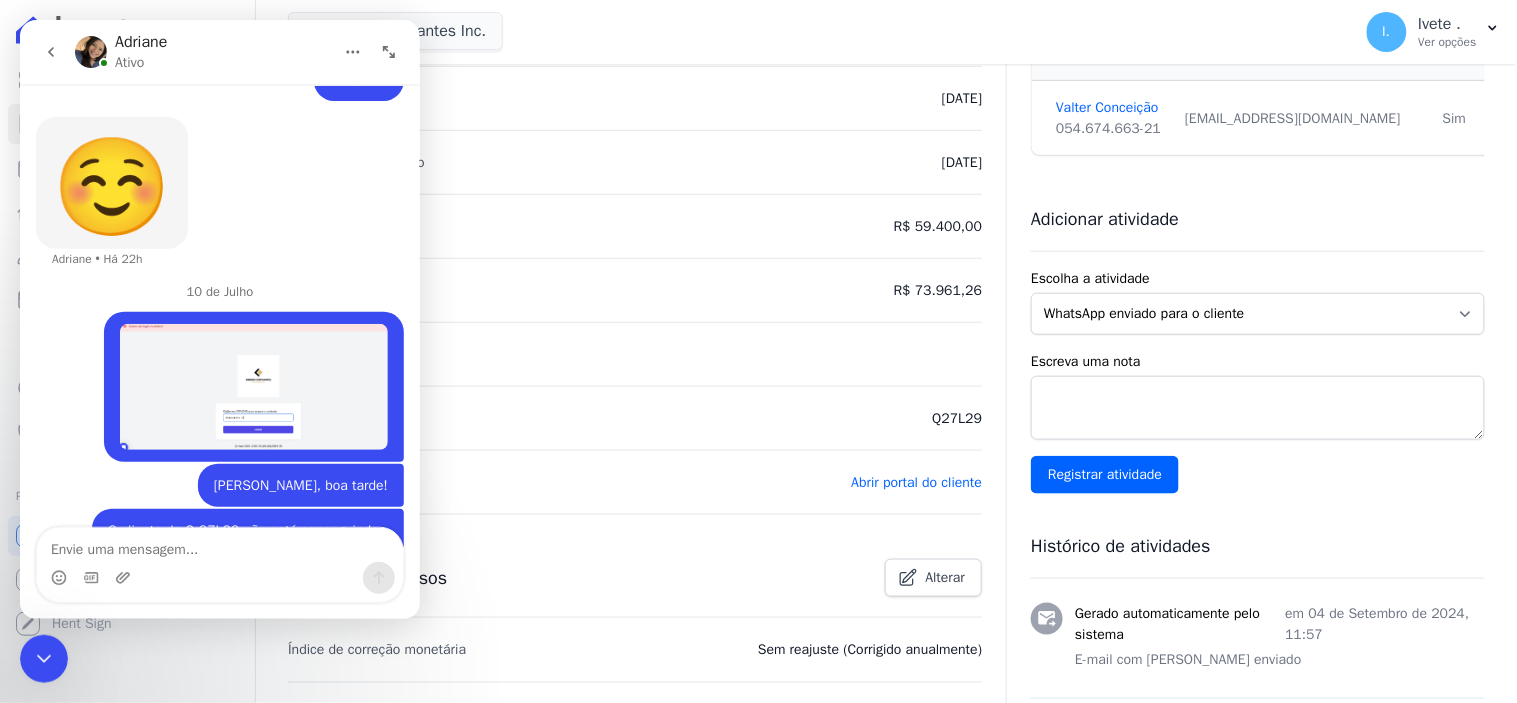 scroll, scrollTop: 17806, scrollLeft: 0, axis: vertical 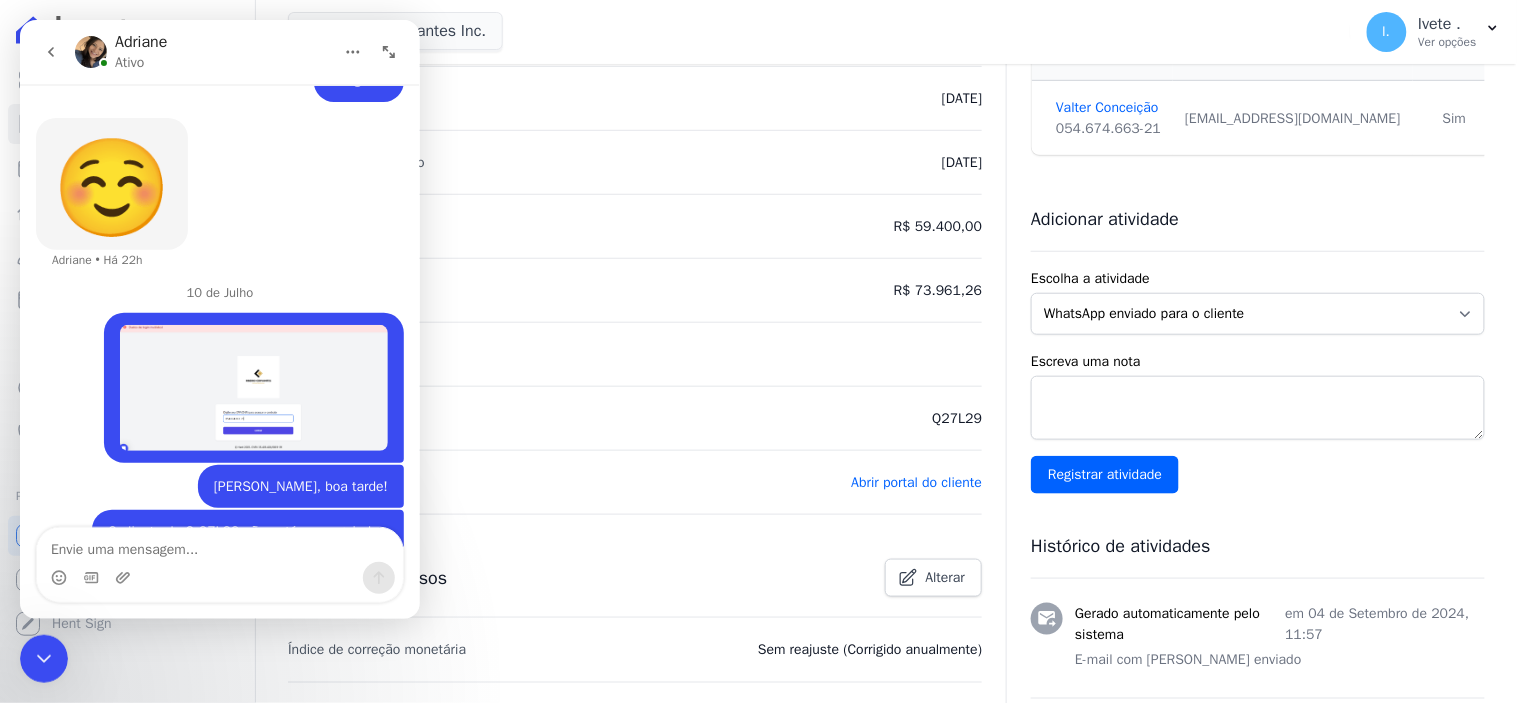 drag, startPoint x: 37, startPoint y: 659, endPoint x: 101, endPoint y: 1249, distance: 593.46106 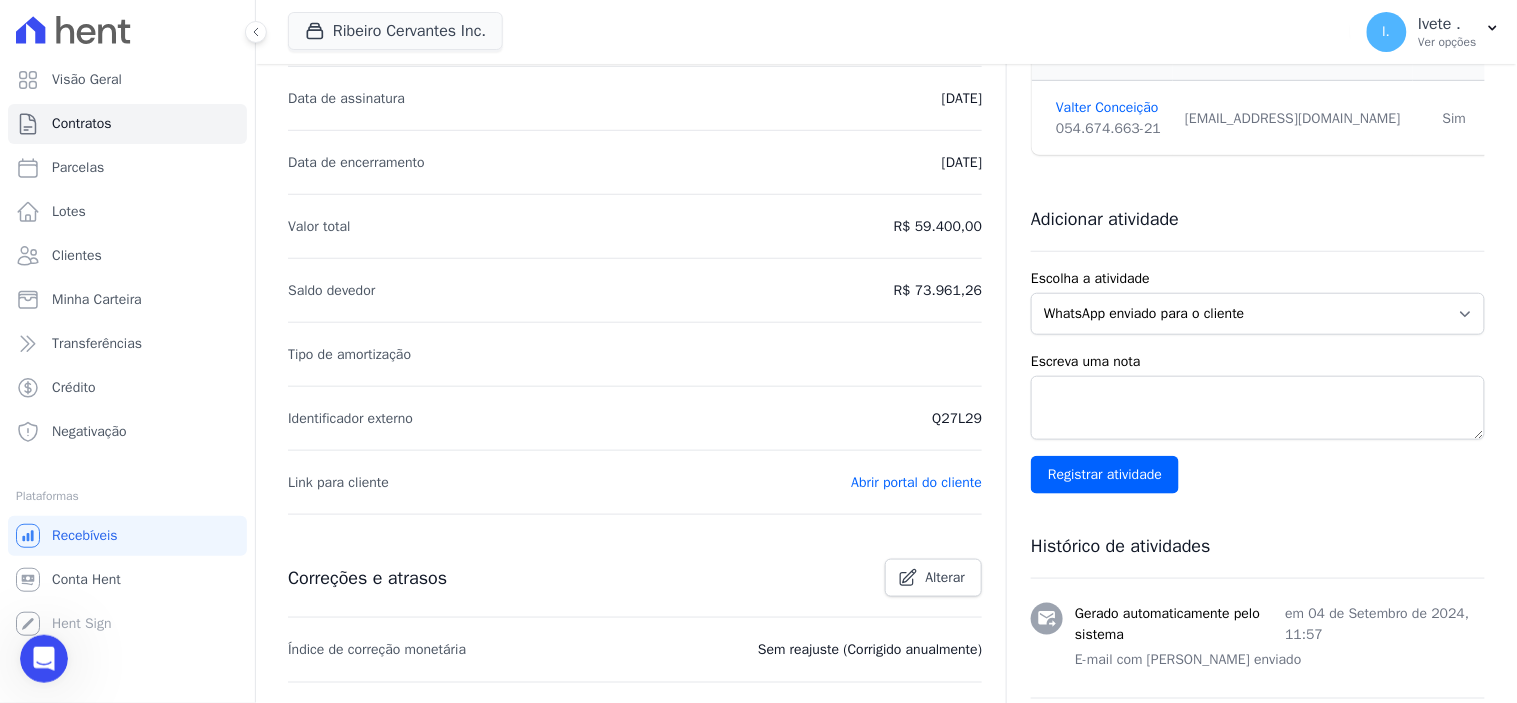 scroll, scrollTop: 0, scrollLeft: 0, axis: both 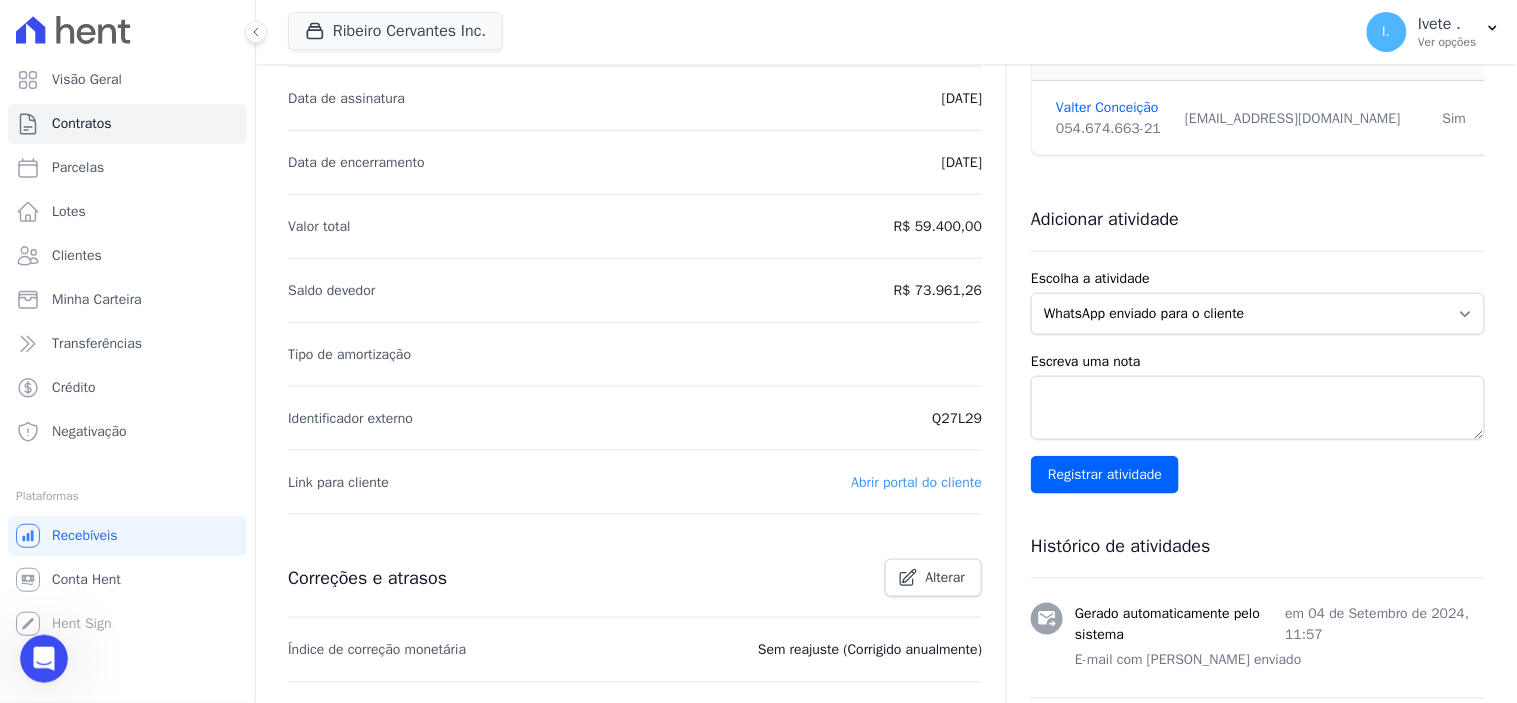 click on "Abrir portal do cliente" at bounding box center (916, 482) 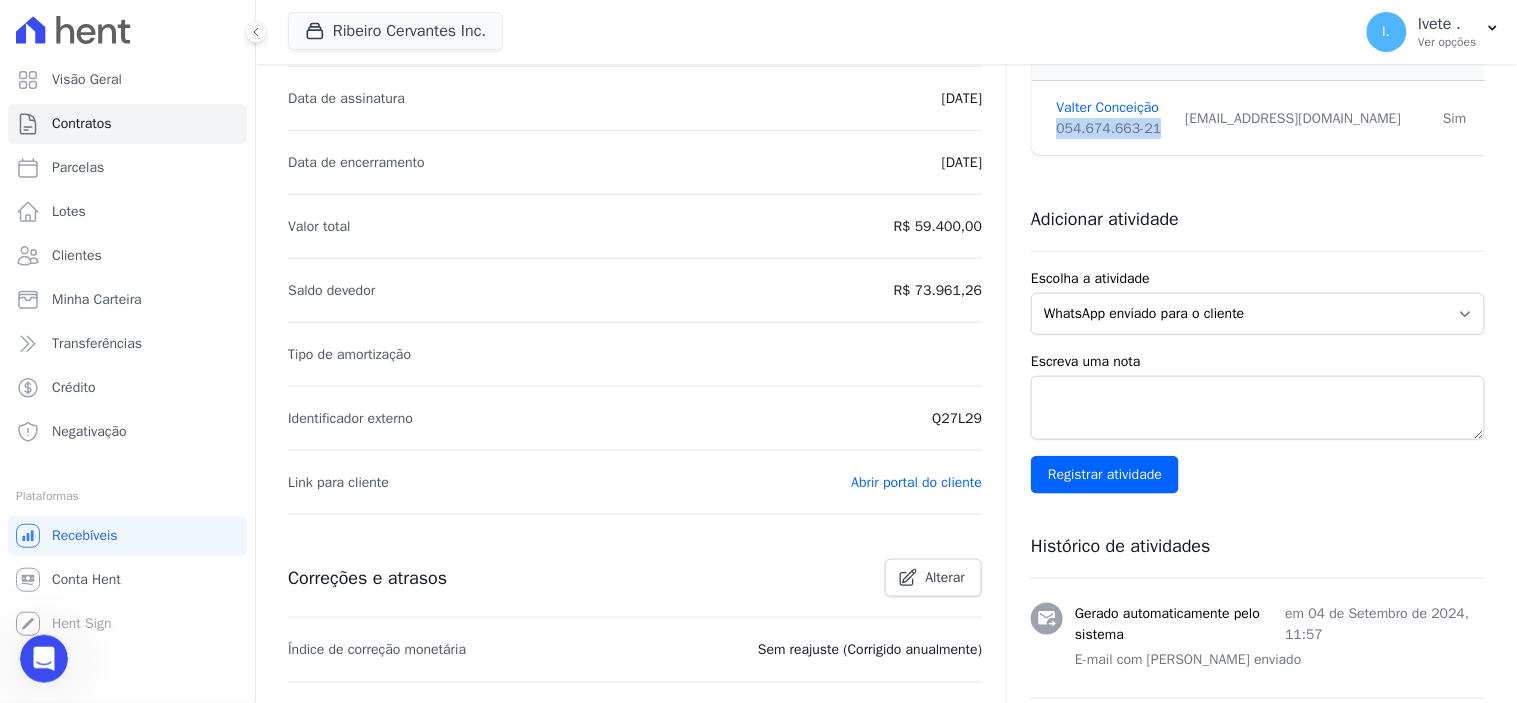 drag, startPoint x: 1052, startPoint y: 121, endPoint x: 1152, endPoint y: 121, distance: 100 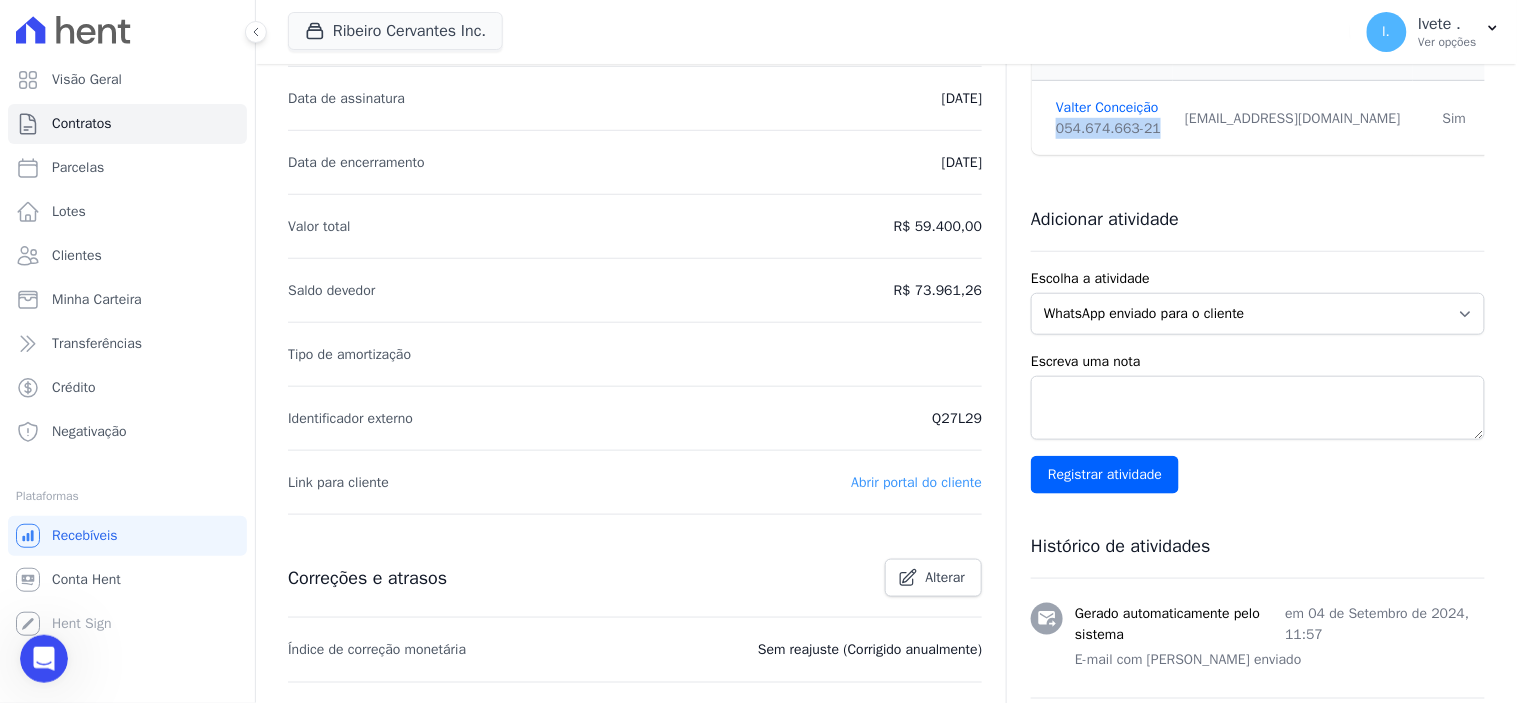 click on "Abrir portal do cliente" at bounding box center (916, 482) 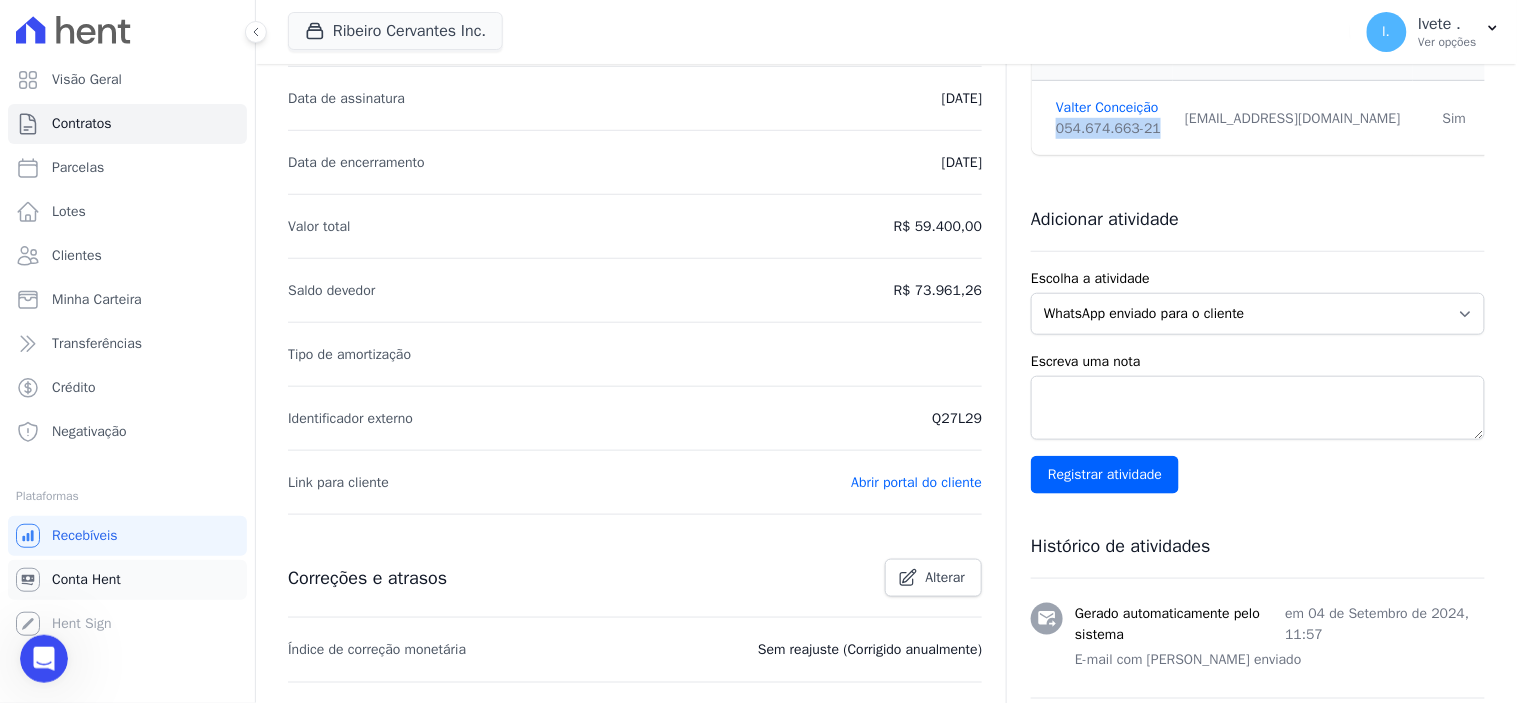 click on "Conta Hent" at bounding box center (86, 580) 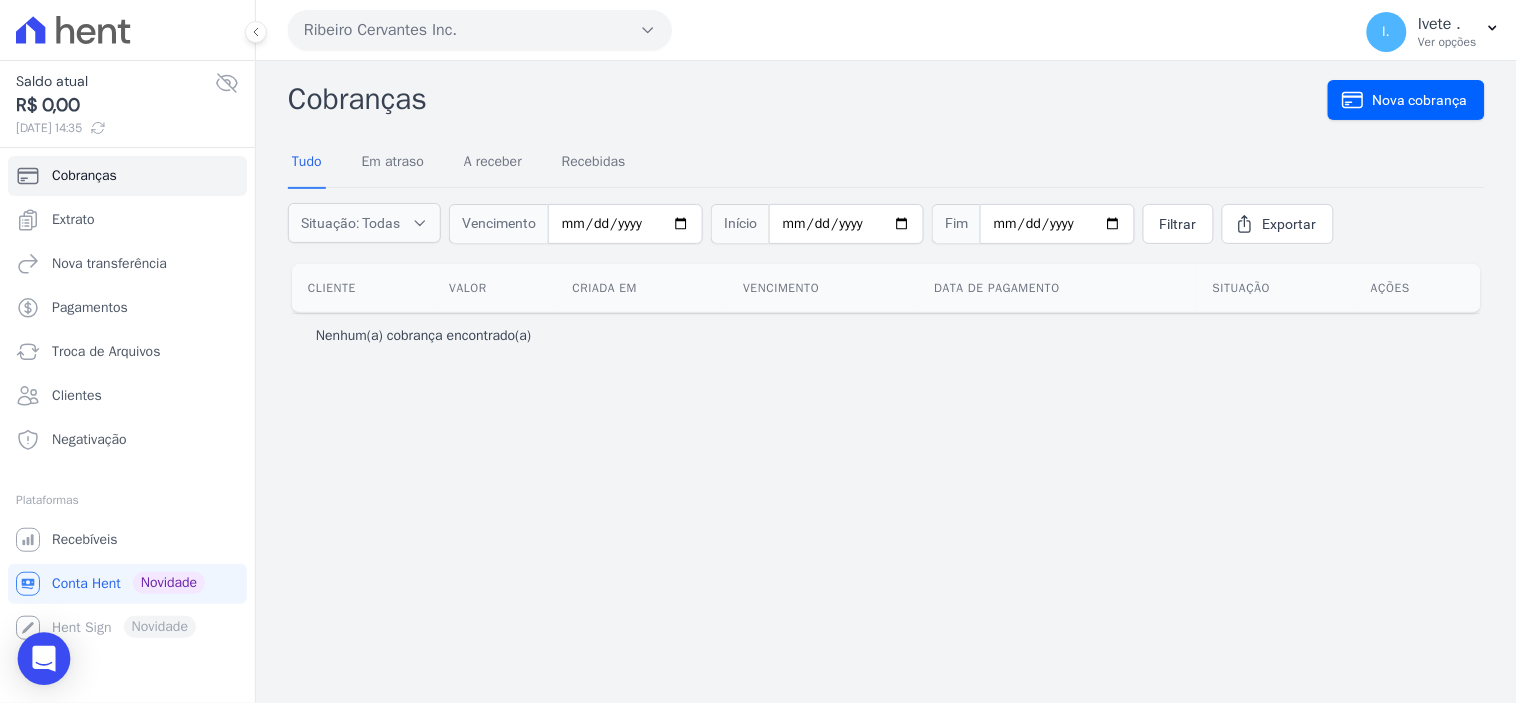 click 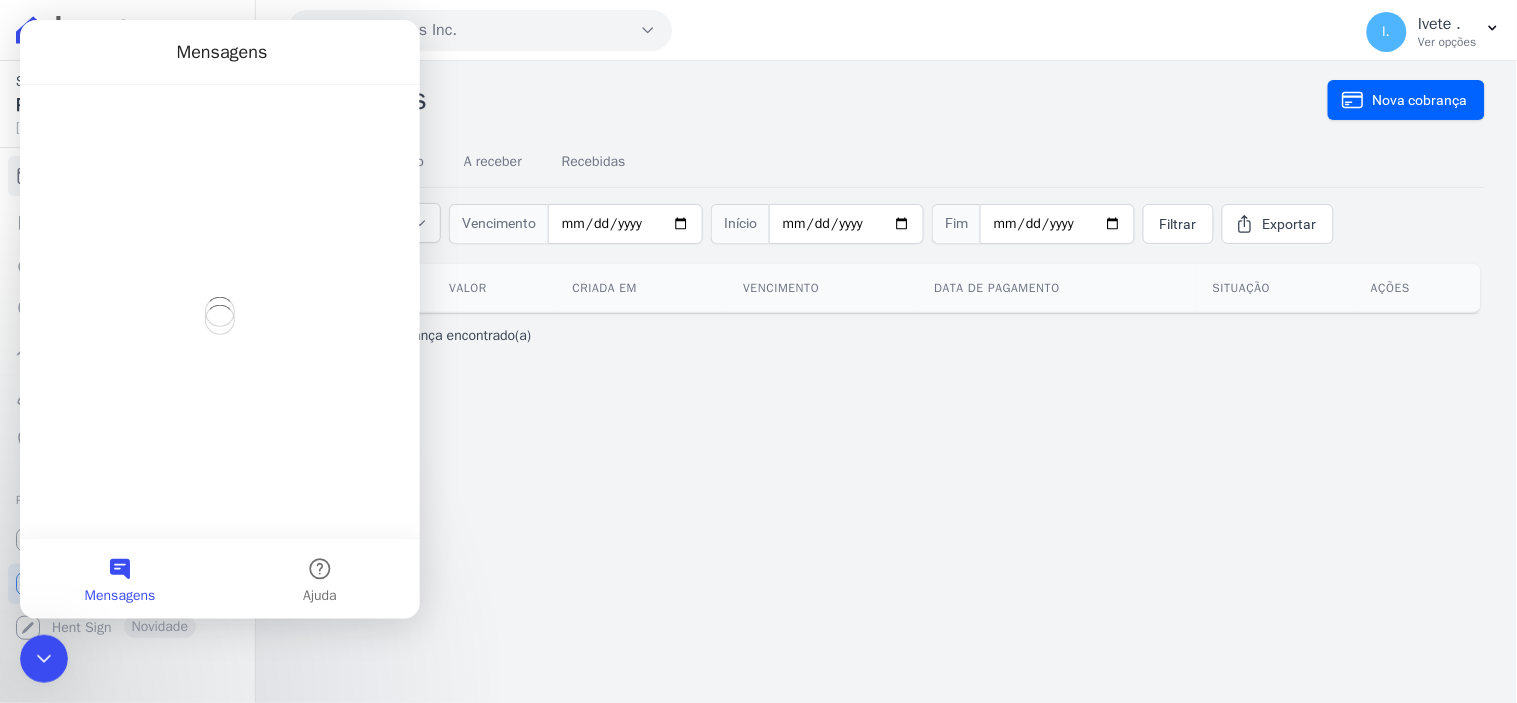 scroll, scrollTop: 0, scrollLeft: 0, axis: both 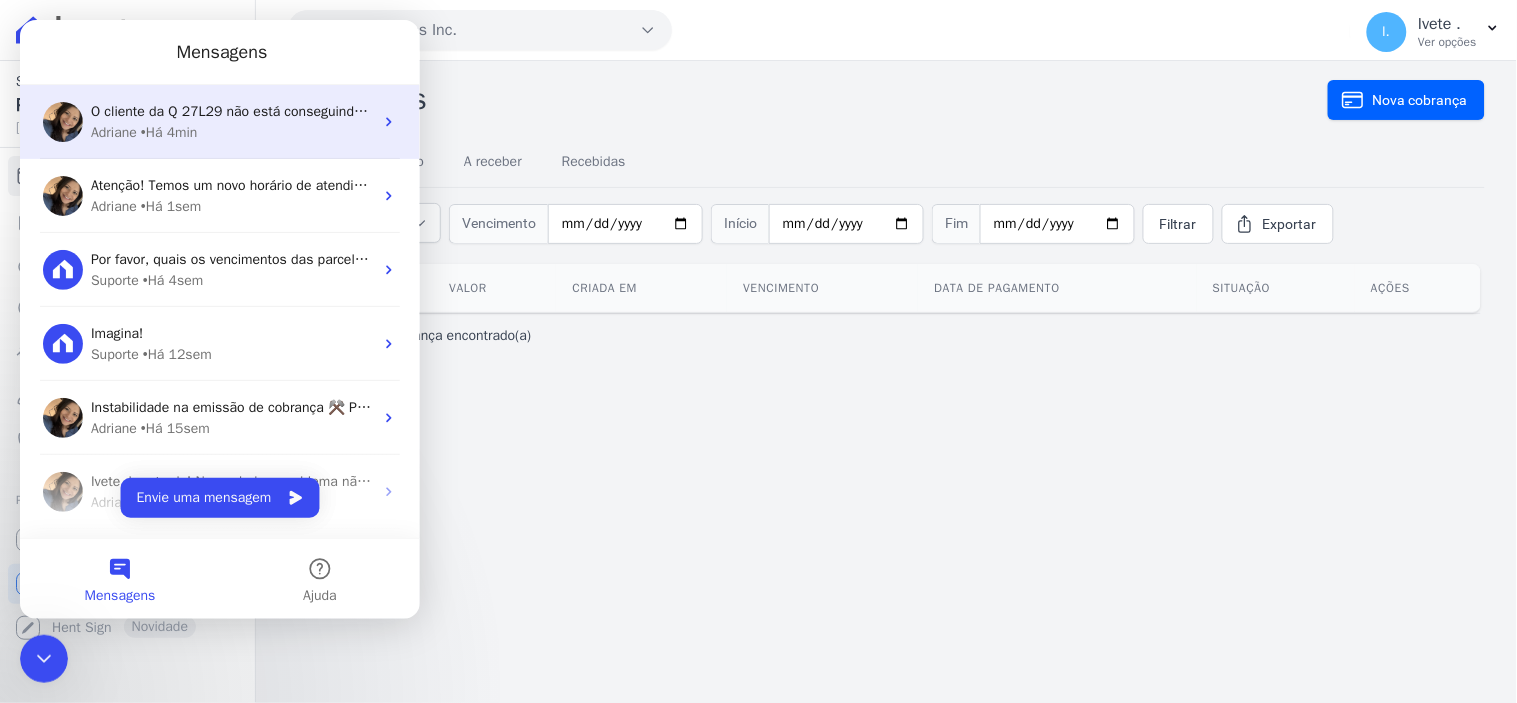 click on "O cliente da Q 27L29 não está conseguindo acessar o portal do cliente." at bounding box center (311, 110) 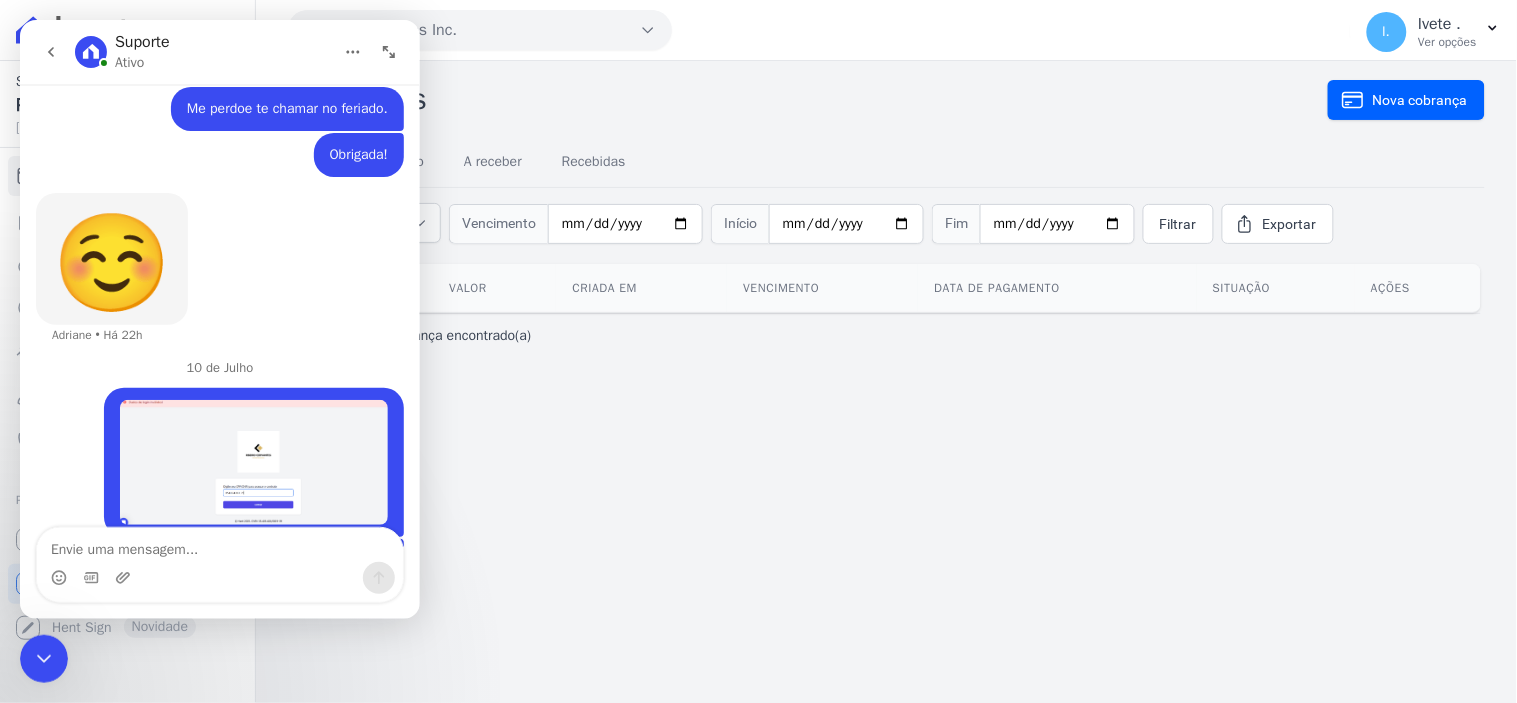 scroll, scrollTop: 17620, scrollLeft: 0, axis: vertical 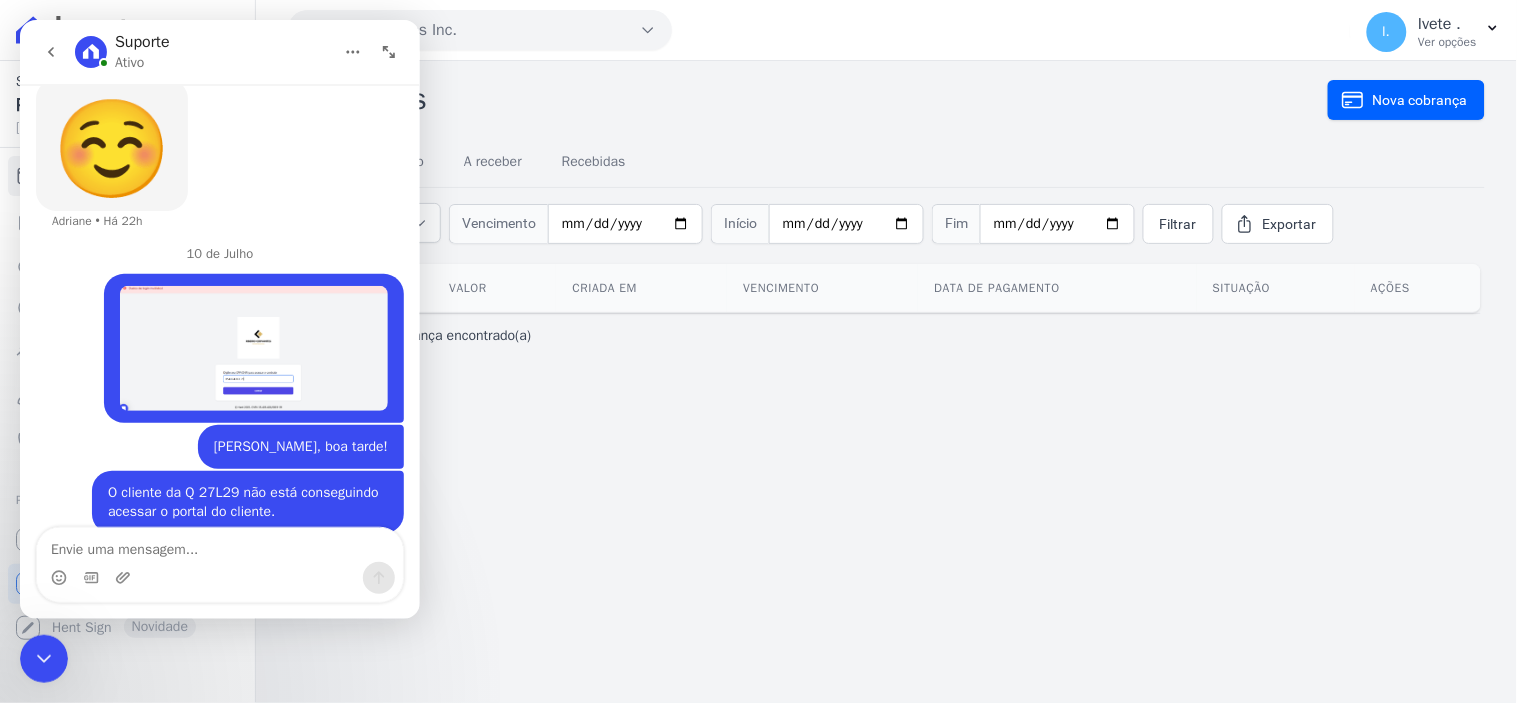 click at bounding box center (253, 348) 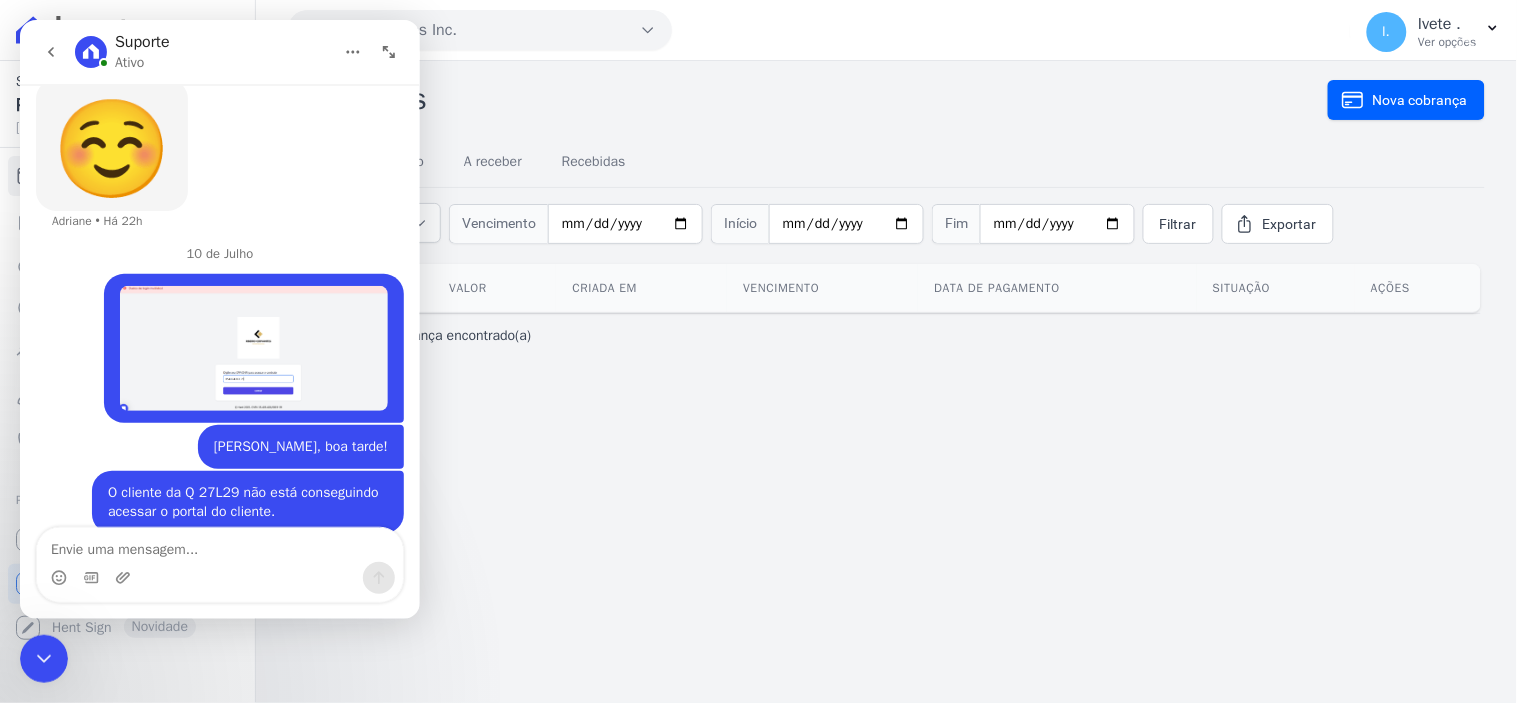 scroll, scrollTop: 0, scrollLeft: 0, axis: both 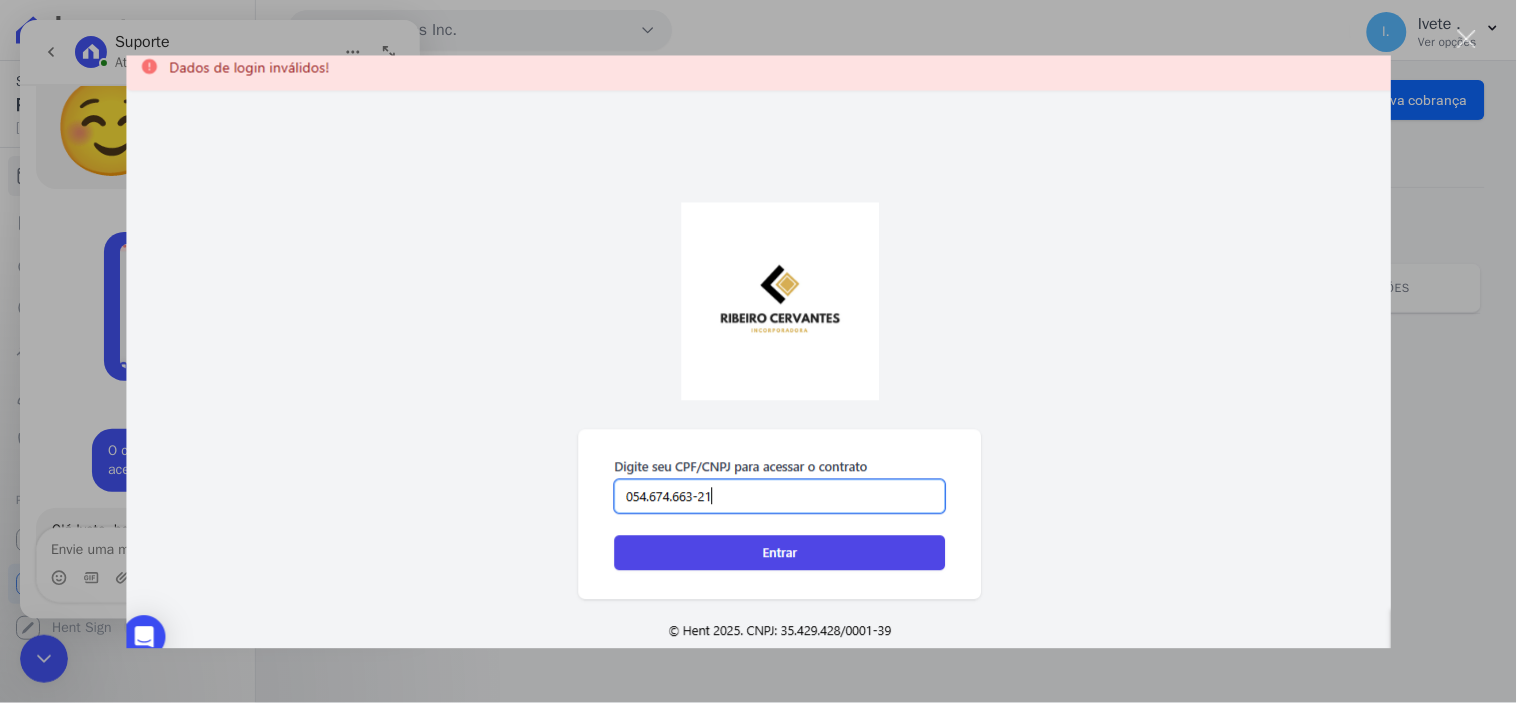 click at bounding box center [758, 351] 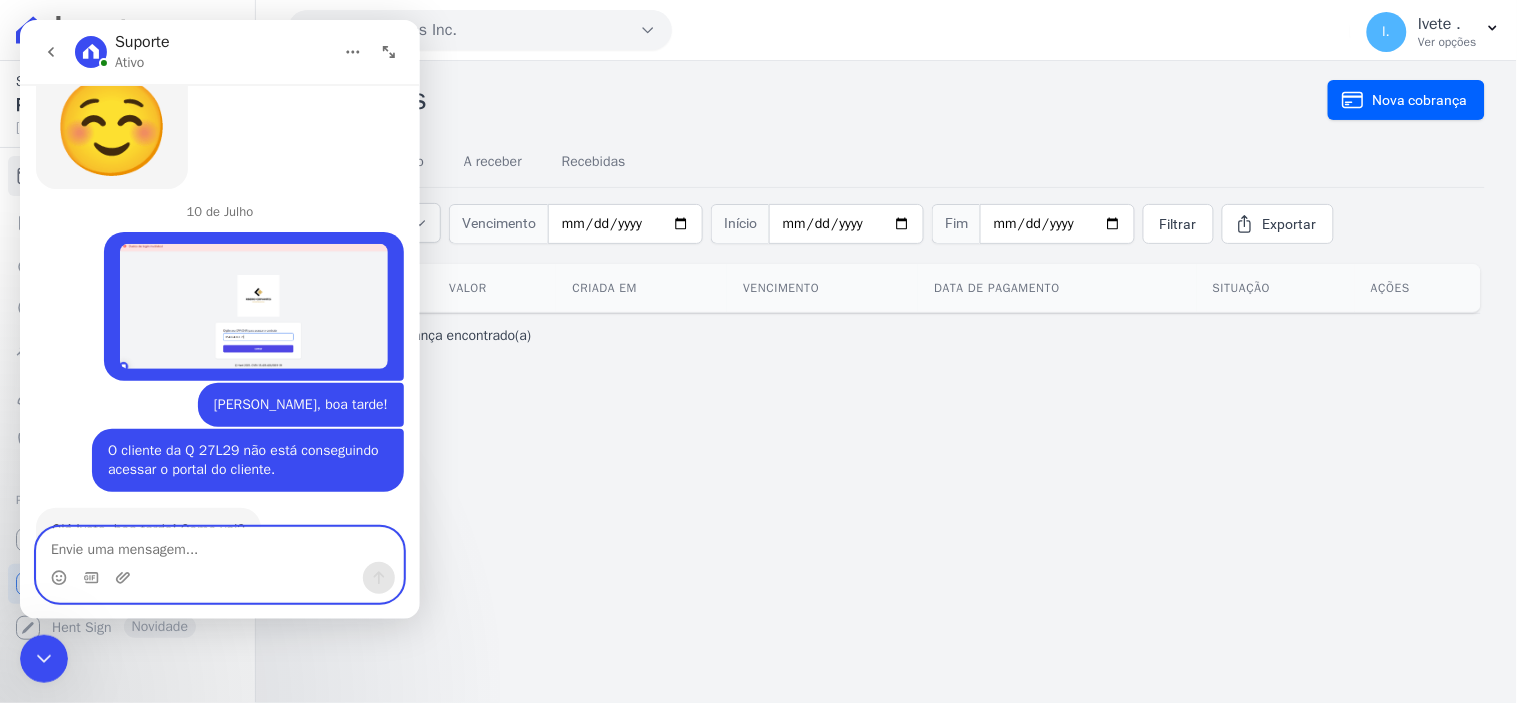 click at bounding box center [219, 544] 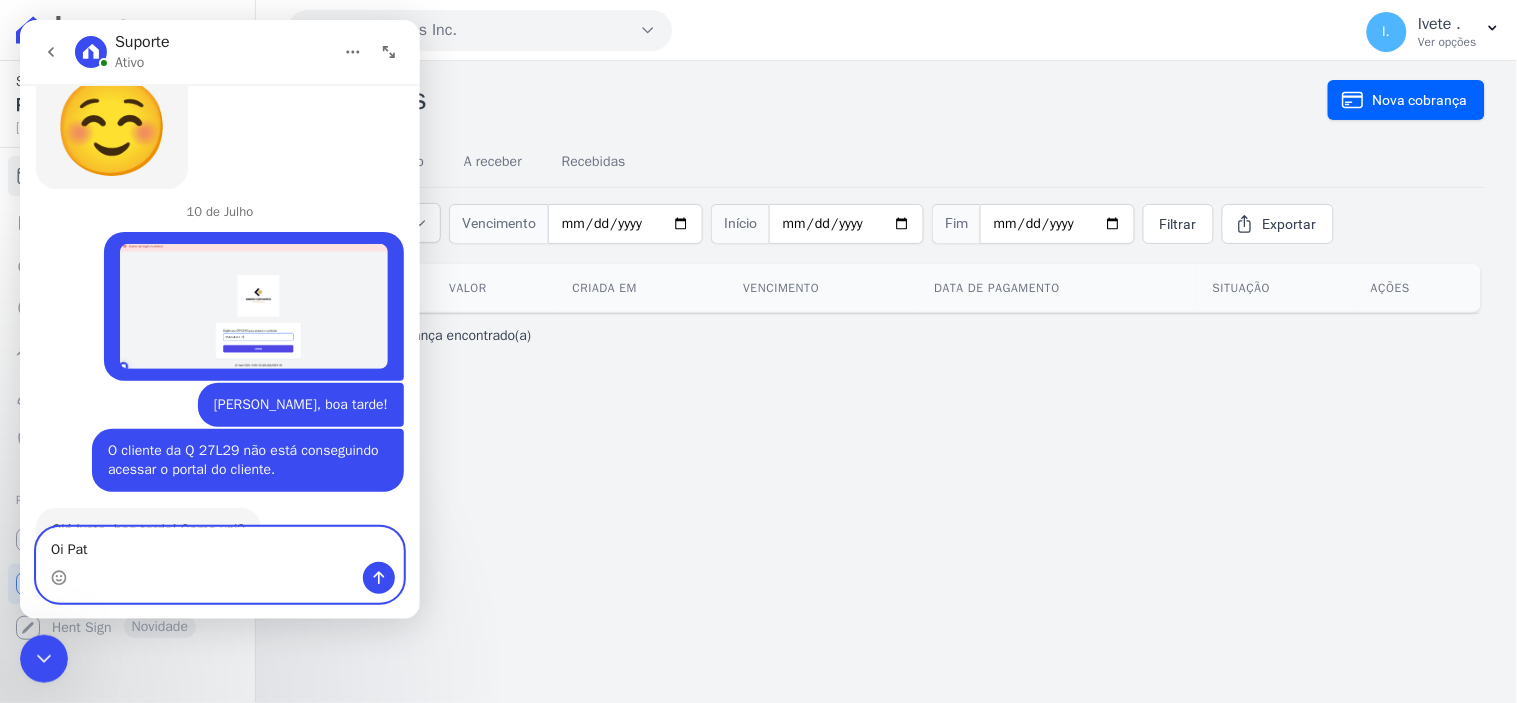 type on "Oi Paty" 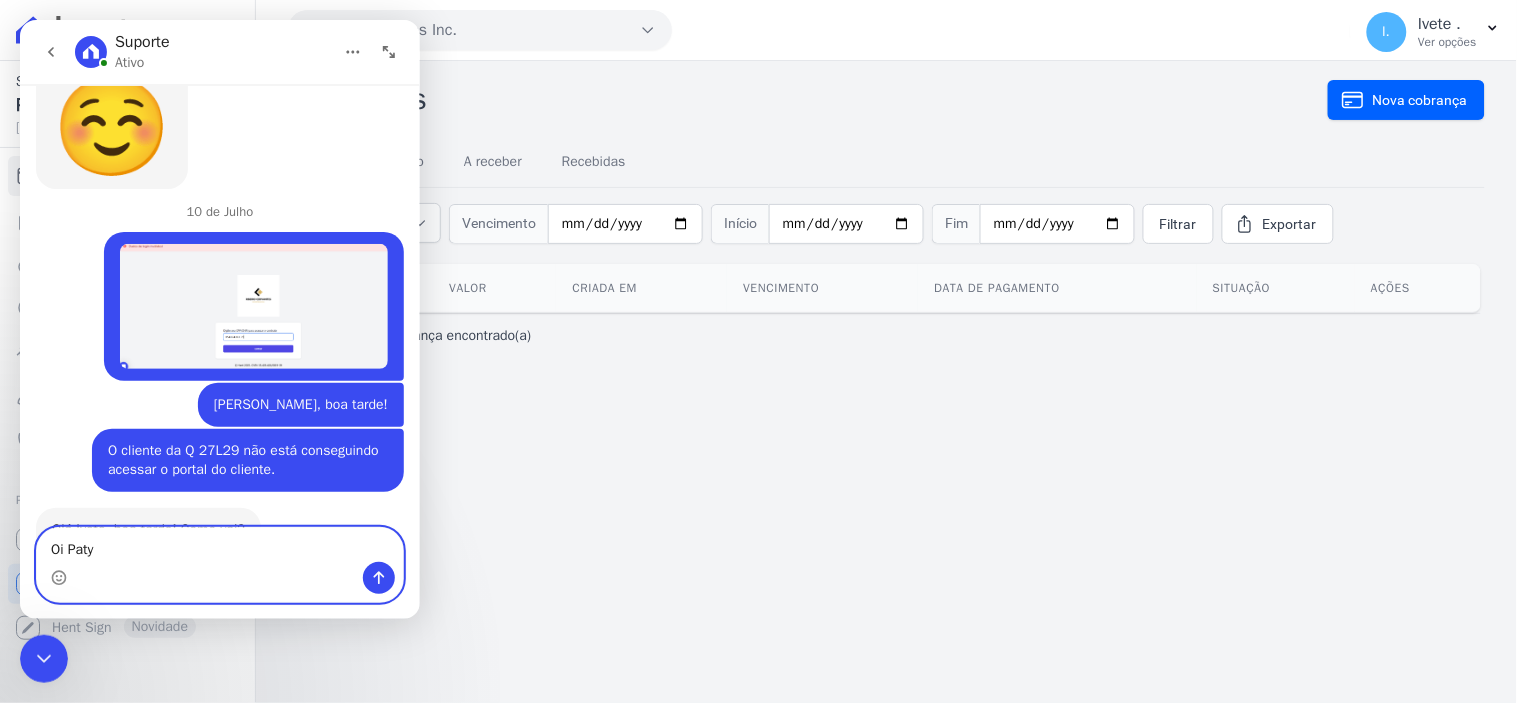 type 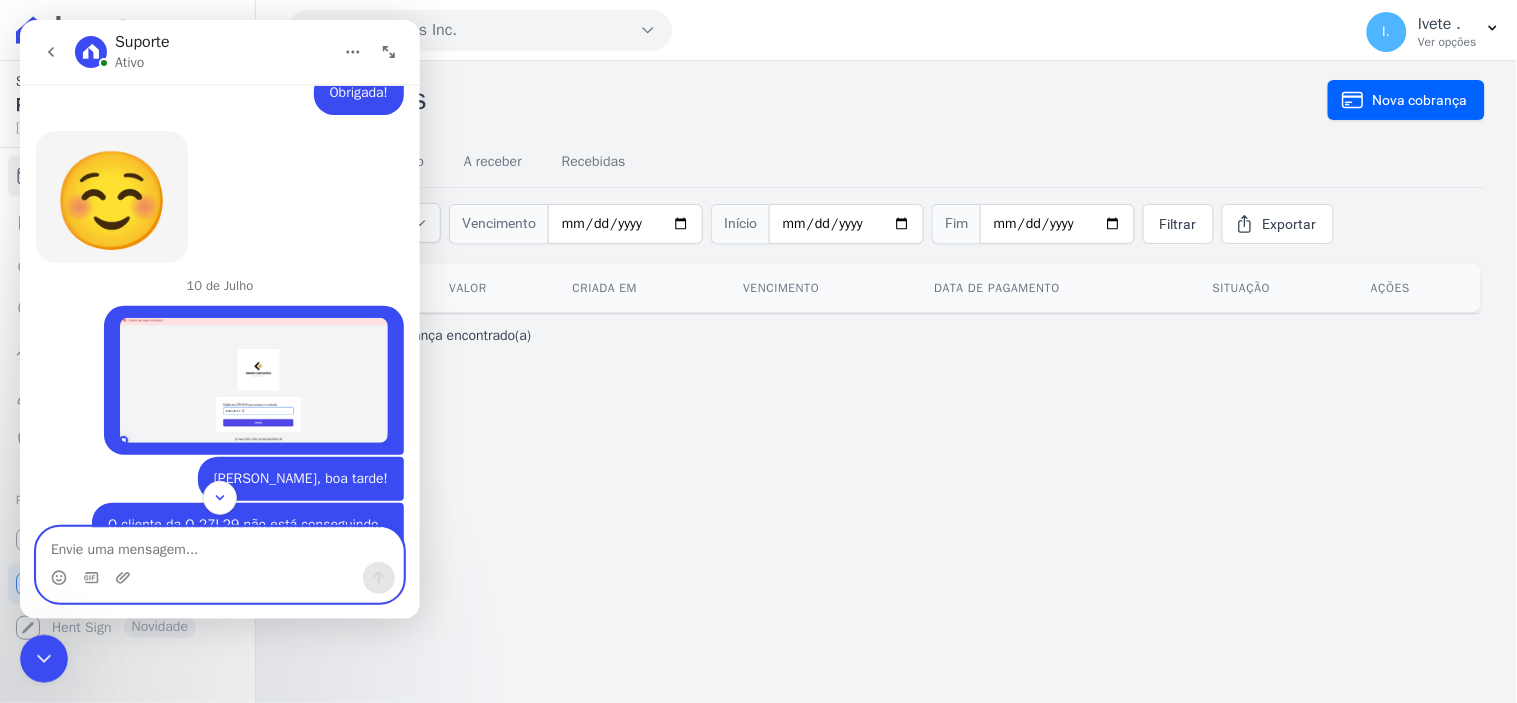 scroll, scrollTop: 17701, scrollLeft: 0, axis: vertical 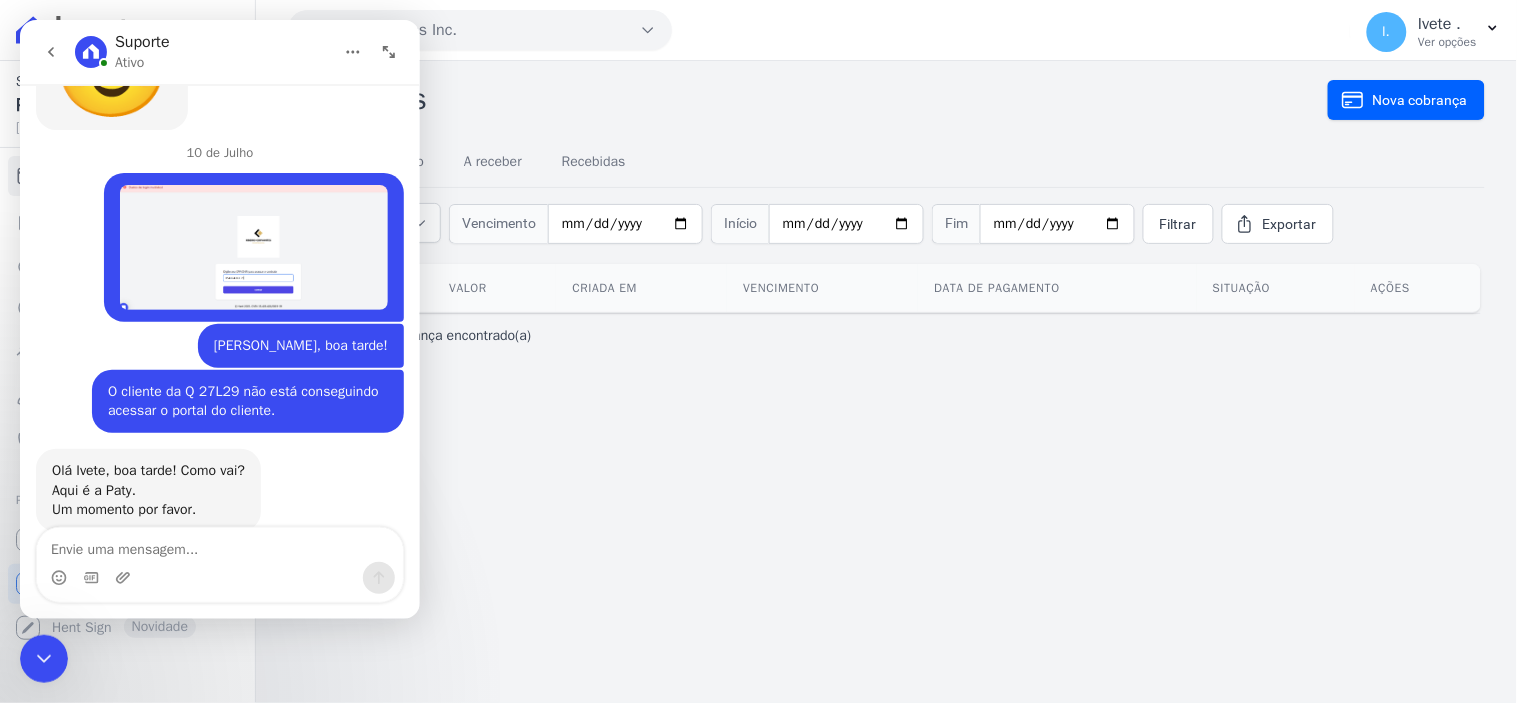 click 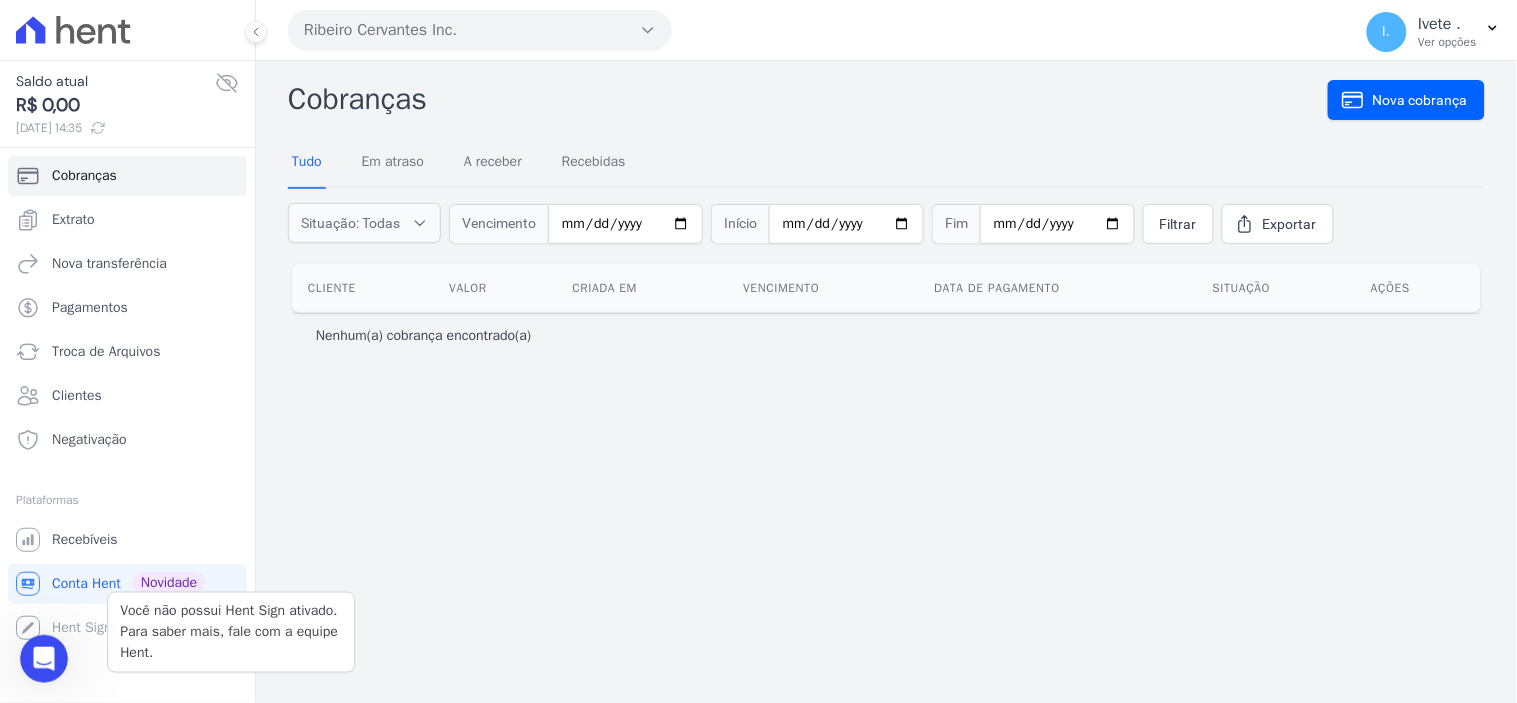 scroll, scrollTop: 0, scrollLeft: 0, axis: both 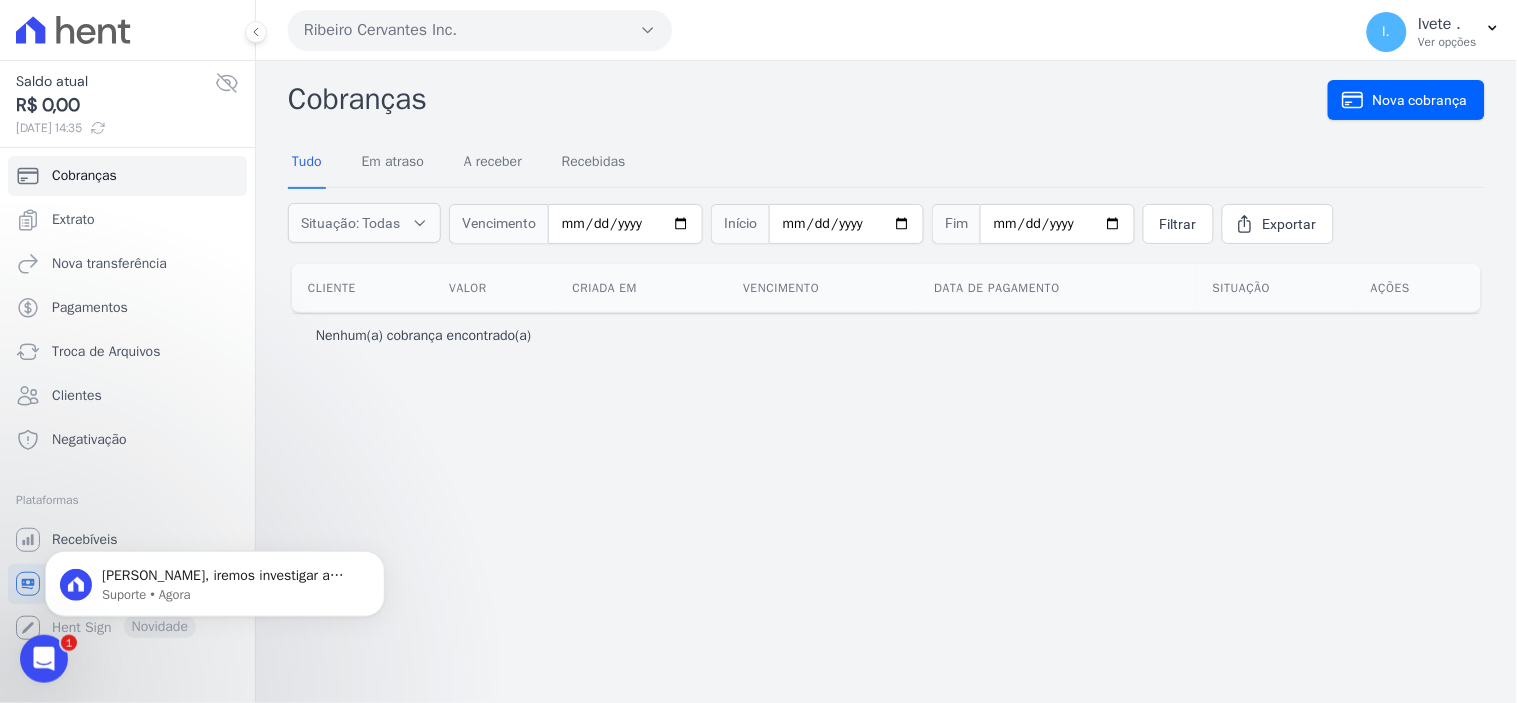 click 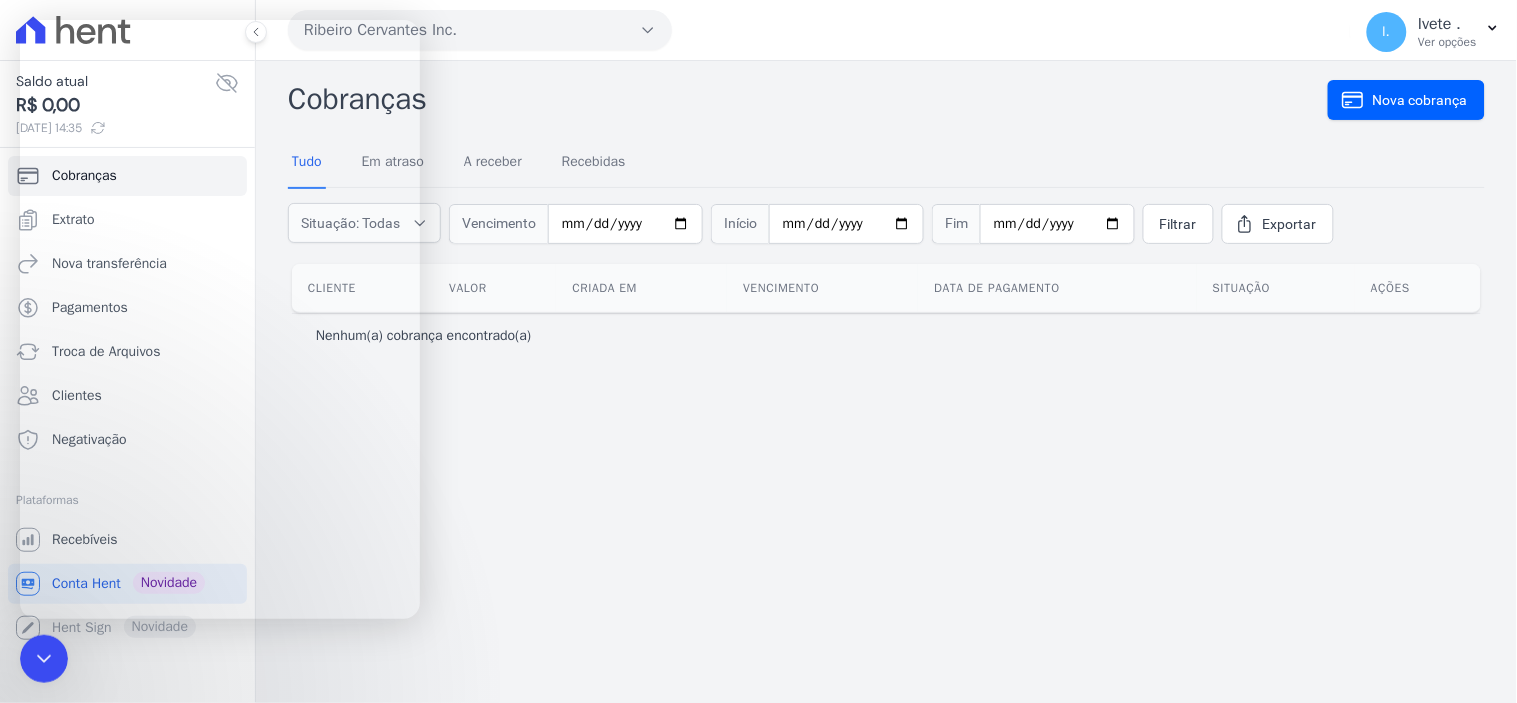 scroll, scrollTop: 2, scrollLeft: 0, axis: vertical 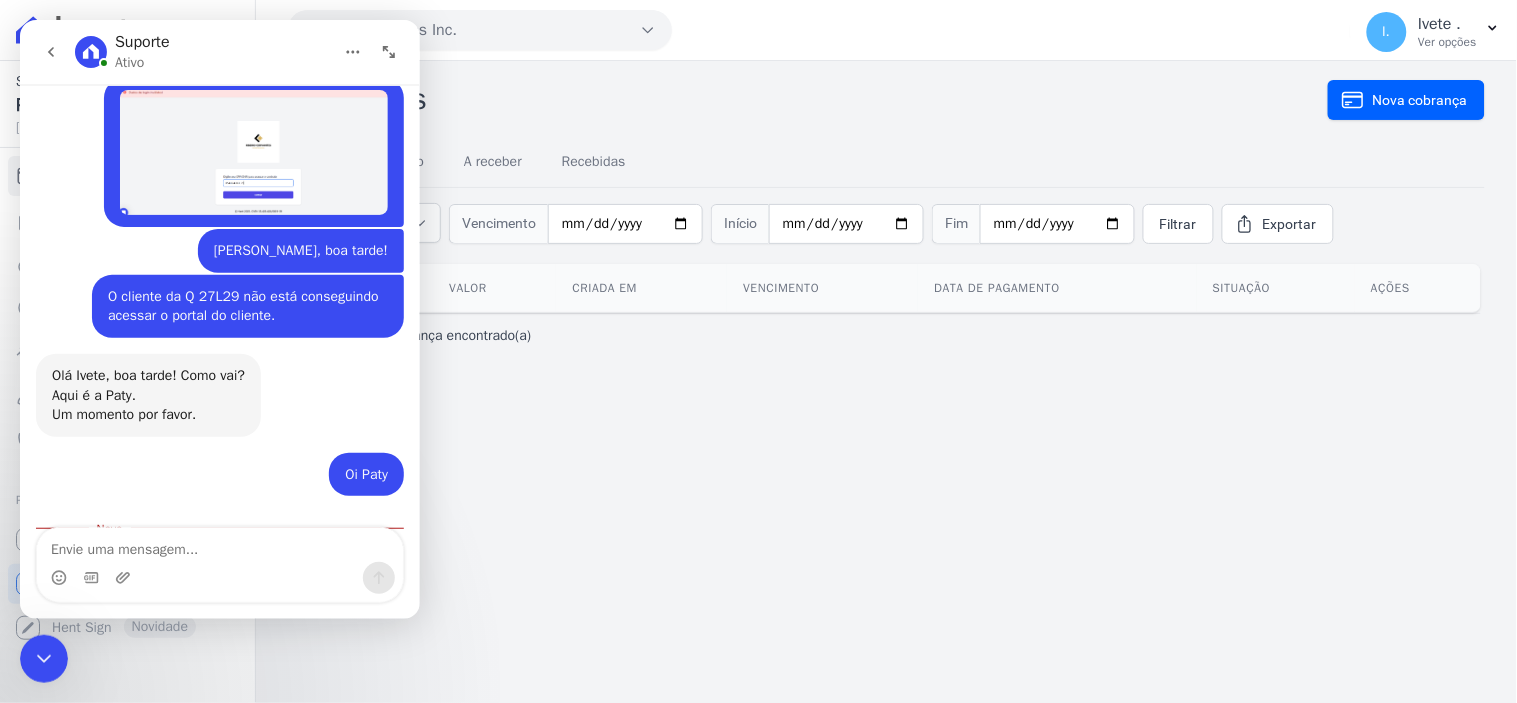 click at bounding box center [219, 544] 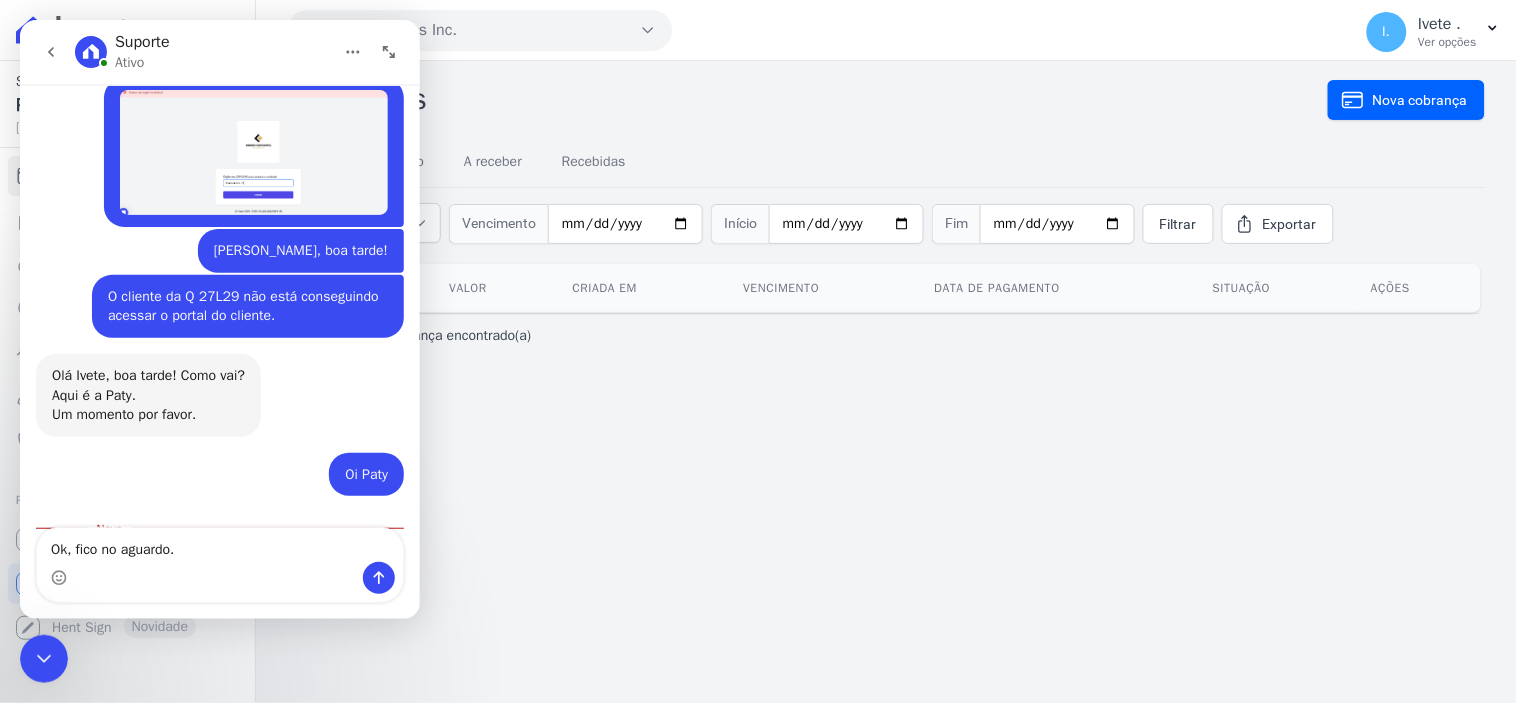 type on "Ok, fico no aguardo." 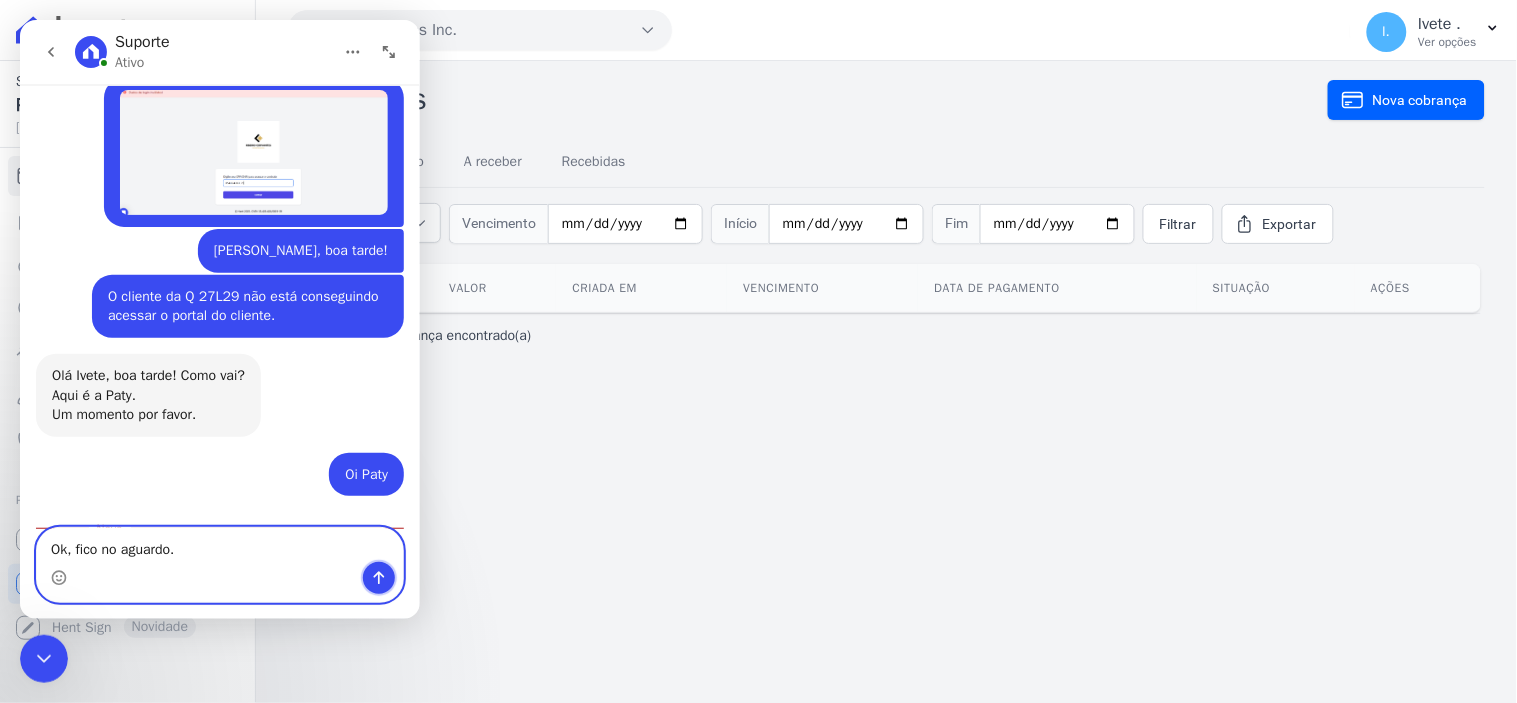click 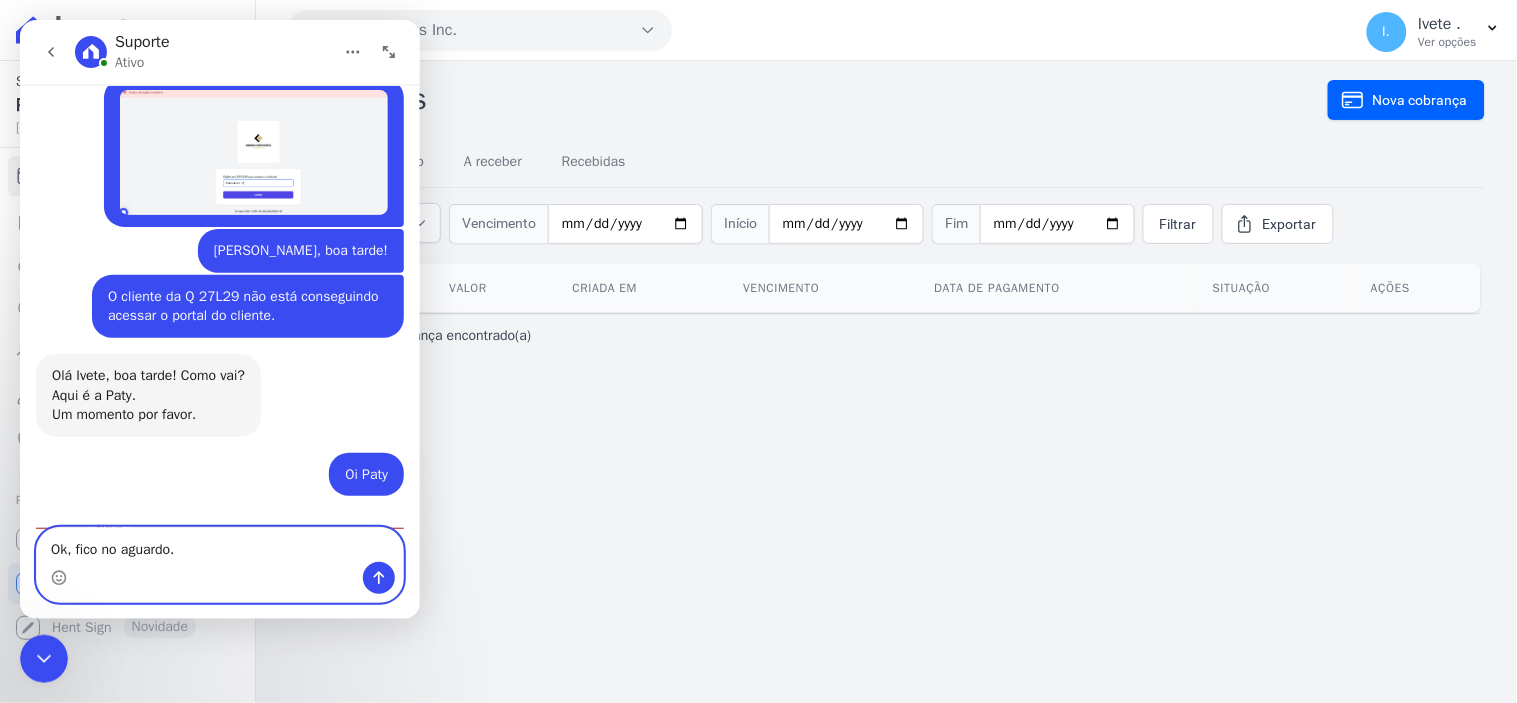 type 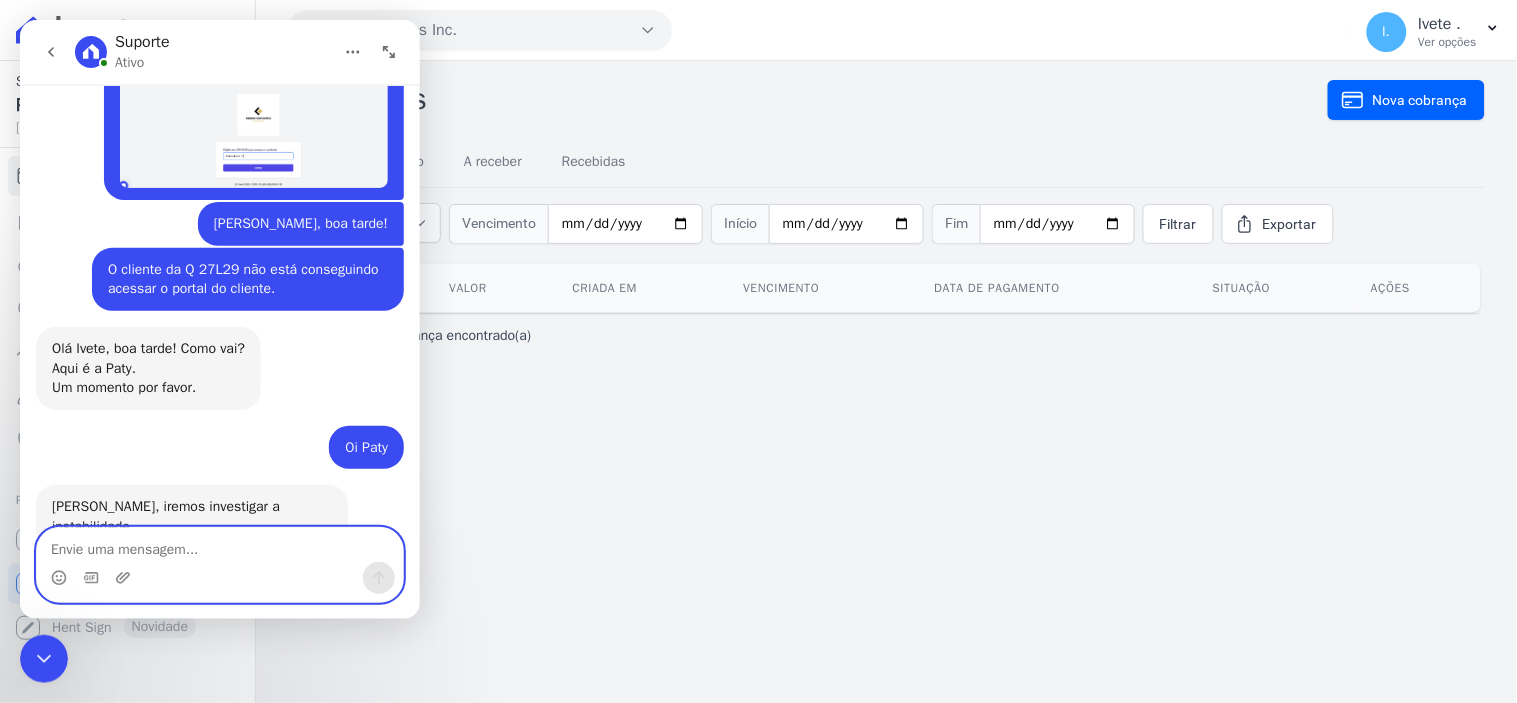 scroll, scrollTop: 17820, scrollLeft: 0, axis: vertical 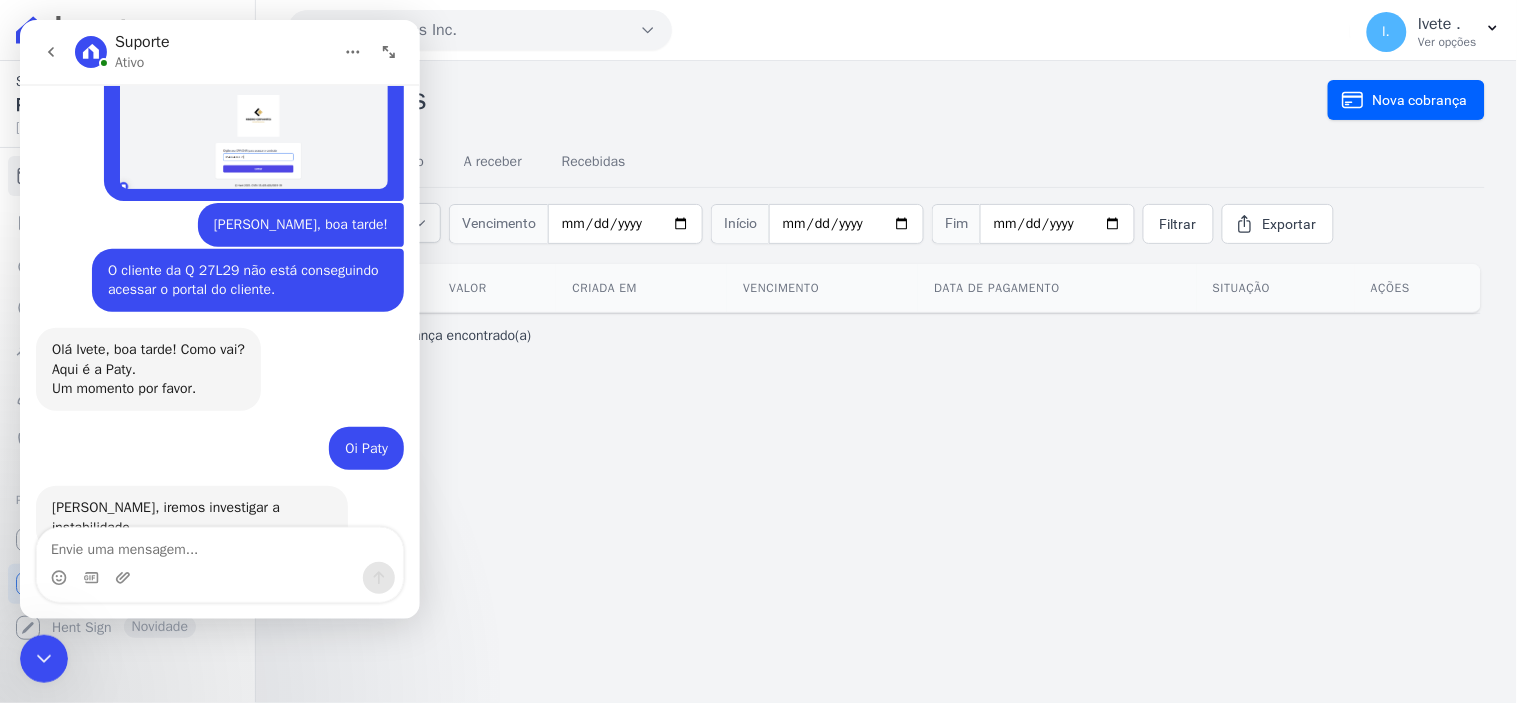 click 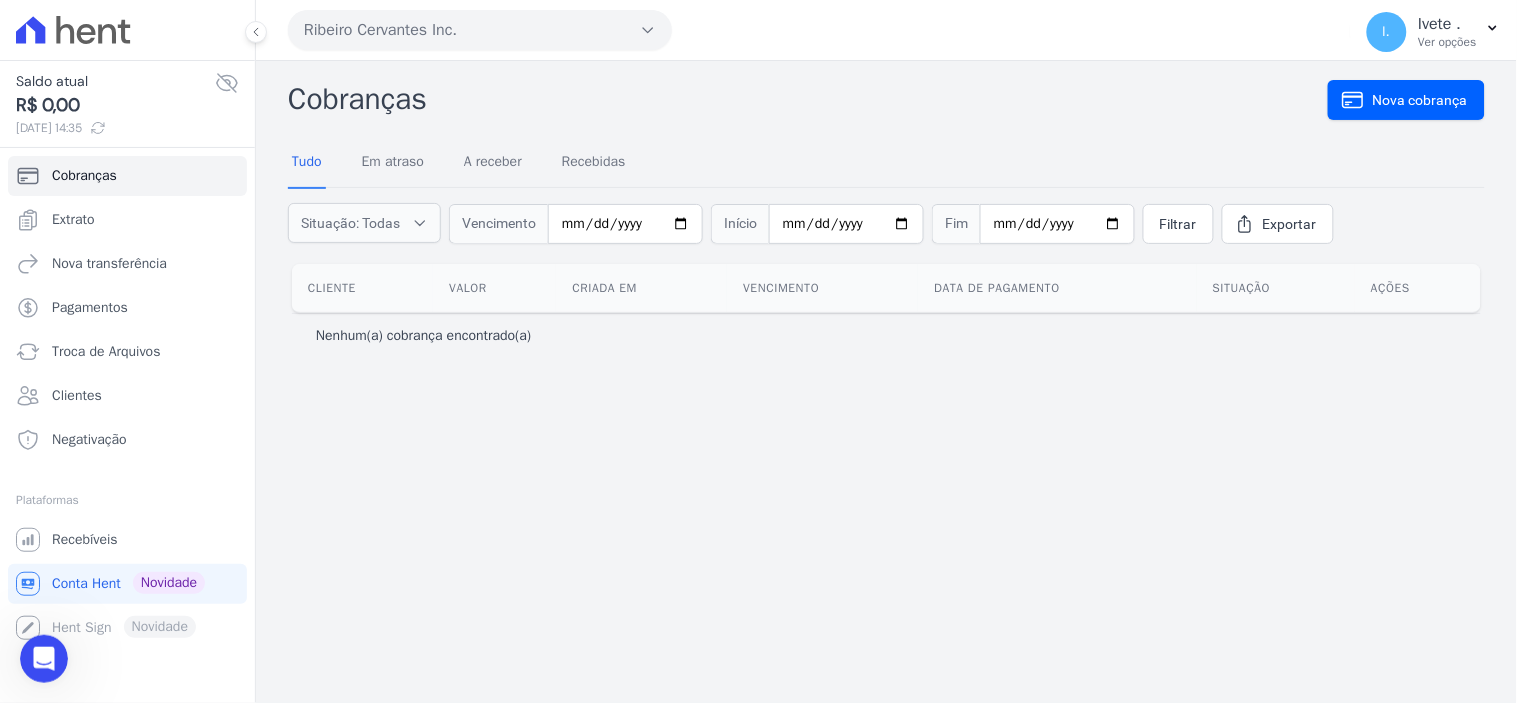 click at bounding box center [43, 658] 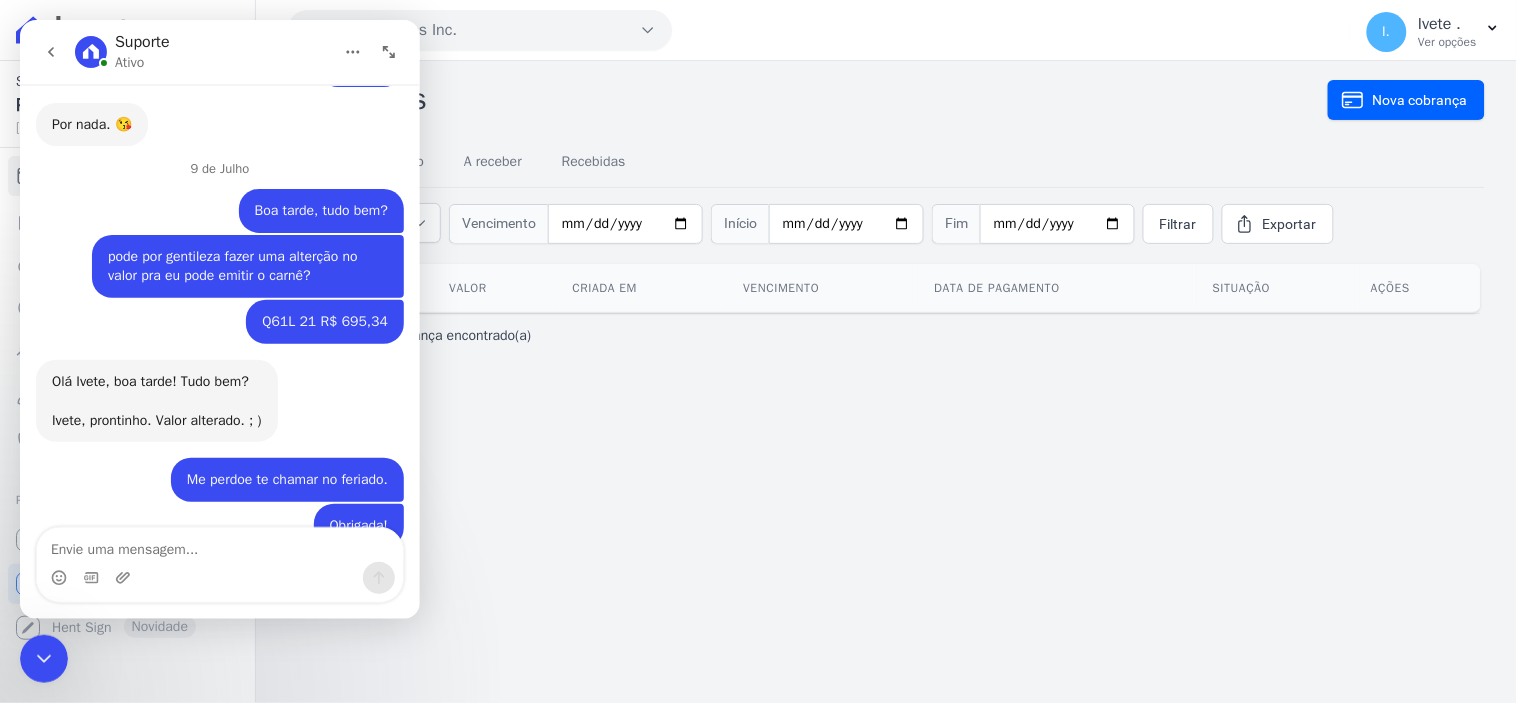 scroll, scrollTop: 17821, scrollLeft: 0, axis: vertical 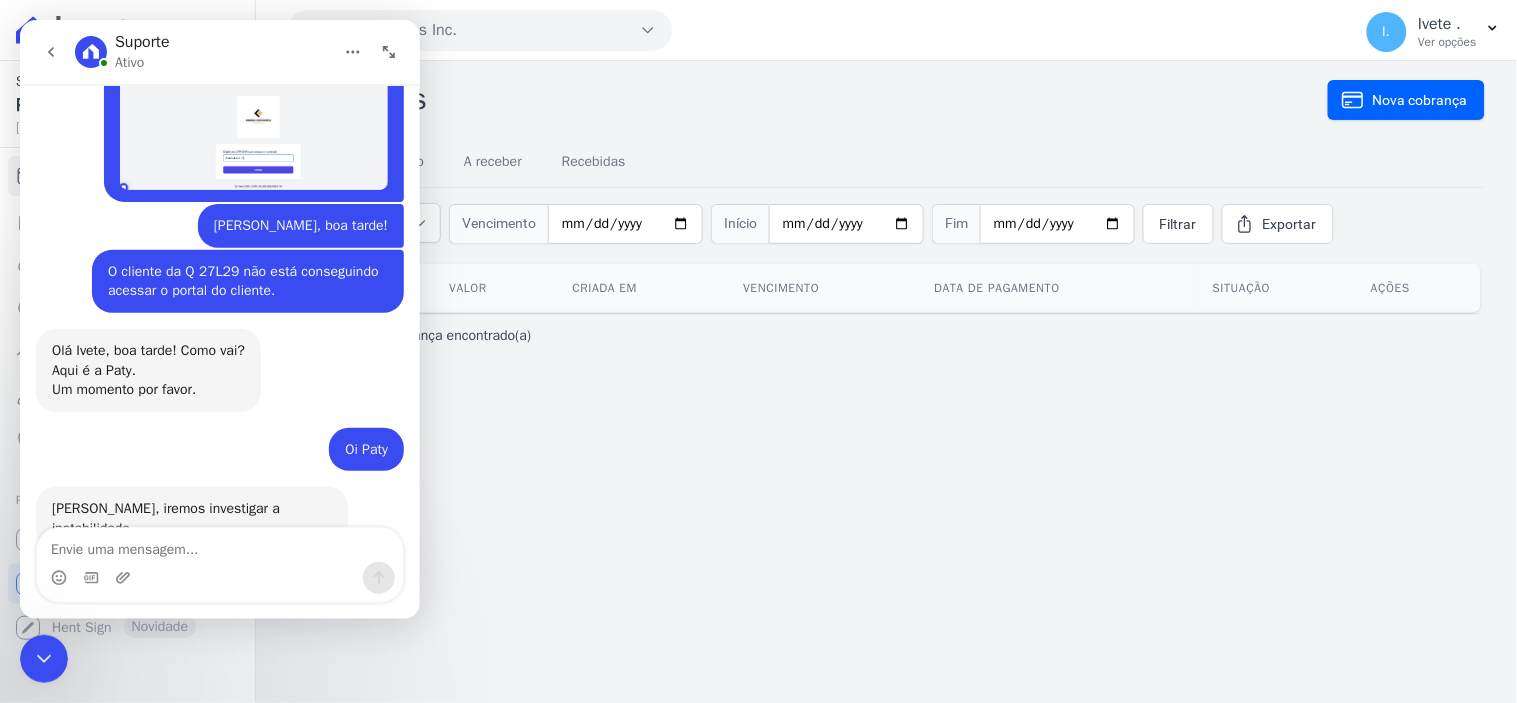 click 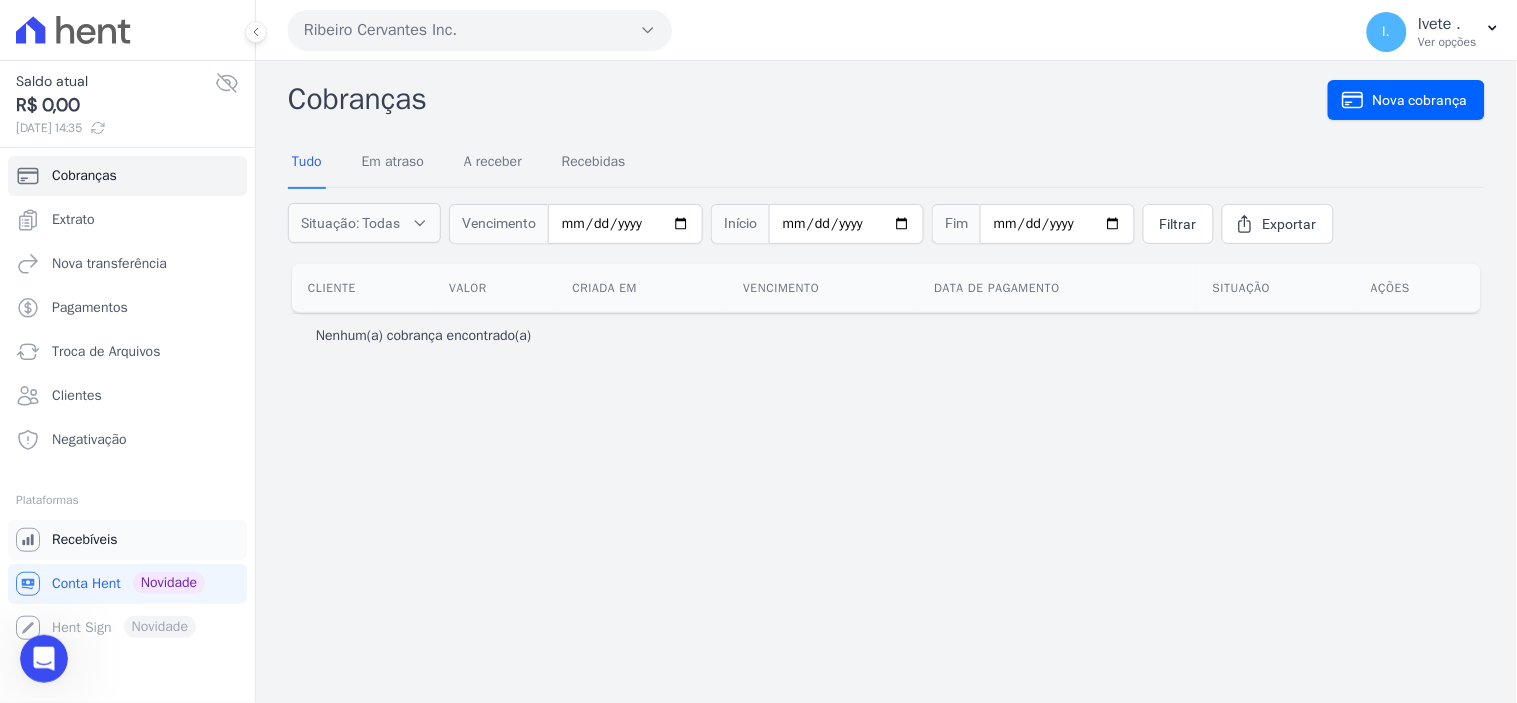 click on "Recebíveis" at bounding box center (85, 540) 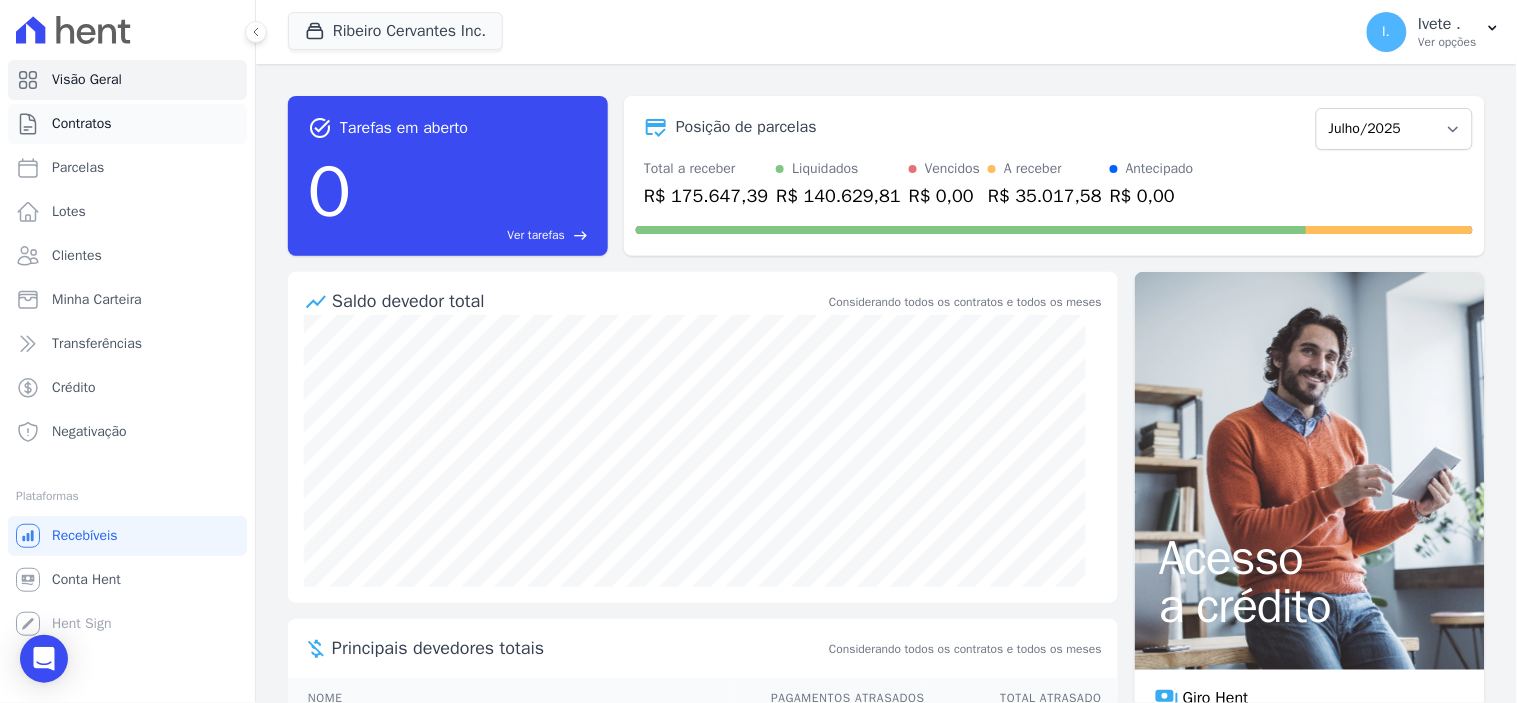 click on "Contratos" at bounding box center (82, 124) 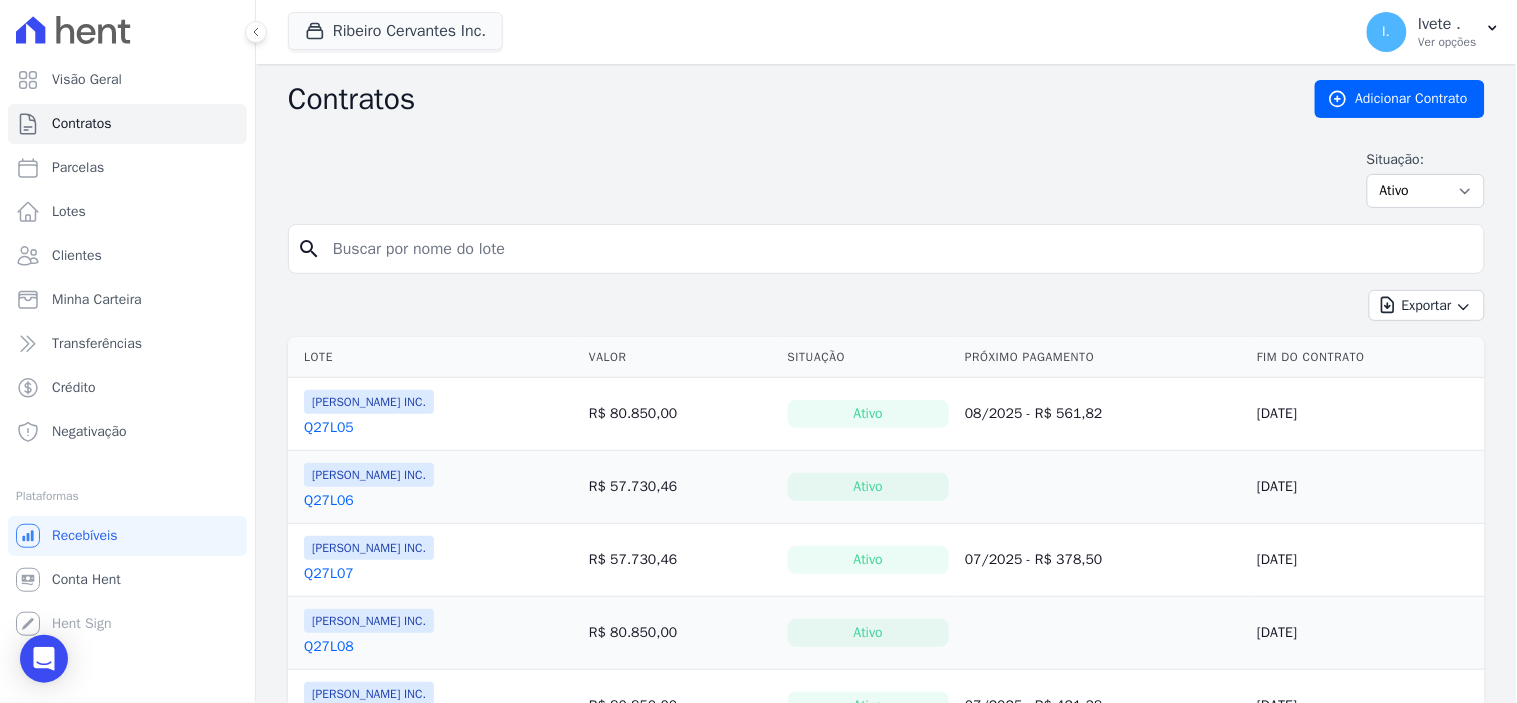 click at bounding box center (898, 249) 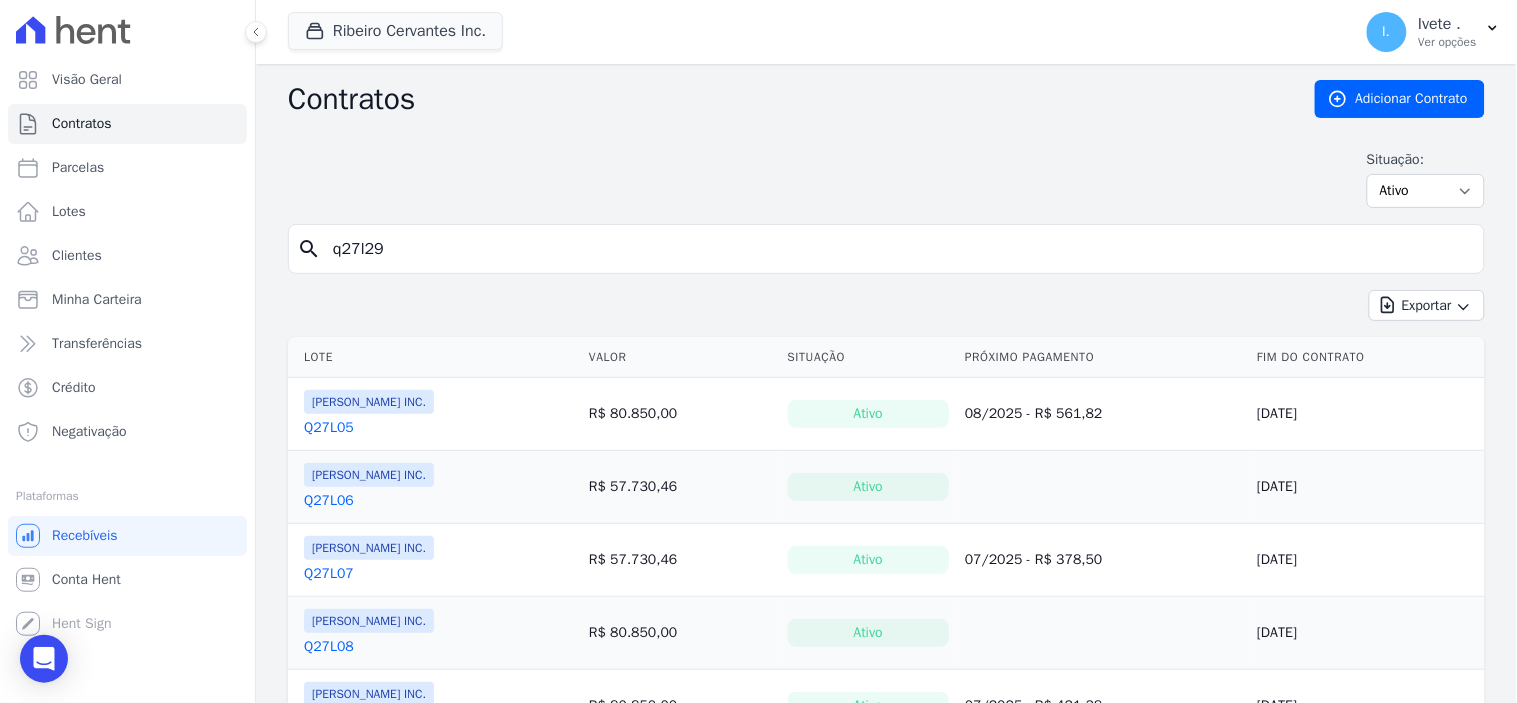 type on "q27l29" 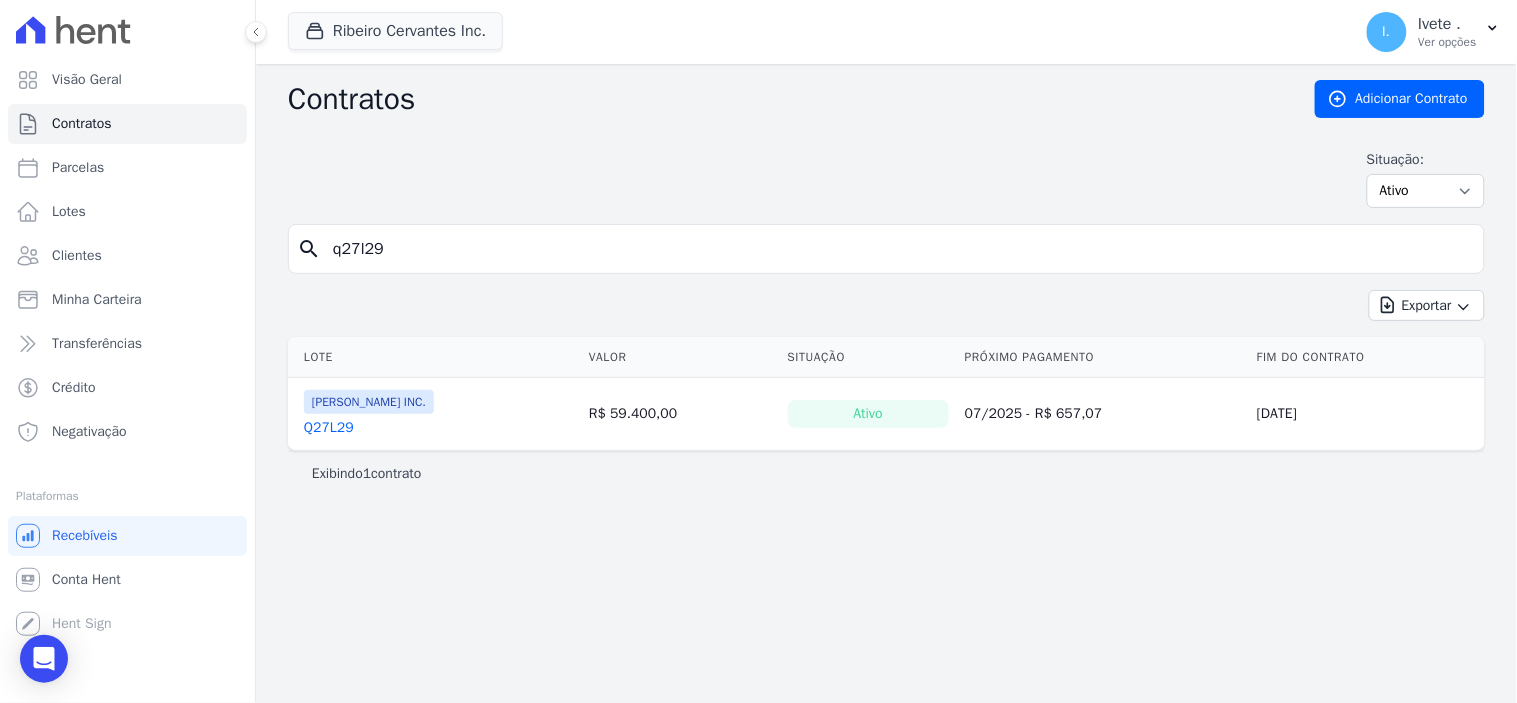 click on "Q27L29" at bounding box center [329, 428] 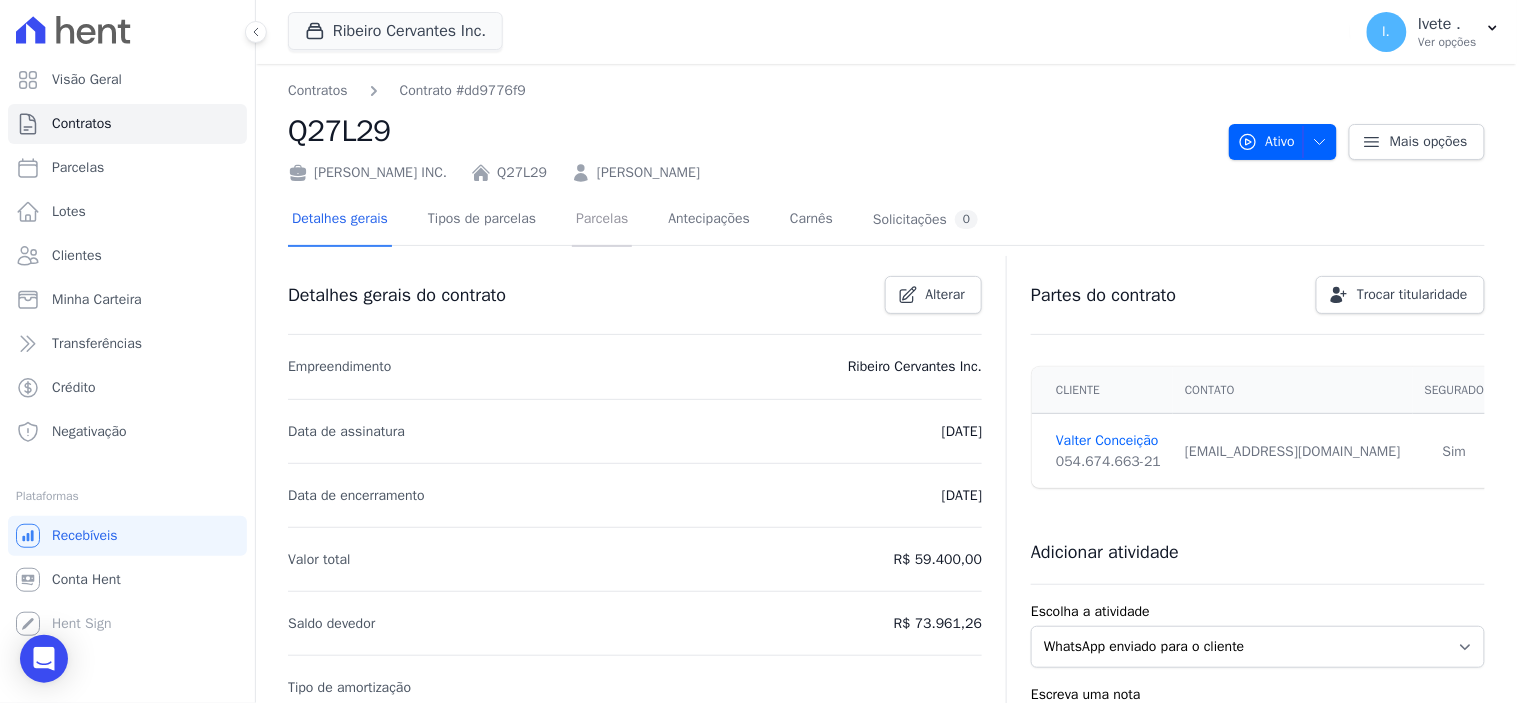 click on "Parcelas" at bounding box center [602, 220] 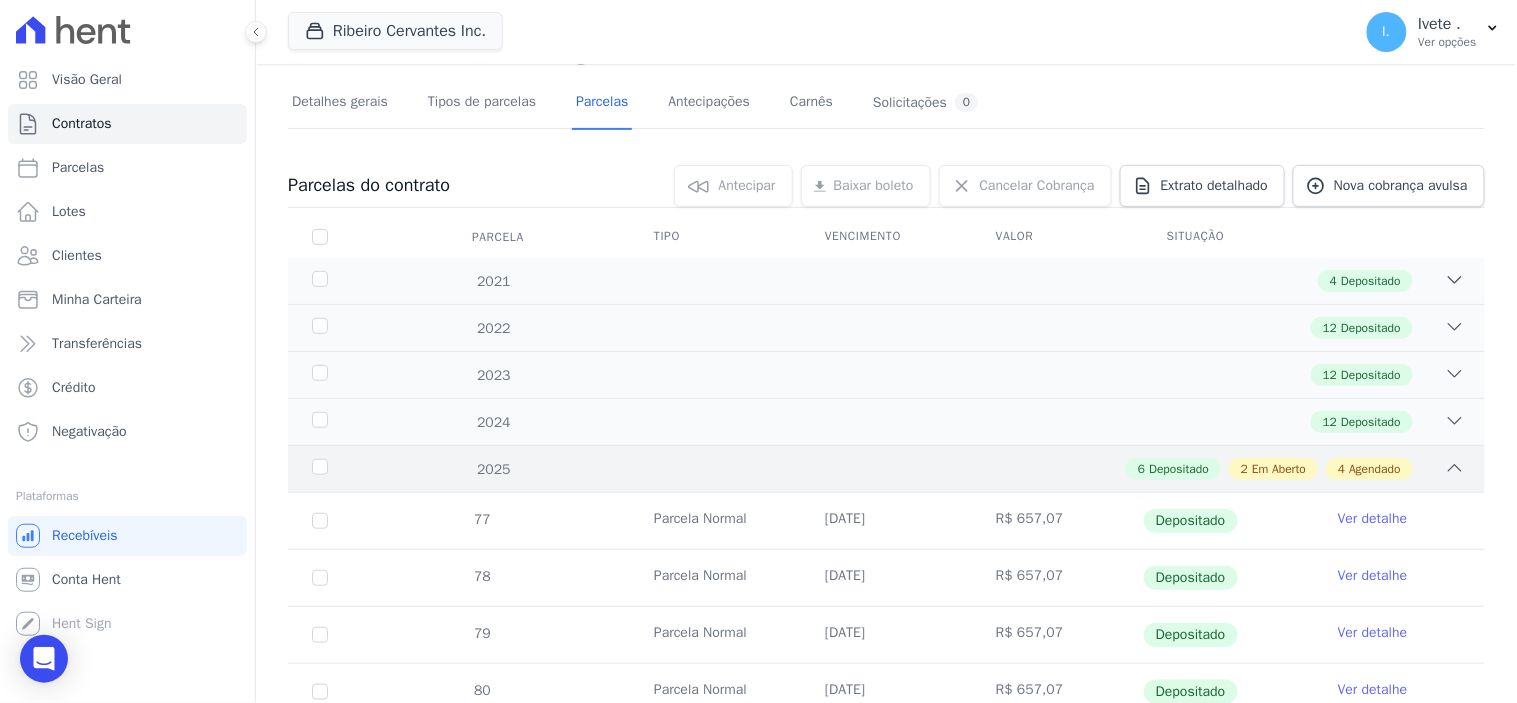 scroll, scrollTop: 0, scrollLeft: 0, axis: both 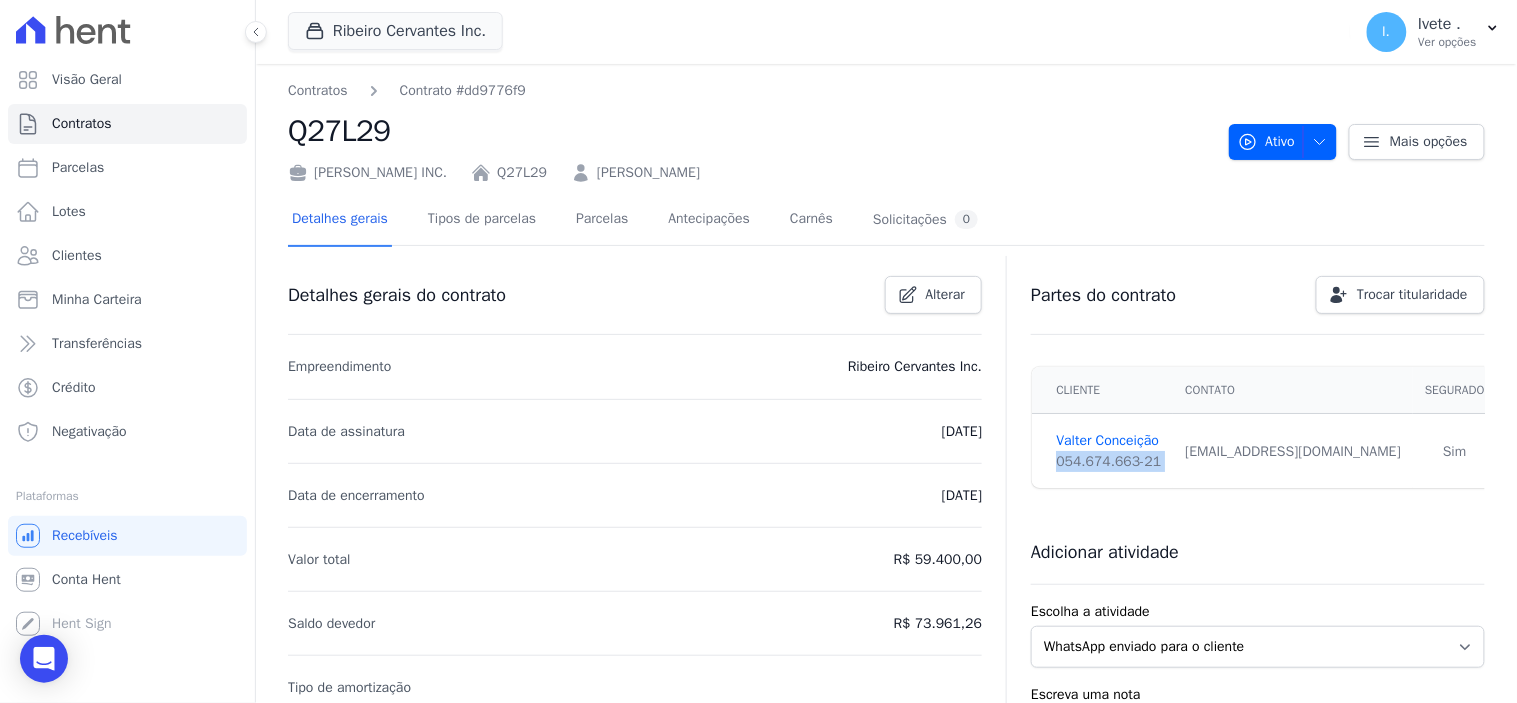 drag, startPoint x: 1045, startPoint y: 464, endPoint x: 1166, endPoint y: 465, distance: 121.004135 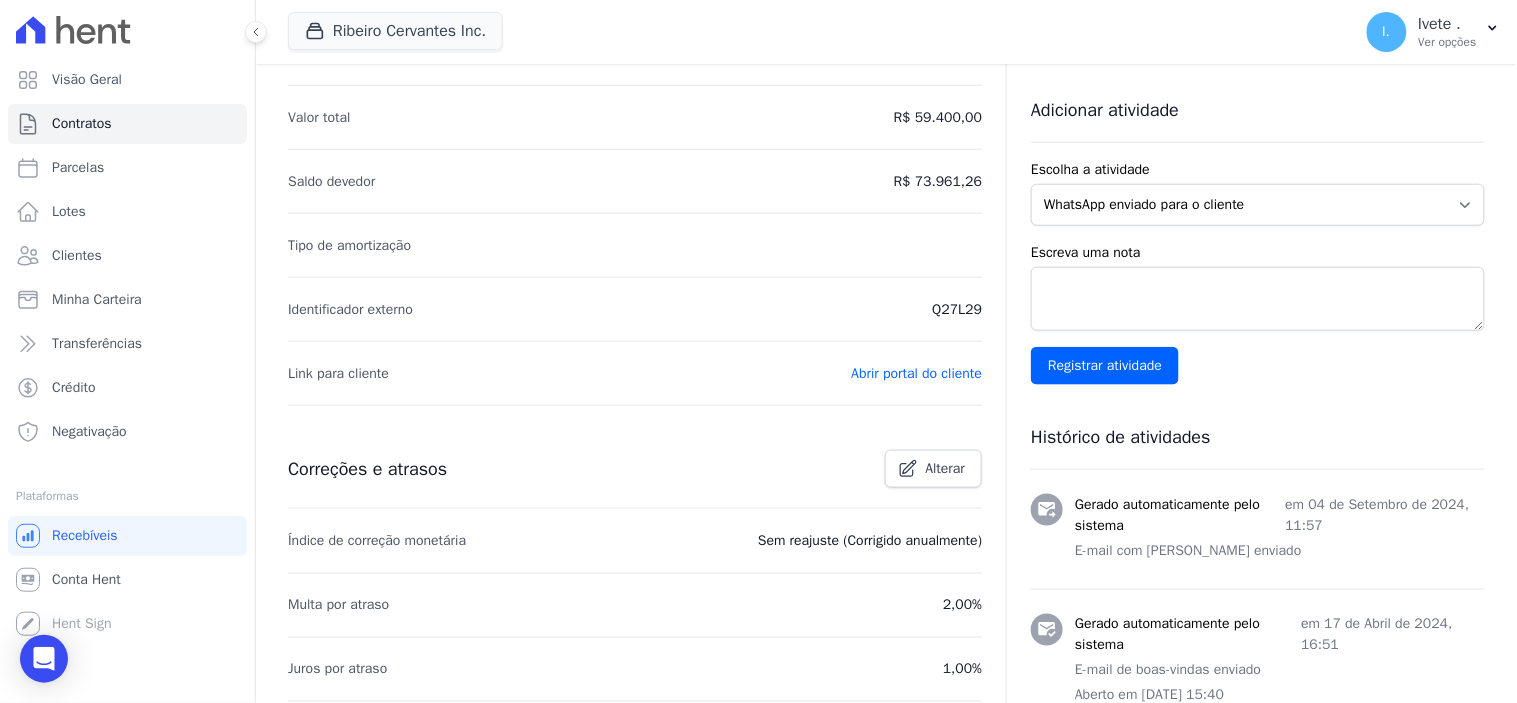 scroll, scrollTop: 444, scrollLeft: 0, axis: vertical 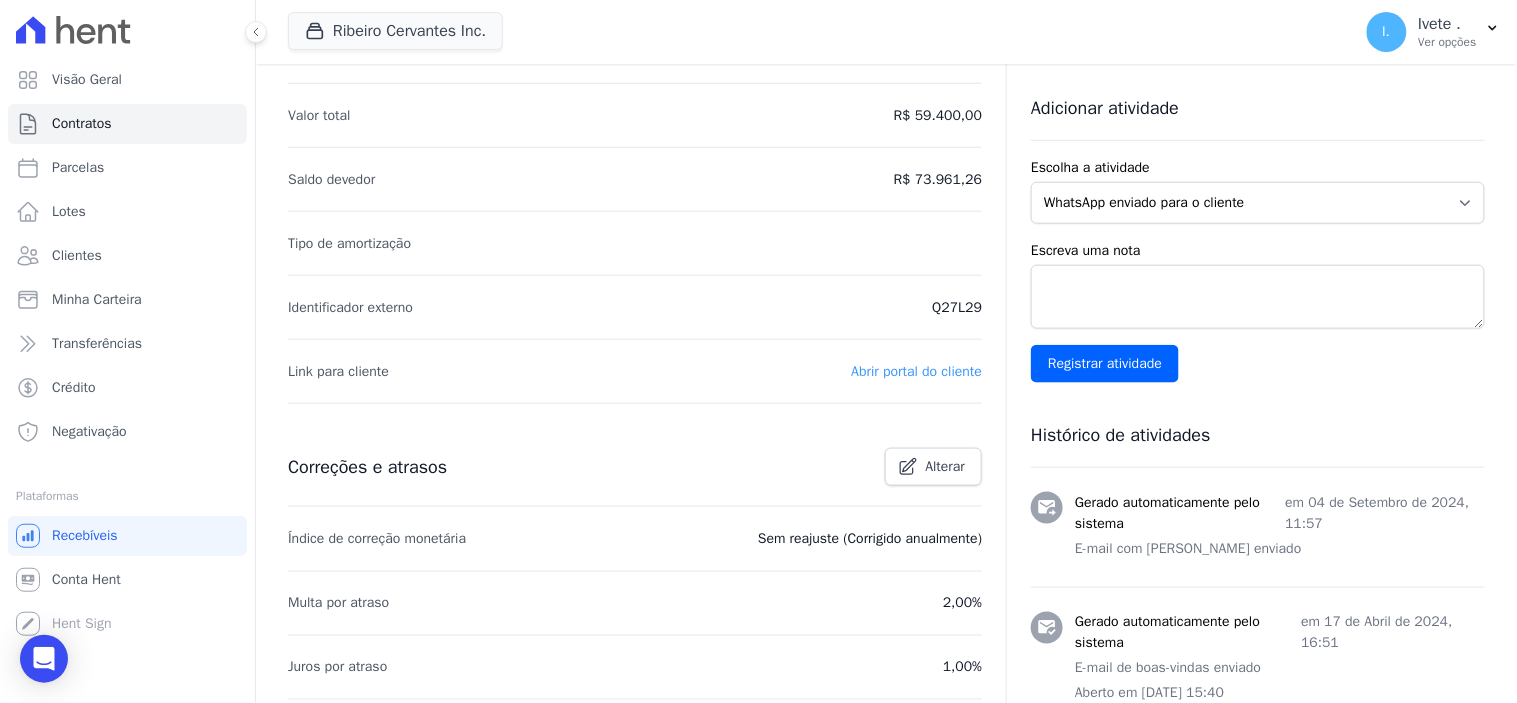 click on "Abrir portal do cliente" at bounding box center [916, 371] 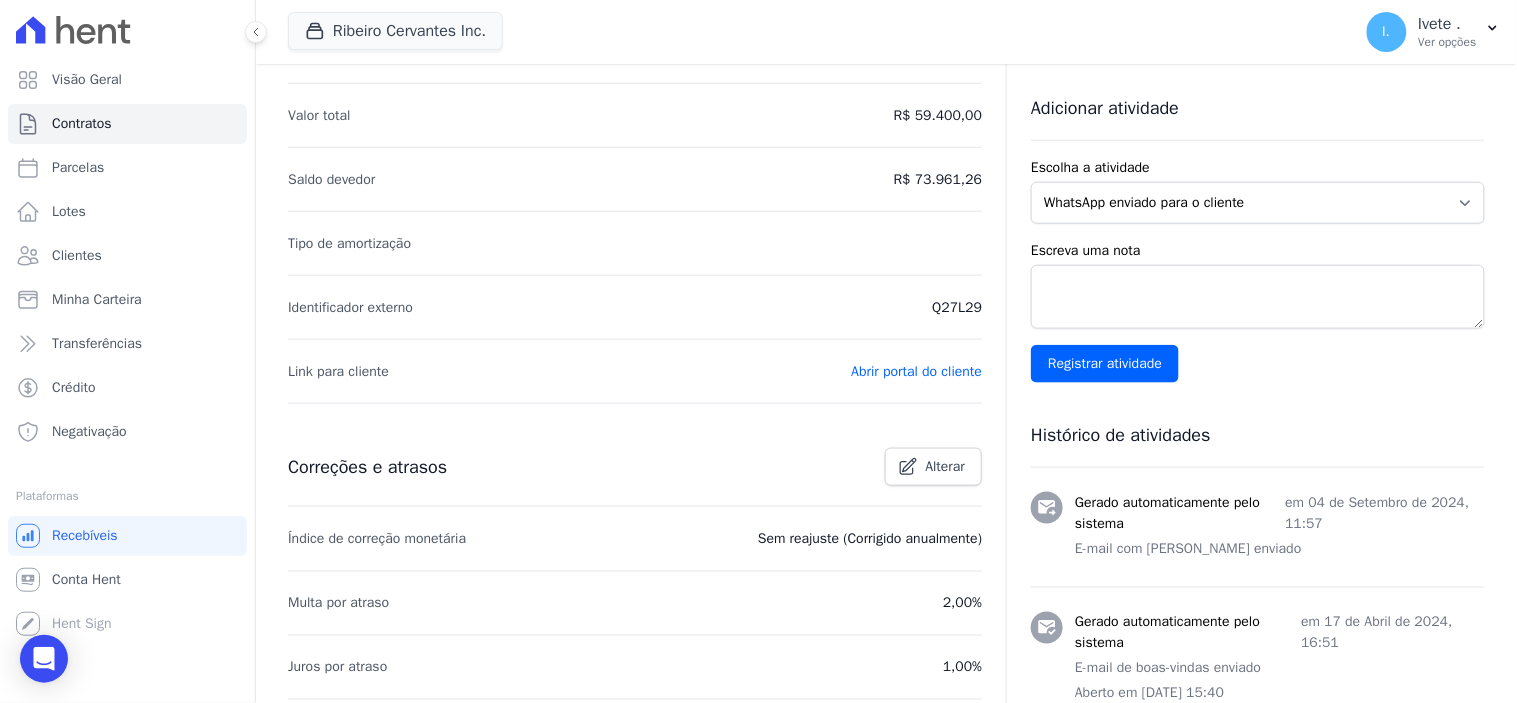scroll, scrollTop: 666, scrollLeft: 0, axis: vertical 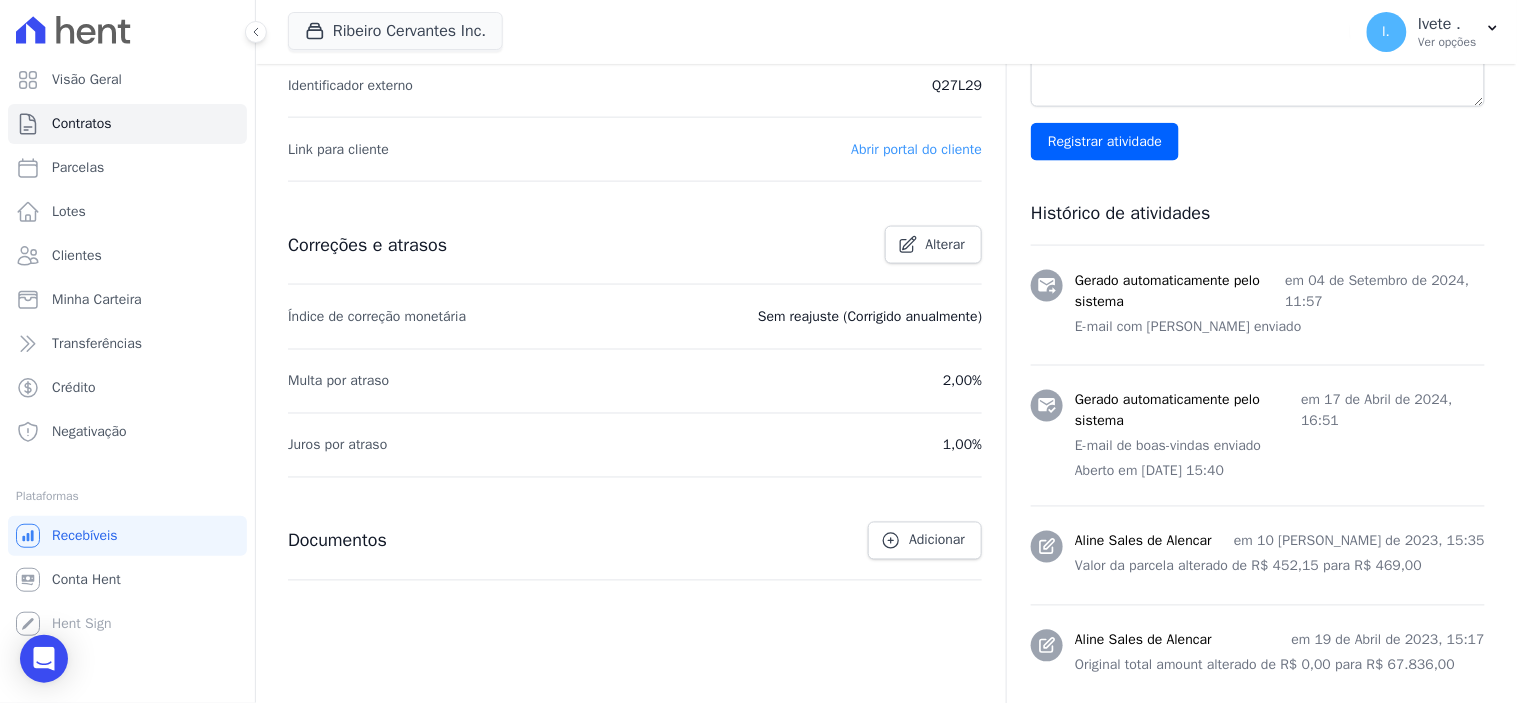 click on "Abrir portal do cliente" at bounding box center (916, 149) 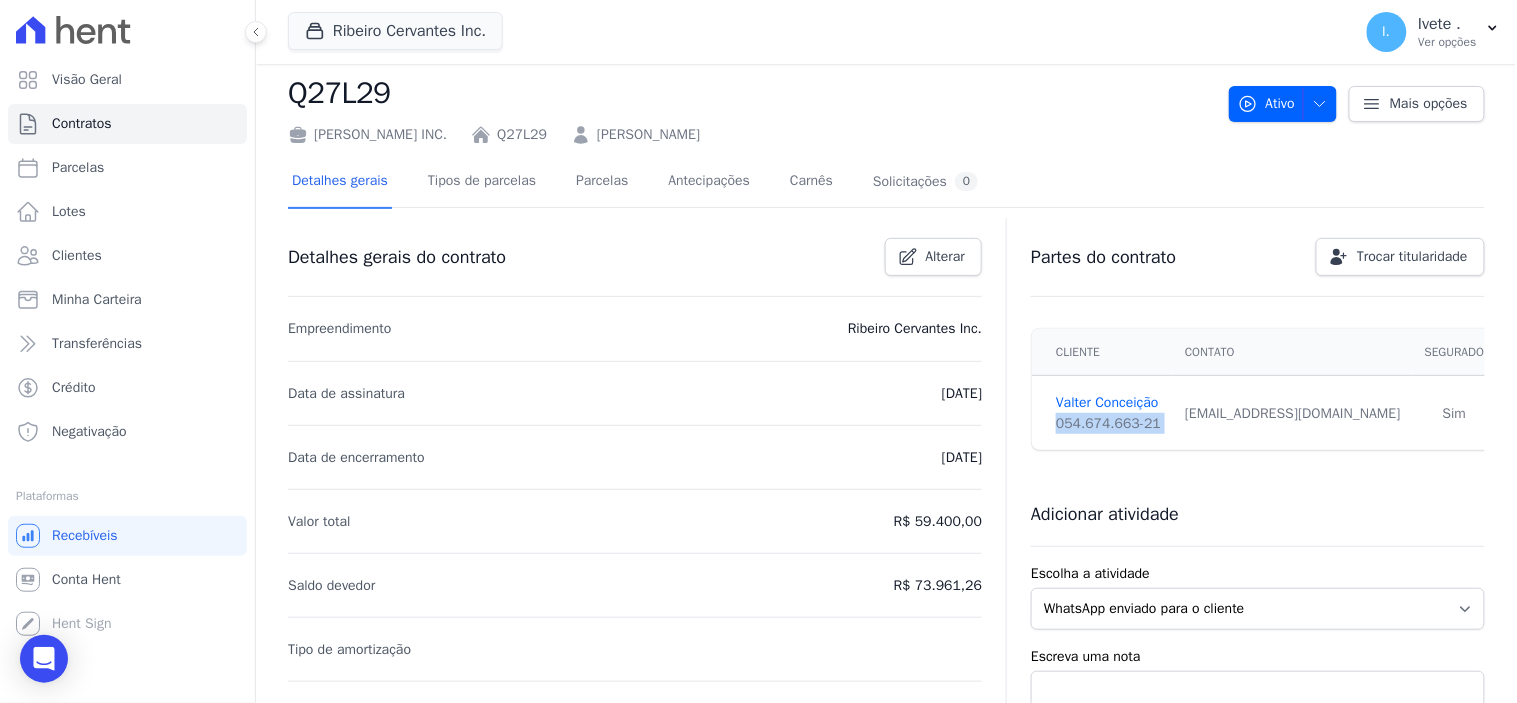 scroll, scrollTop: 0, scrollLeft: 0, axis: both 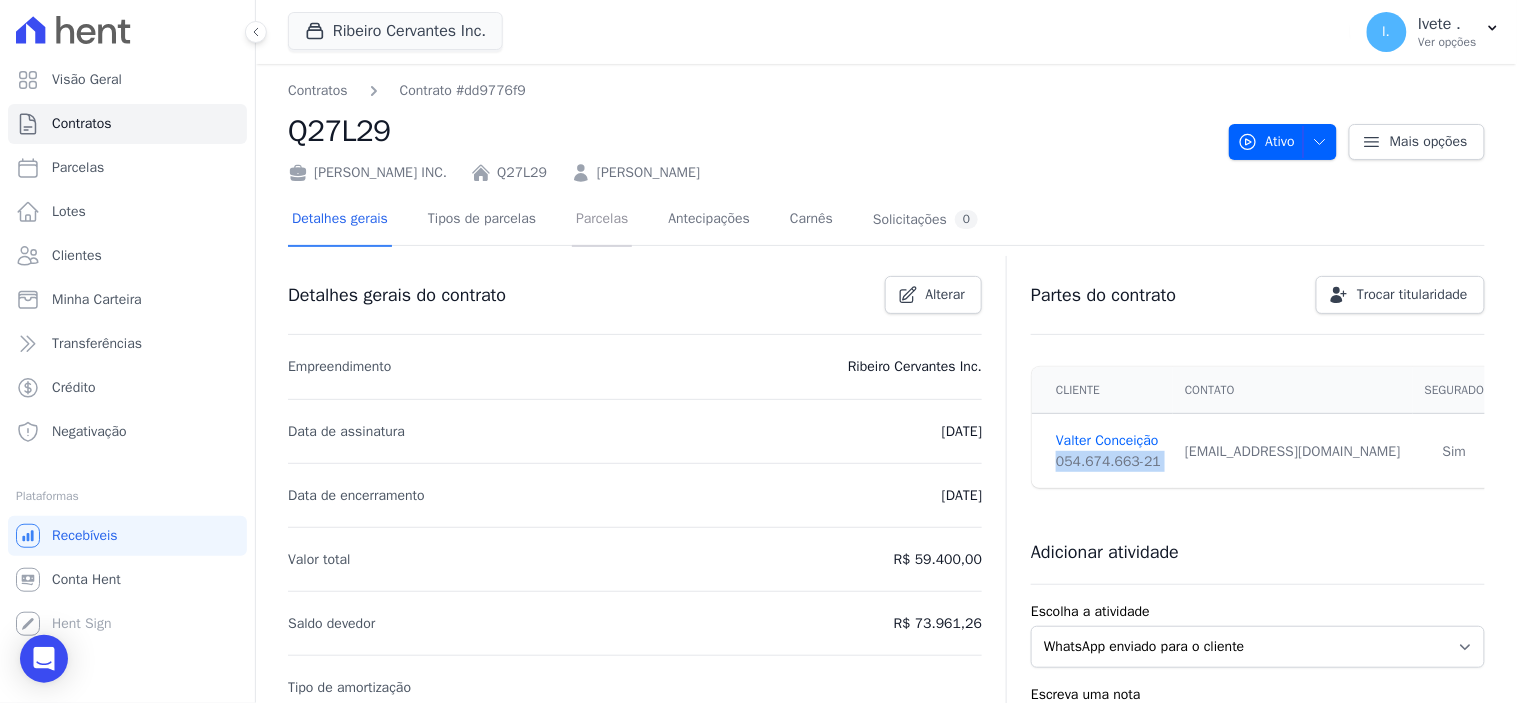 click on "Parcelas" at bounding box center [602, 220] 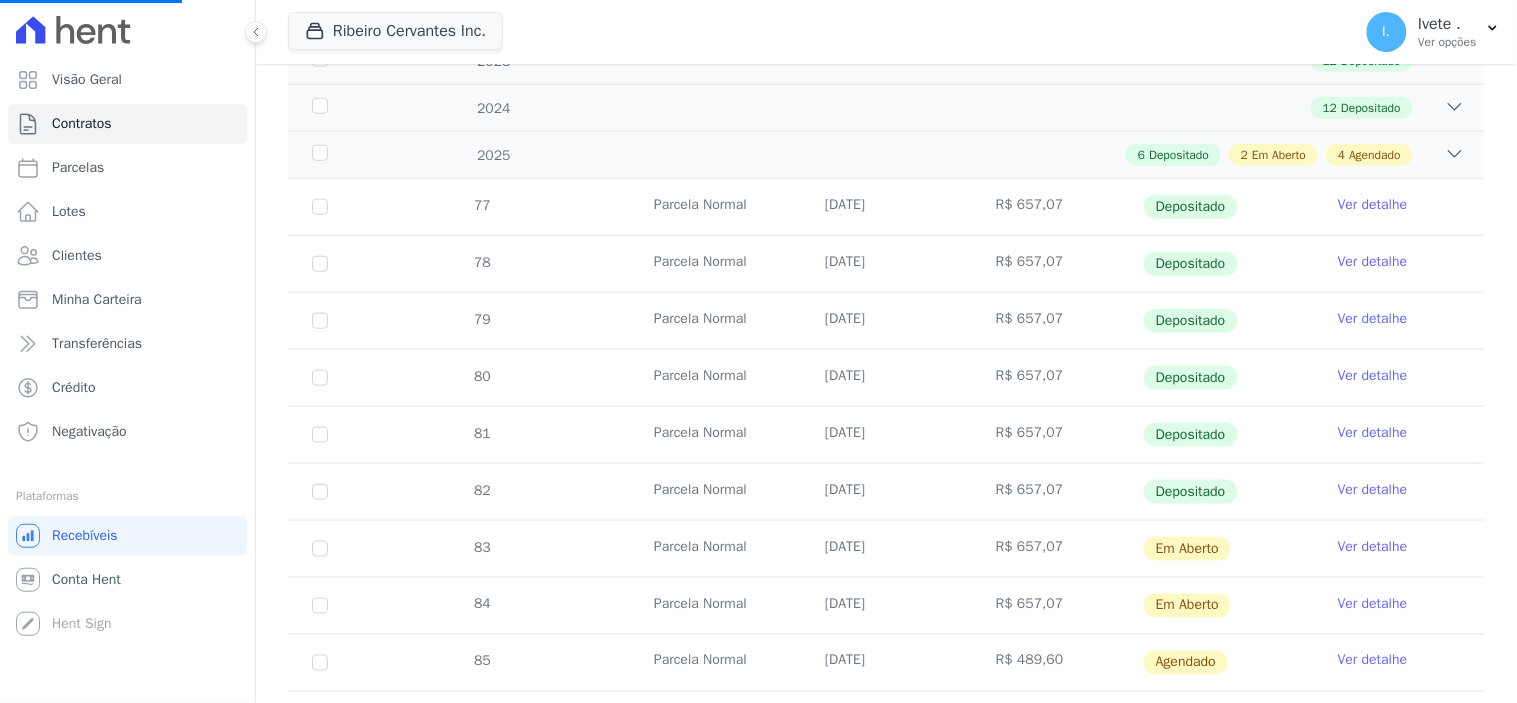 scroll, scrollTop: 555, scrollLeft: 0, axis: vertical 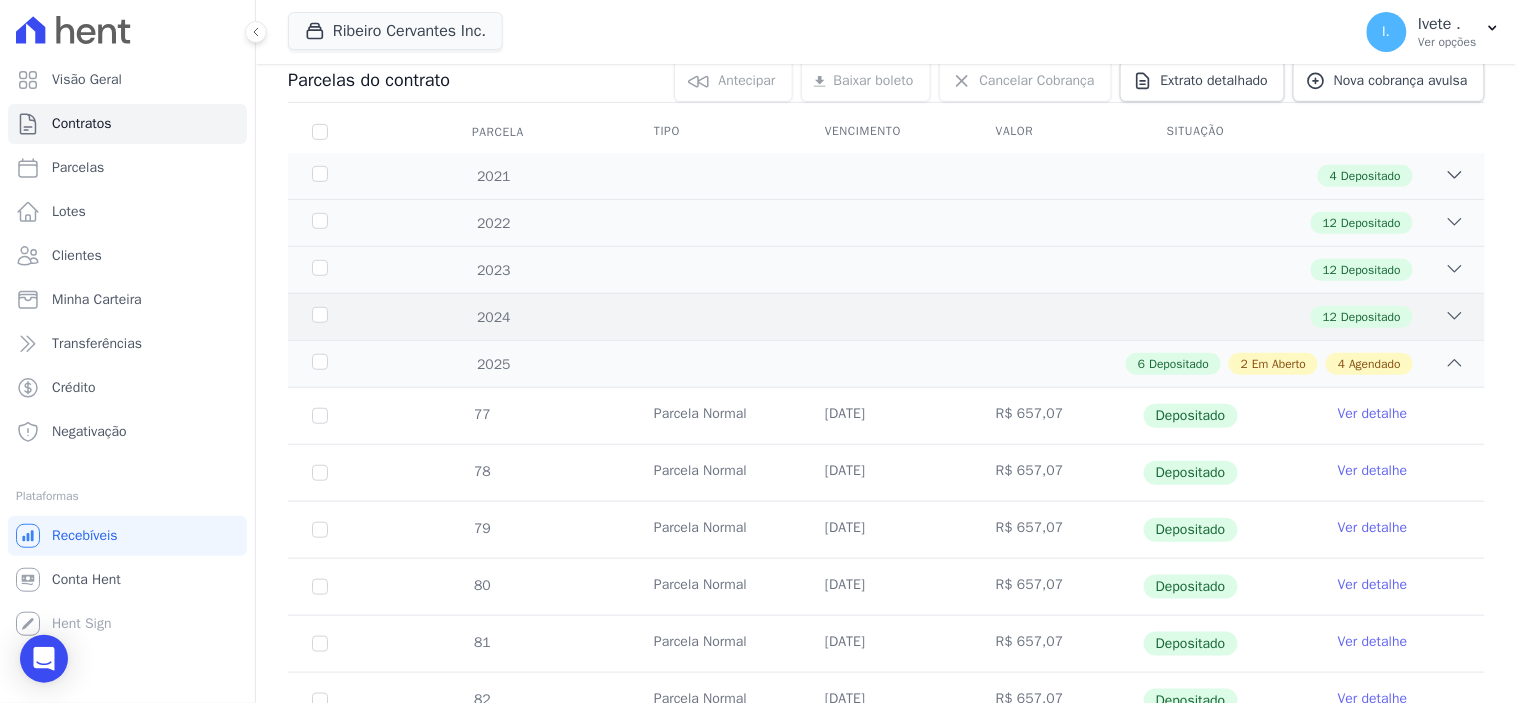 click 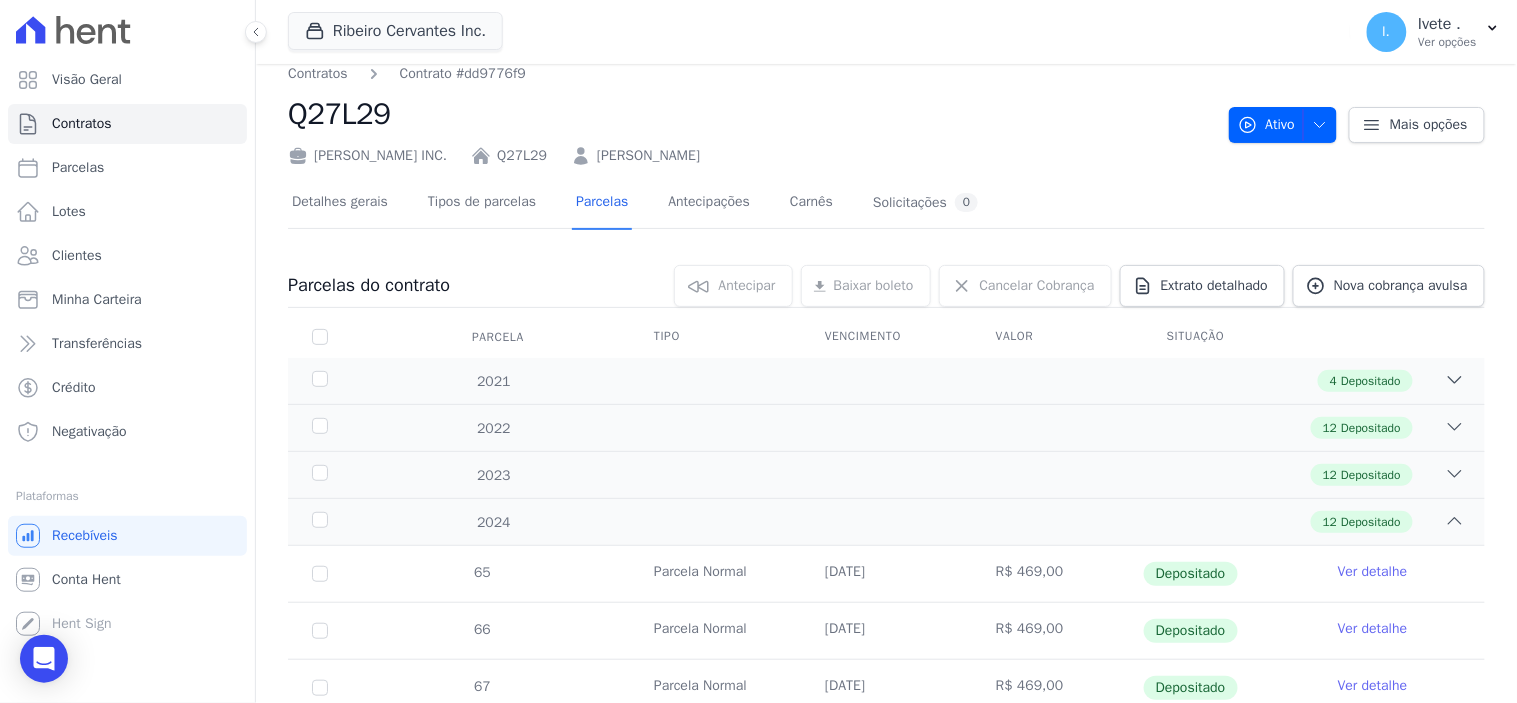 scroll, scrollTop: 0, scrollLeft: 0, axis: both 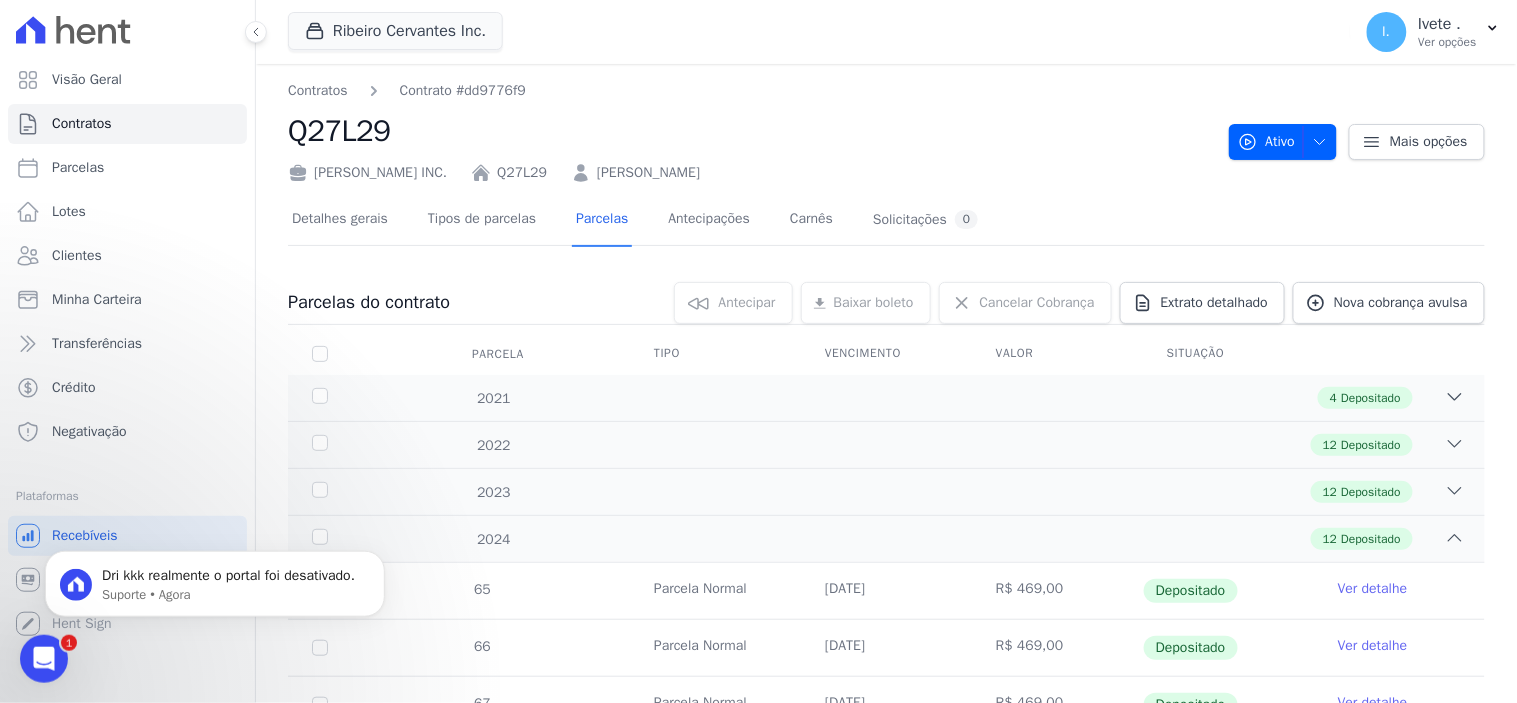 click 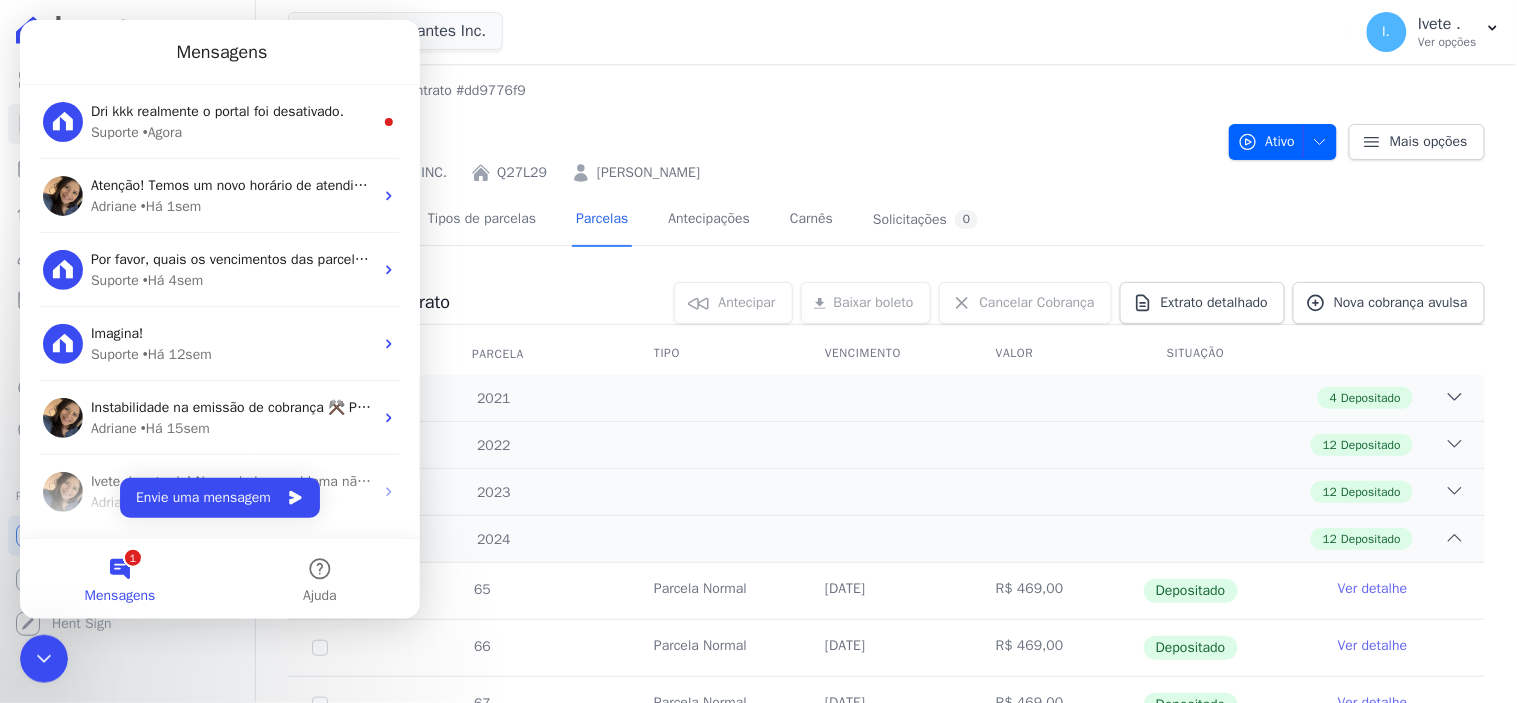 scroll, scrollTop: 0, scrollLeft: 0, axis: both 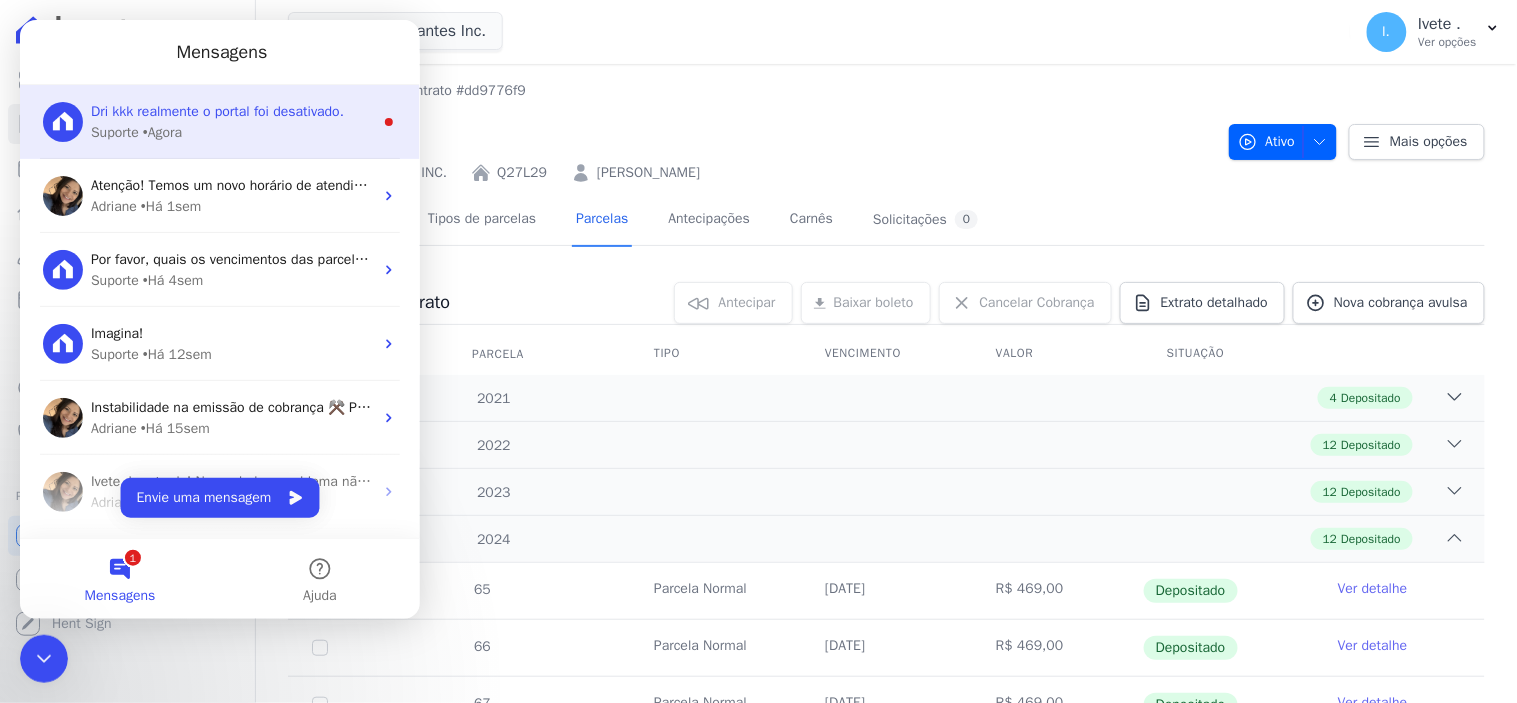 click on "•  Agora" at bounding box center [161, 131] 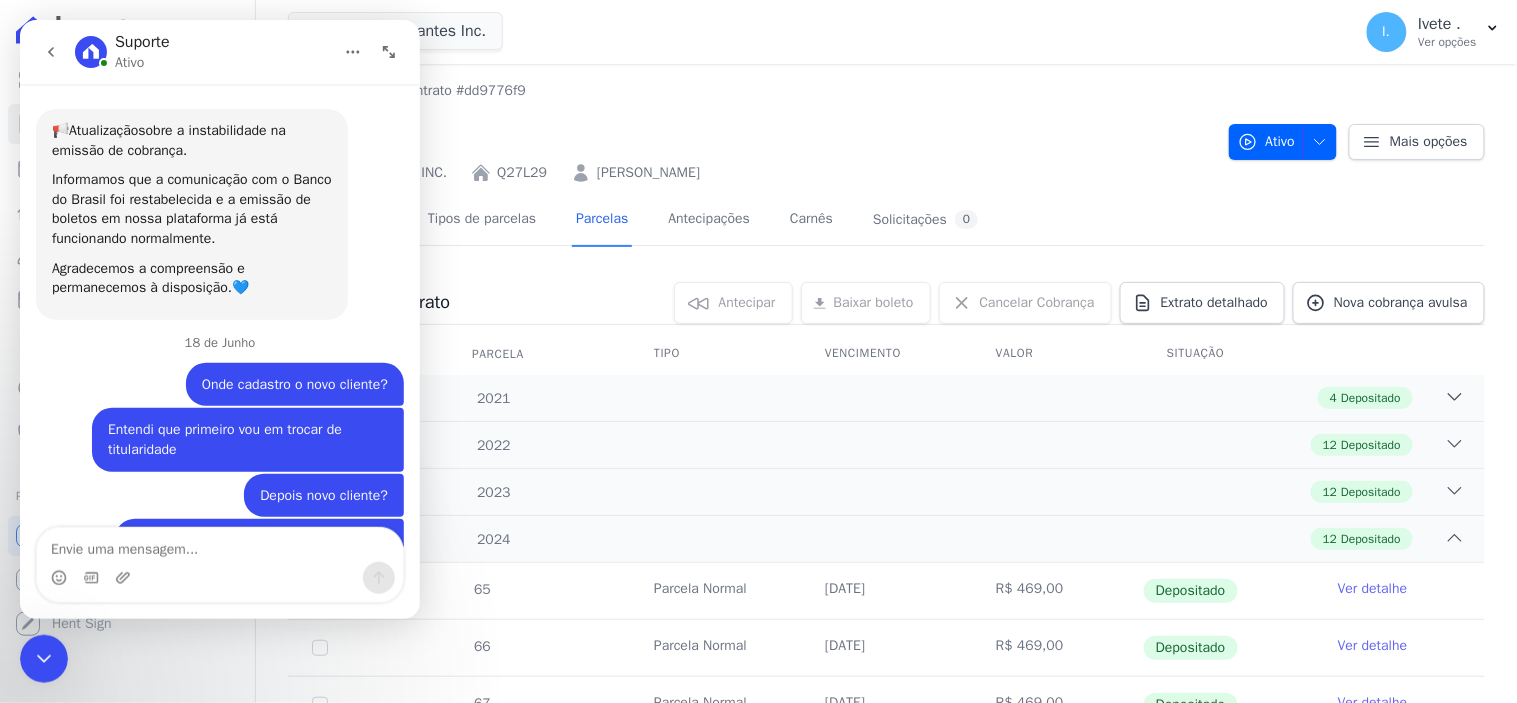 scroll, scrollTop: 3, scrollLeft: 0, axis: vertical 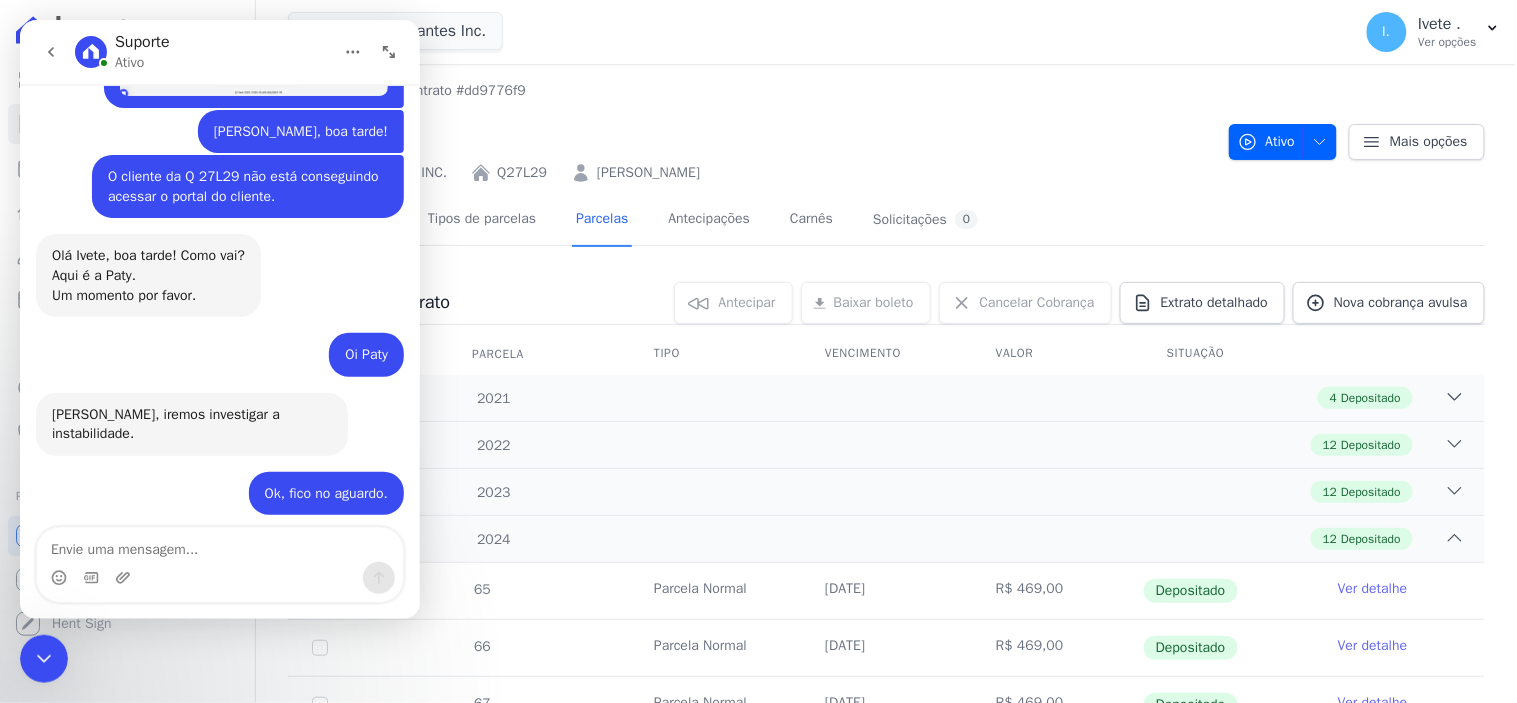 click 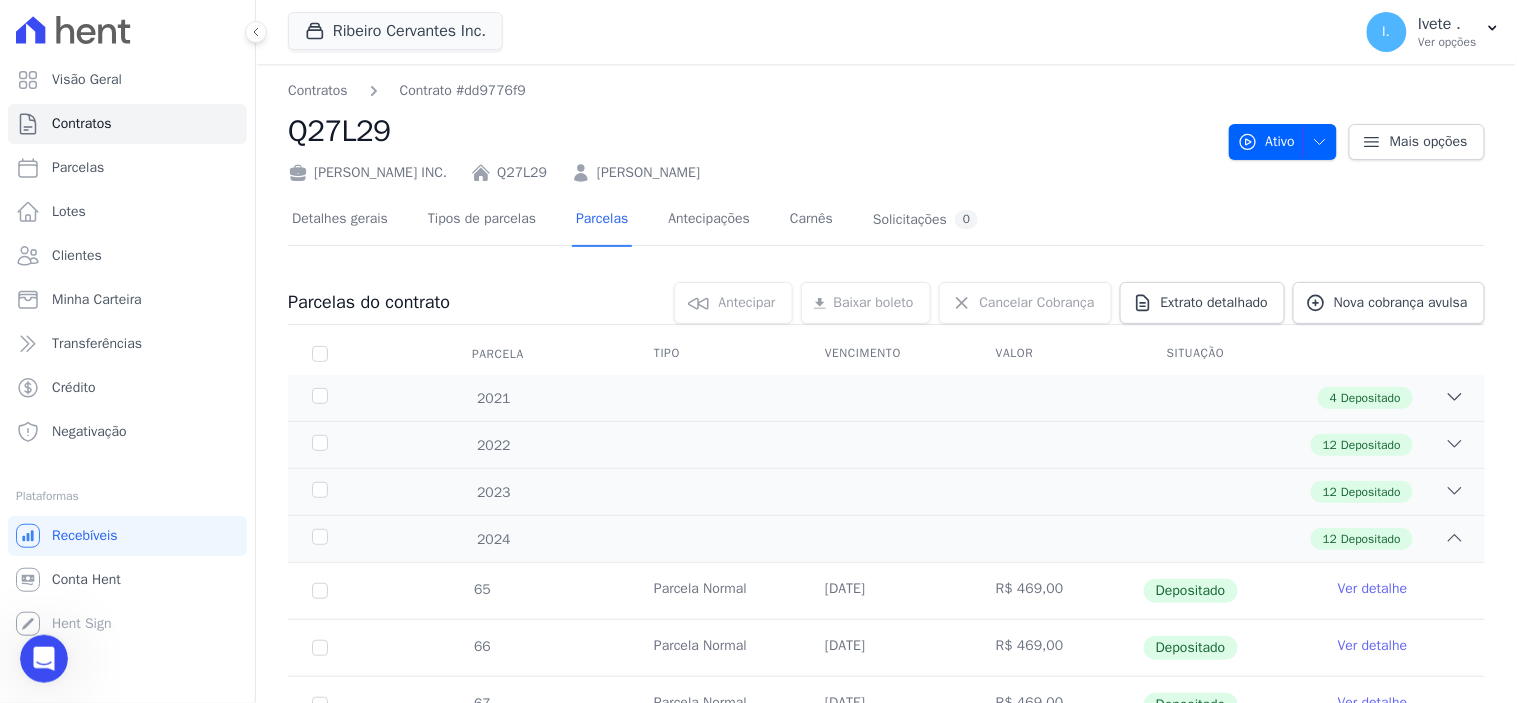scroll, scrollTop: 0, scrollLeft: 0, axis: both 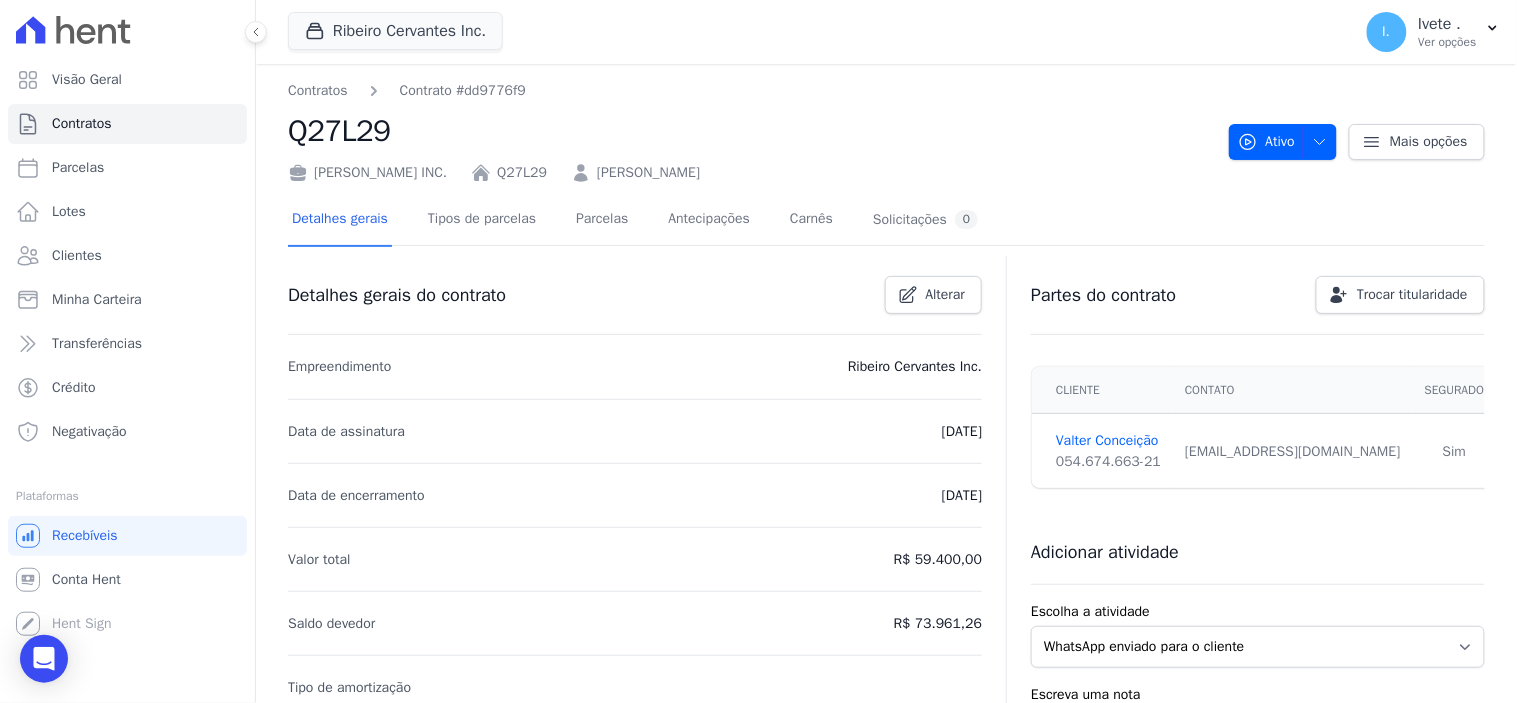 click on "Visão Geral
Contratos
Parcelas
Lotes
Clientes
Minha Carteira
Transferências
Crédito" at bounding box center (758, 351) 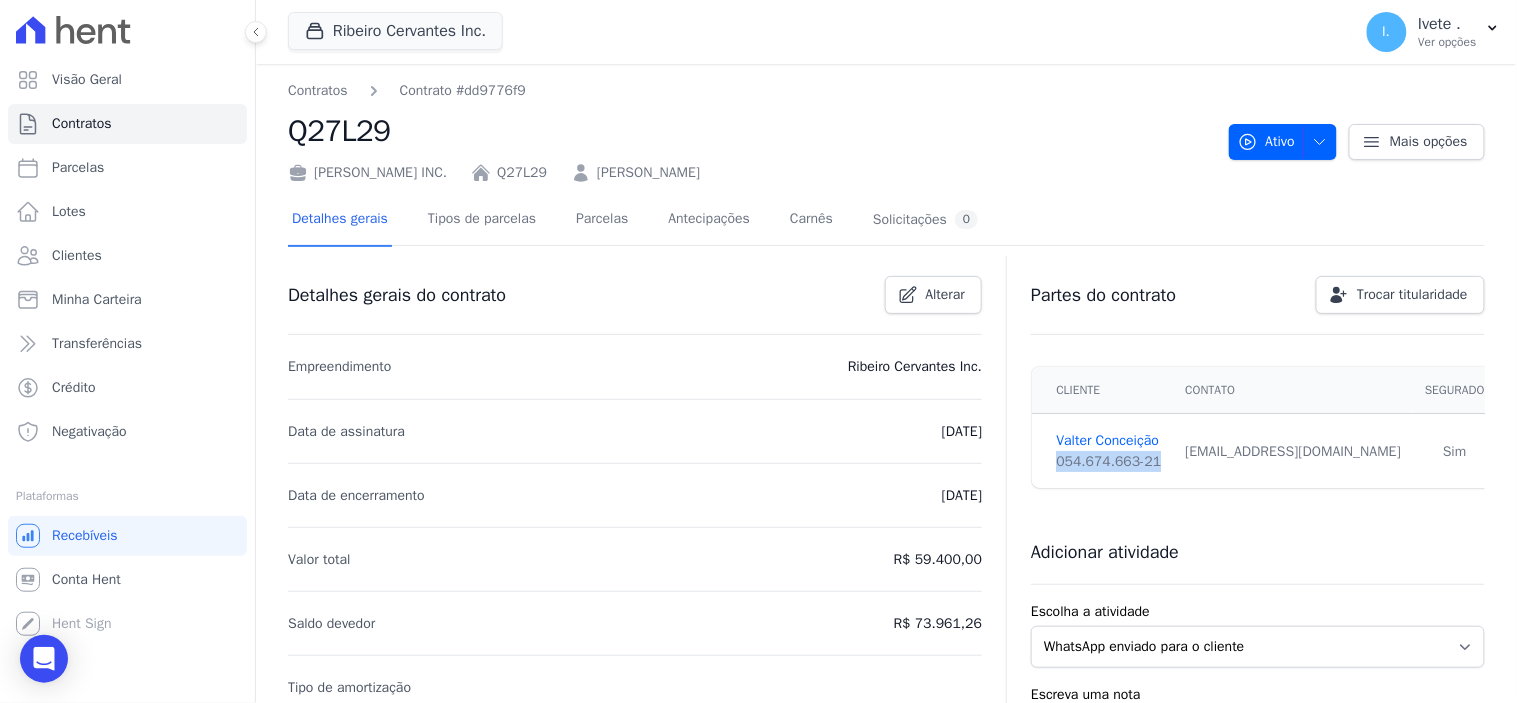 drag, startPoint x: 1046, startPoint y: 455, endPoint x: 1160, endPoint y: 451, distance: 114.07015 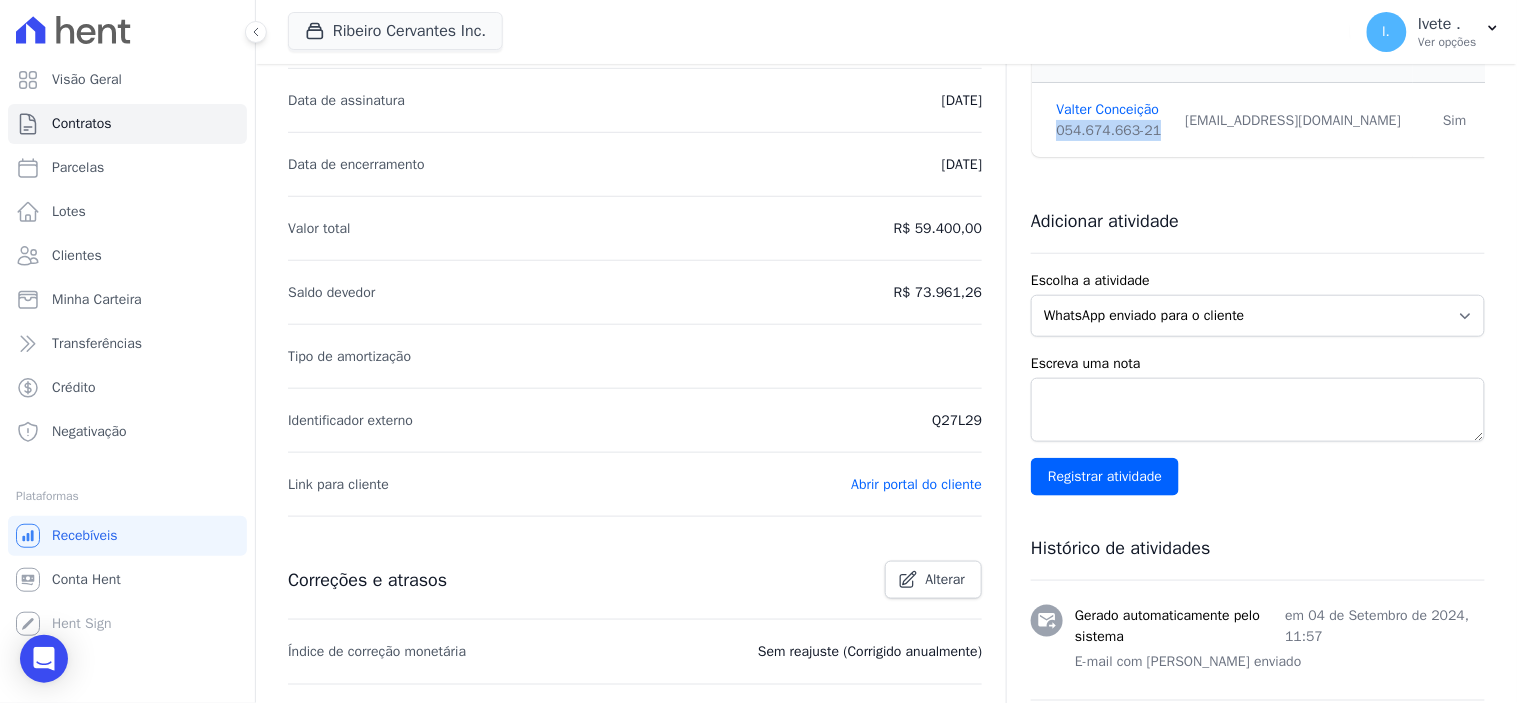 scroll, scrollTop: 333, scrollLeft: 0, axis: vertical 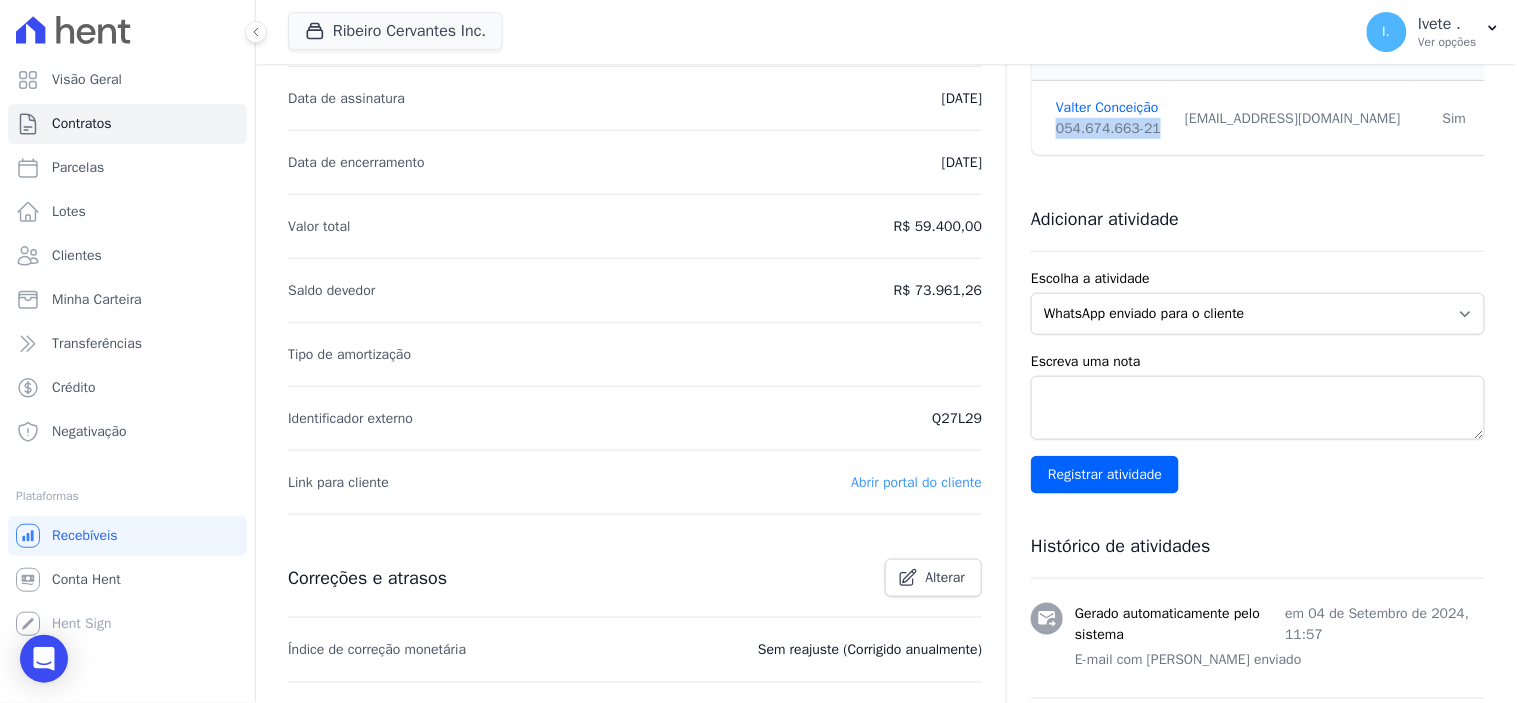 click on "Abrir portal do cliente" at bounding box center [916, 482] 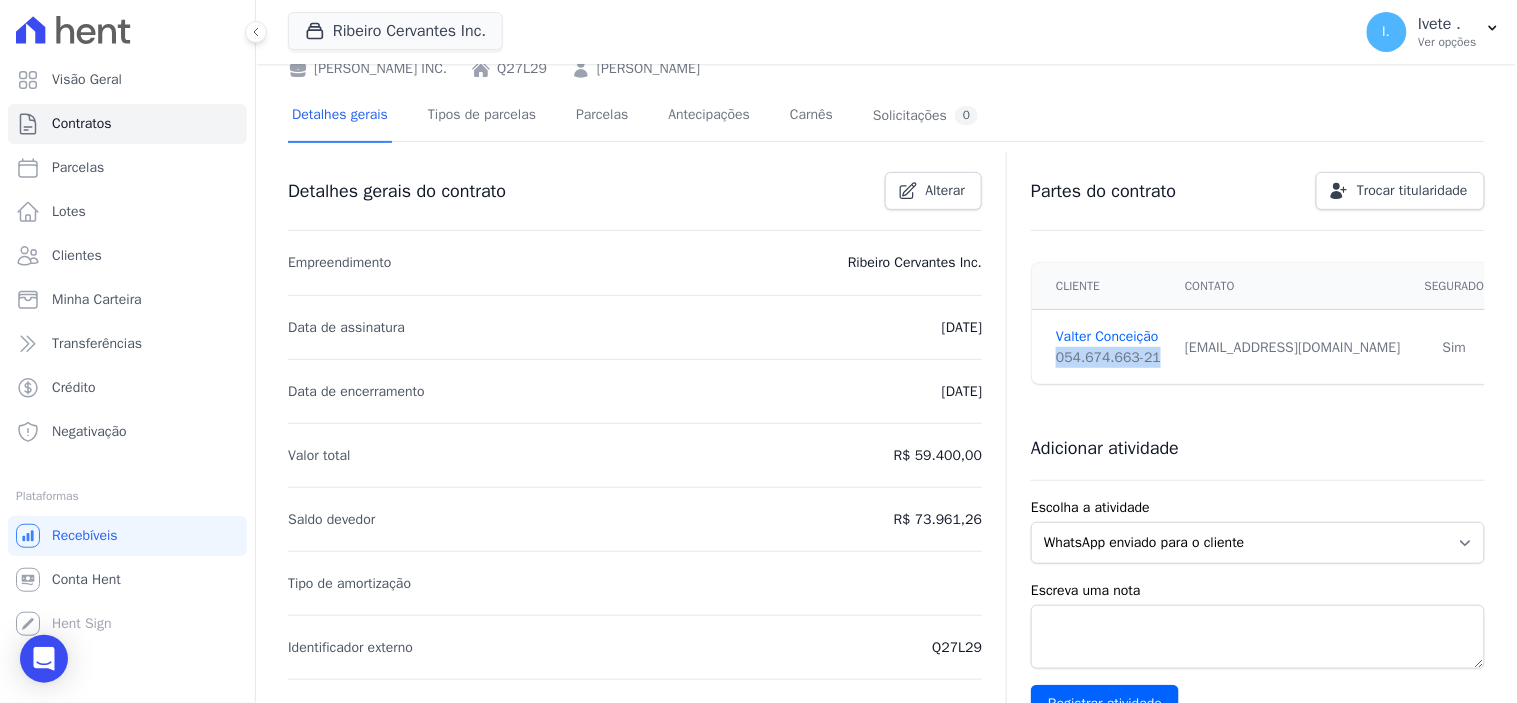 scroll, scrollTop: 0, scrollLeft: 0, axis: both 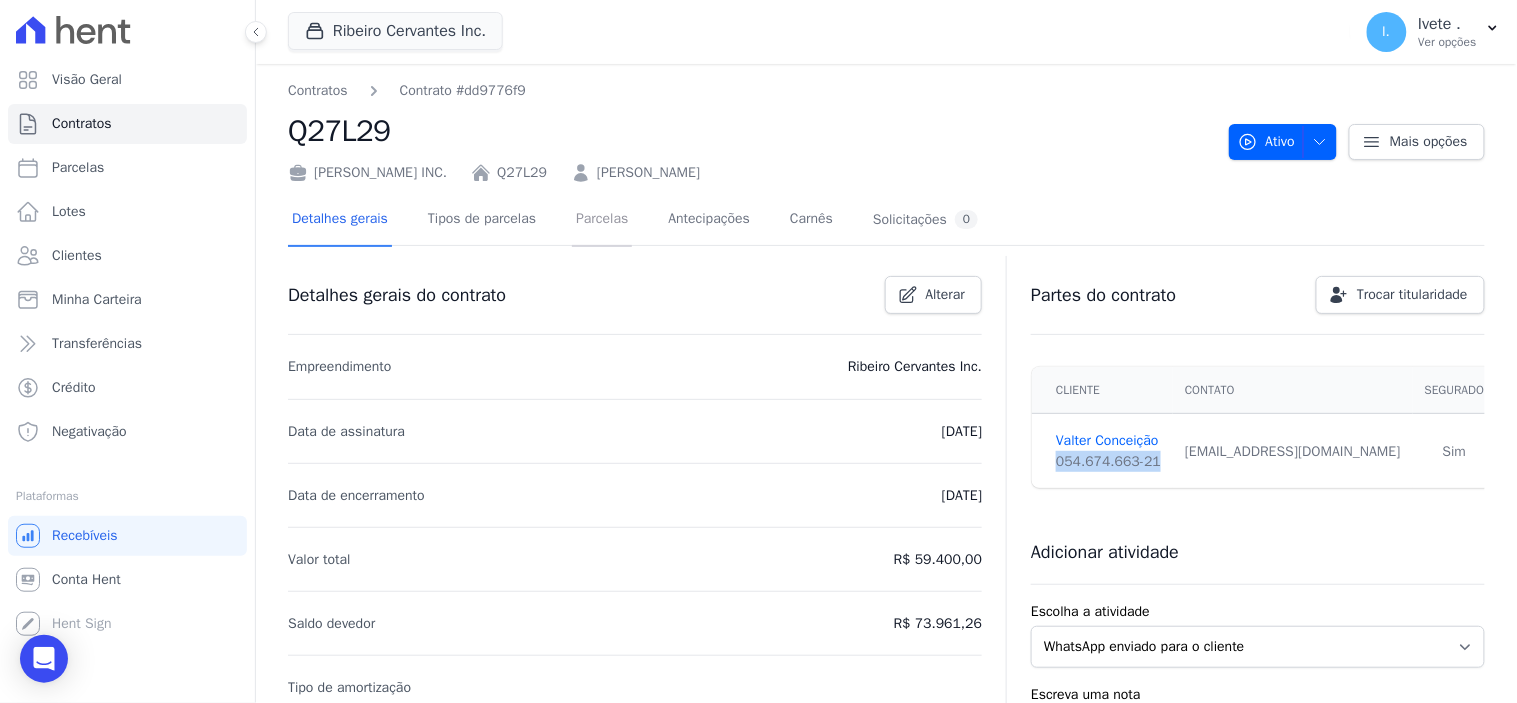 click on "Parcelas" at bounding box center (602, 220) 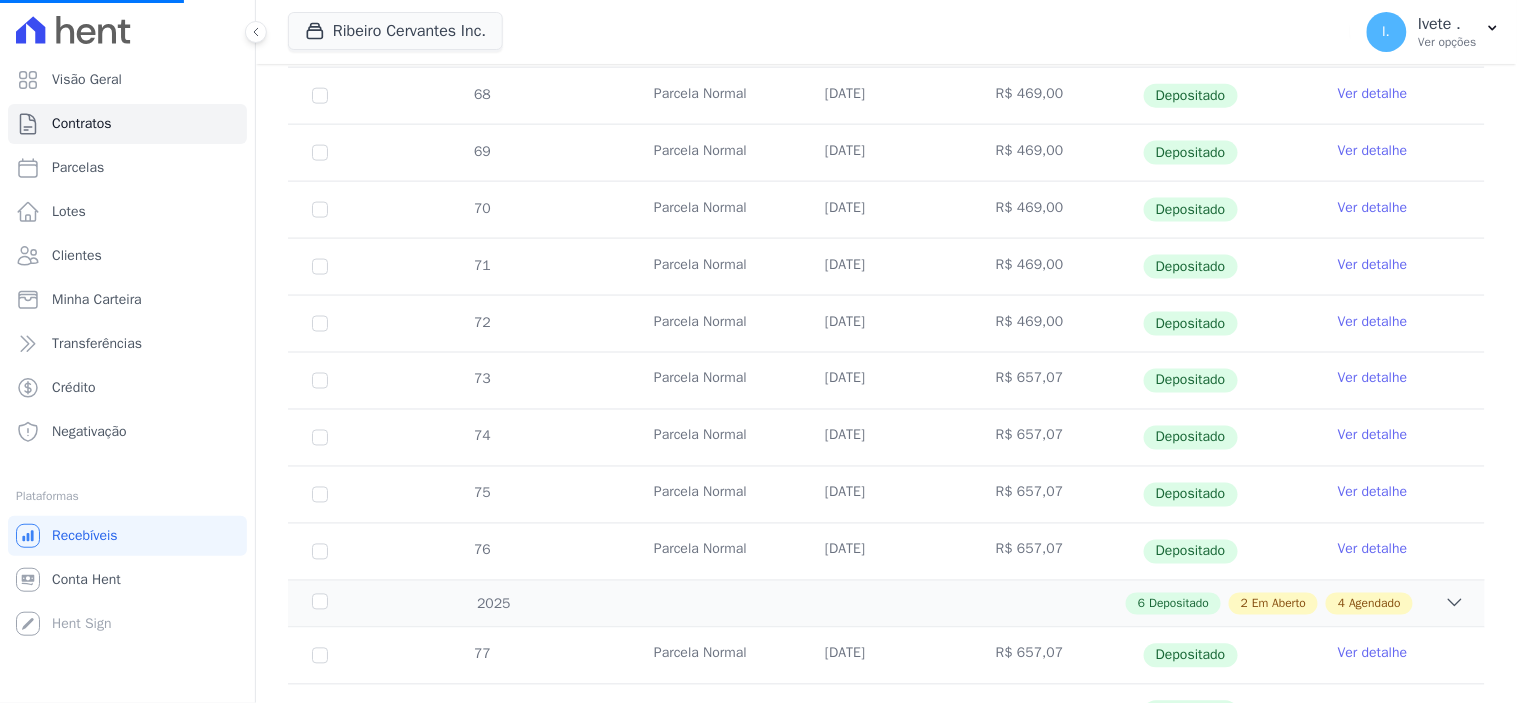 scroll, scrollTop: 865, scrollLeft: 0, axis: vertical 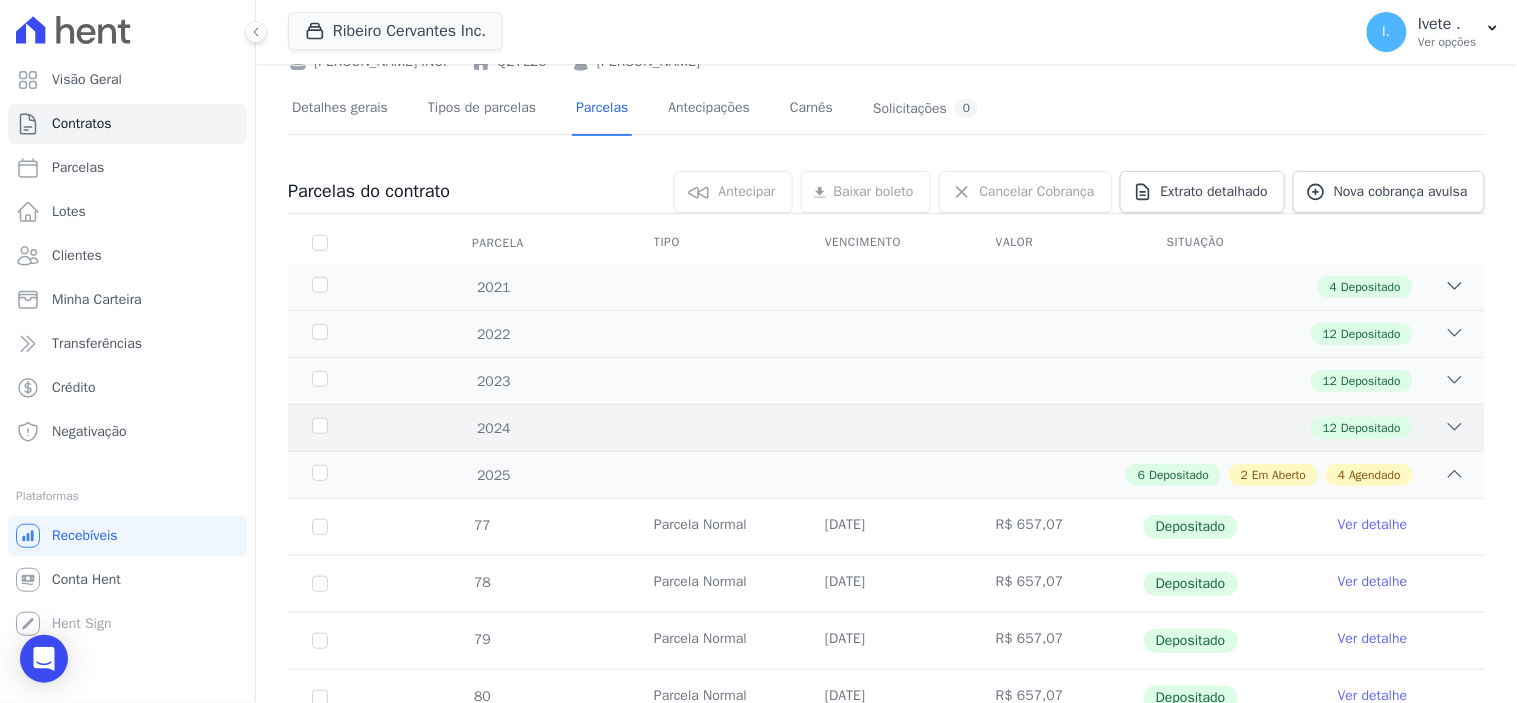 click on "Depositado" at bounding box center [1371, 428] 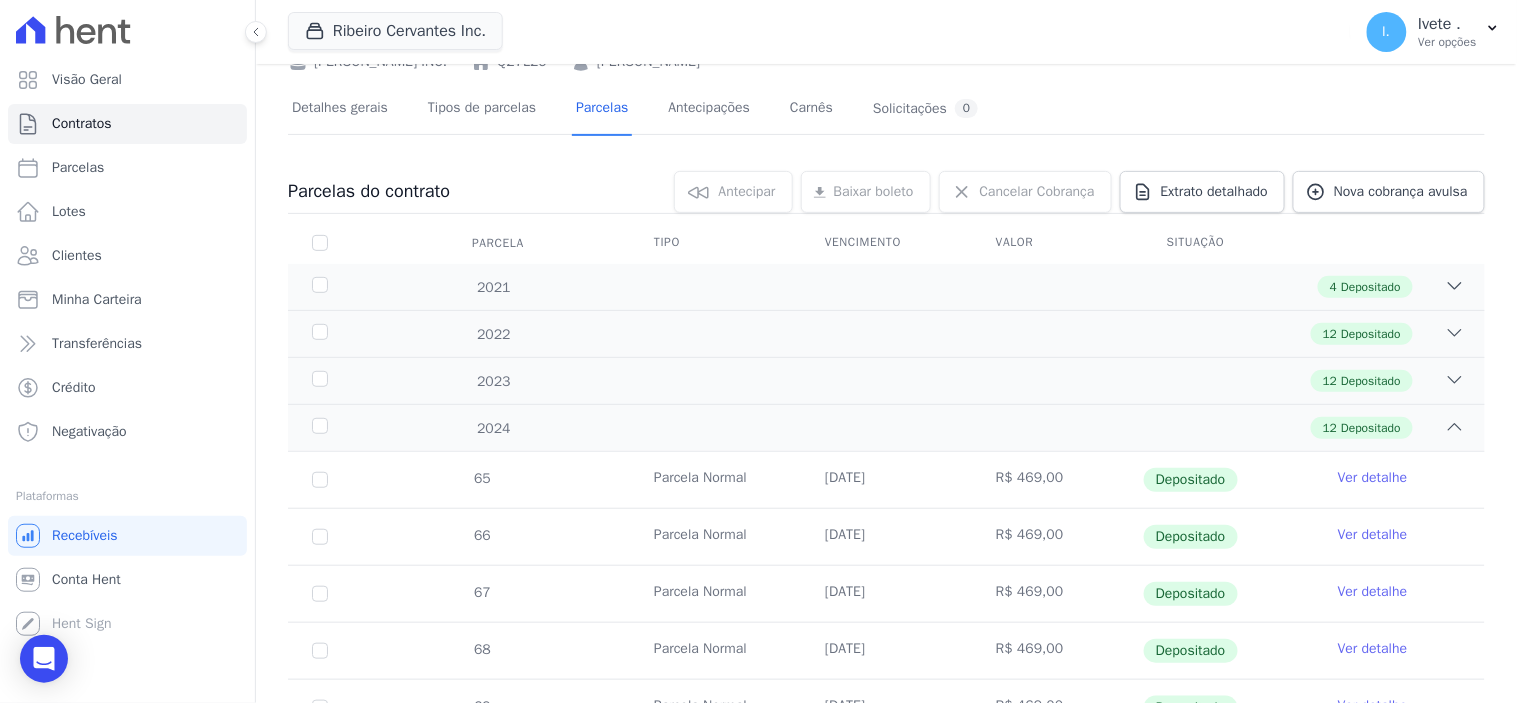 click on "Ver detalhe" at bounding box center (1373, 478) 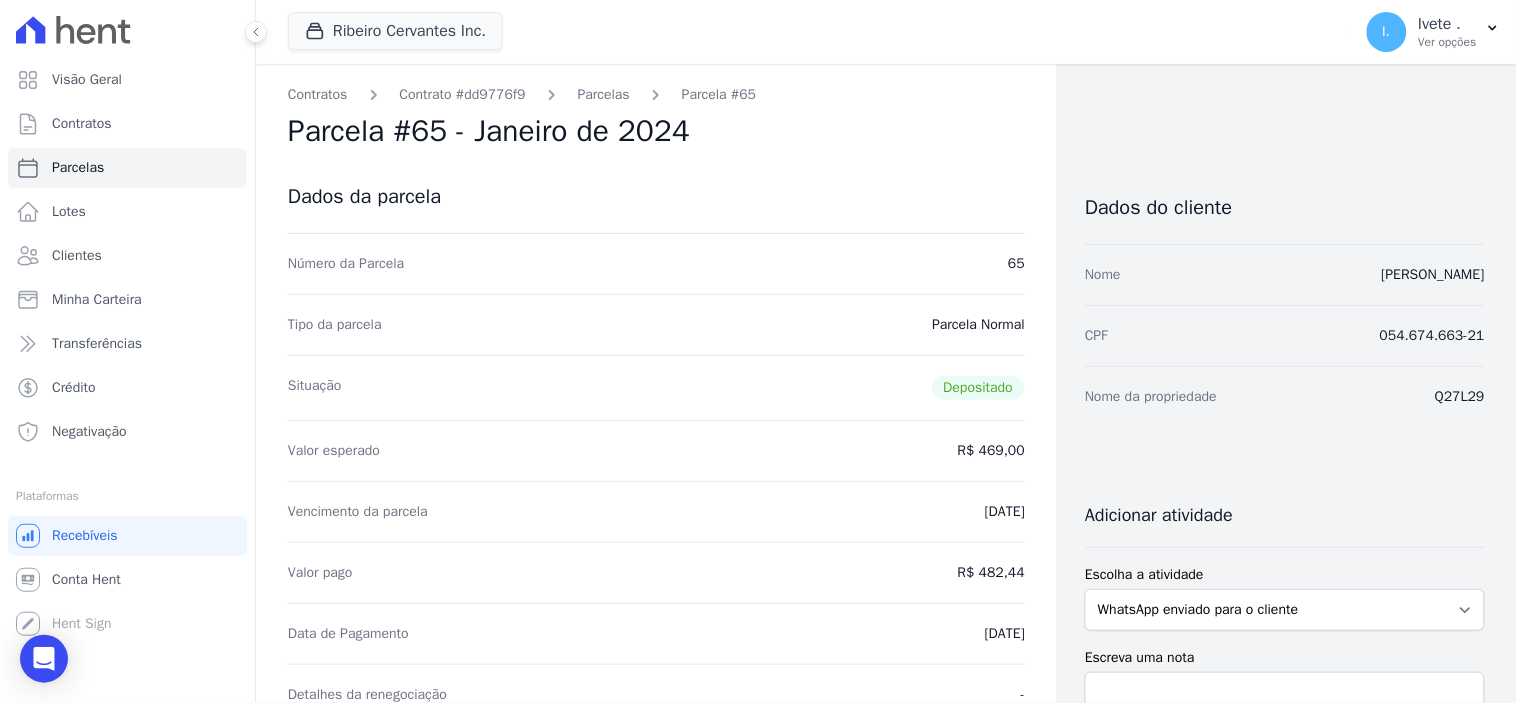 click on "Dados do cliente
Nome
Valter da Conceição
CPF
054.674.663-21
Nome da propriedade
Q27L29
Adicionar atividade
Escolha a atividade
WhatsApp enviado para o cliente
Adicionar um comentário
Ligação feita para o cliente
E-mail enviado para o cliente
Cobrança criada
Negativação solicitada
Correção monetária realizada
Cliente atualizado
Translation missing: pt-BR.views.activity.kind.file
Escreva uma nota
Registrar atividade
Histórico de atividades" at bounding box center (1285, 910) 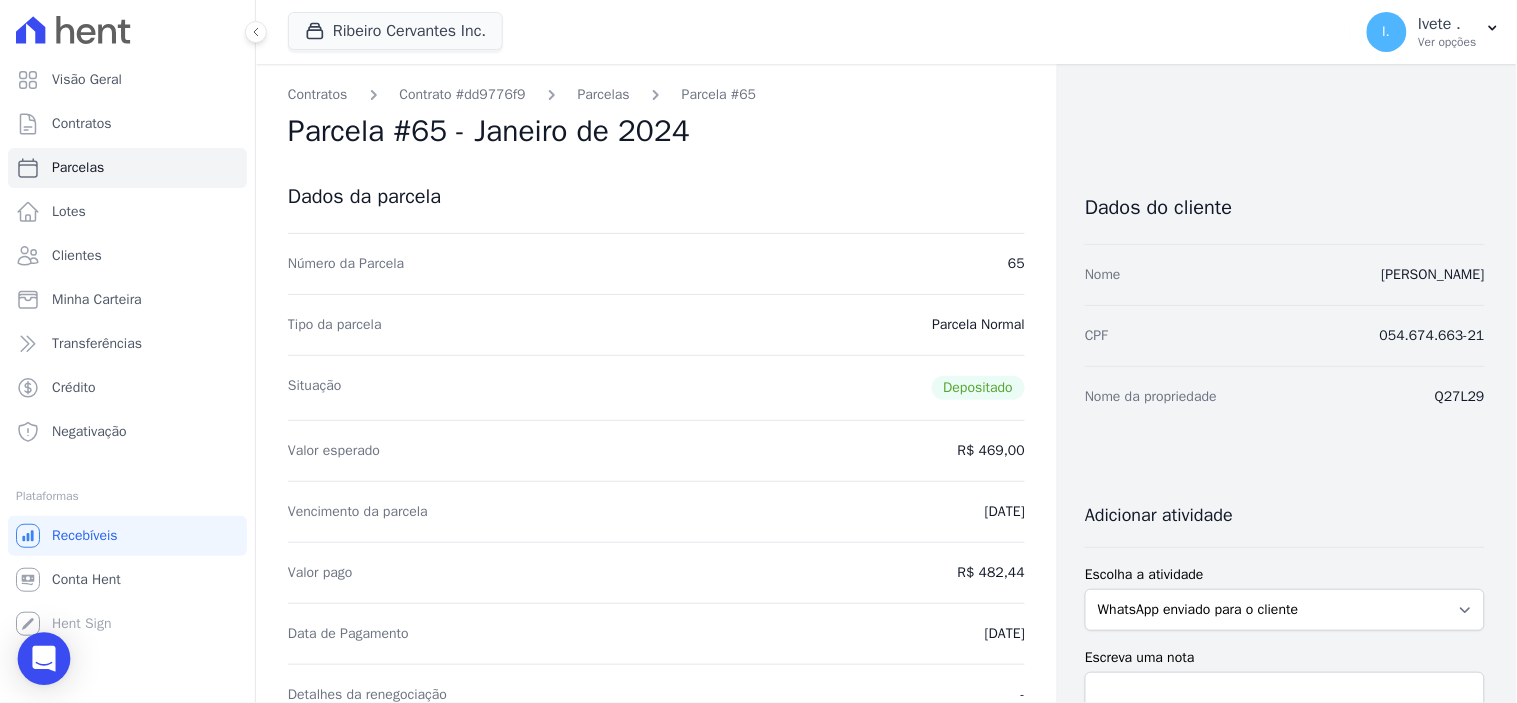 click 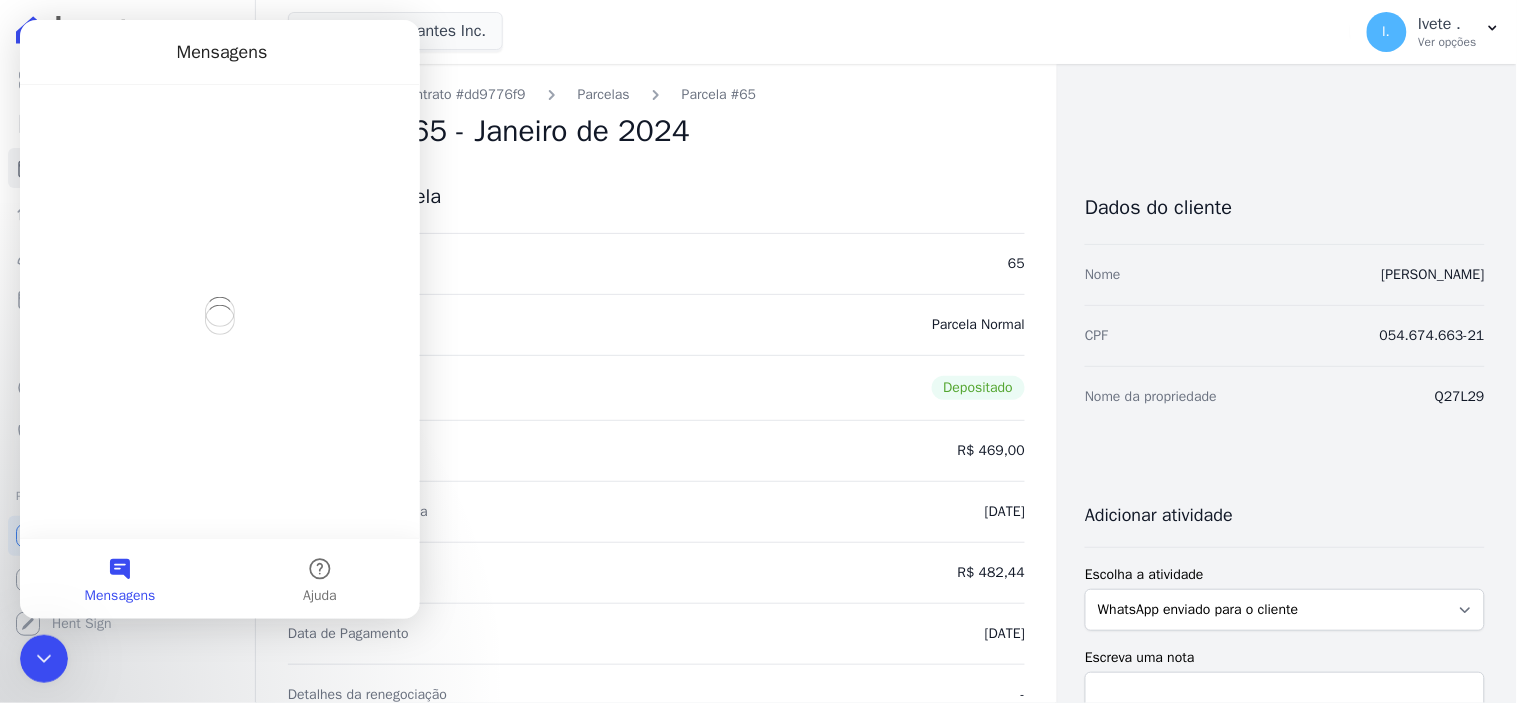 scroll, scrollTop: 0, scrollLeft: 0, axis: both 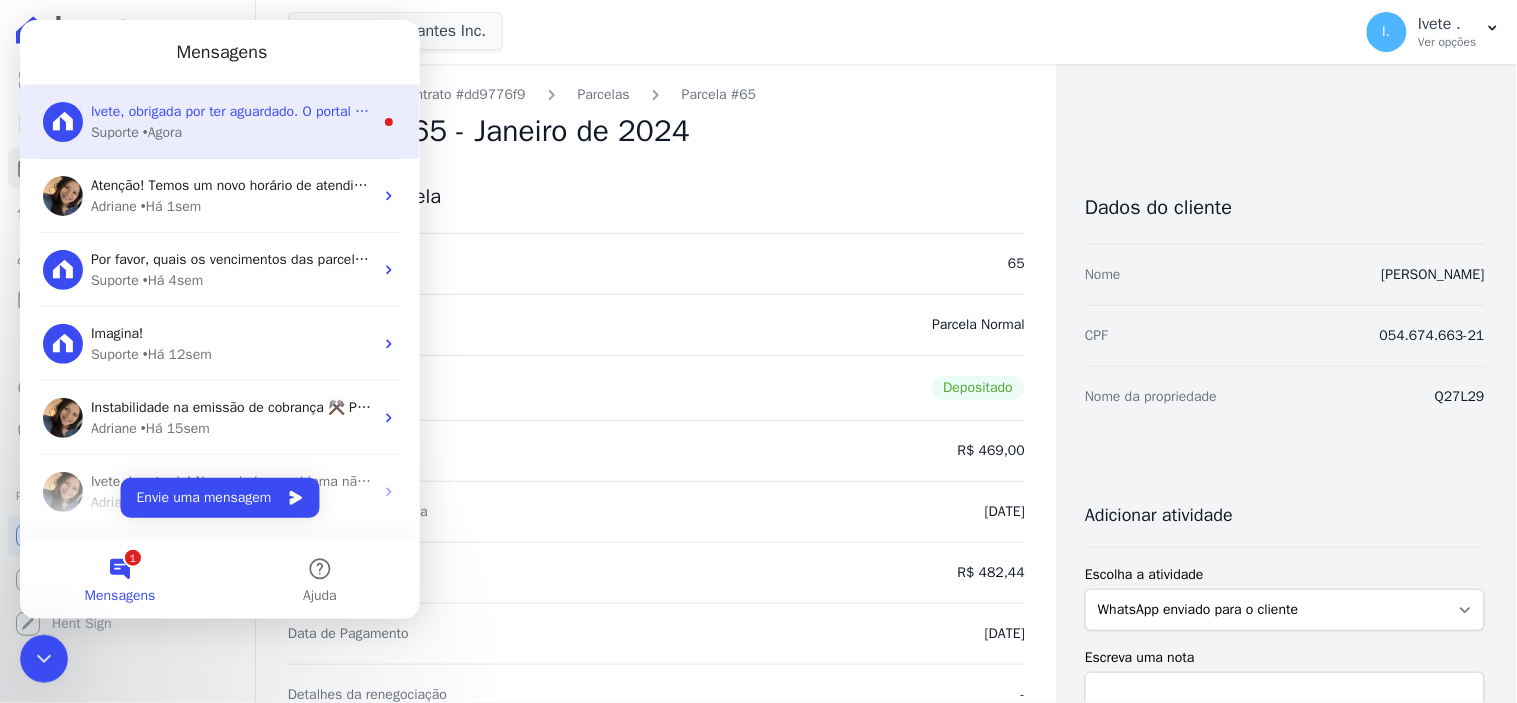 click on "Suporte" at bounding box center [114, 131] 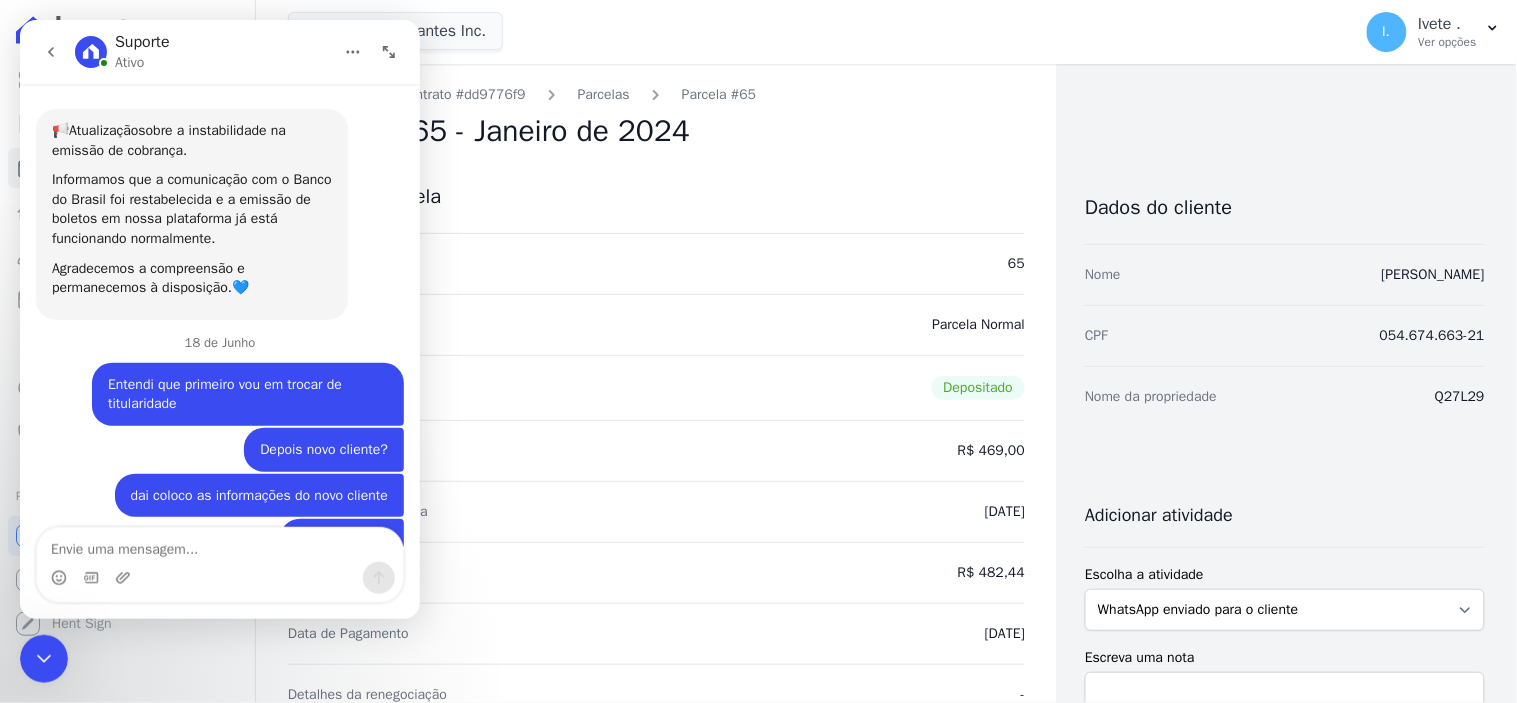 scroll, scrollTop: 2, scrollLeft: 0, axis: vertical 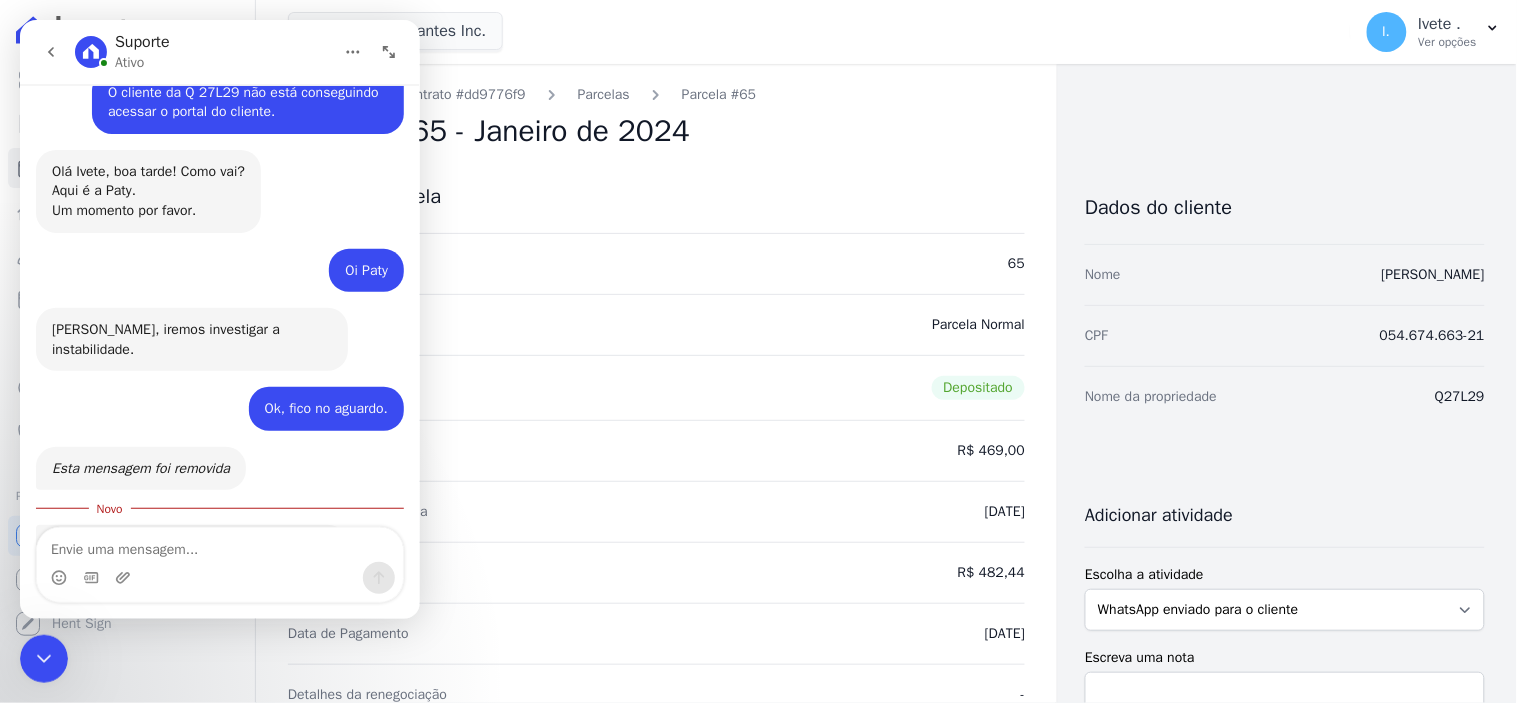 click at bounding box center (219, 544) 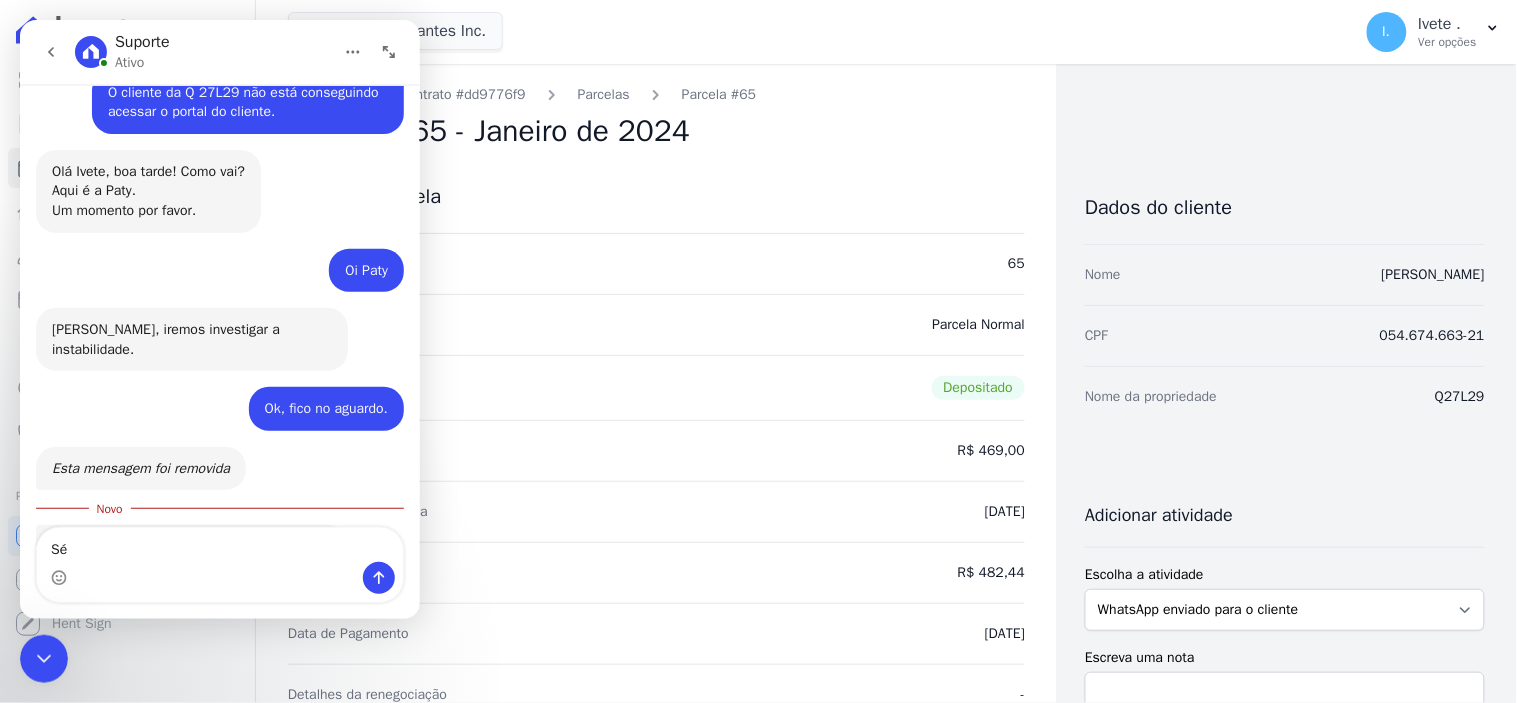 type on "S" 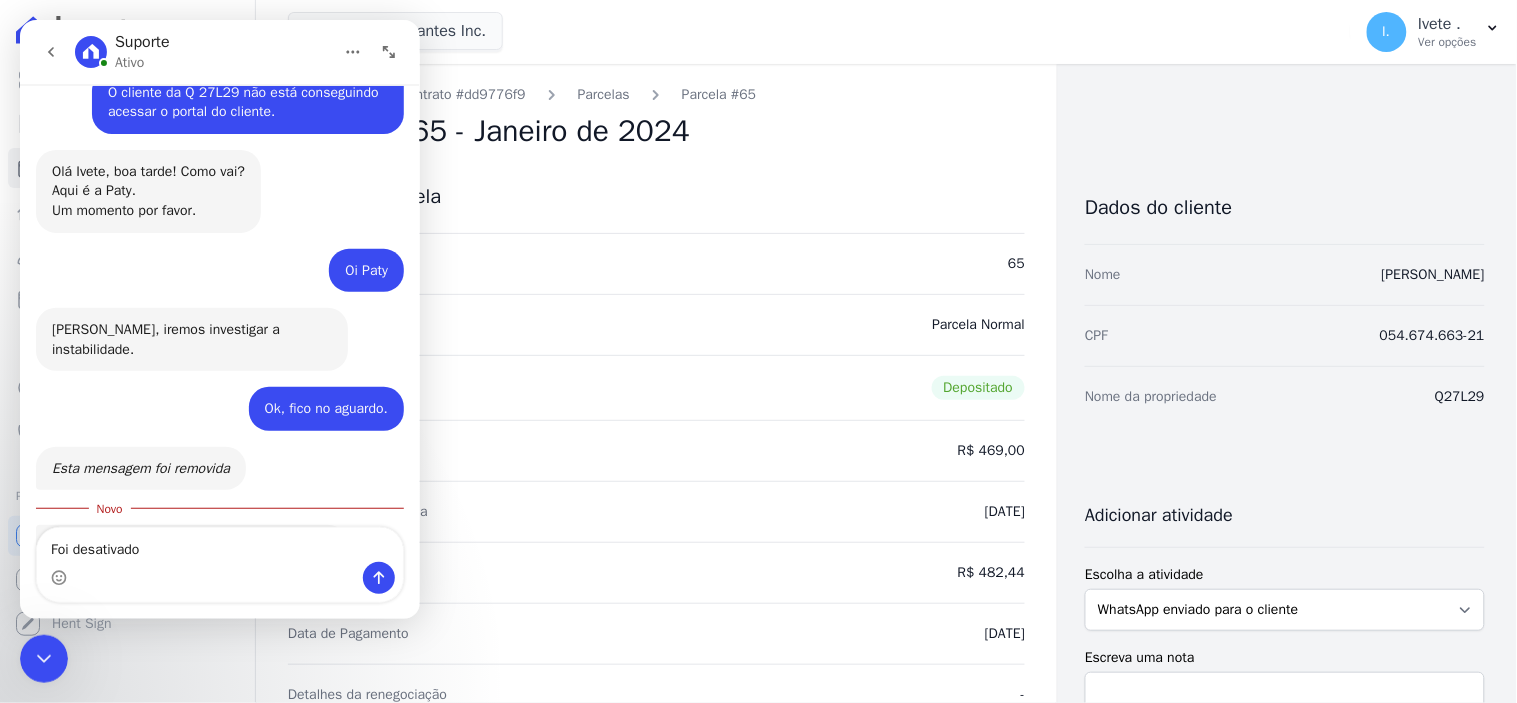 type on "Foi desativado?" 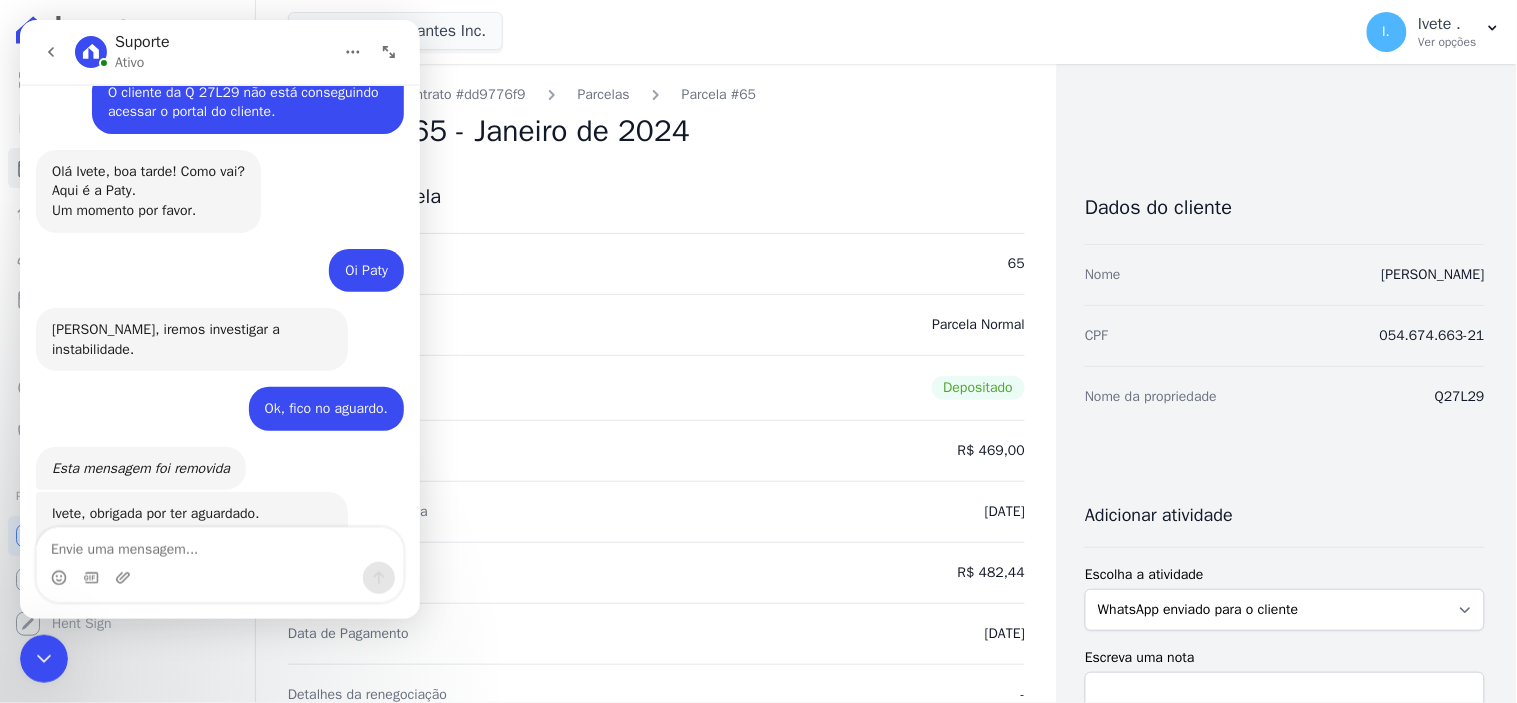 scroll, scrollTop: 17352, scrollLeft: 0, axis: vertical 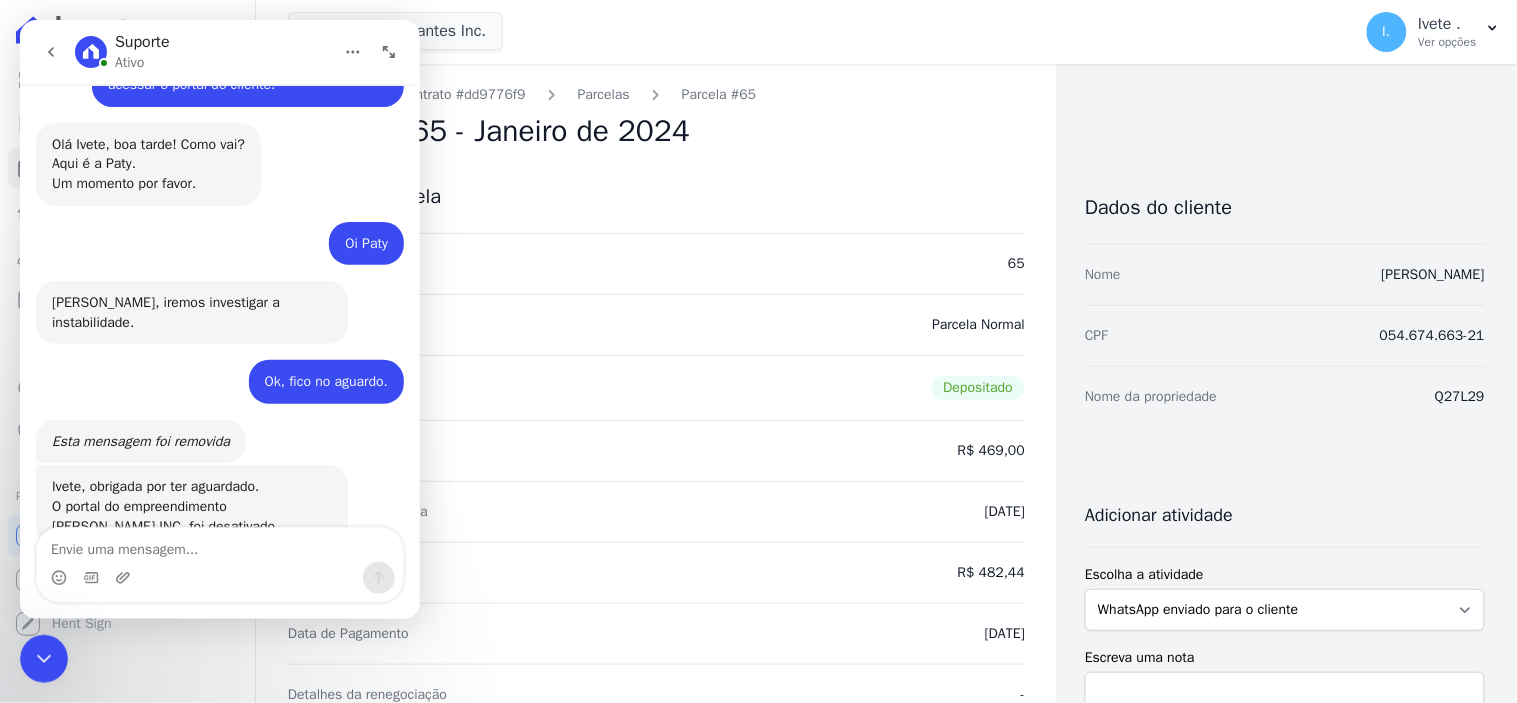 click at bounding box center [219, 544] 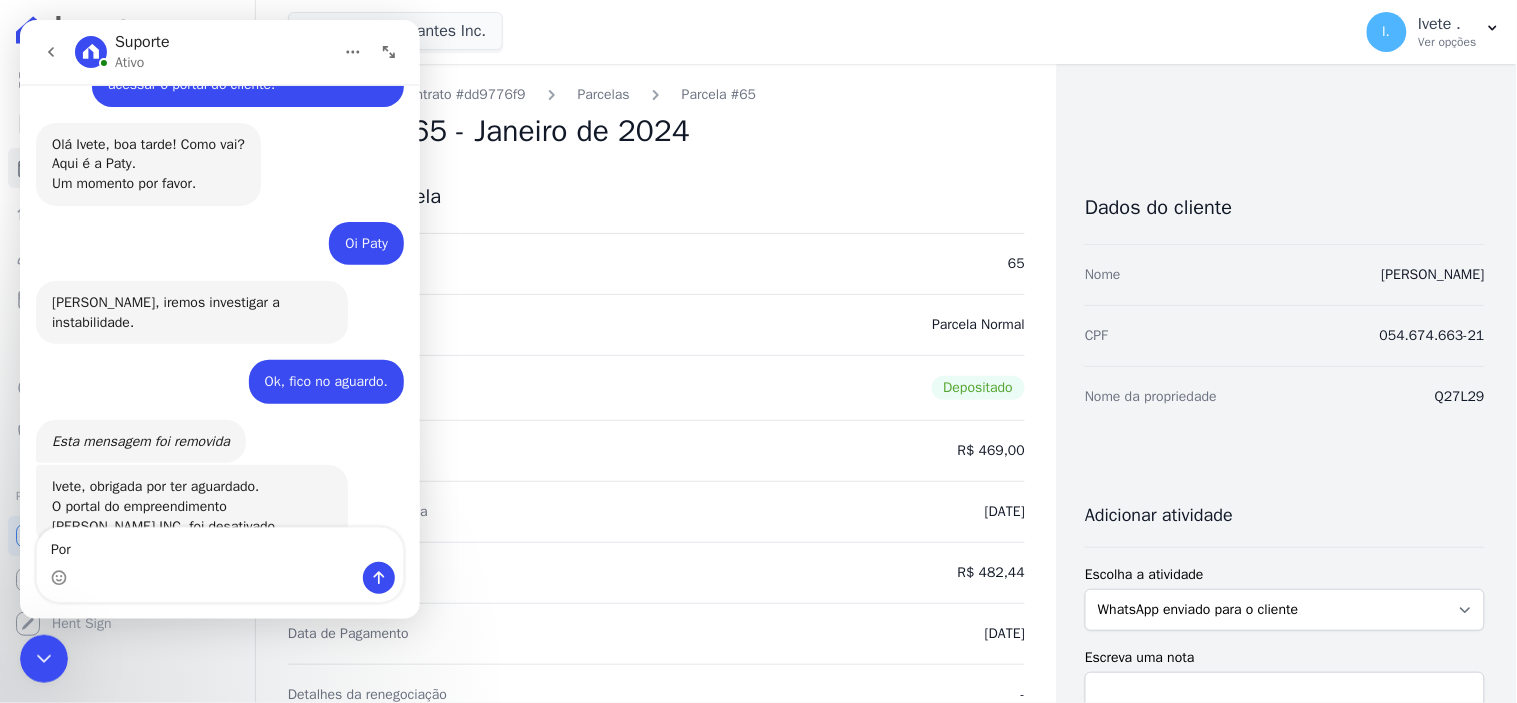 scroll, scrollTop: 2, scrollLeft: 0, axis: vertical 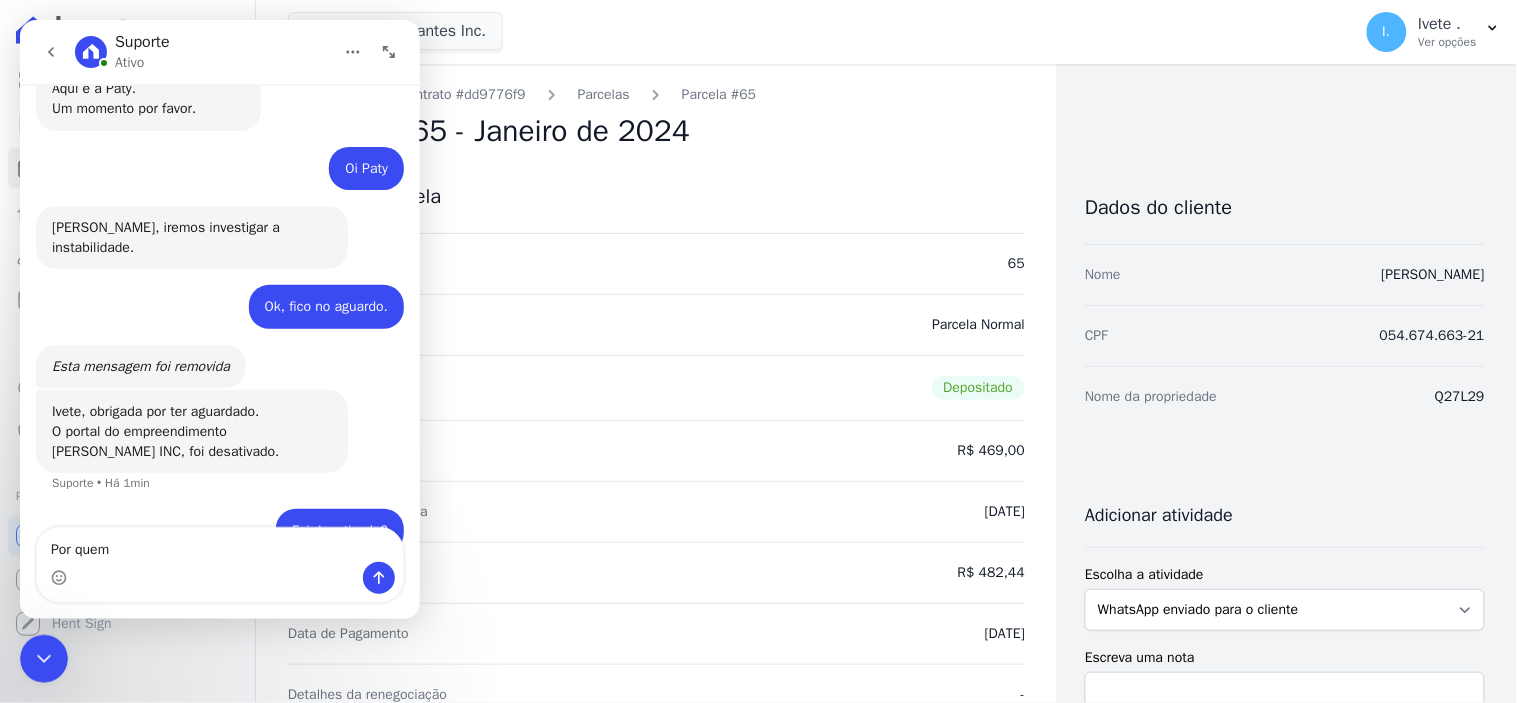 type on "Por quem?" 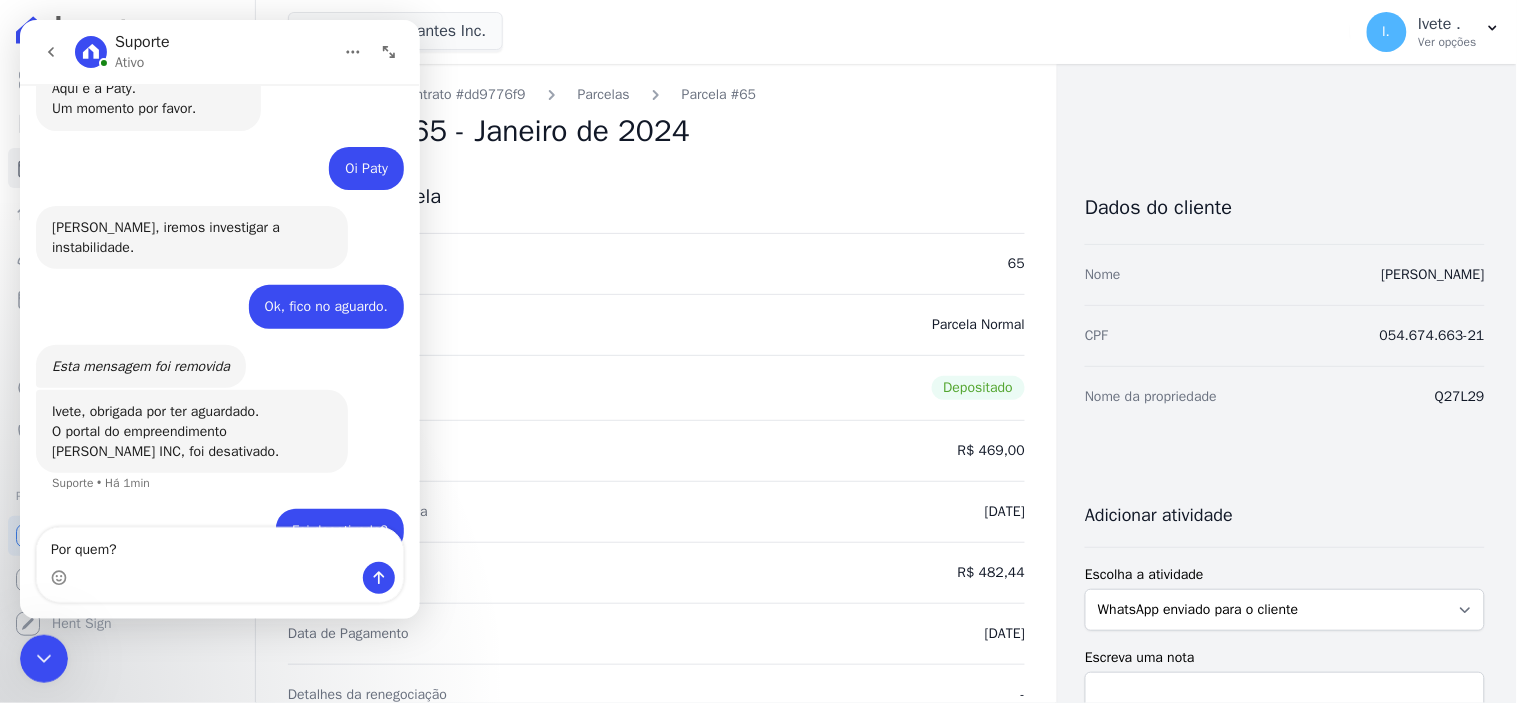 type 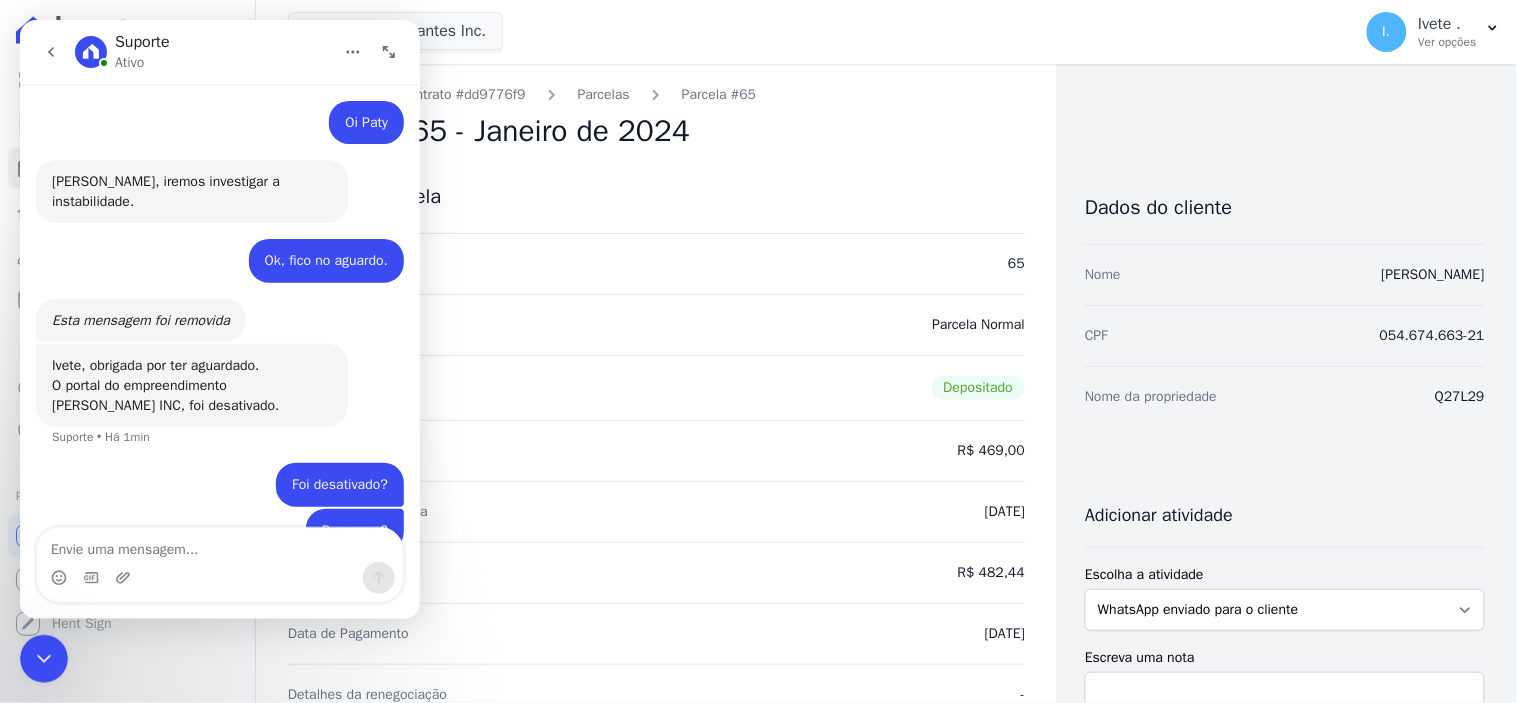 scroll, scrollTop: 17397, scrollLeft: 0, axis: vertical 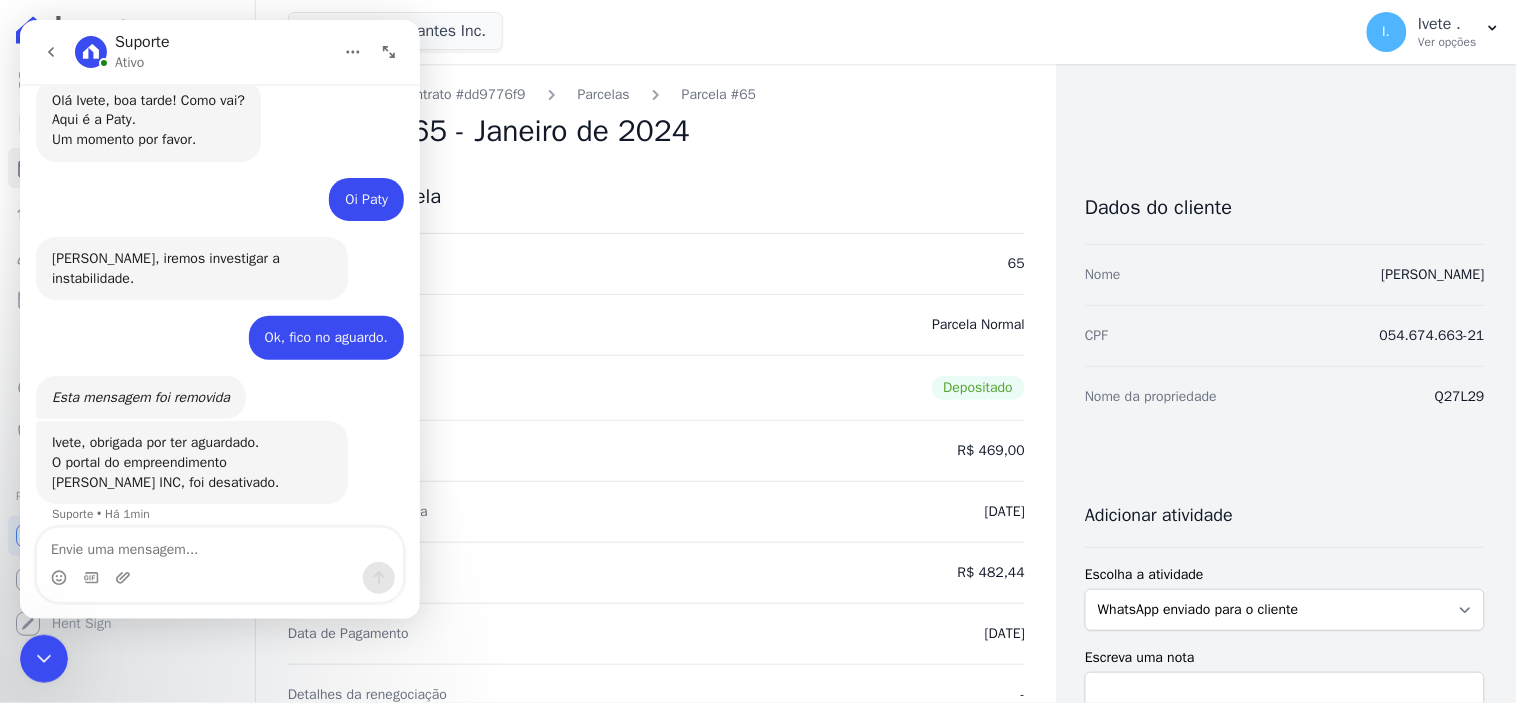click 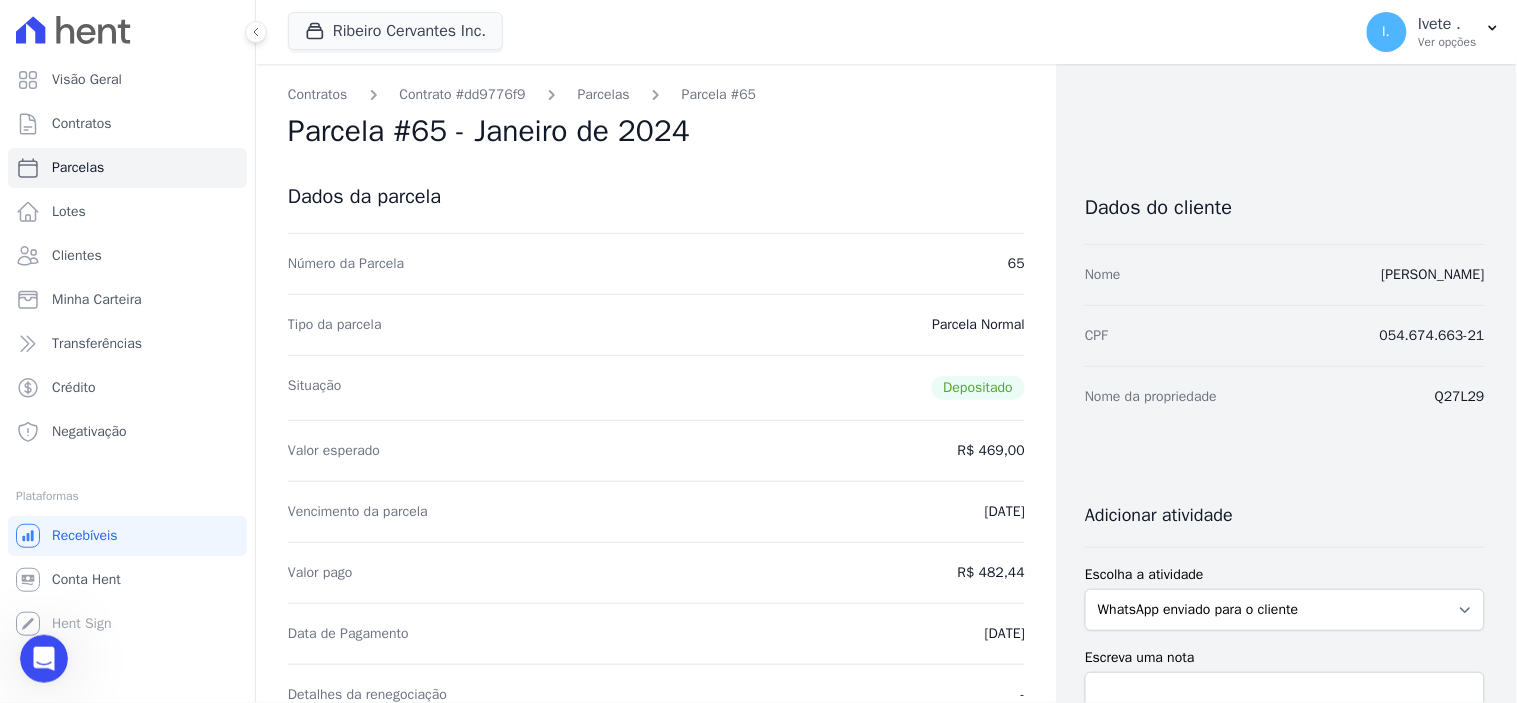 scroll, scrollTop: 0, scrollLeft: 0, axis: both 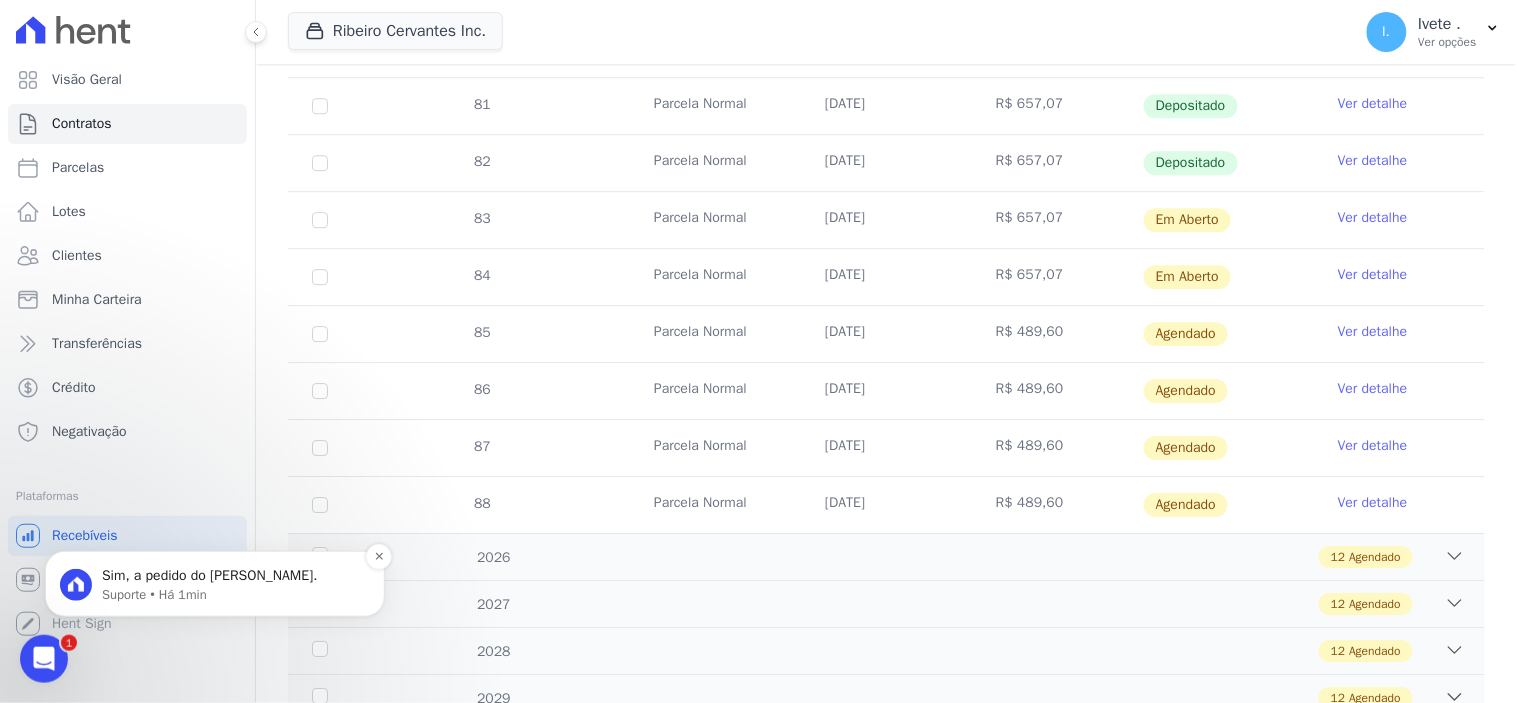 click on "Suporte • Há 1min" at bounding box center (231, 594) 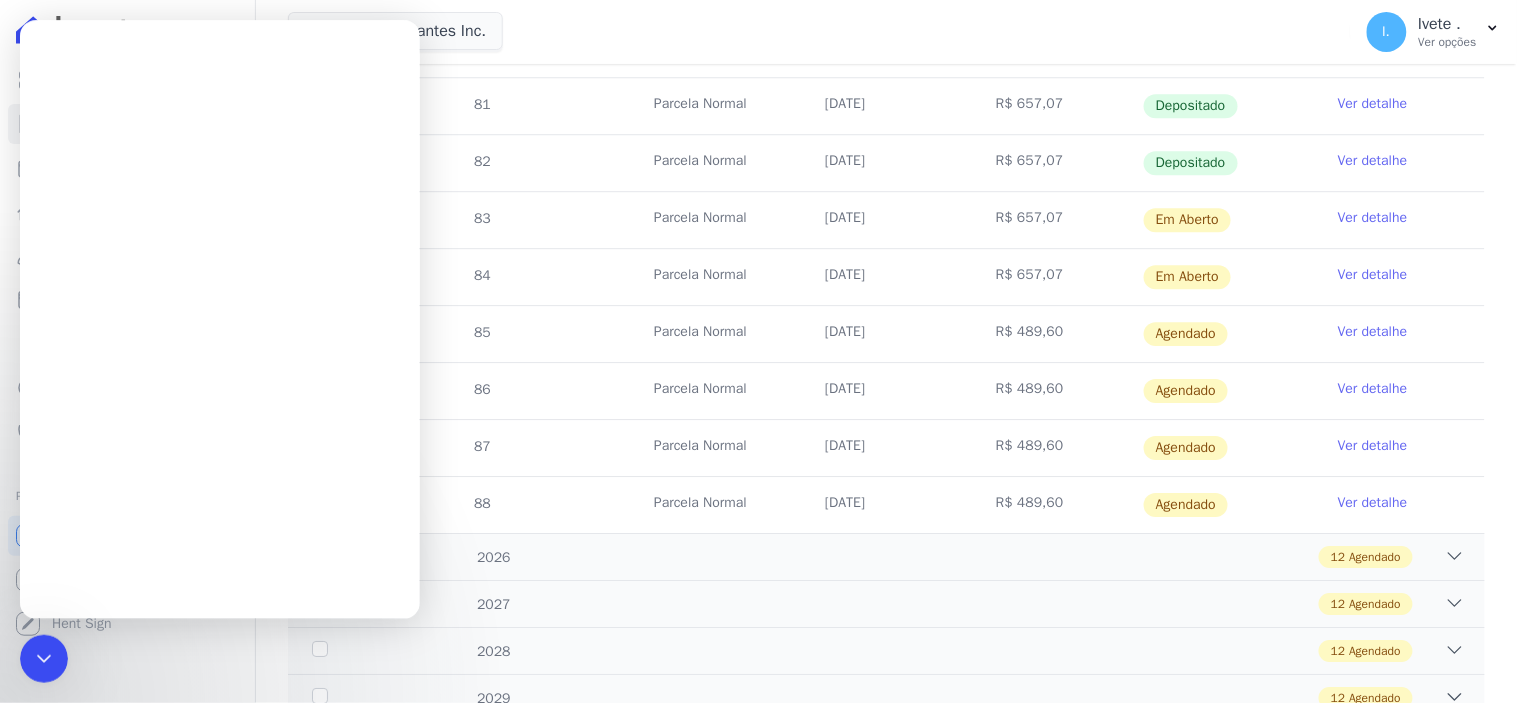 scroll, scrollTop: 0, scrollLeft: 0, axis: both 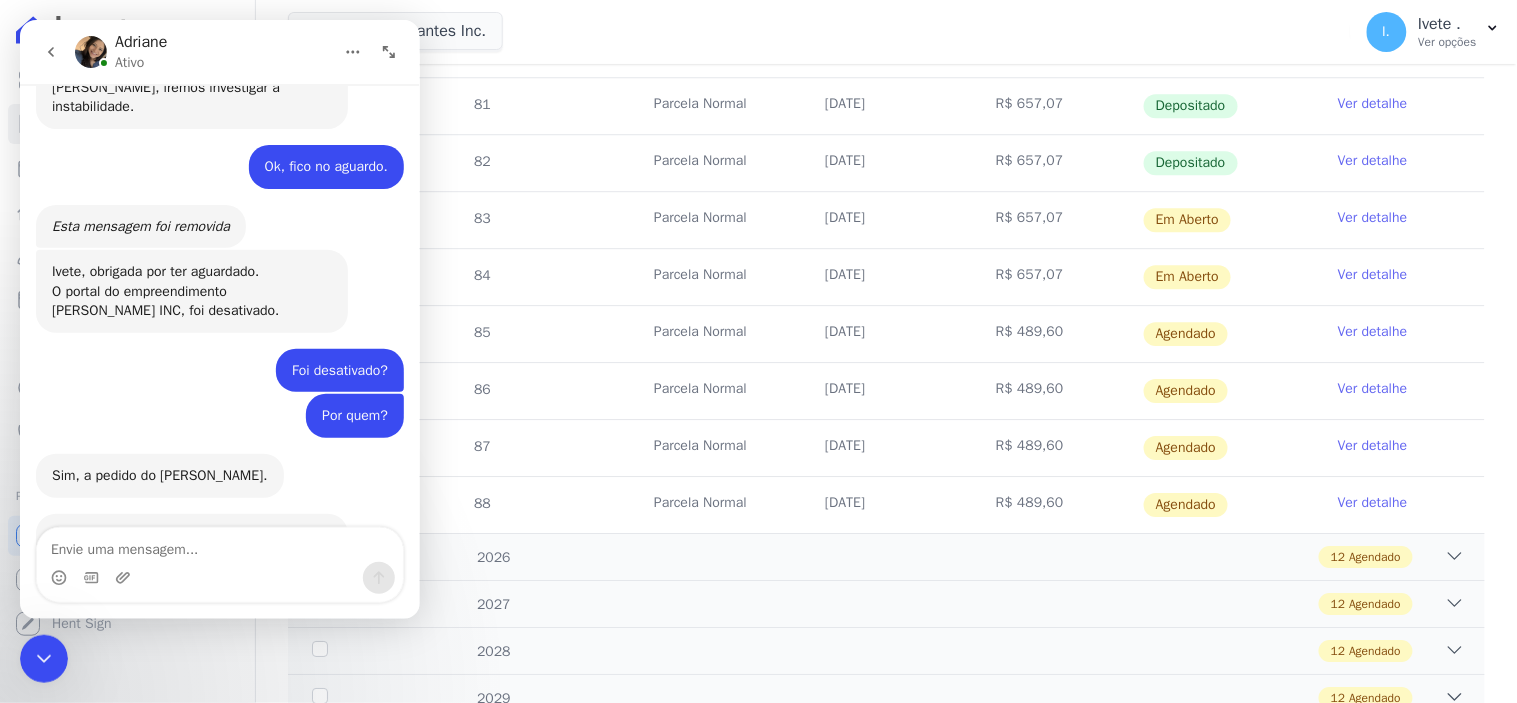 click at bounding box center (219, 544) 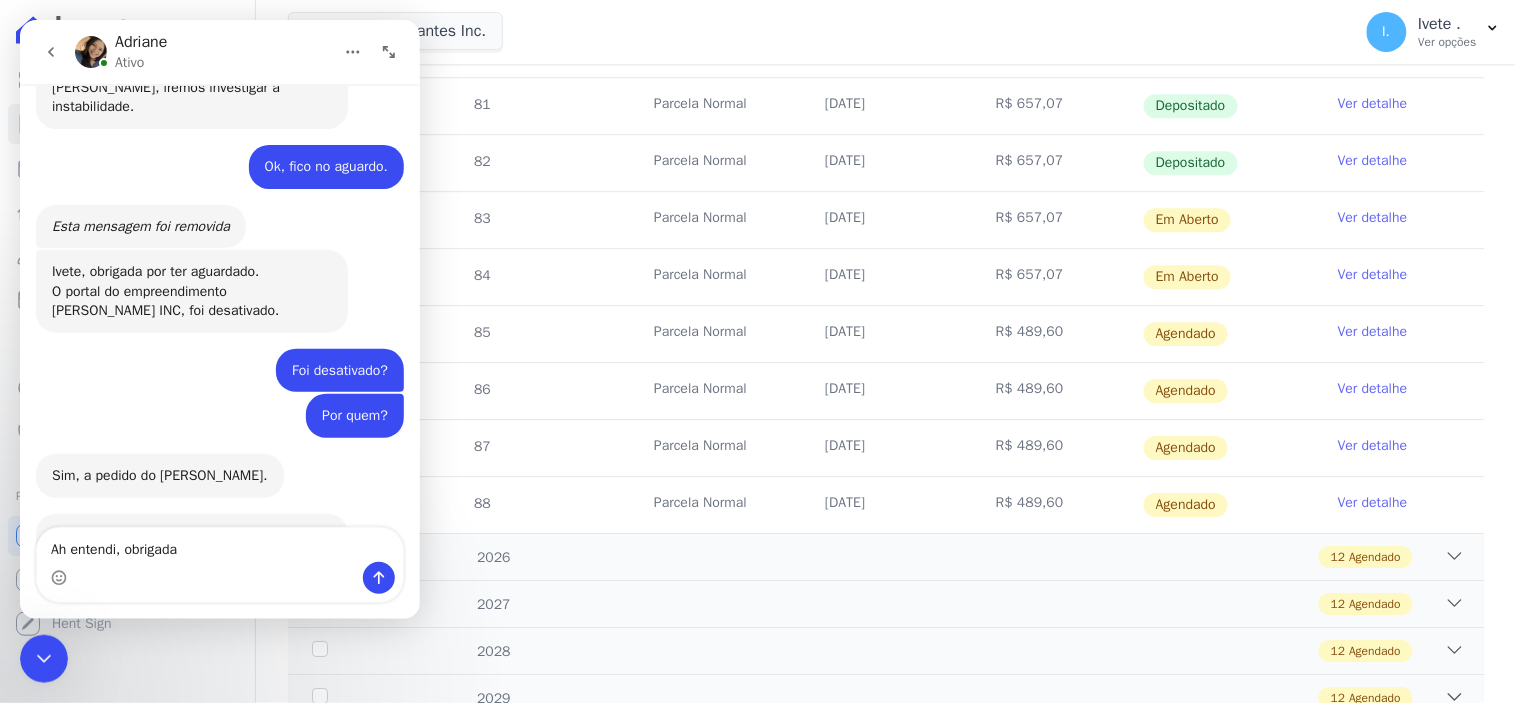 type on "Ah entendi, obrigada!" 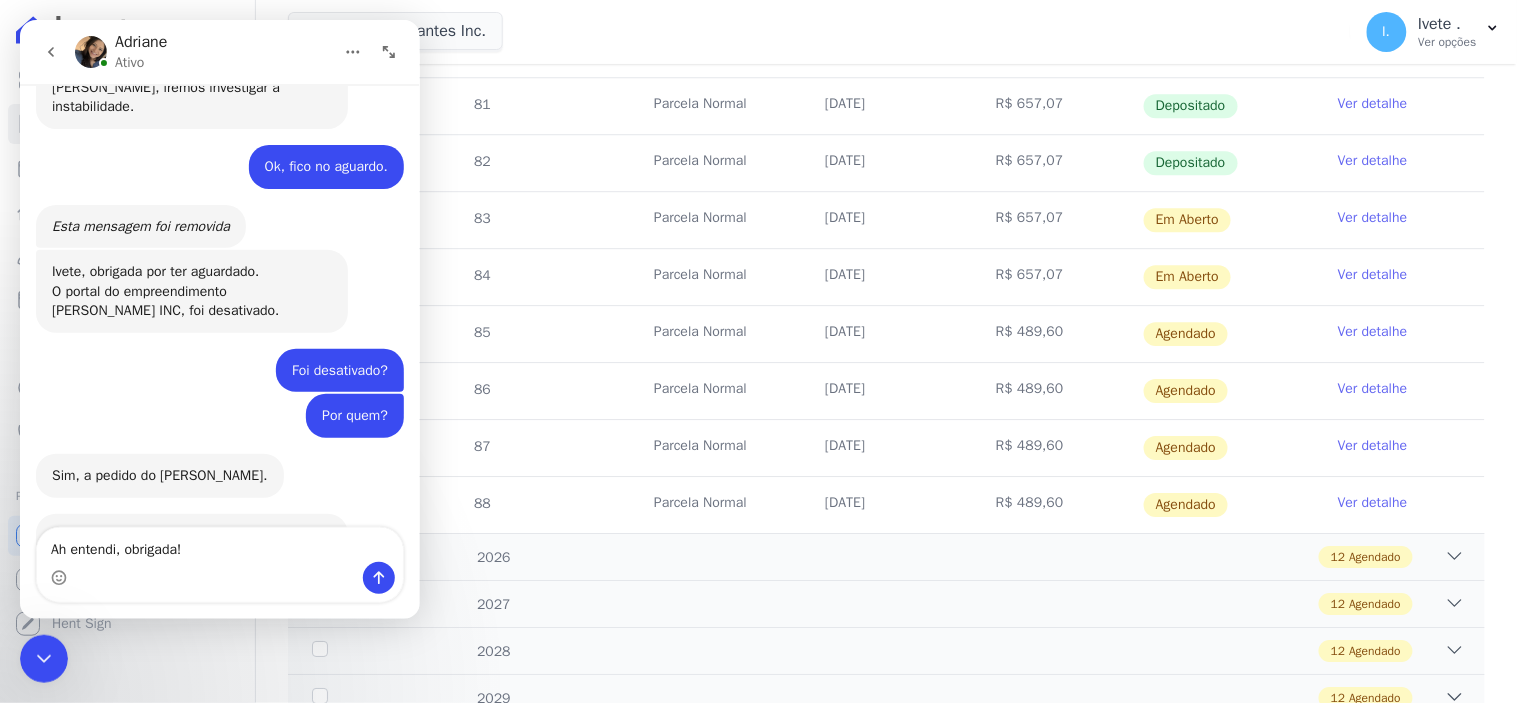 type 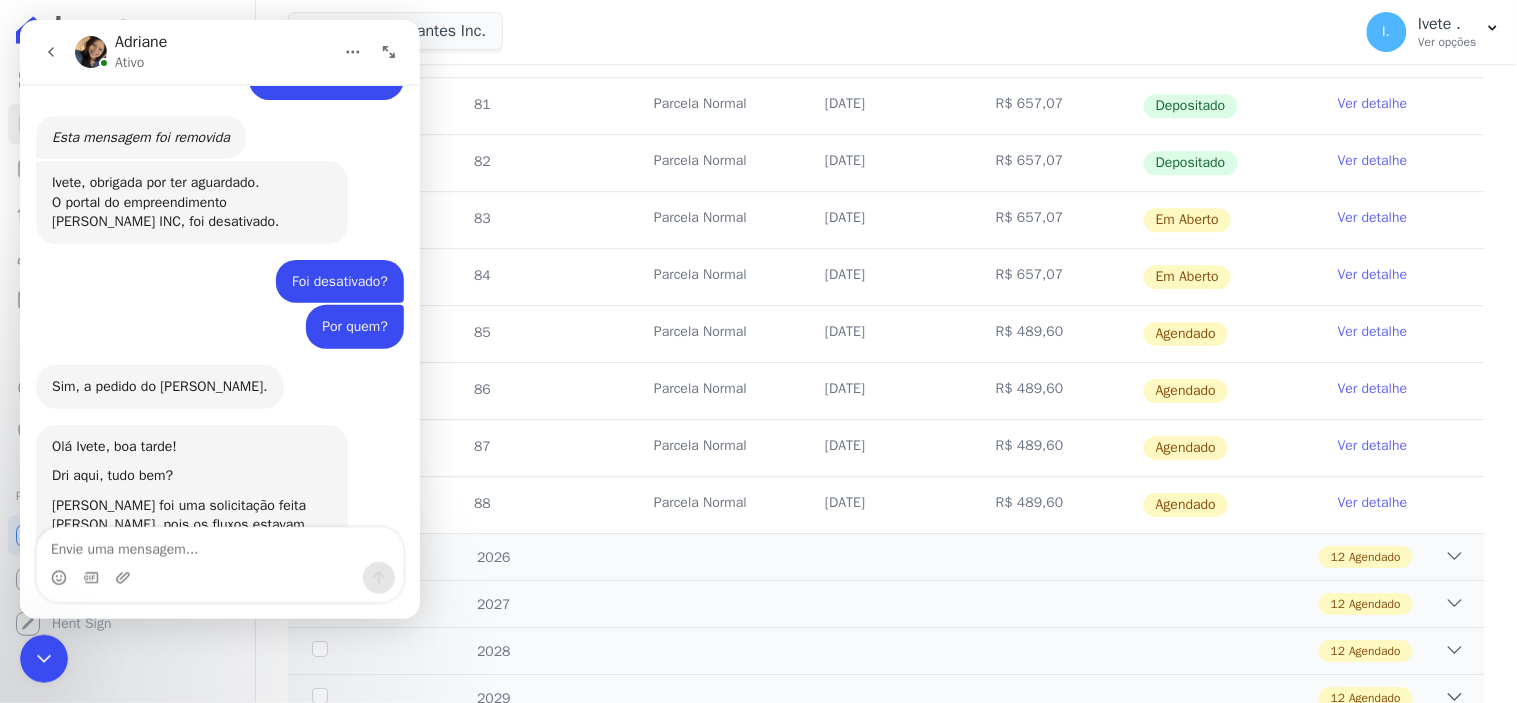 scroll, scrollTop: 17518, scrollLeft: 0, axis: vertical 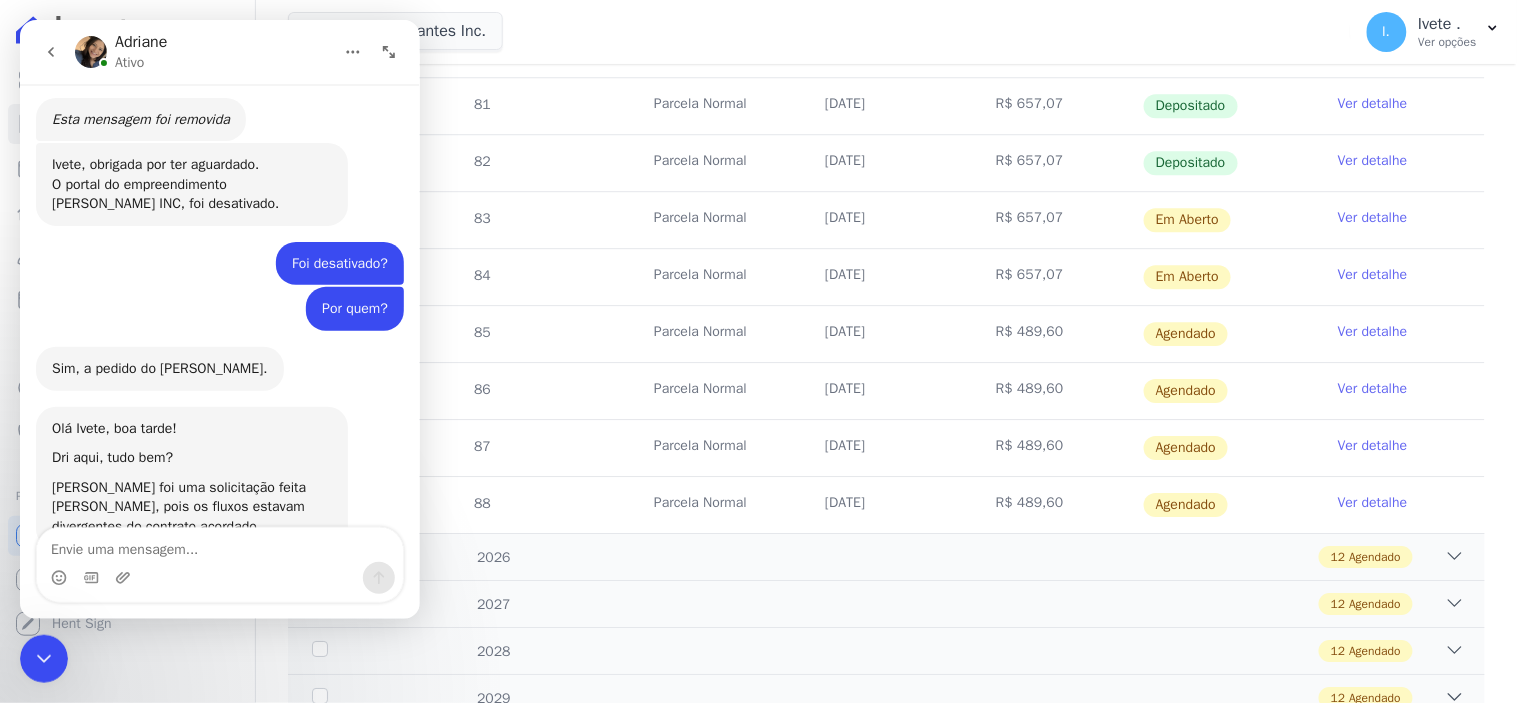 click 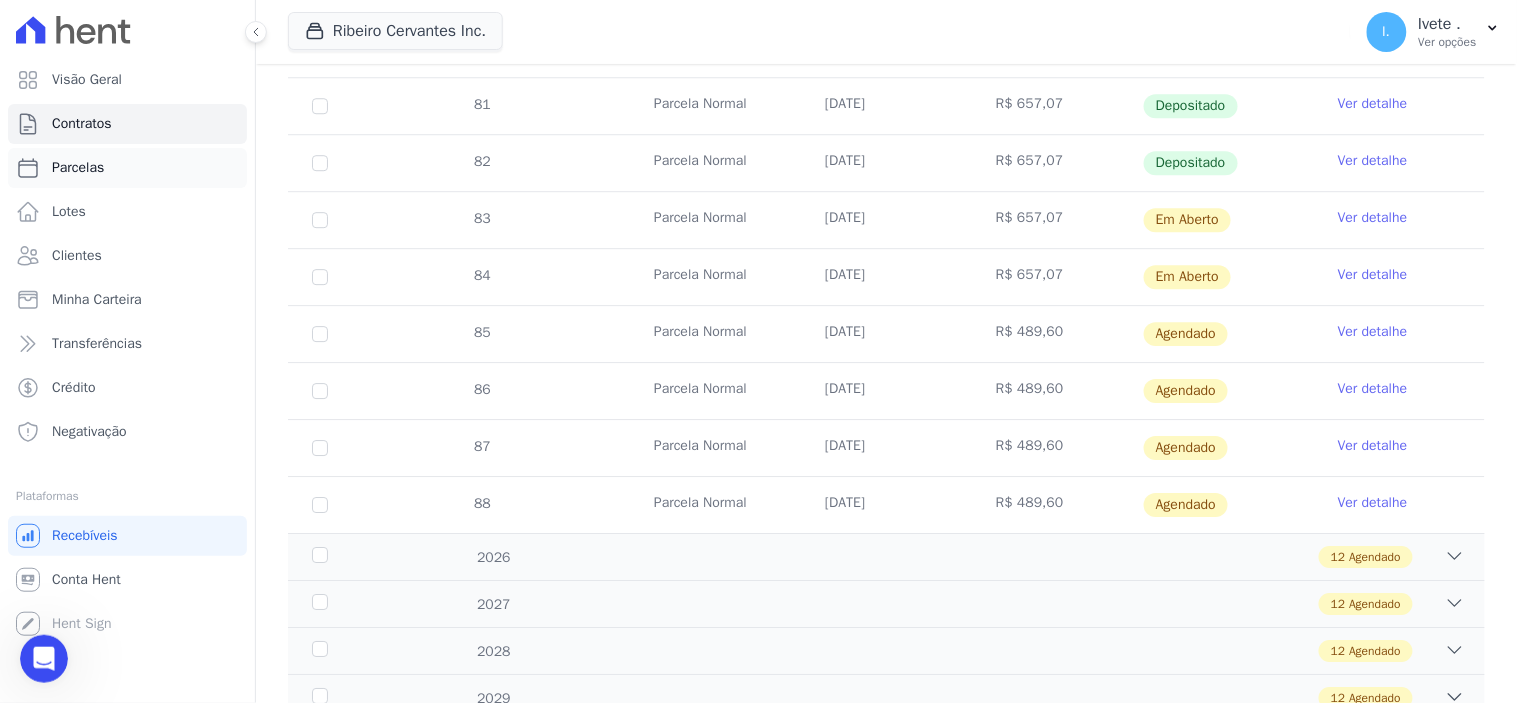 scroll, scrollTop: 0, scrollLeft: 0, axis: both 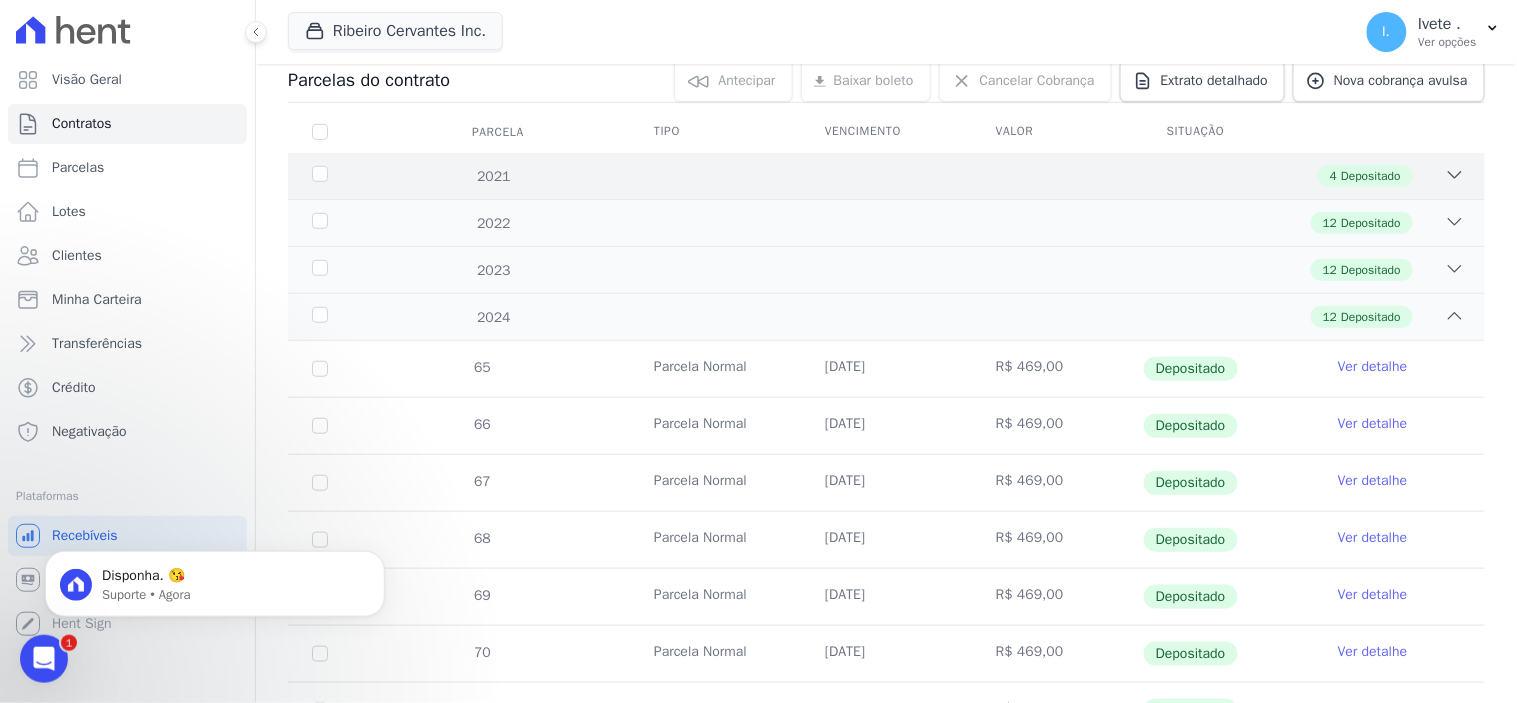 click on "4
Depositado" at bounding box center [945, 176] 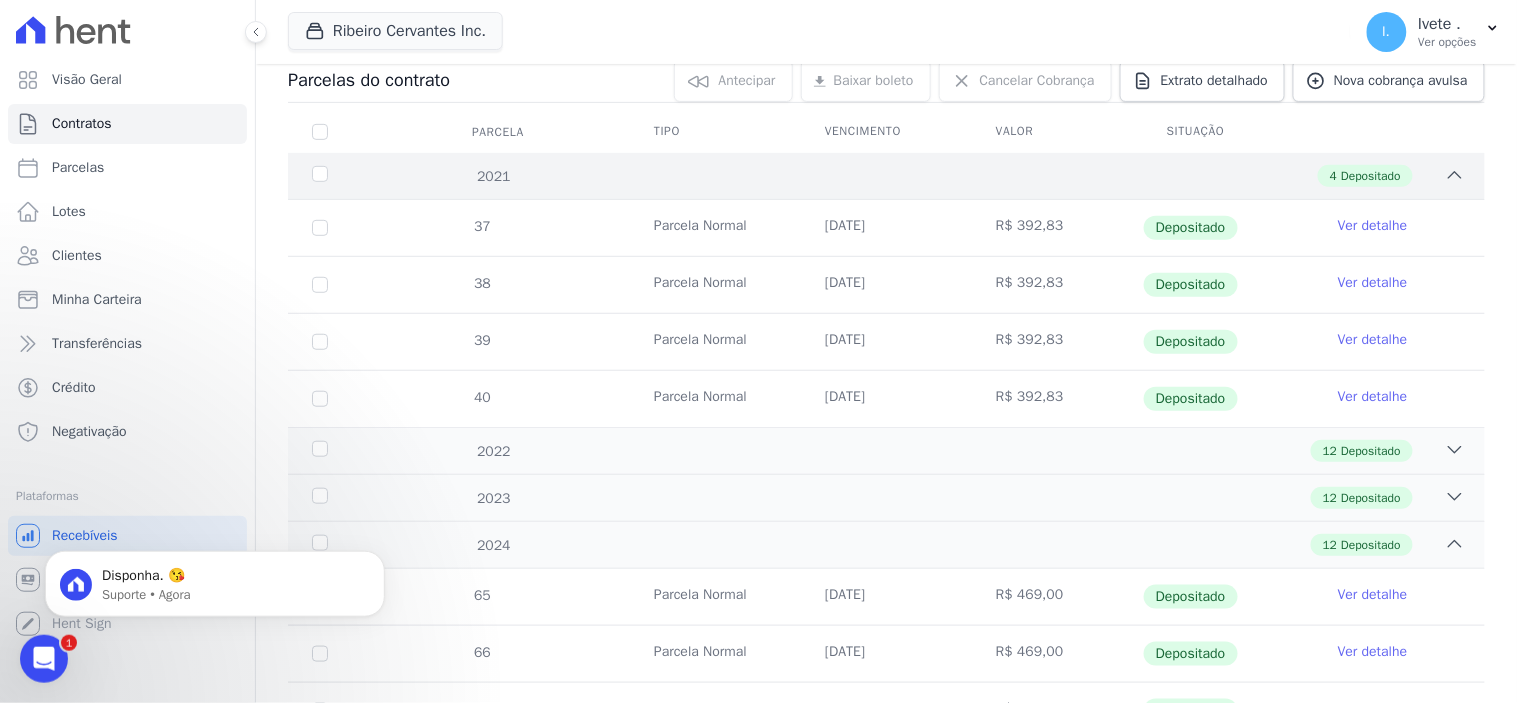 click on "4
Depositado" at bounding box center [945, 176] 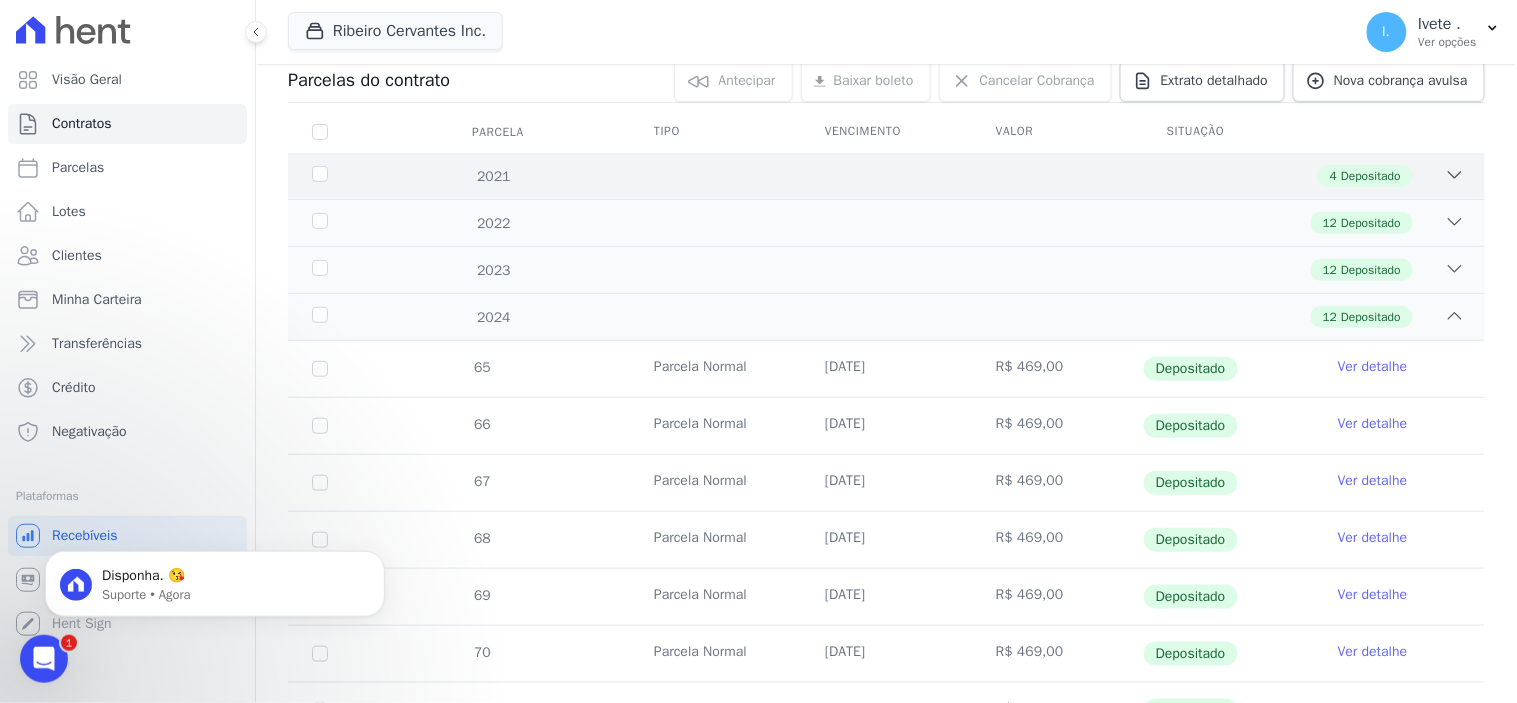 click on "4
Depositado" at bounding box center (945, 176) 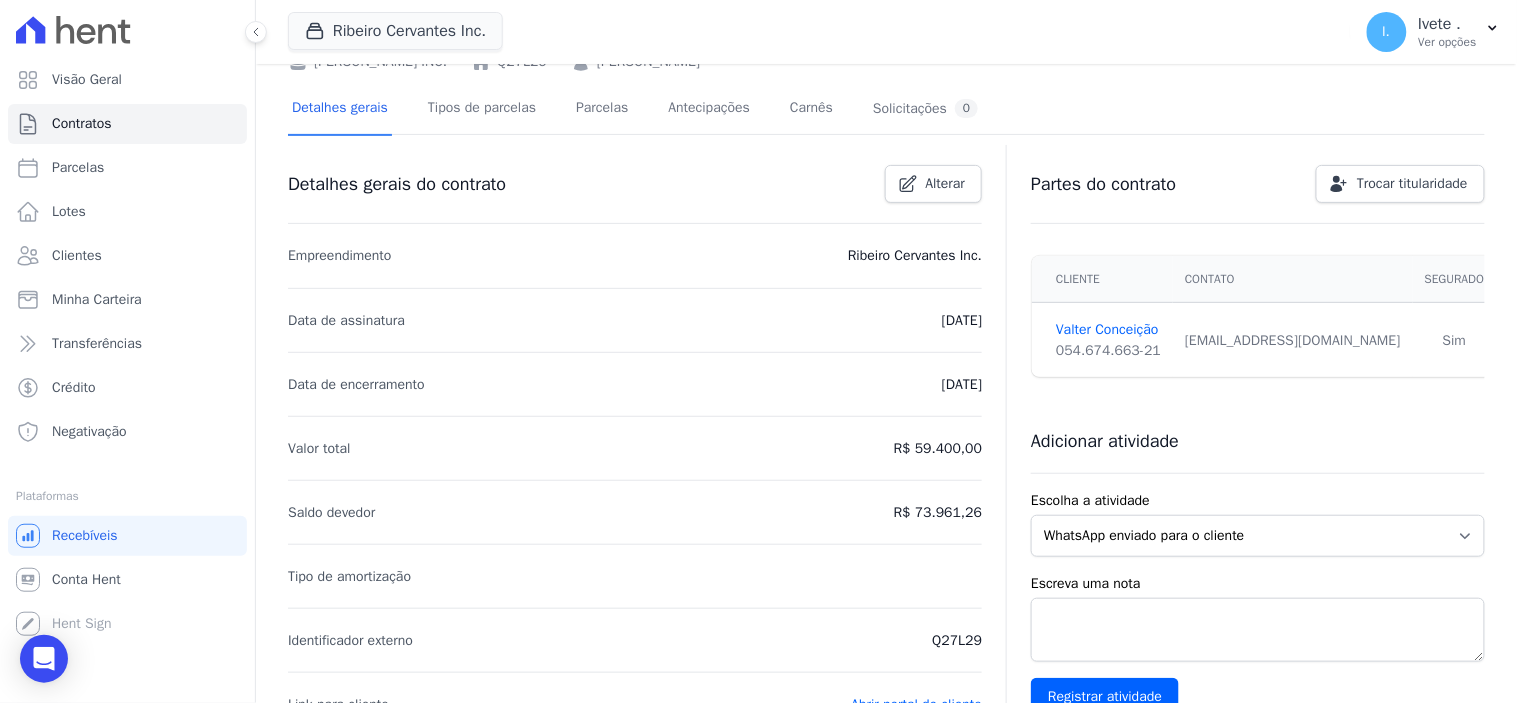 scroll, scrollTop: 0, scrollLeft: 0, axis: both 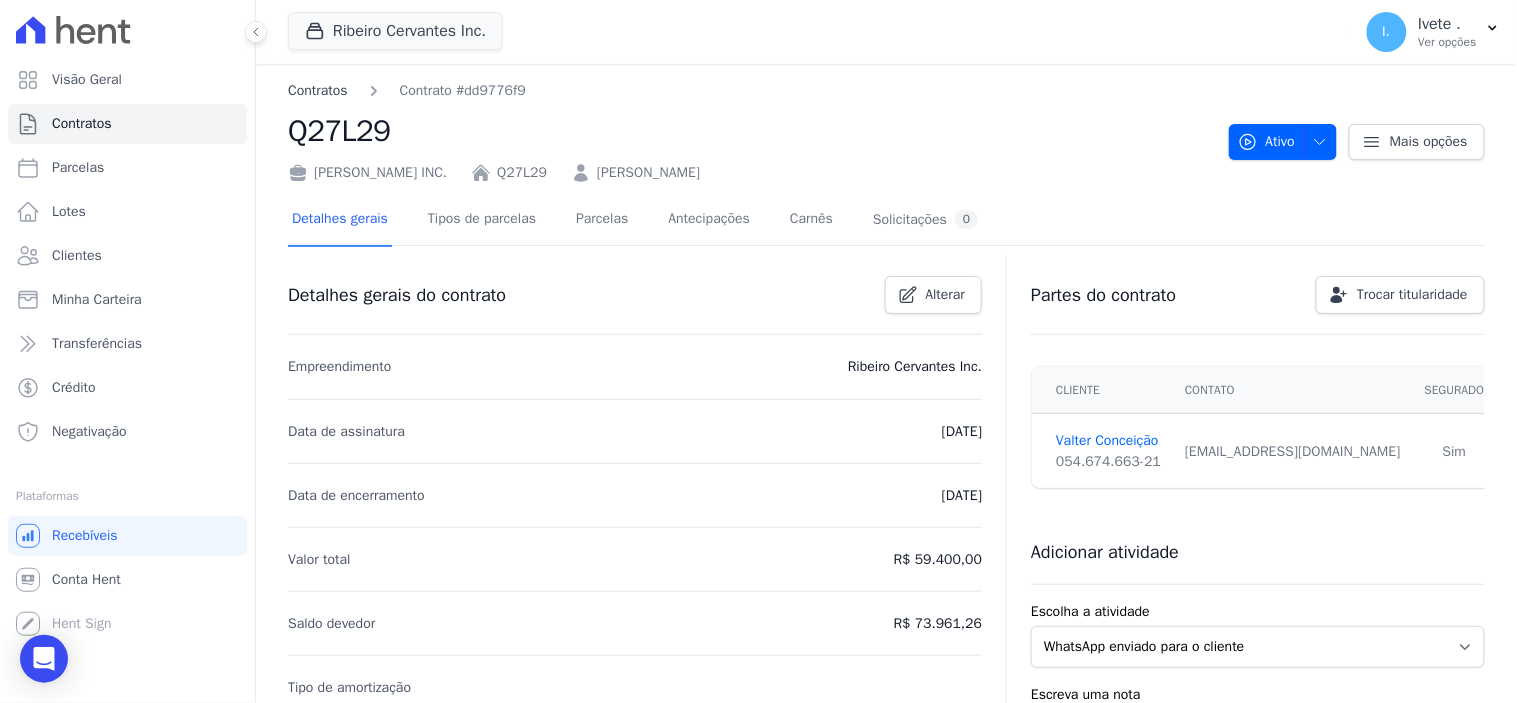 click on "Contratos" at bounding box center [318, 90] 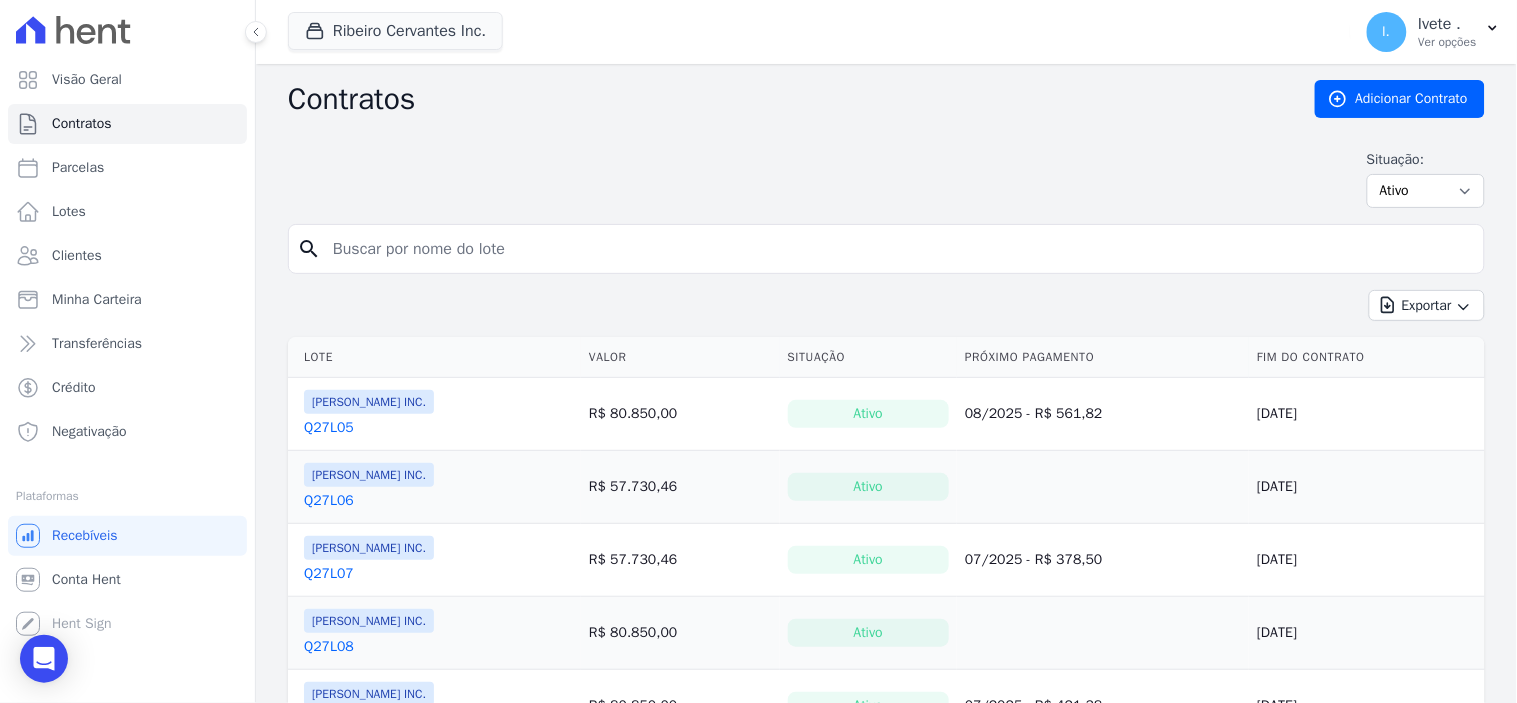 click at bounding box center [898, 249] 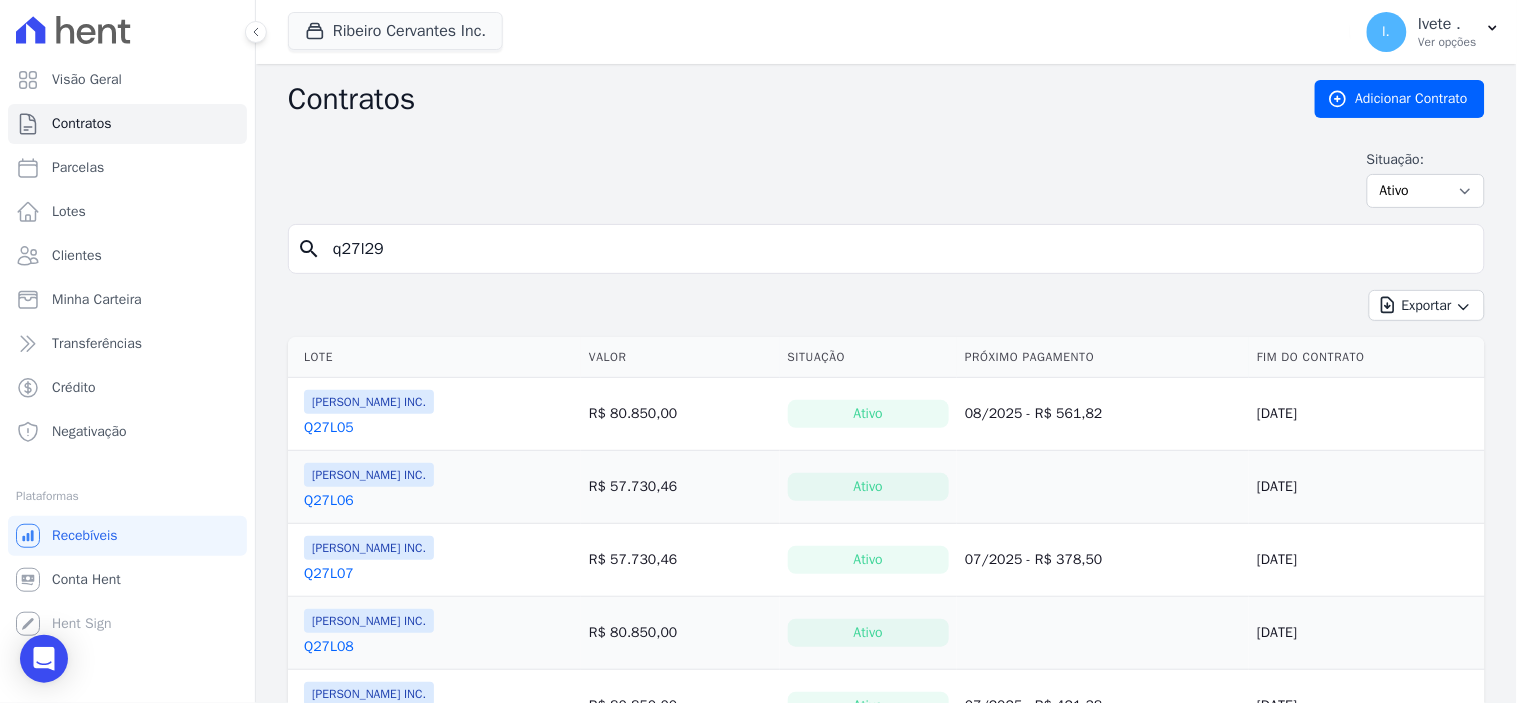 type on "q27l29" 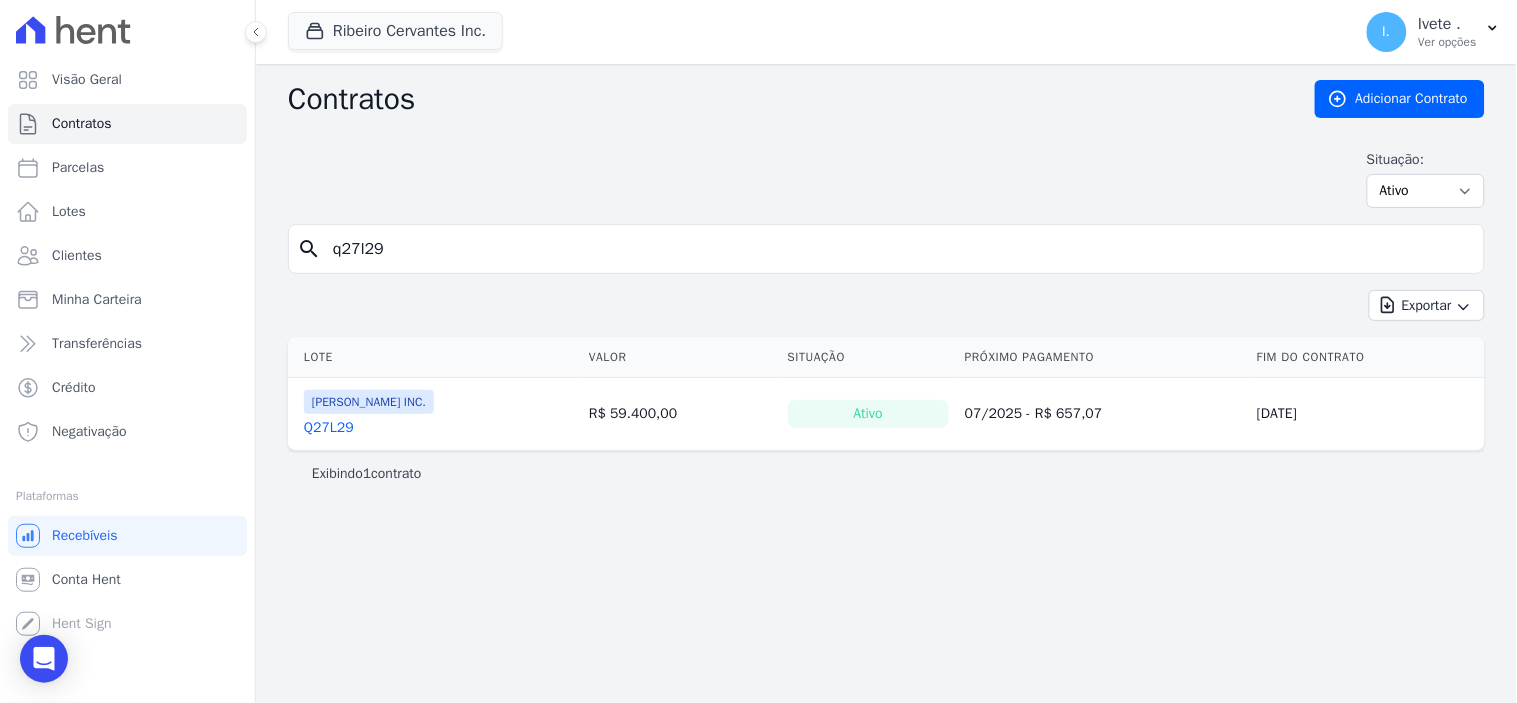 click on "Q27L29" at bounding box center [329, 428] 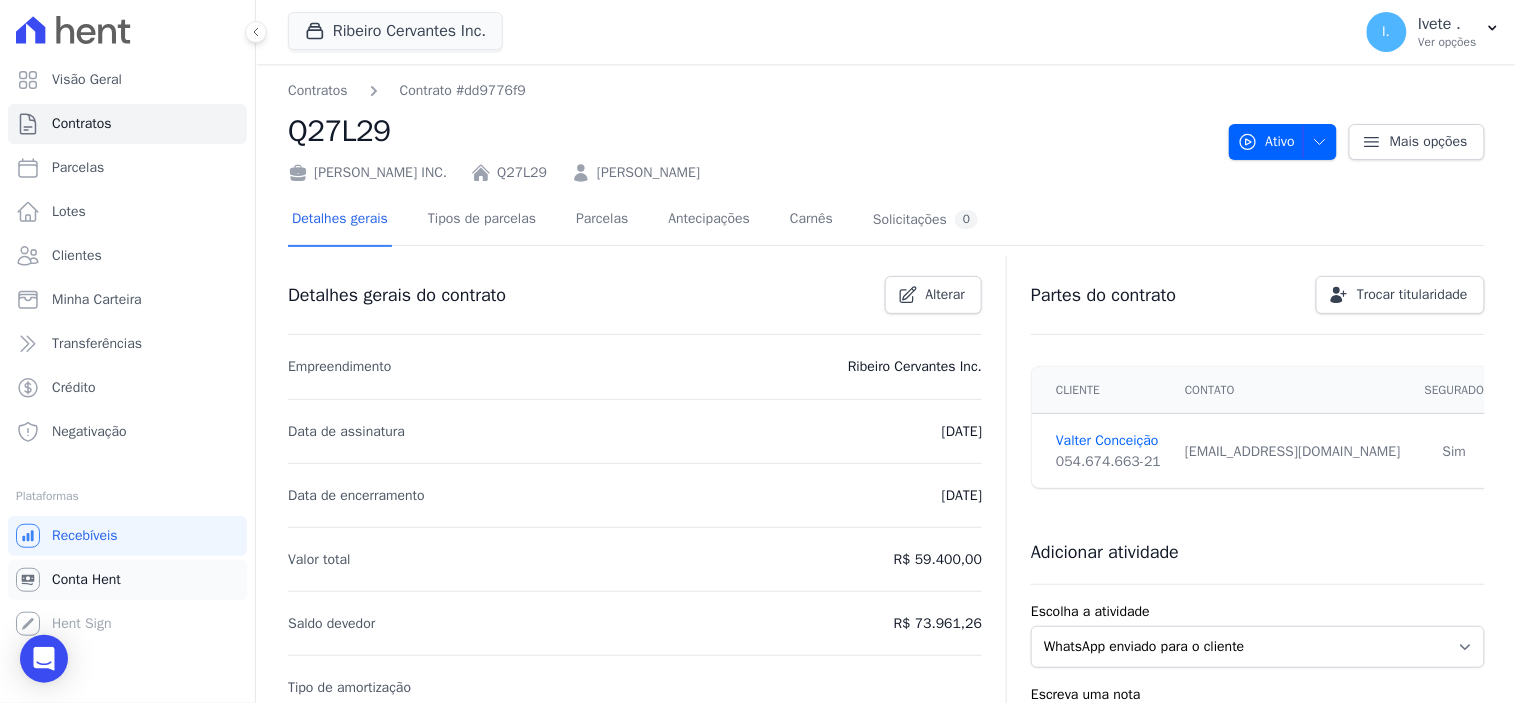 click on "Conta Hent" at bounding box center [86, 580] 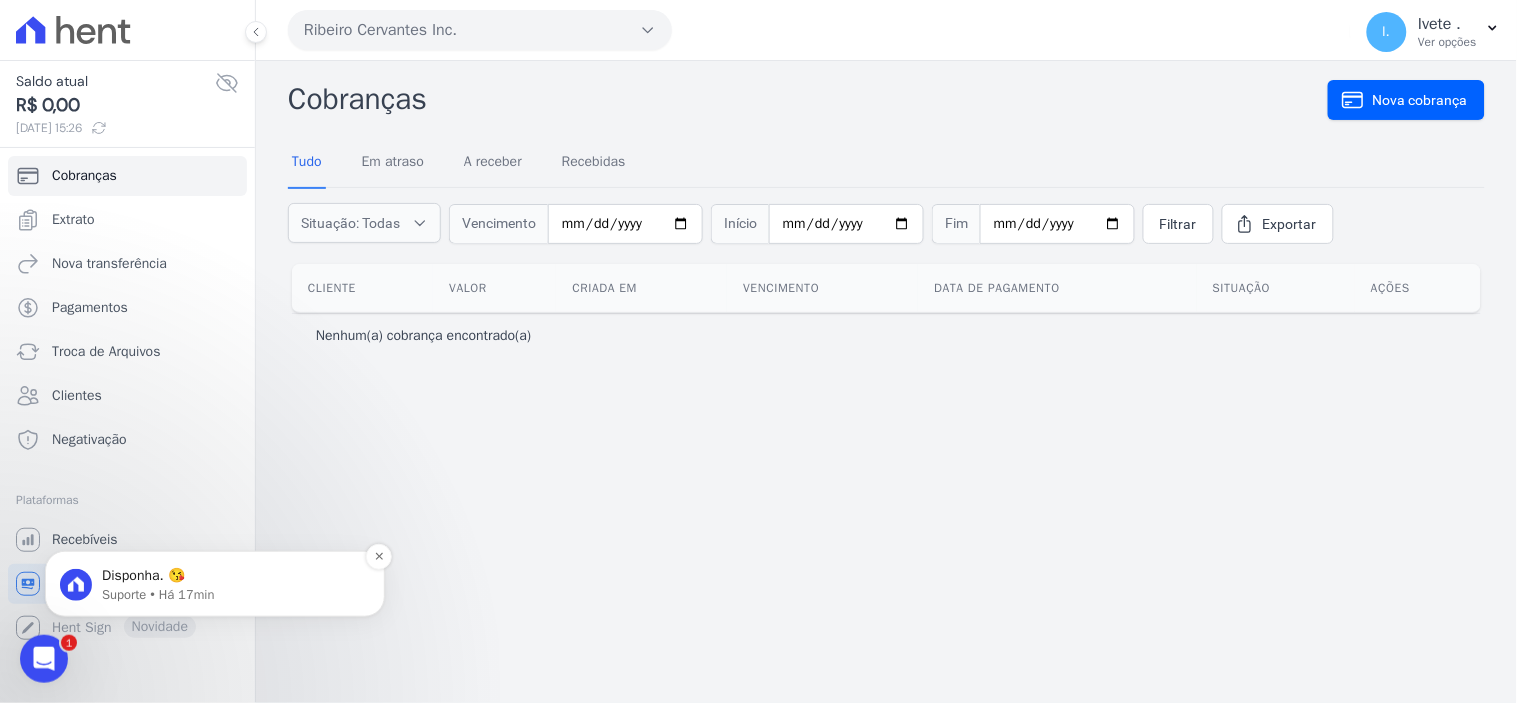 scroll, scrollTop: 0, scrollLeft: 0, axis: both 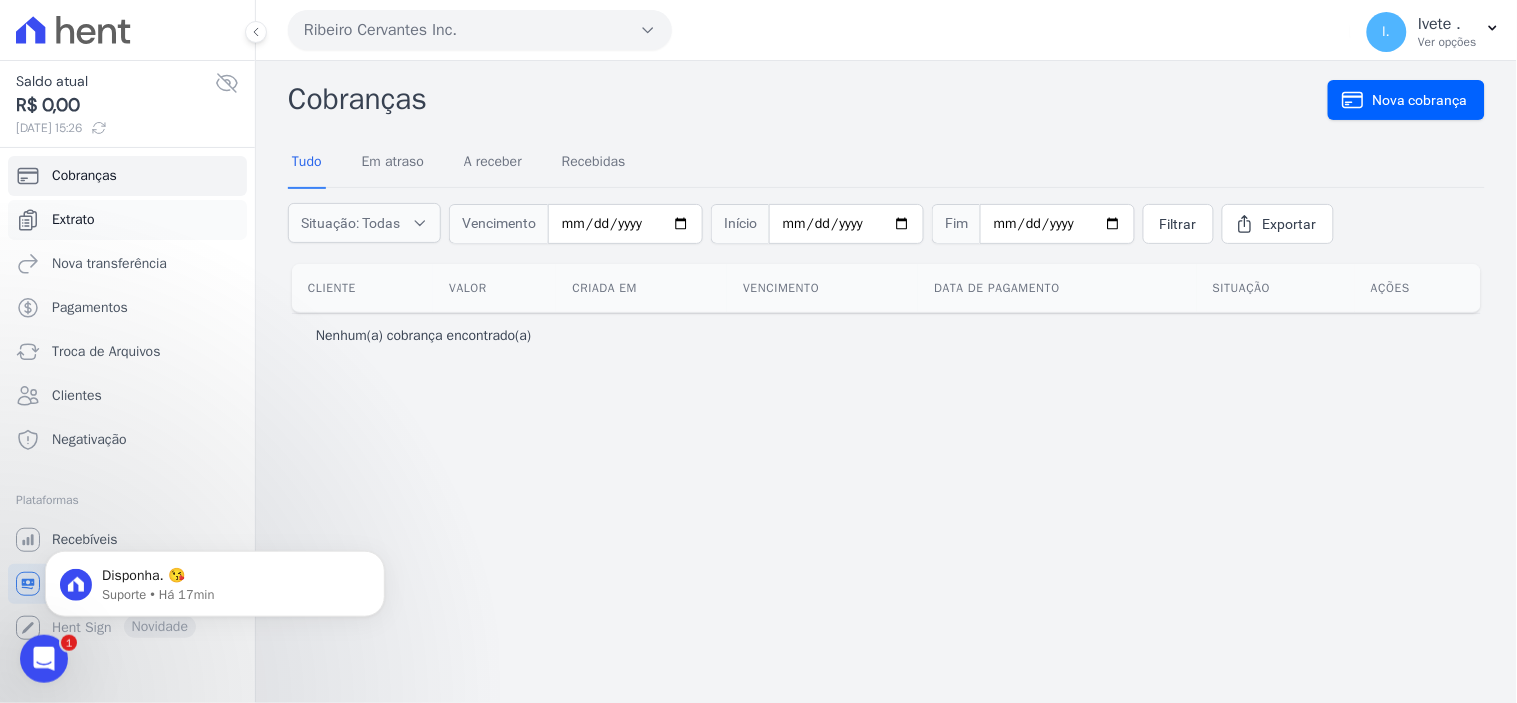 click on "Extrato" at bounding box center [73, 220] 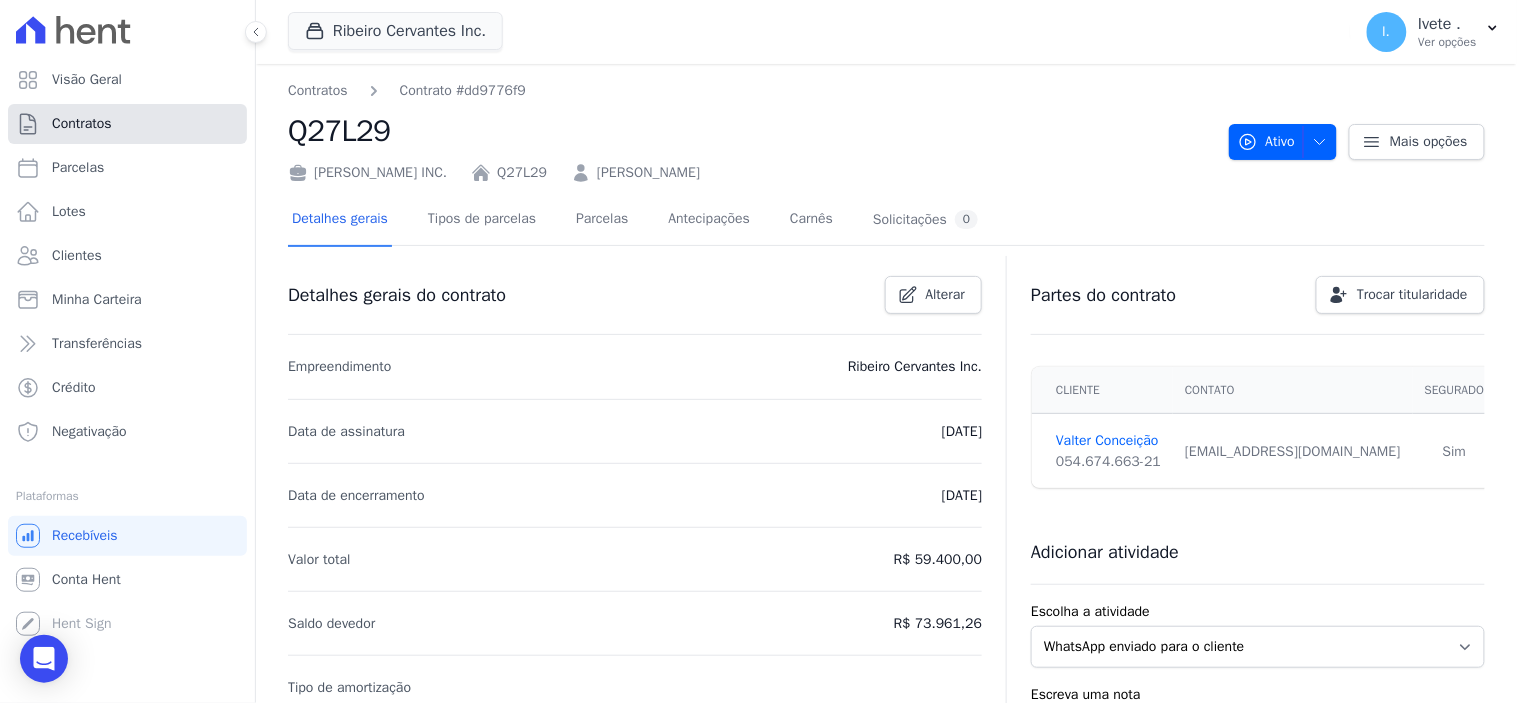 click on "Contratos" at bounding box center [127, 124] 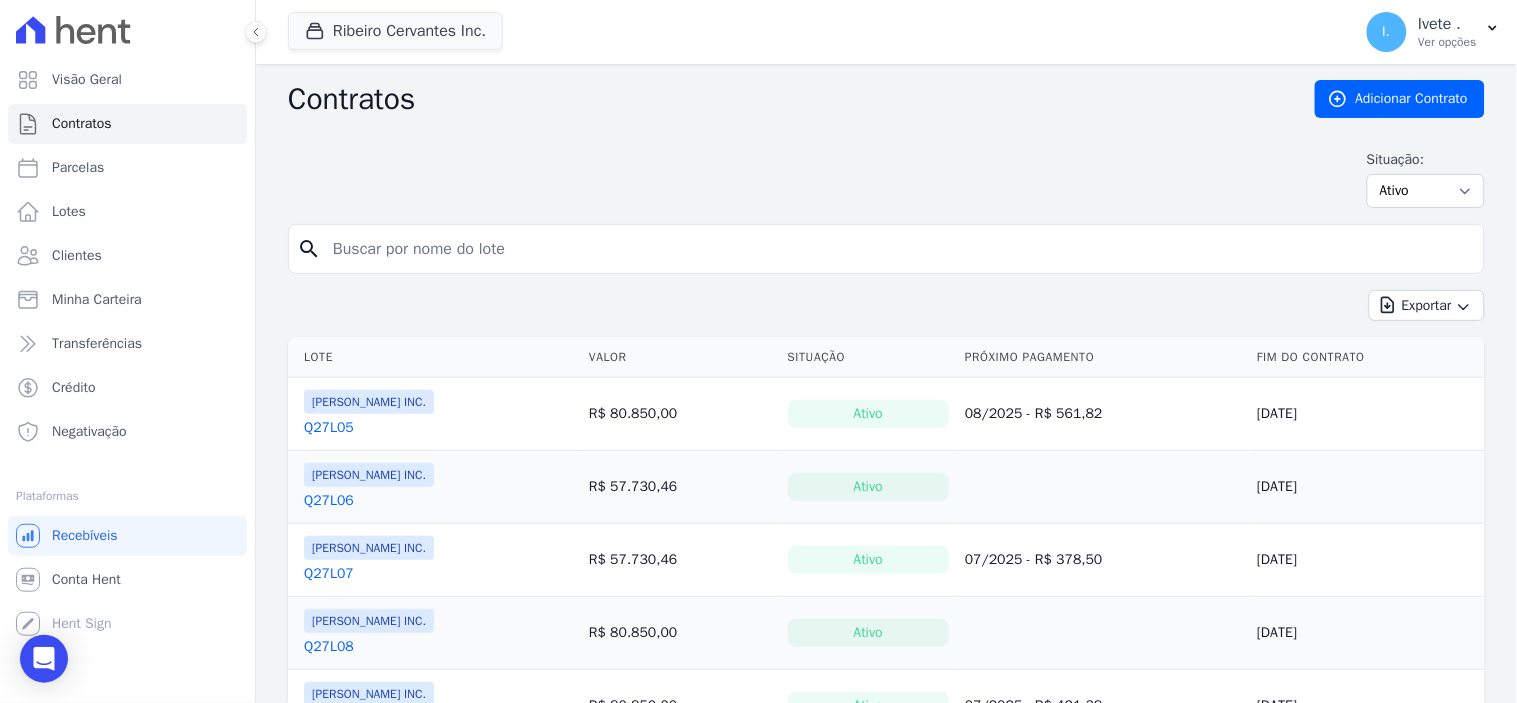click at bounding box center (898, 249) 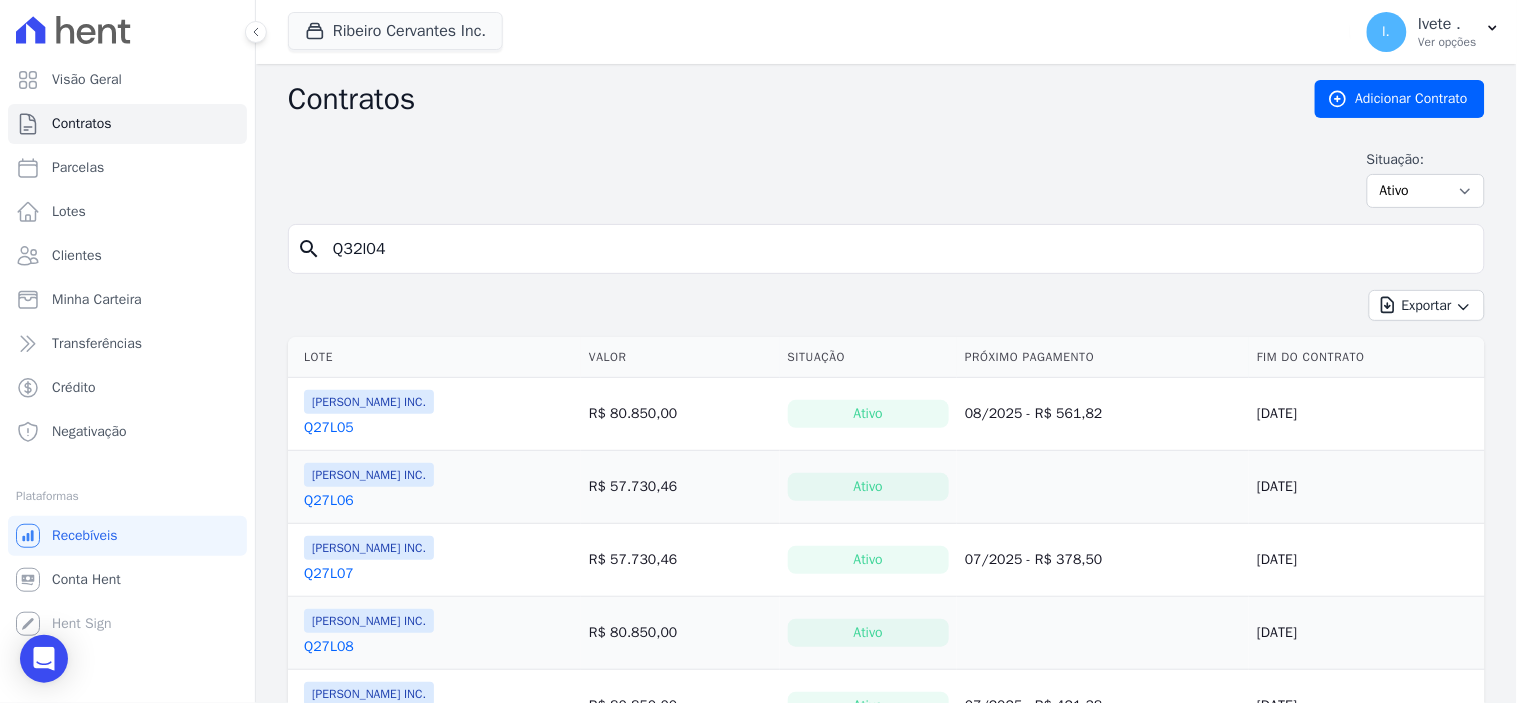 type on "Q32l04" 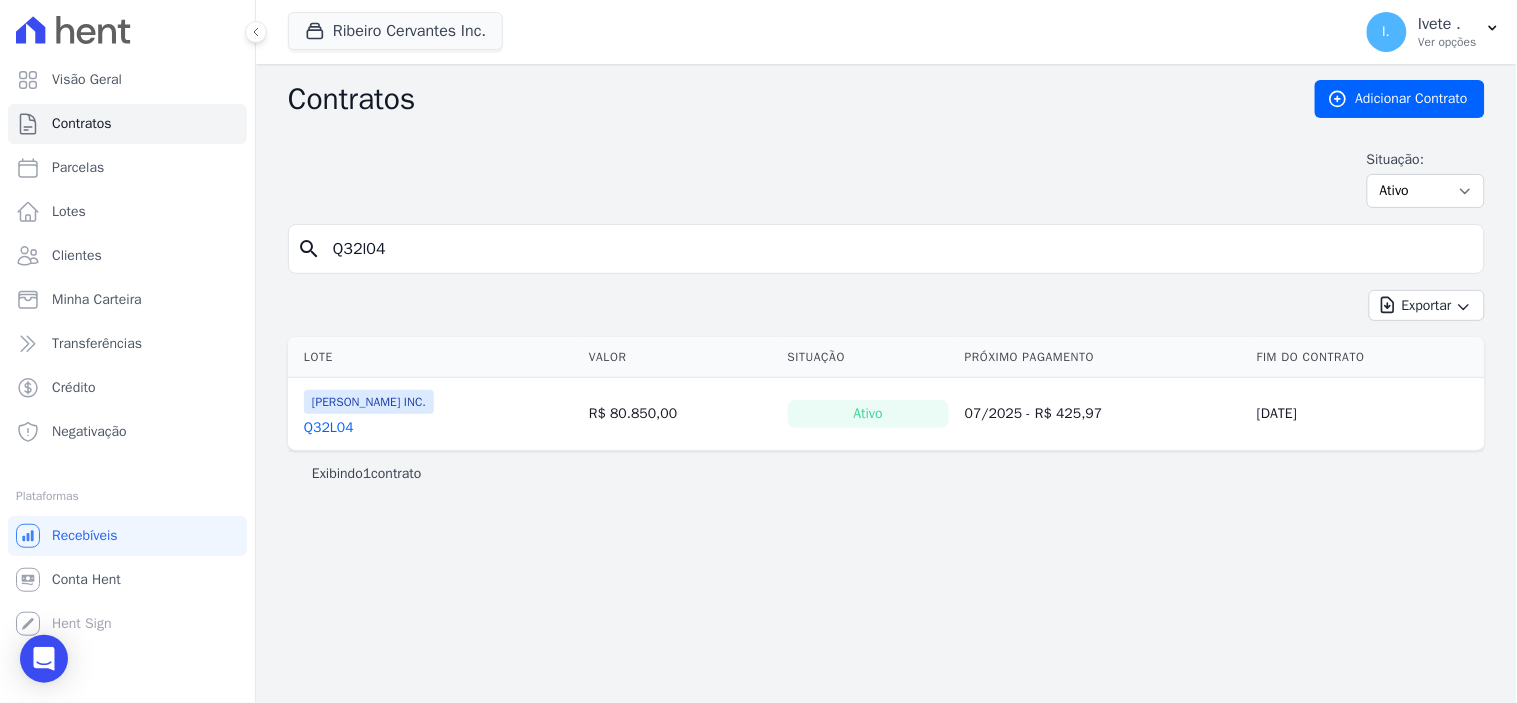 click on "Q32L04" at bounding box center (329, 428) 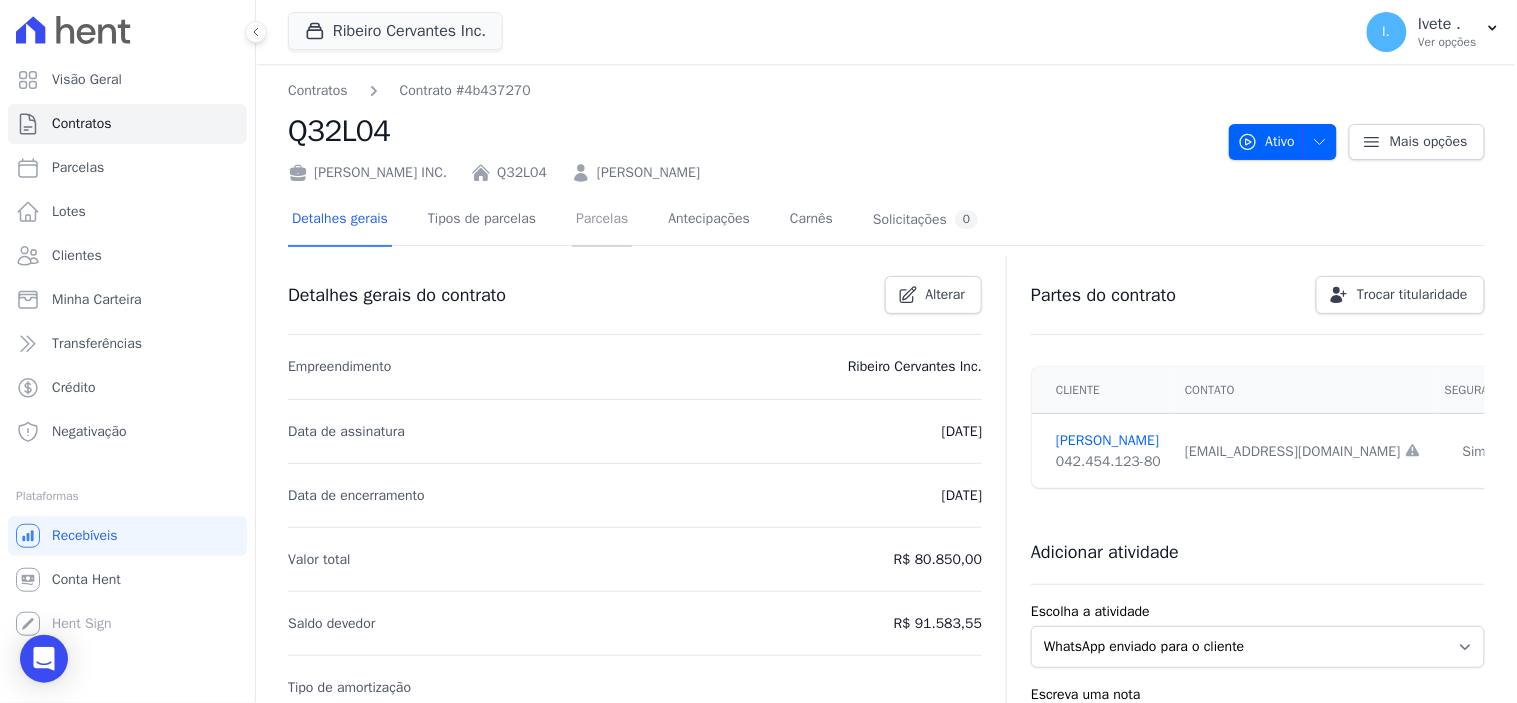 click on "Parcelas" at bounding box center [602, 220] 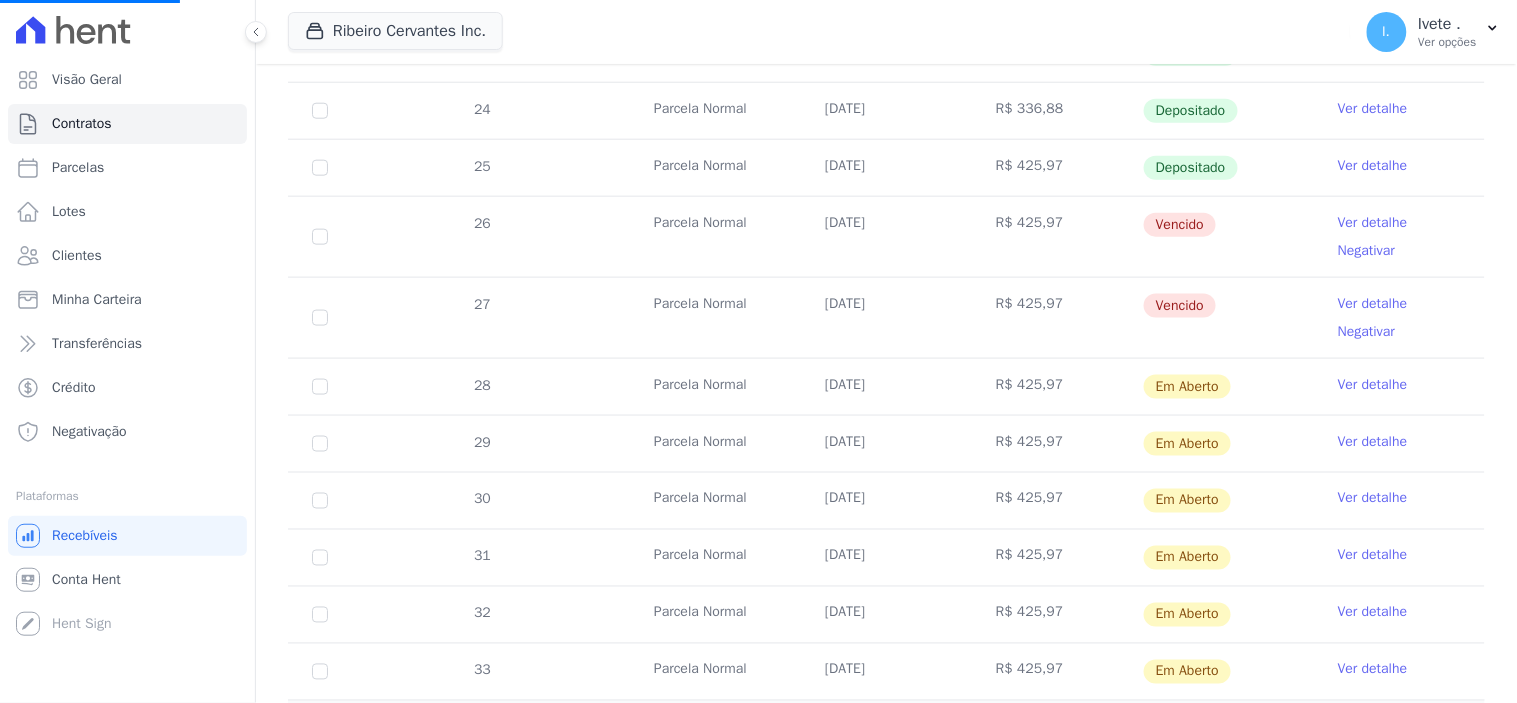 scroll, scrollTop: 444, scrollLeft: 0, axis: vertical 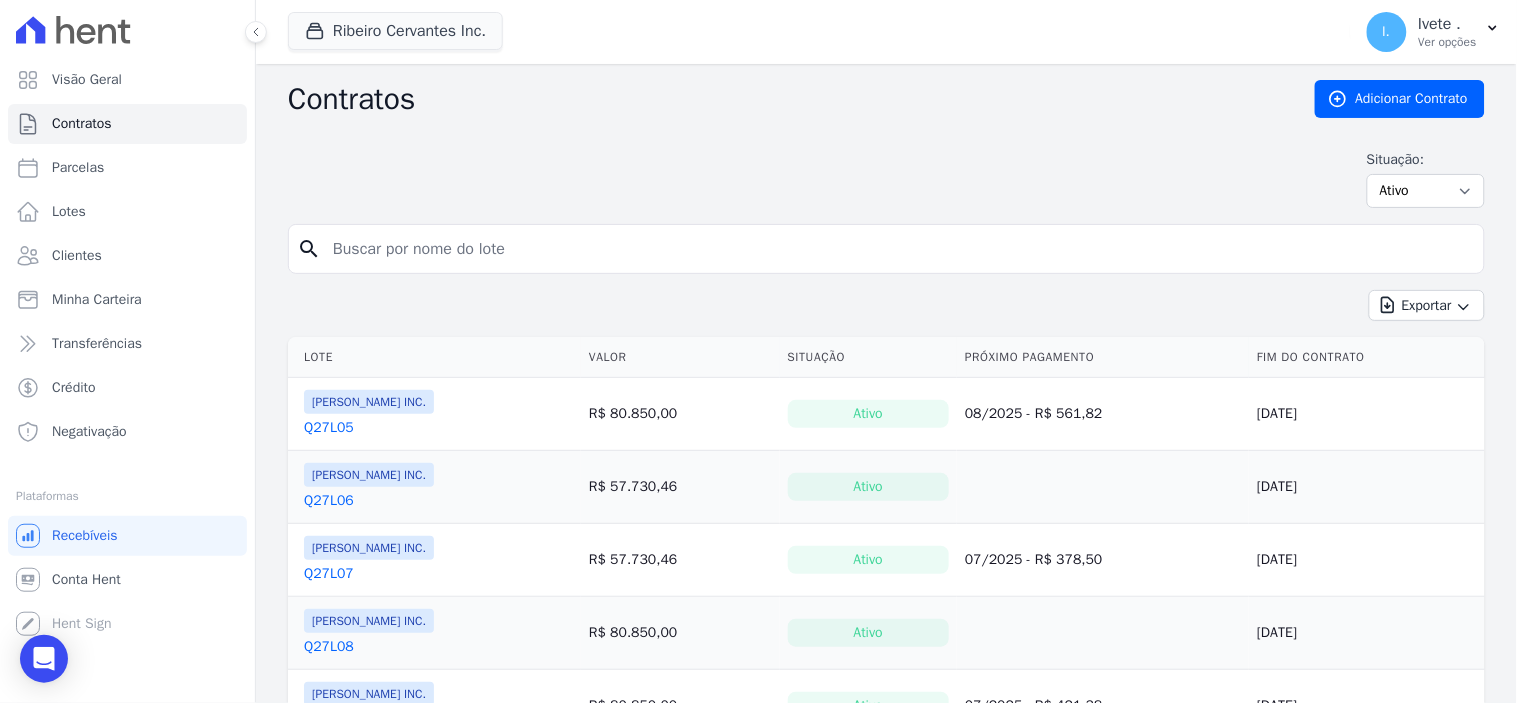click at bounding box center [898, 249] 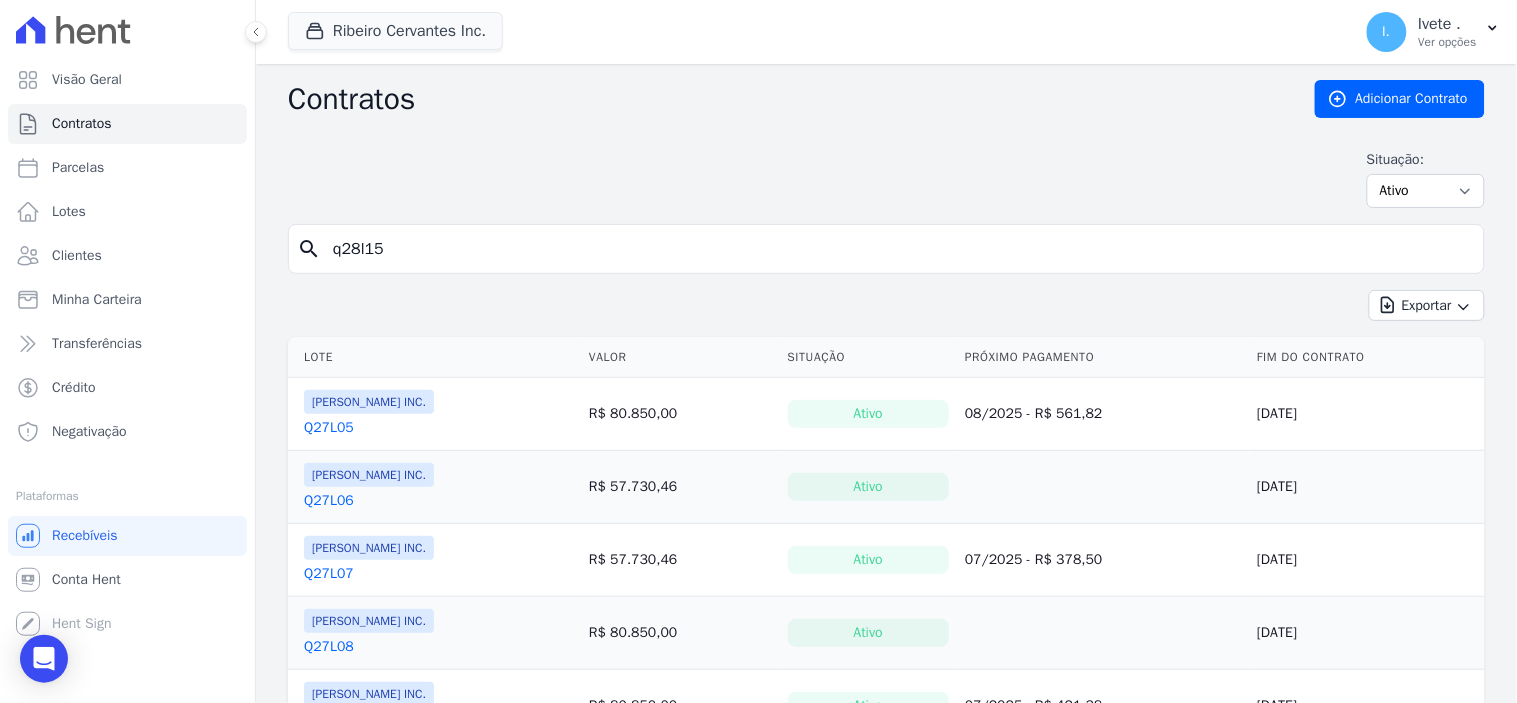 type on "q28l15" 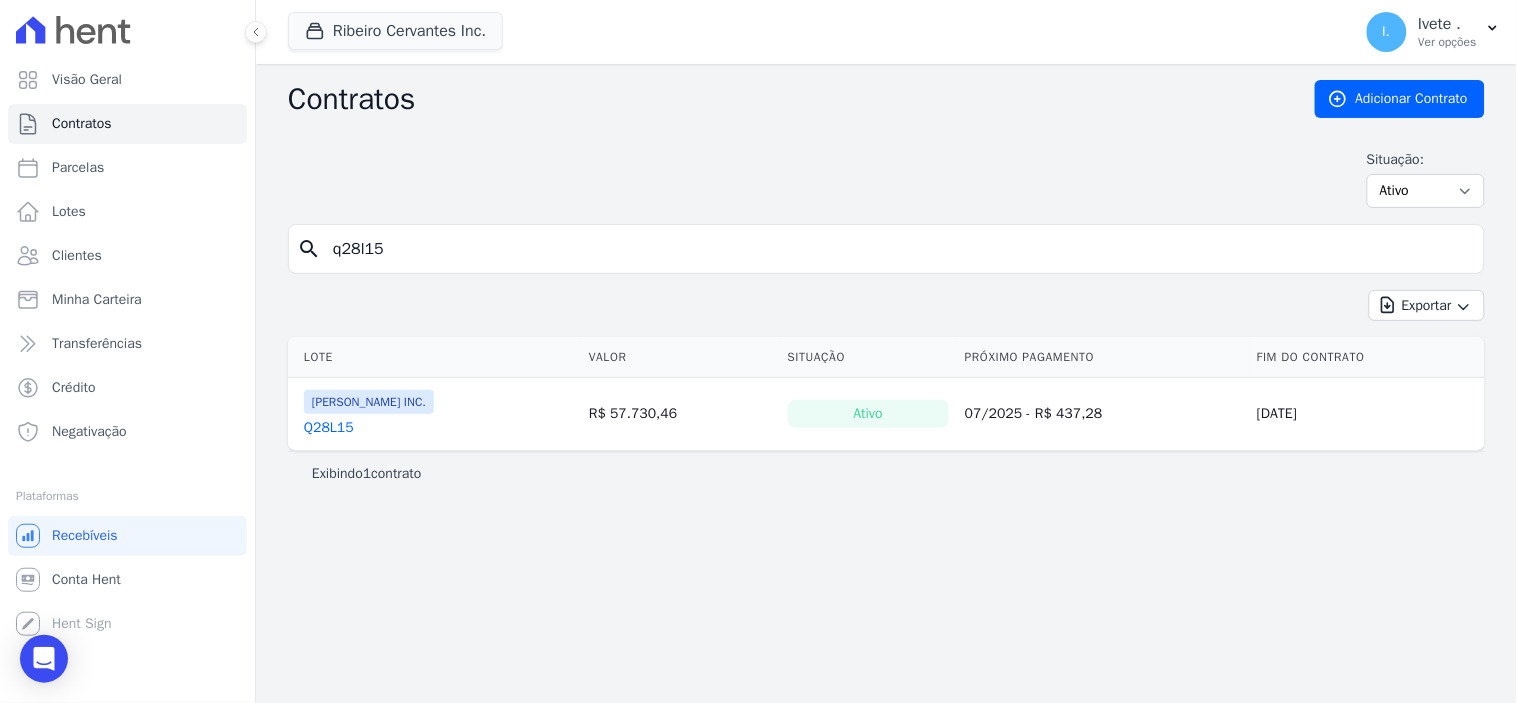 click on "Q28L15" at bounding box center [329, 428] 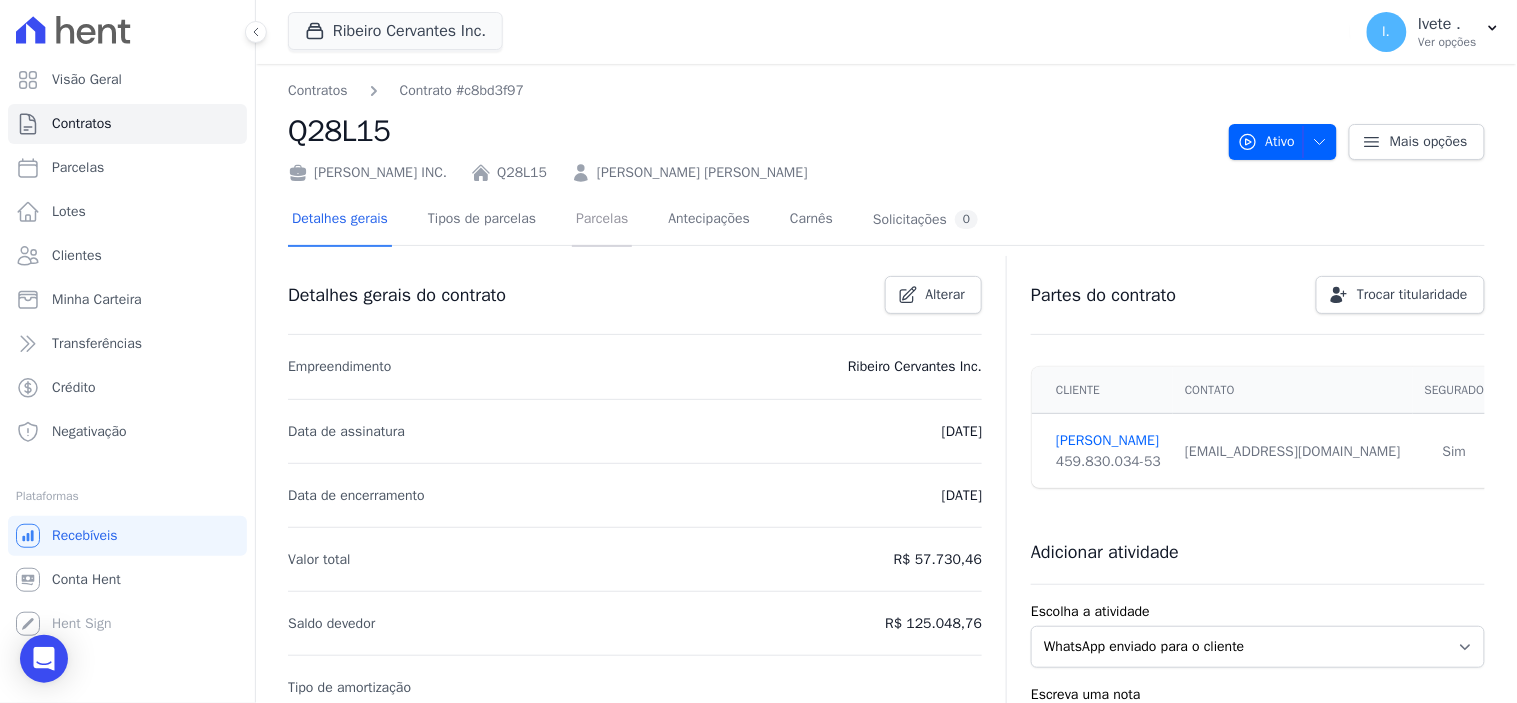 click on "Parcelas" at bounding box center (602, 220) 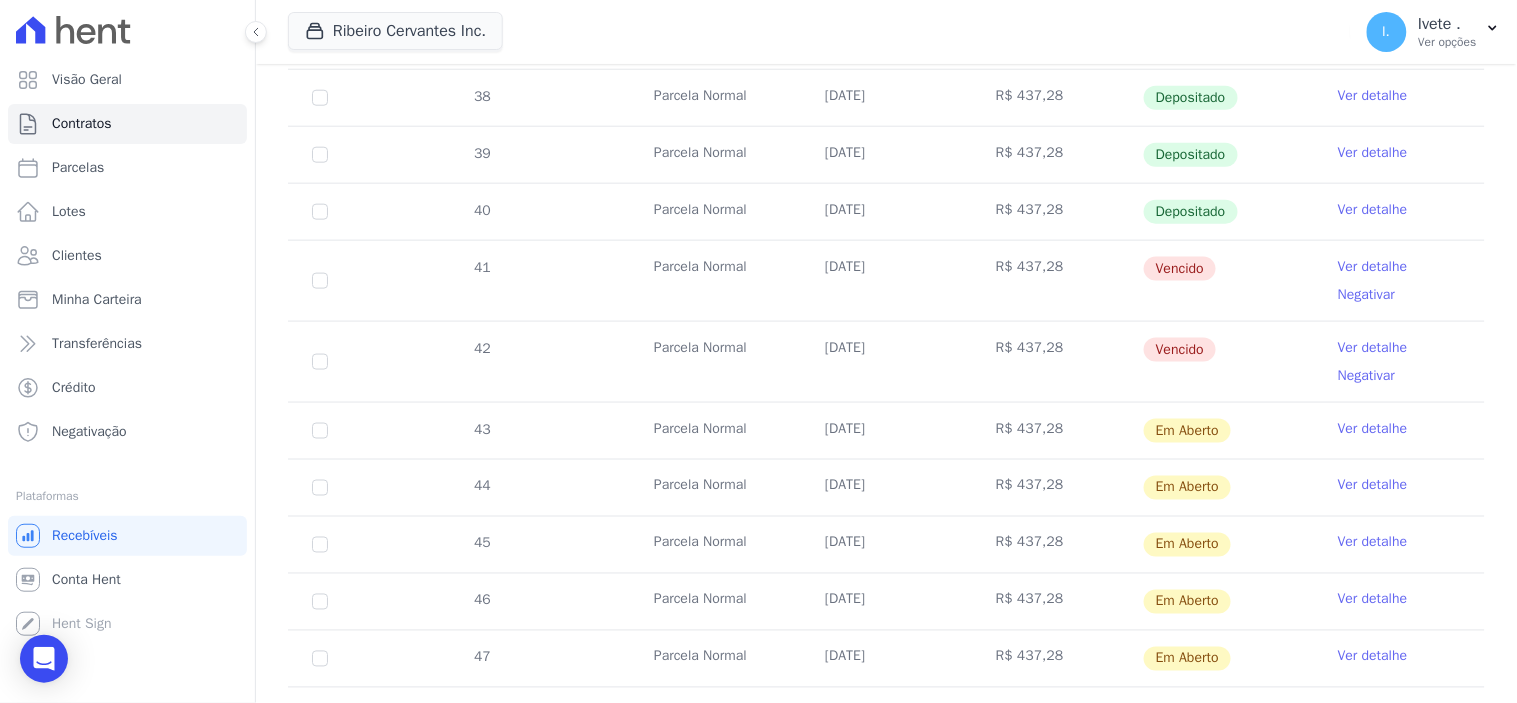 scroll, scrollTop: 555, scrollLeft: 0, axis: vertical 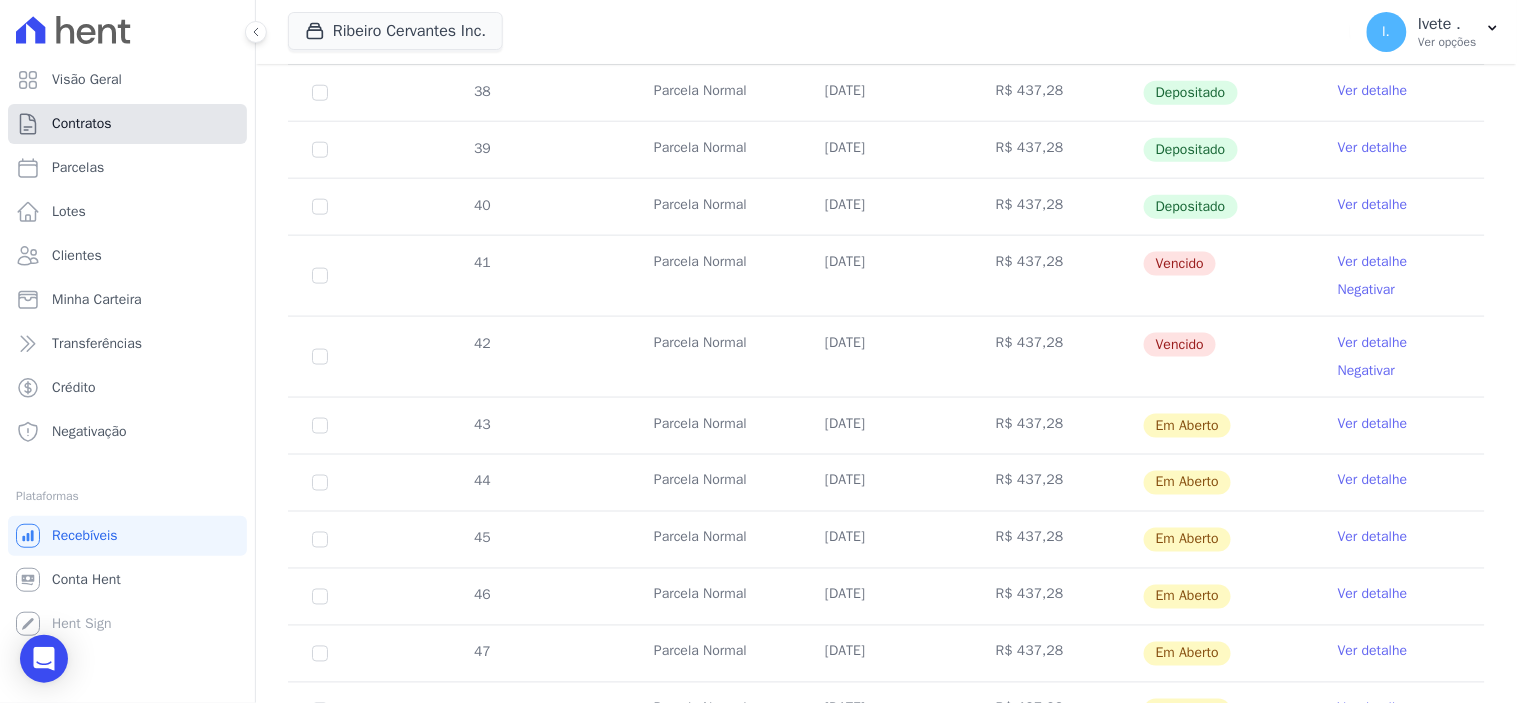 click on "Contratos" at bounding box center (127, 124) 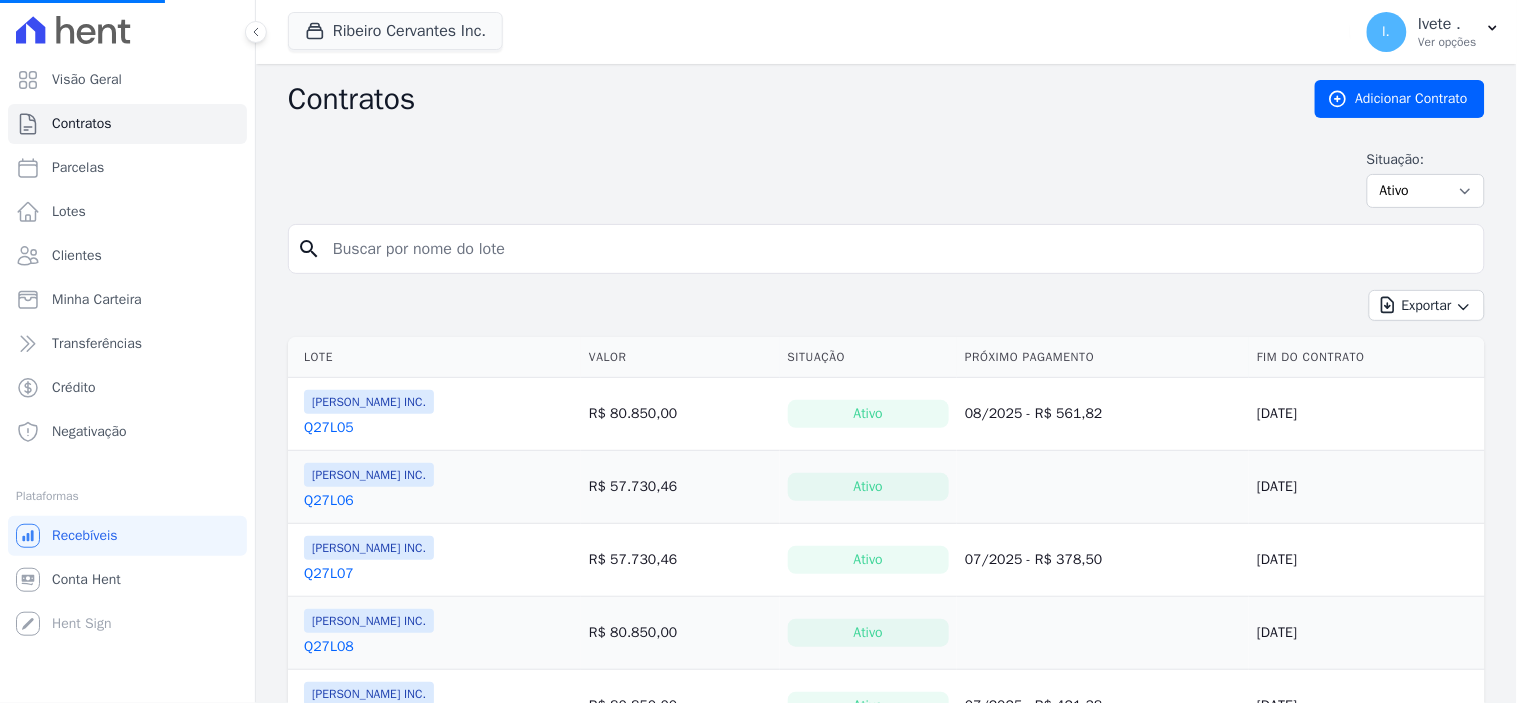 click at bounding box center (898, 249) 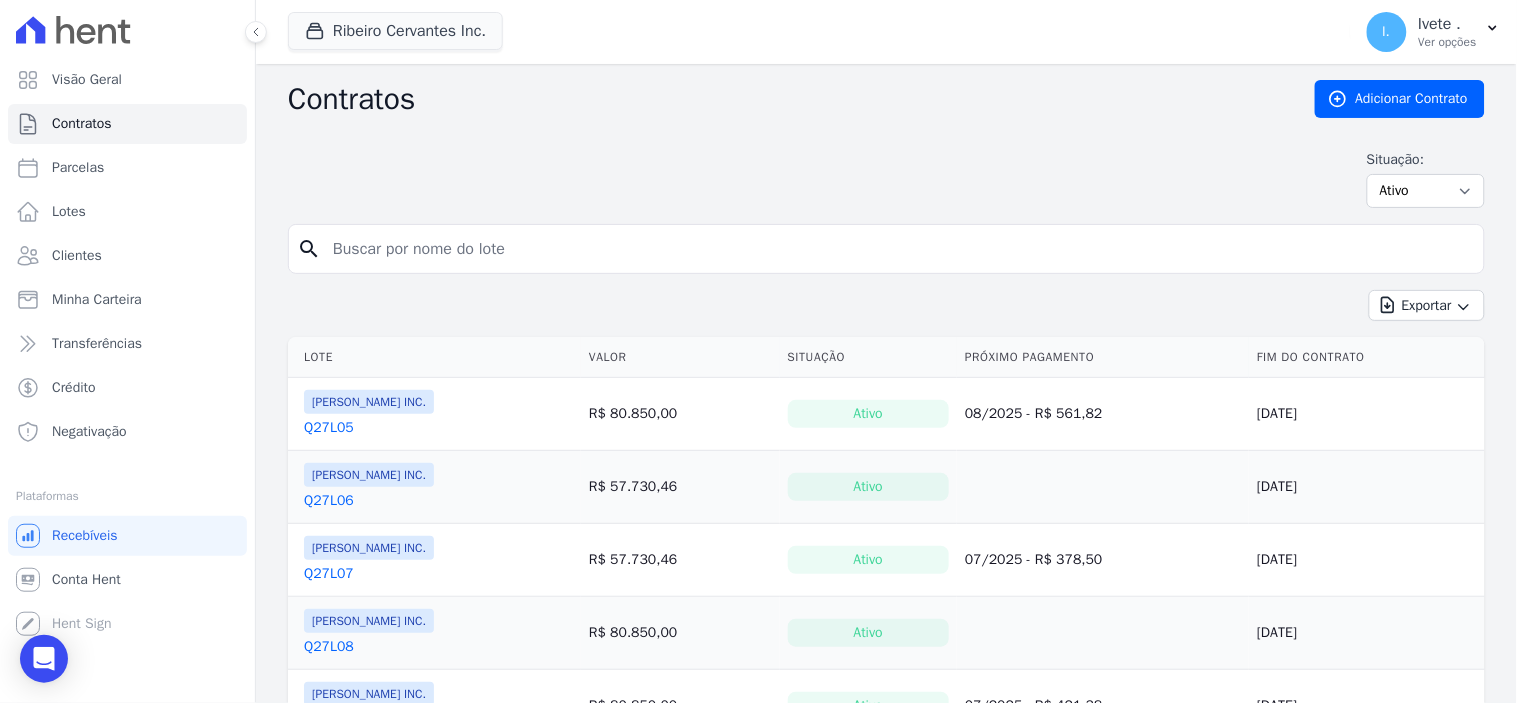 click at bounding box center [898, 249] 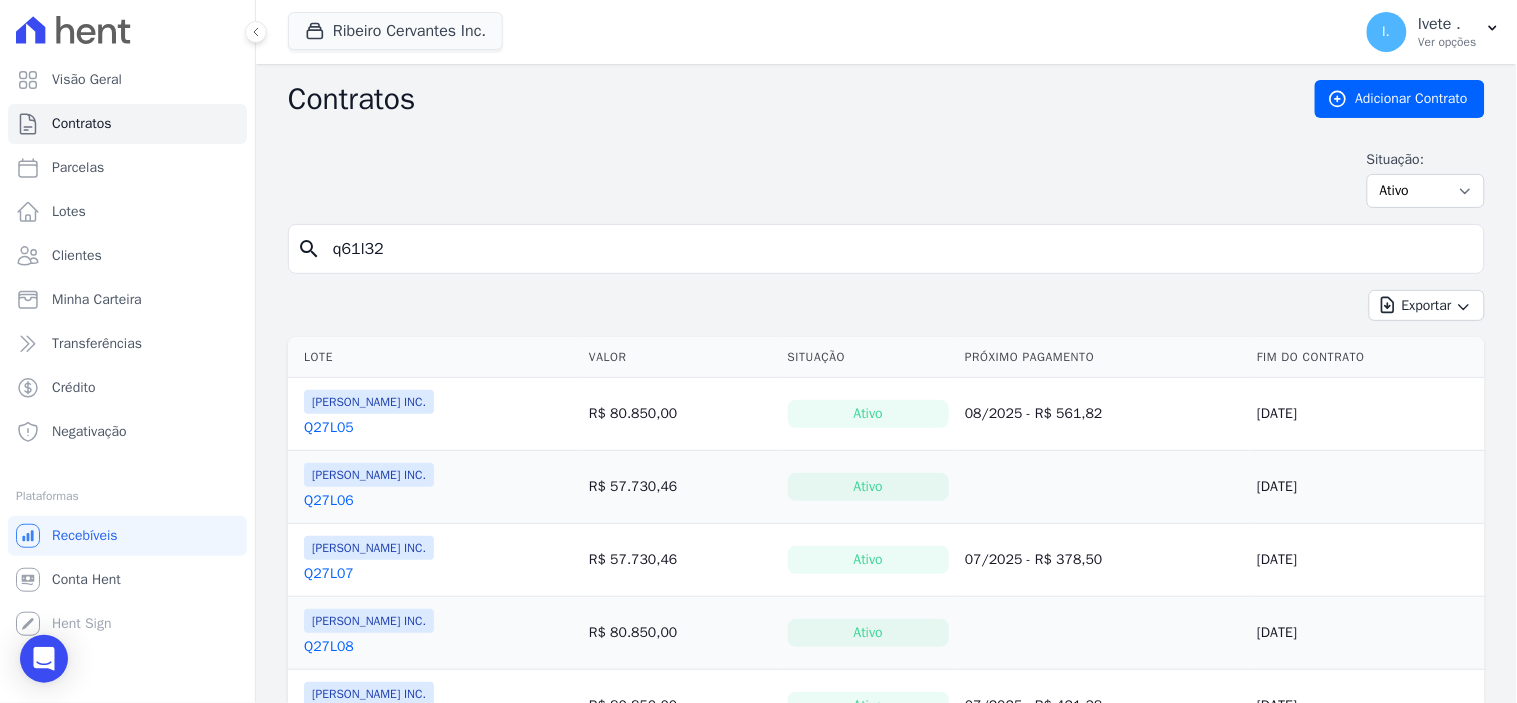 type on "q61l32" 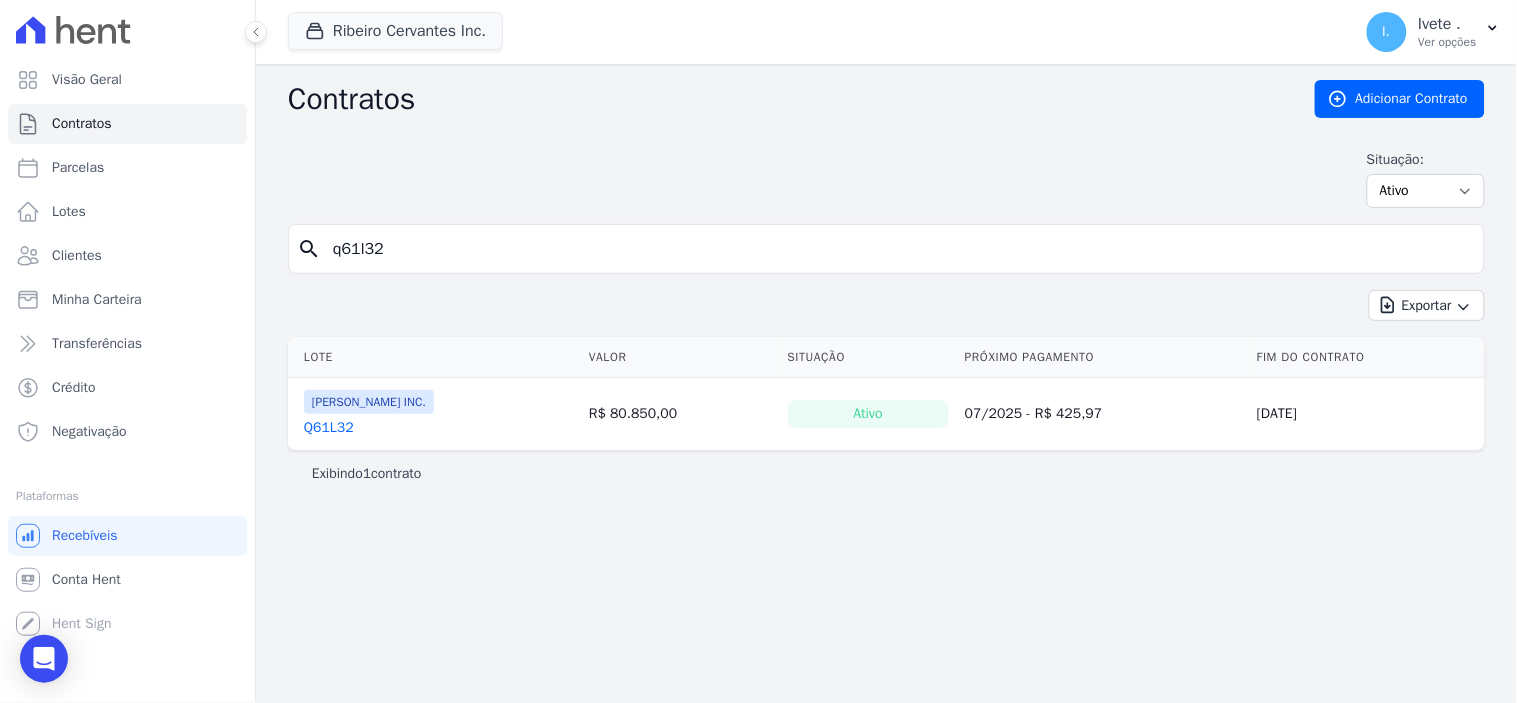 click on "Q61L32" at bounding box center [329, 428] 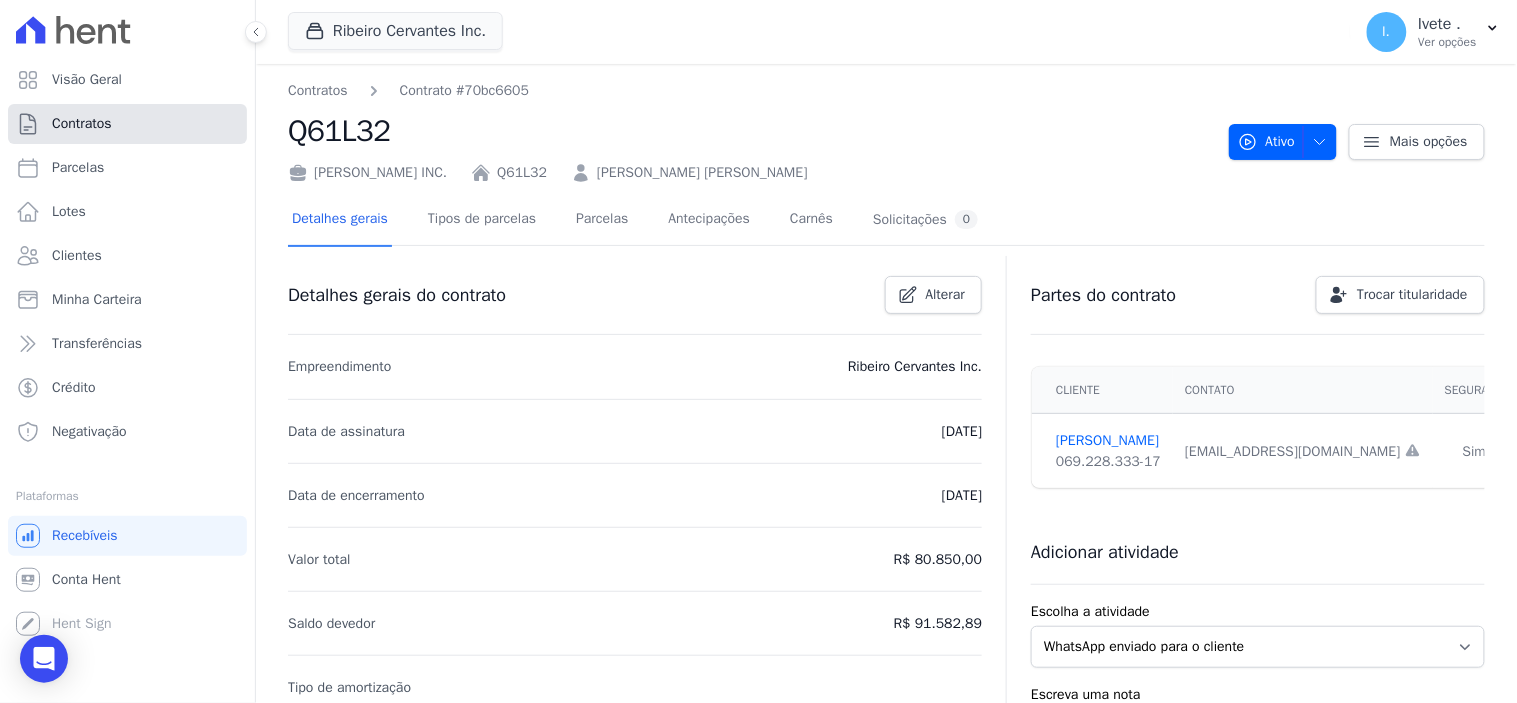 click on "Contratos" at bounding box center [82, 124] 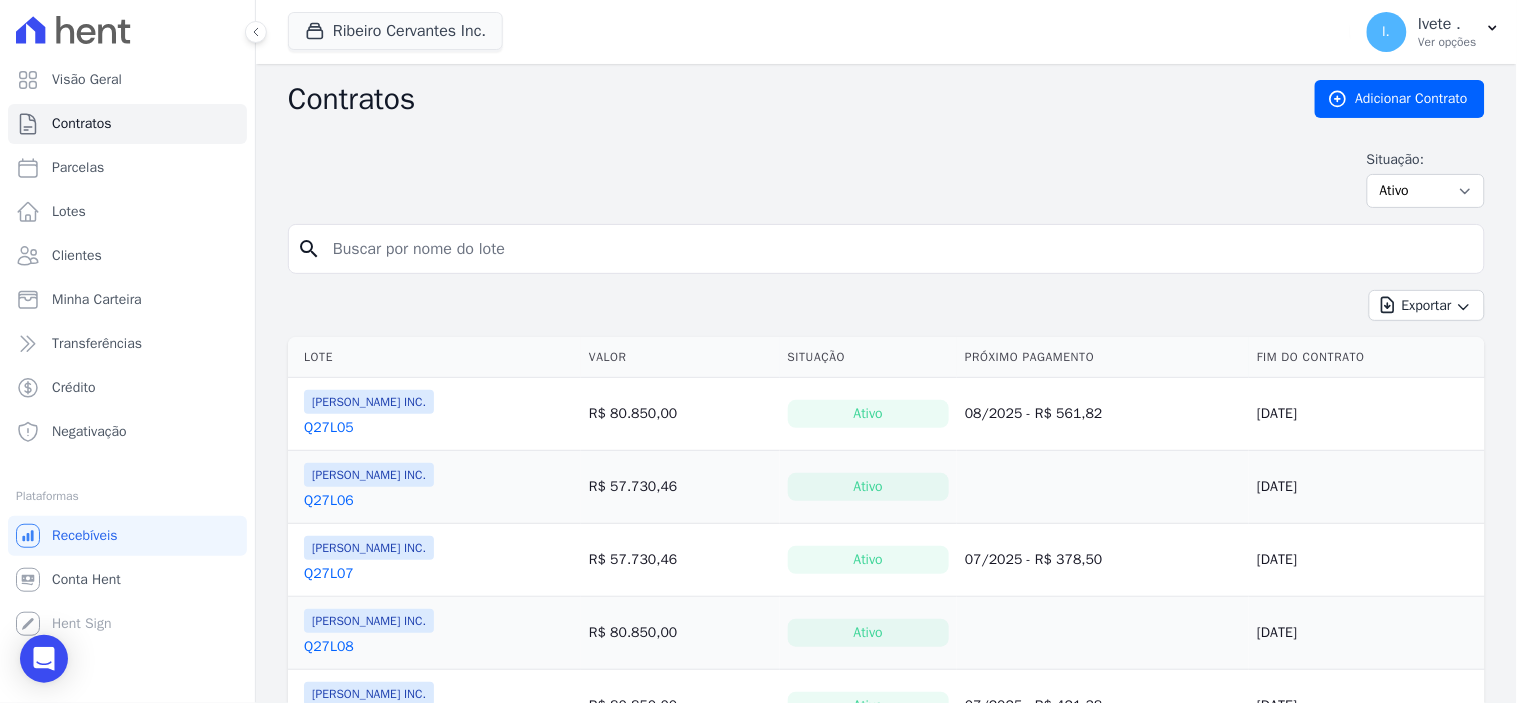 click at bounding box center (898, 249) 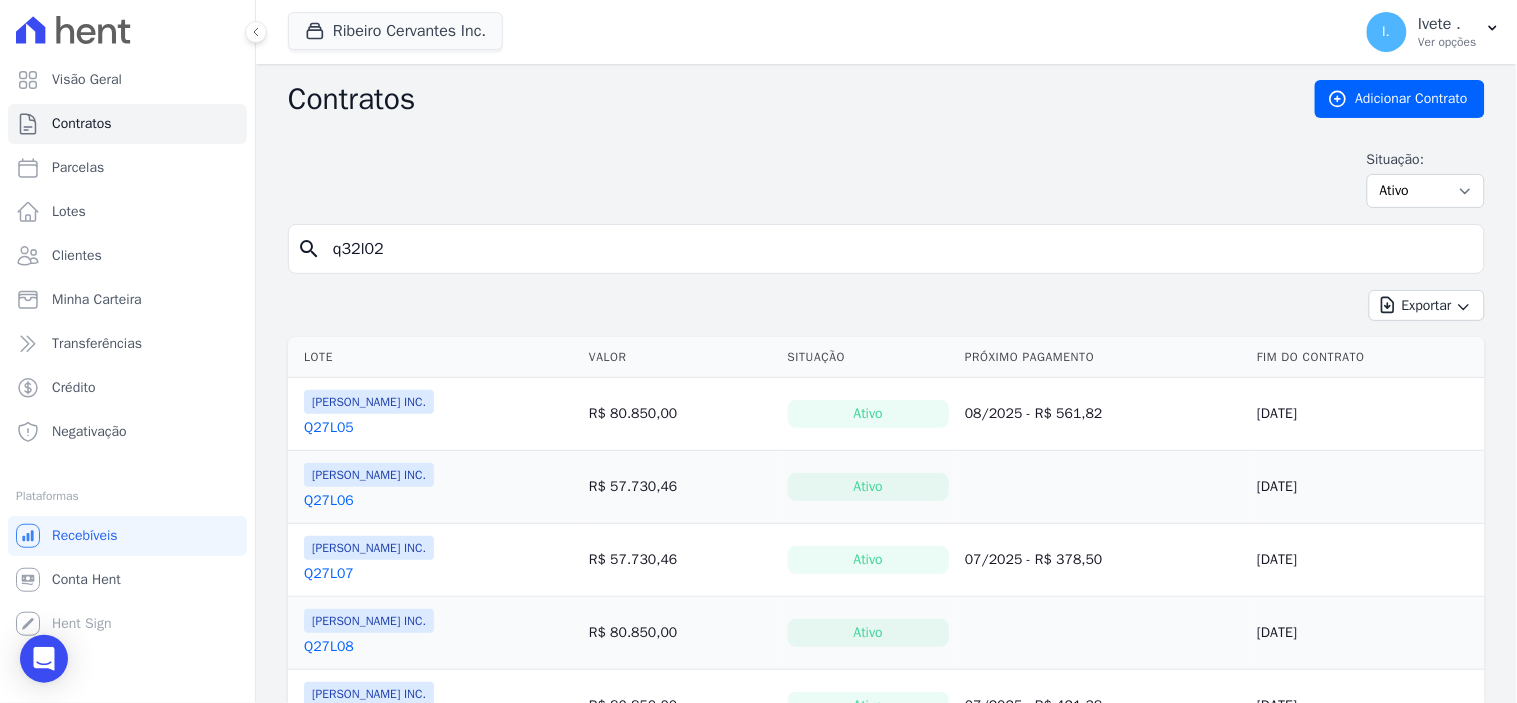 type on "q32l02" 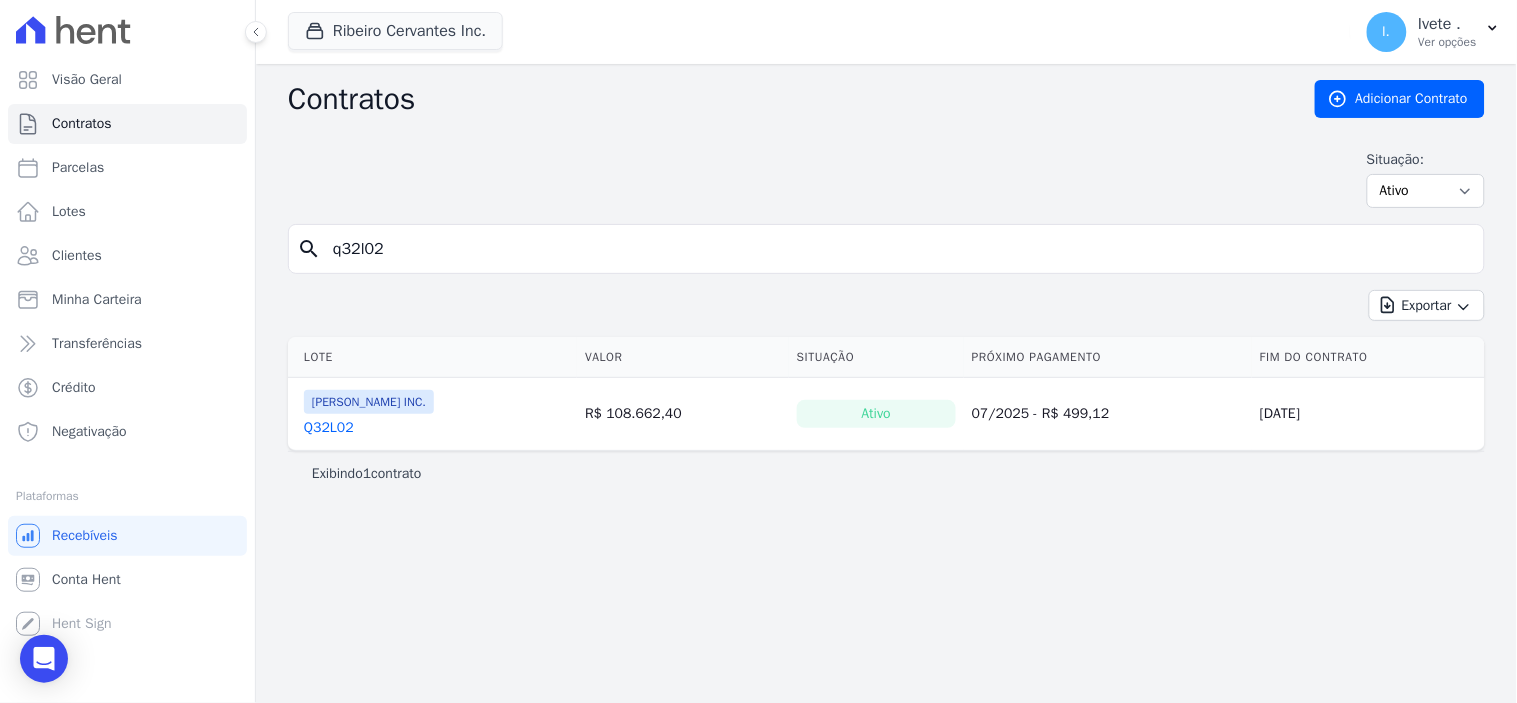 click on "Q32L02" at bounding box center [329, 428] 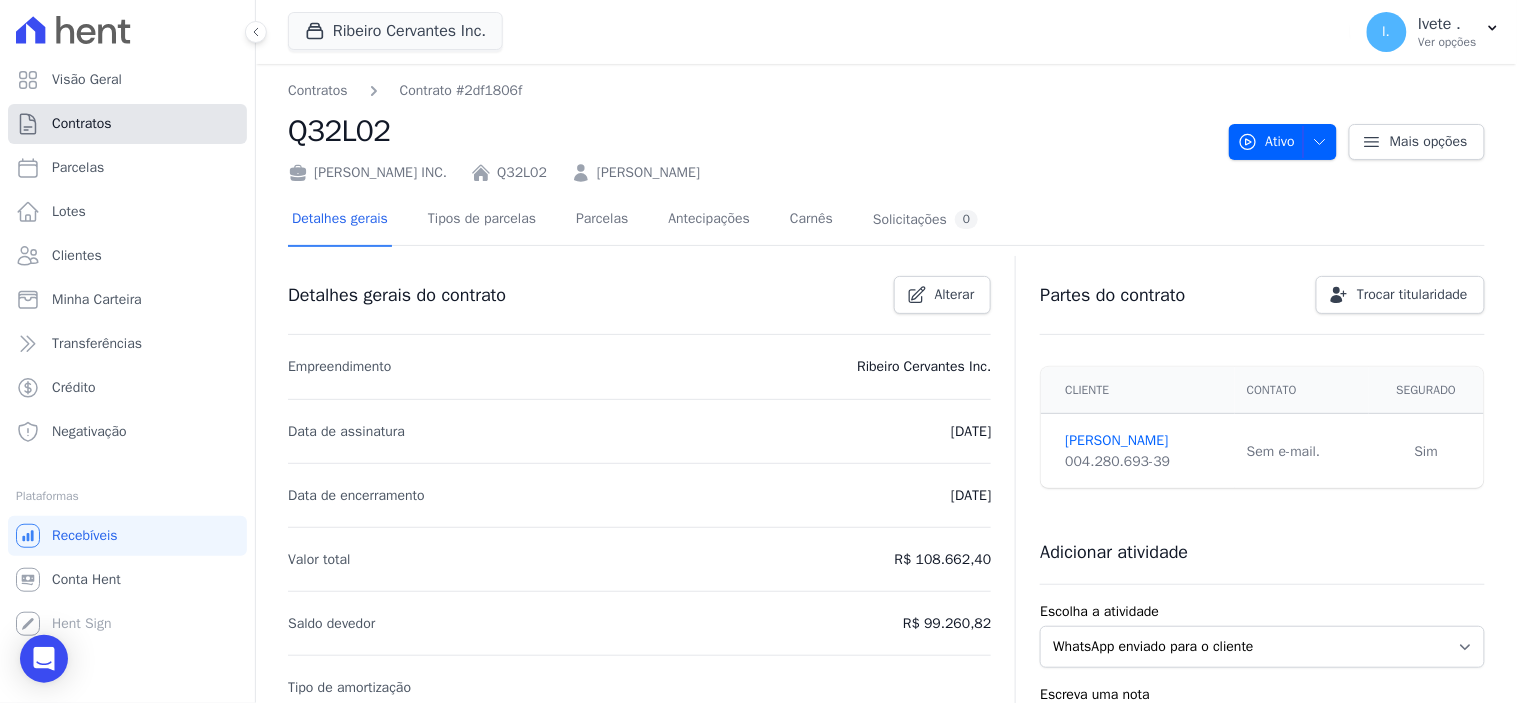 click on "Contratos" at bounding box center [127, 124] 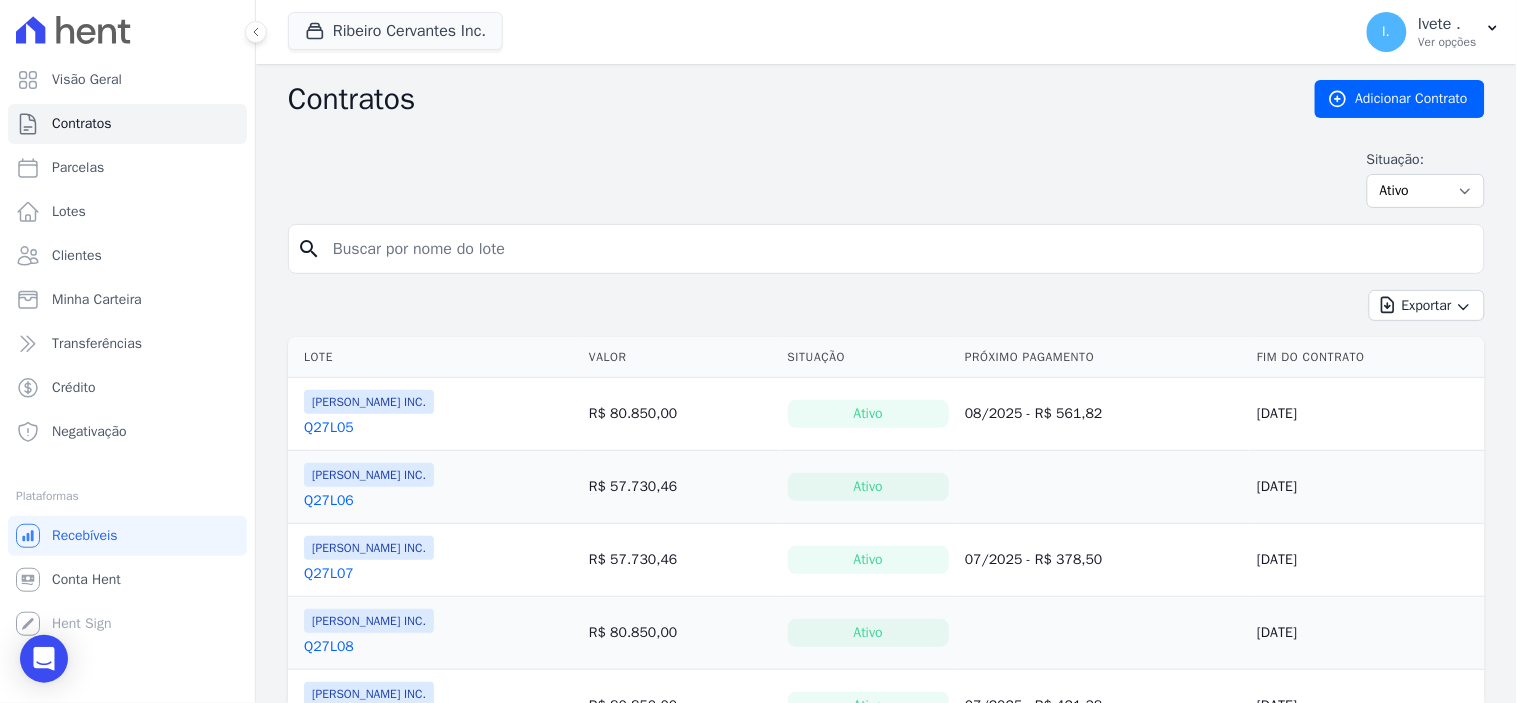 click at bounding box center [898, 249] 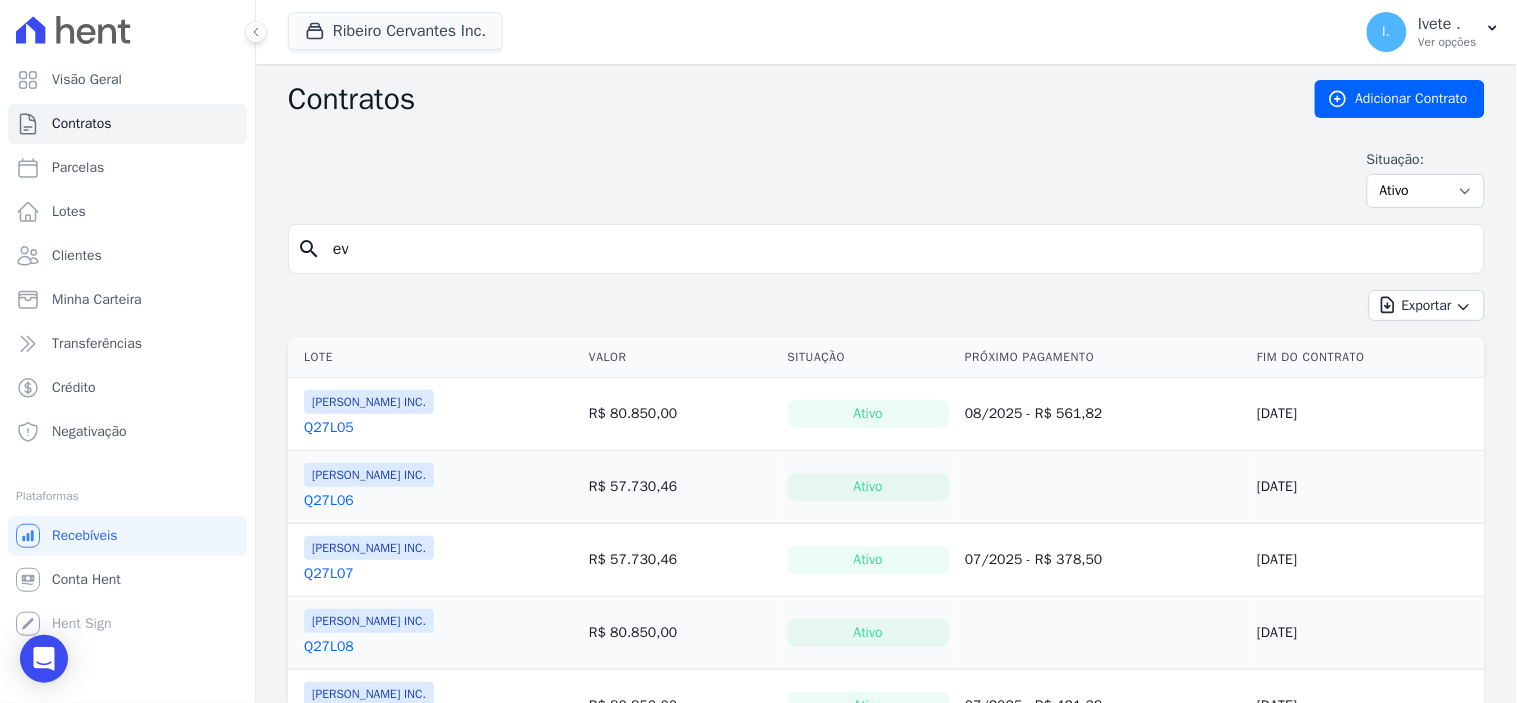type on "e" 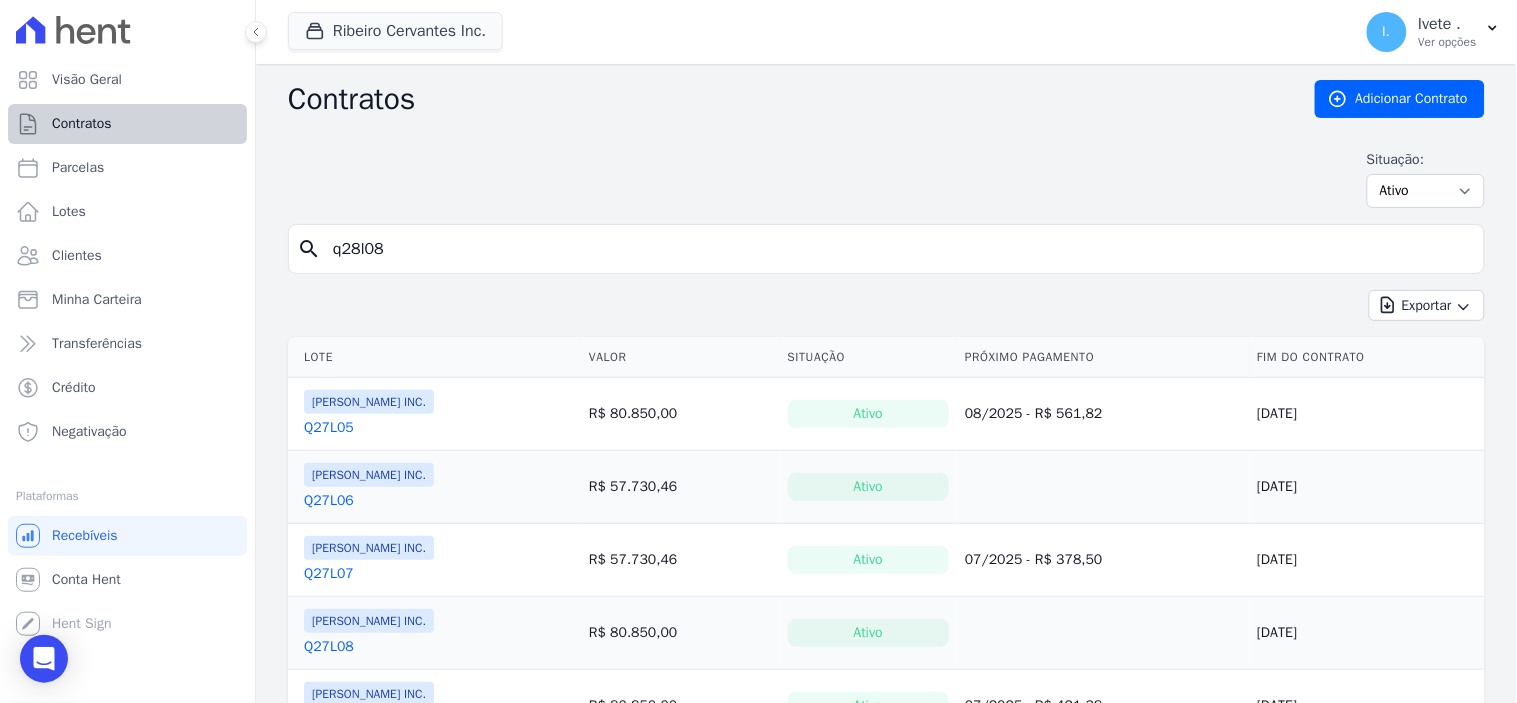 type on "q28l08" 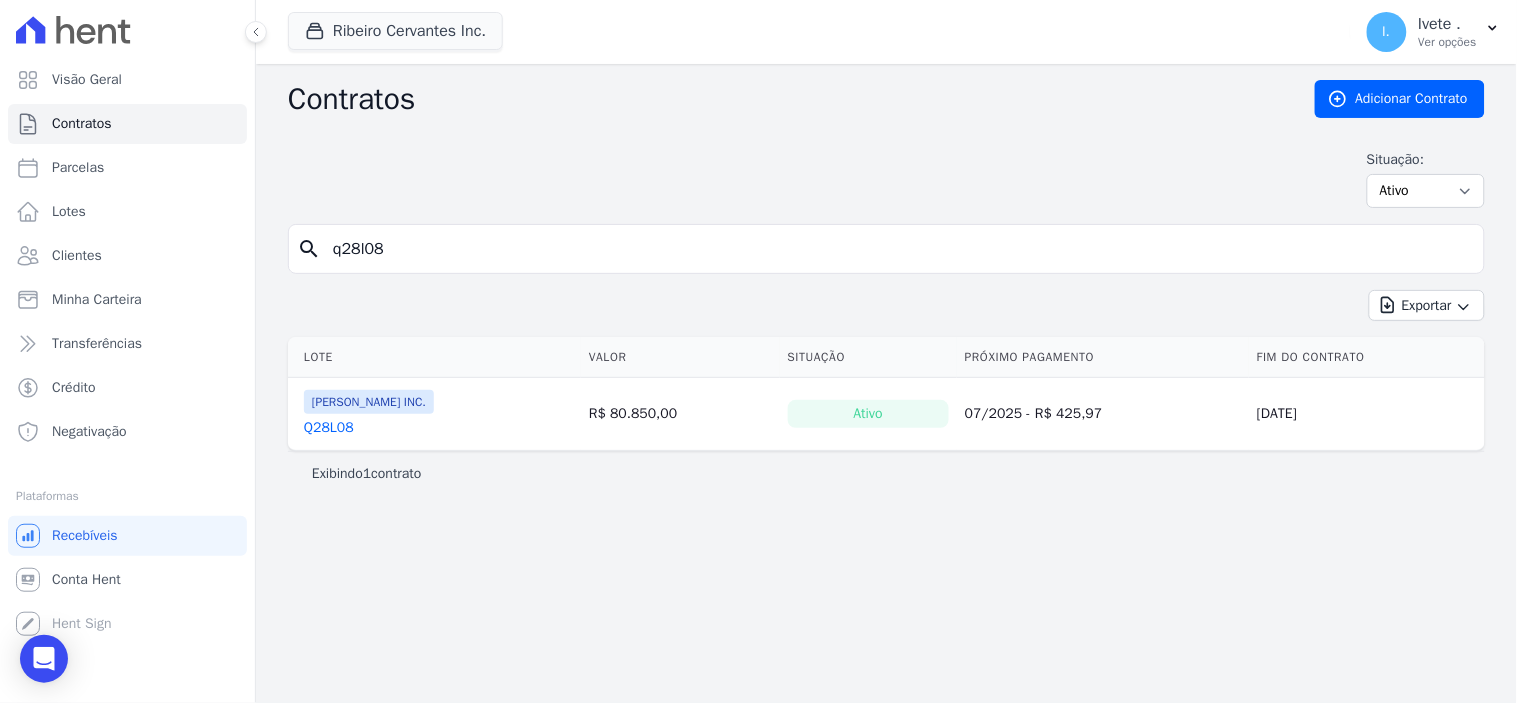 click on "Q28L08" at bounding box center [329, 428] 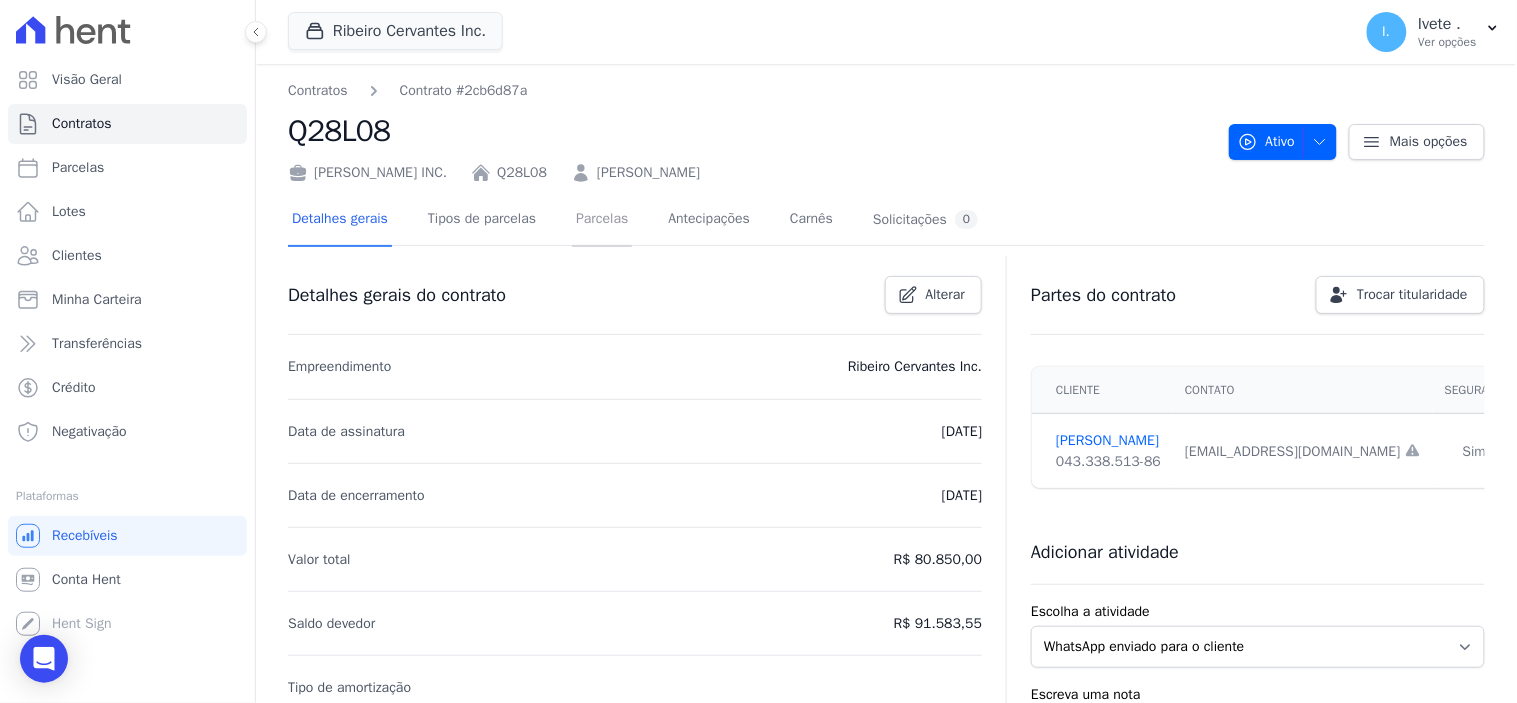 click on "Parcelas" at bounding box center [602, 220] 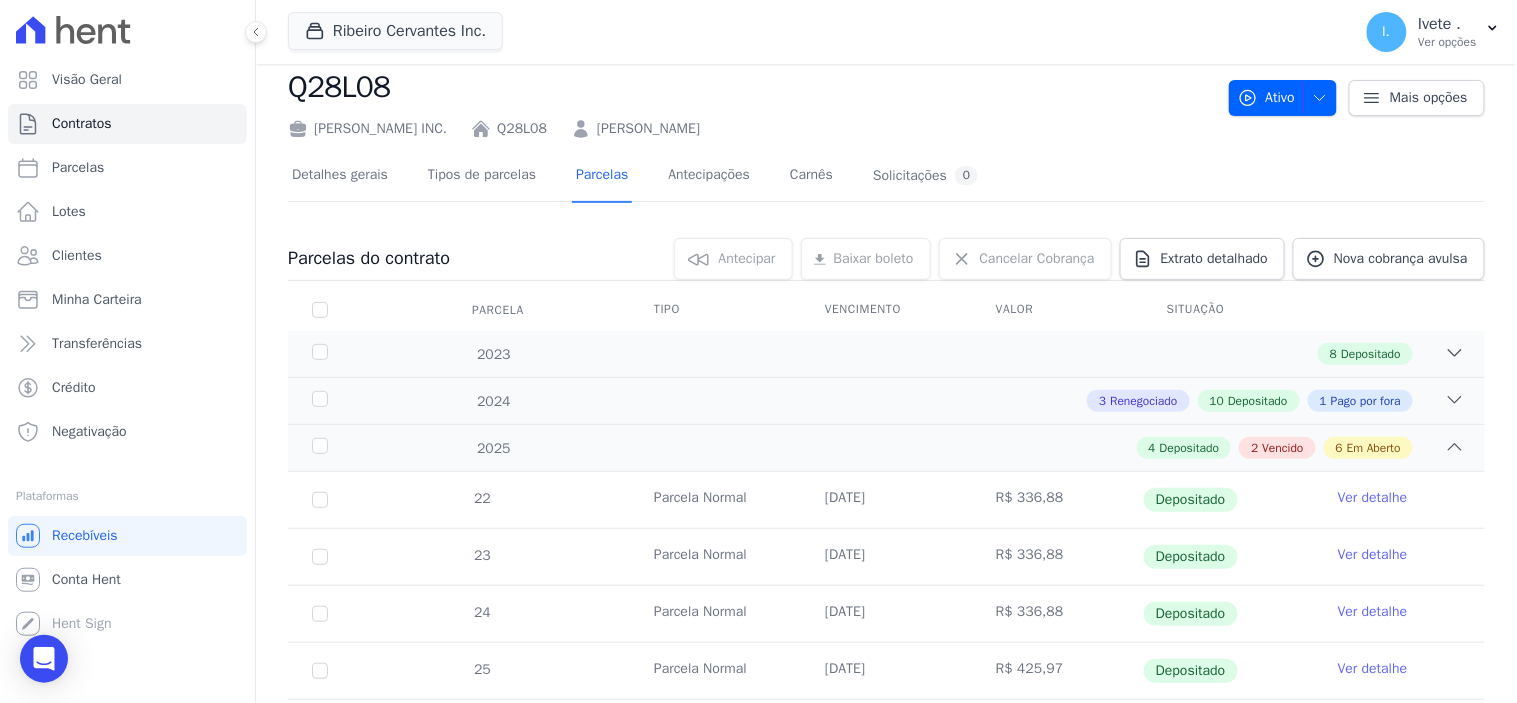 scroll, scrollTop: 0, scrollLeft: 0, axis: both 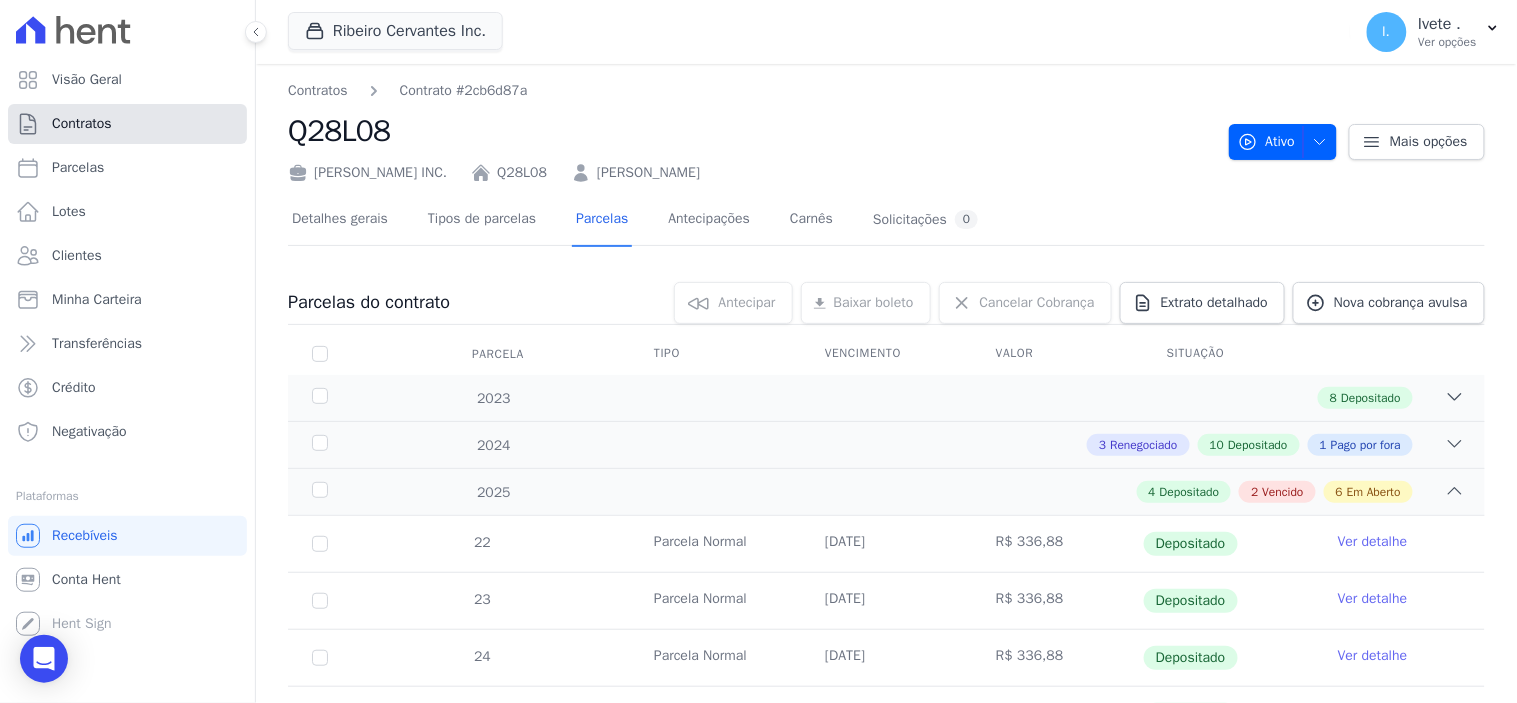 click on "Contratos" at bounding box center [127, 124] 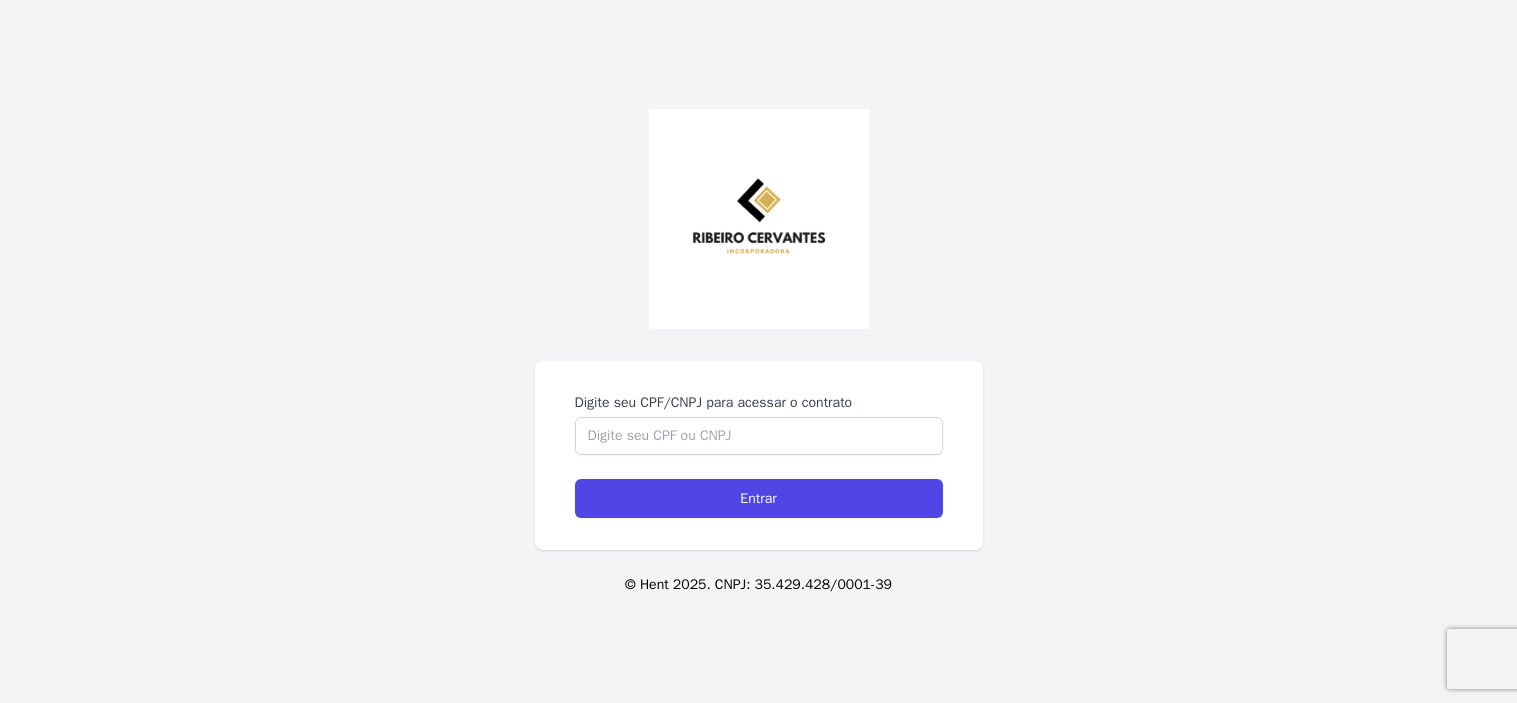 scroll, scrollTop: 0, scrollLeft: 0, axis: both 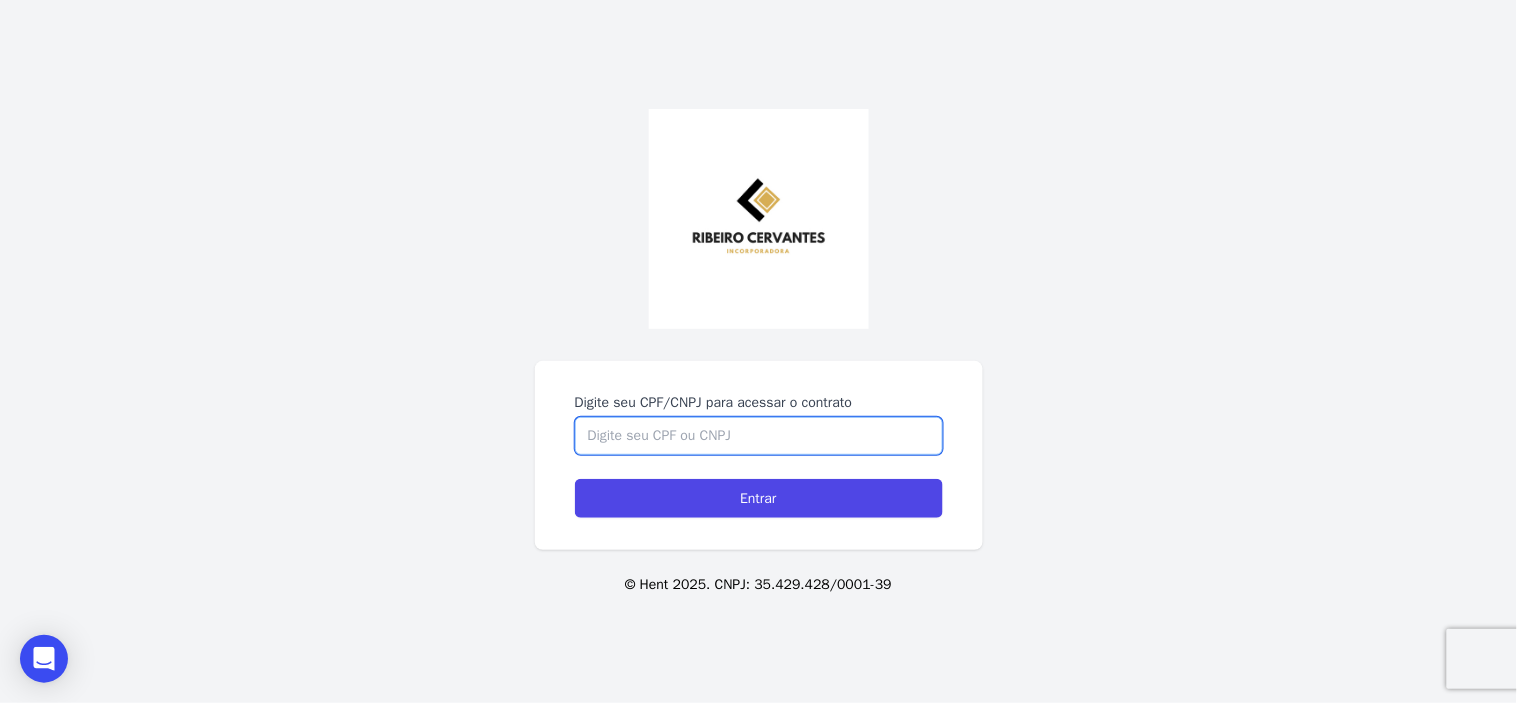 click on "Digite seu CPF/CNPJ para acessar o contrato" at bounding box center (759, 436) 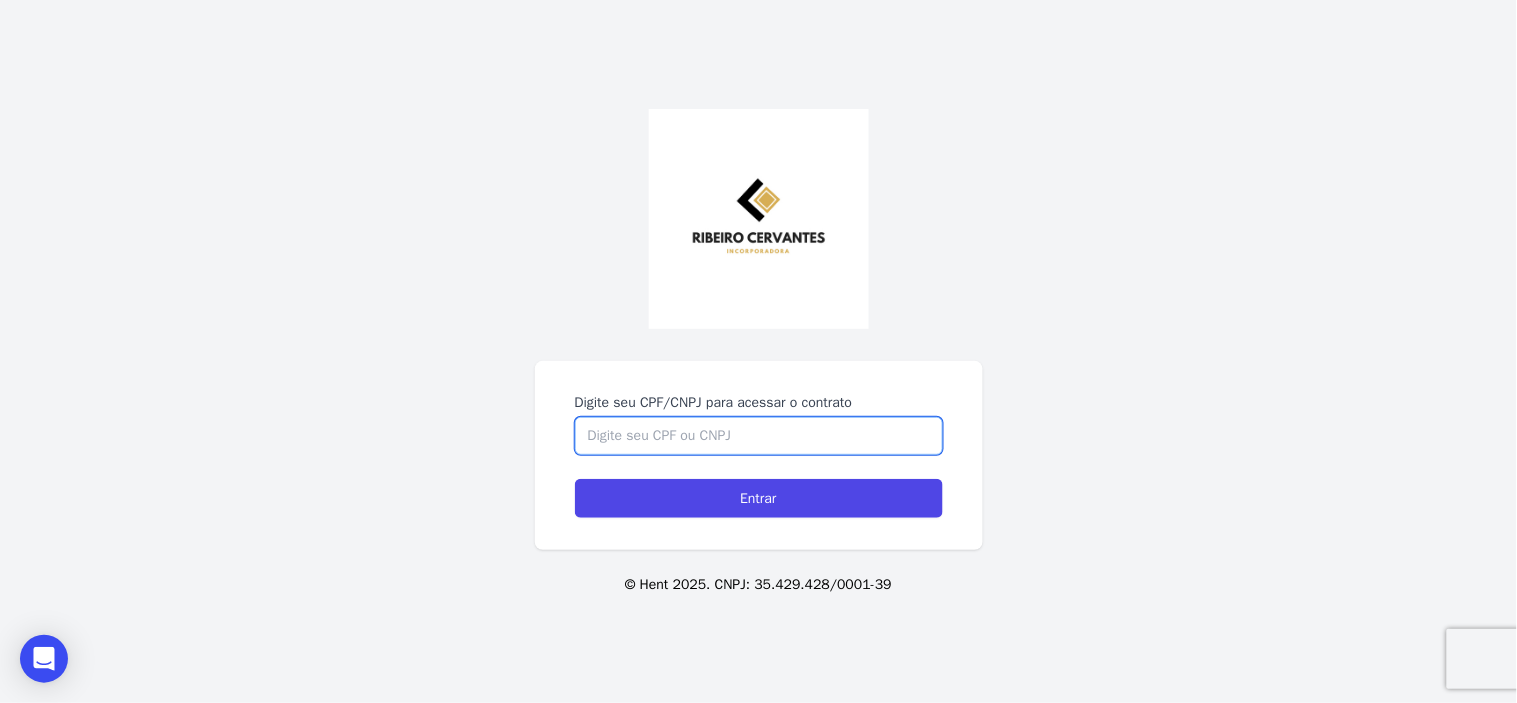 paste on "054.674.663-21" 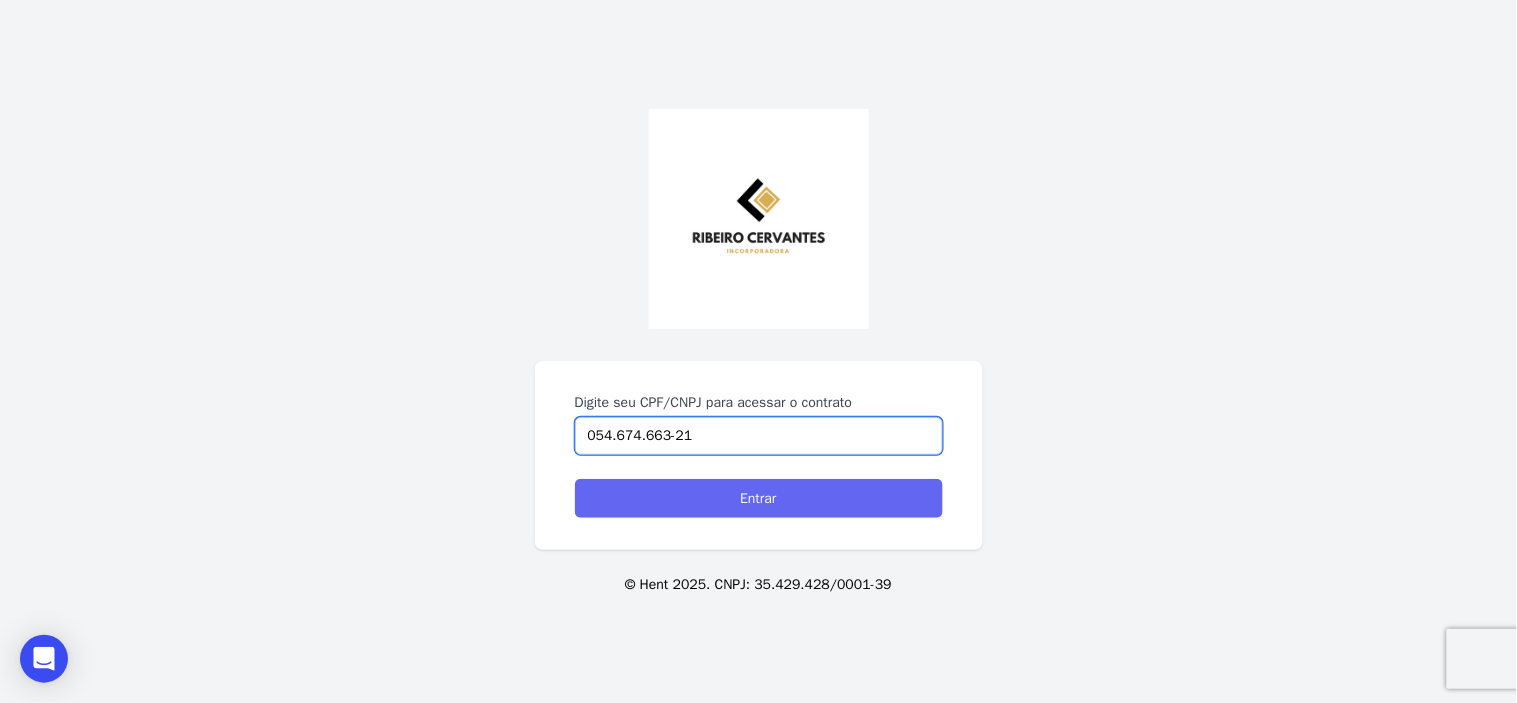 type on "054.674.663-21" 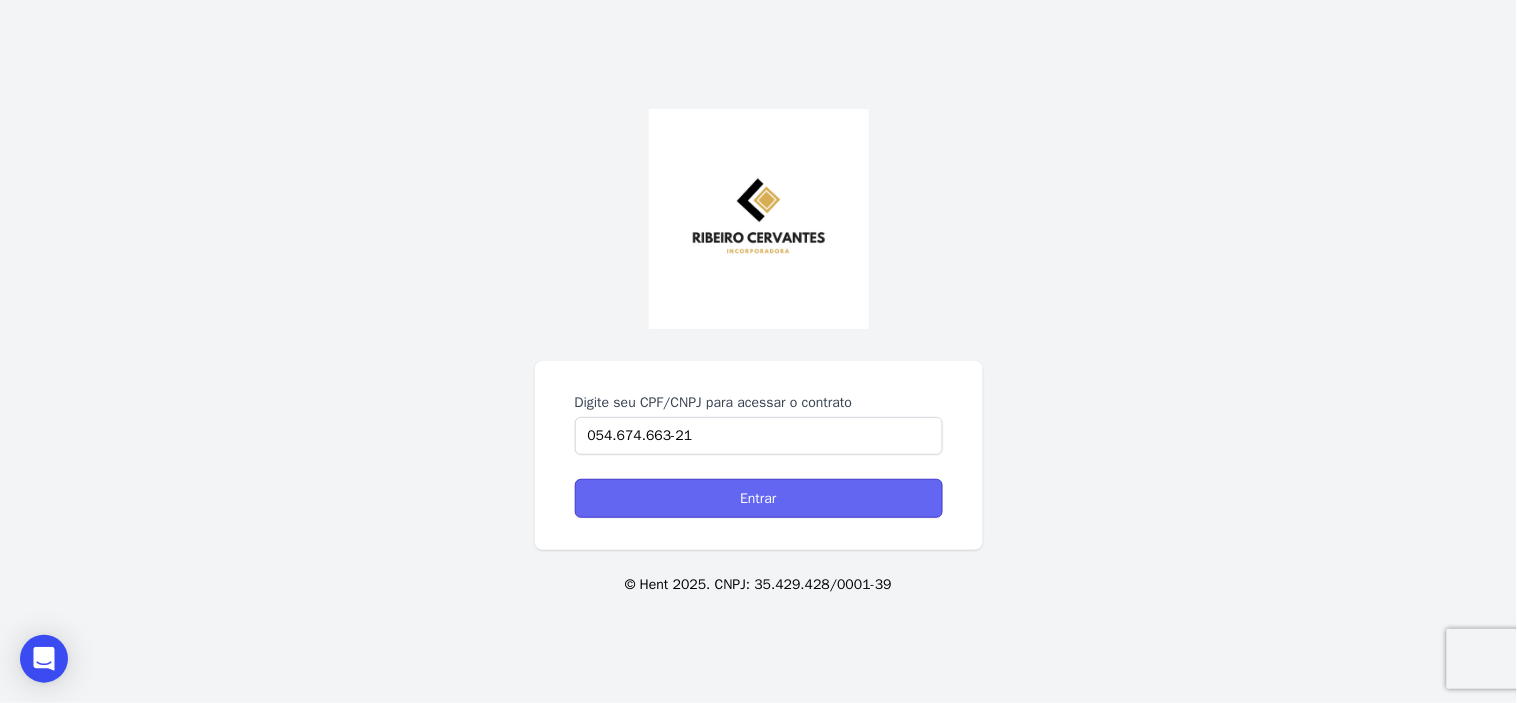 click on "Entrar" at bounding box center (759, 498) 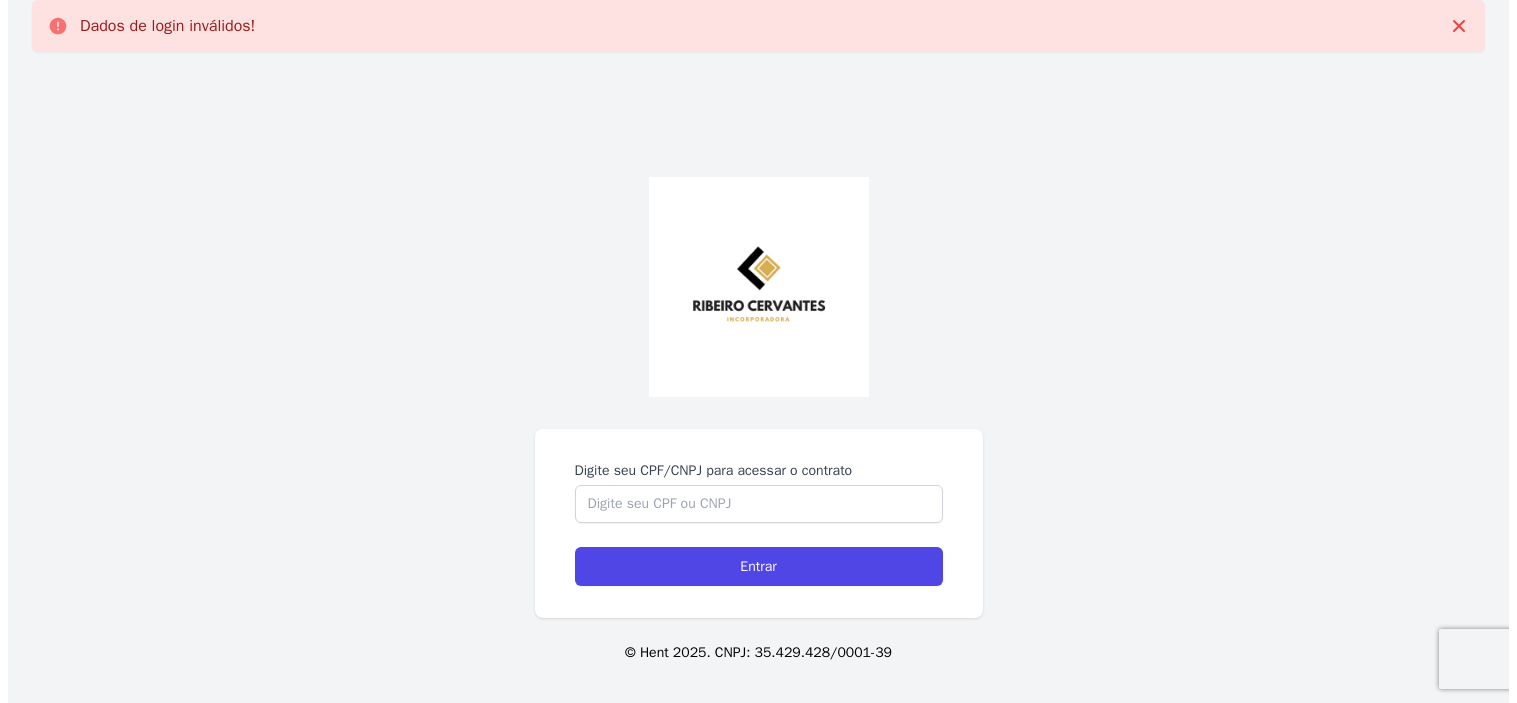 scroll, scrollTop: 0, scrollLeft: 0, axis: both 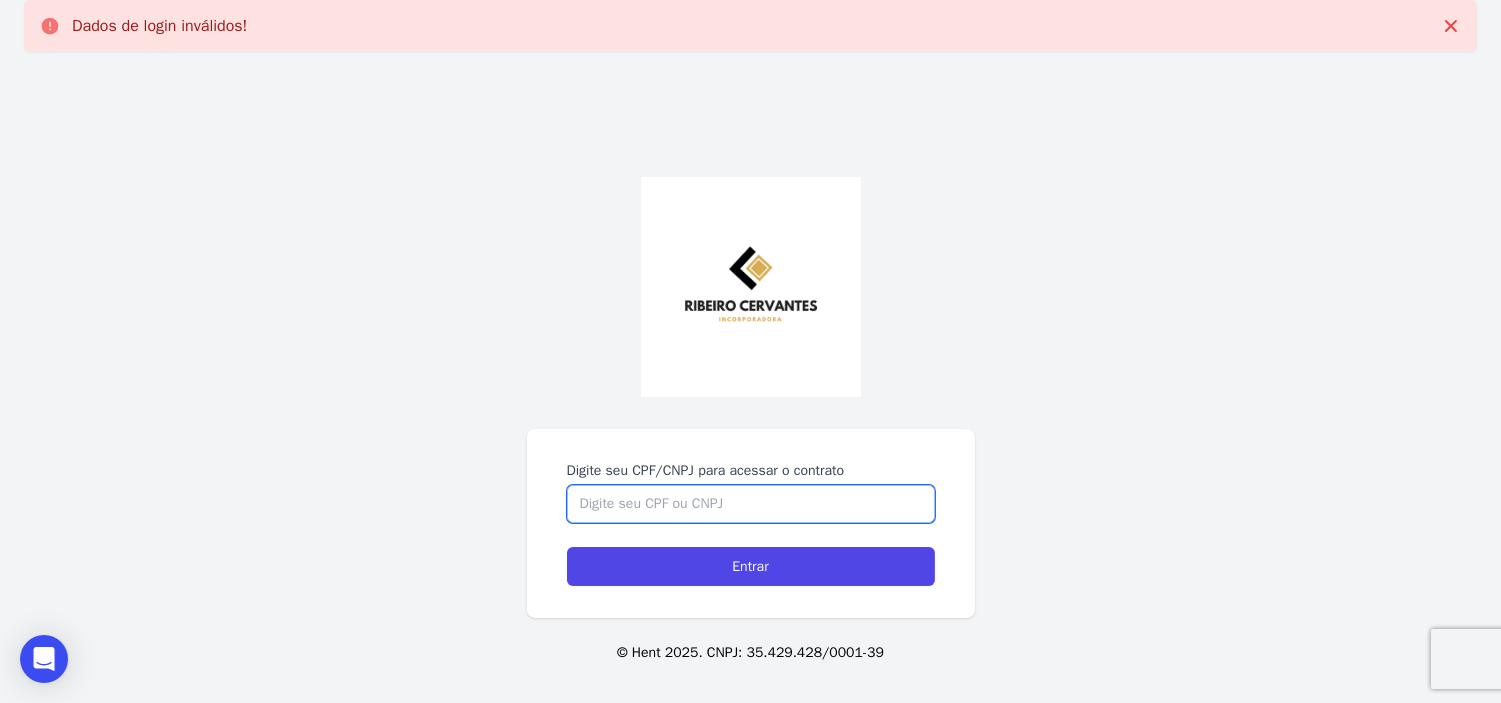 click on "Digite seu CPF/CNPJ para acessar o contrato" at bounding box center (751, 504) 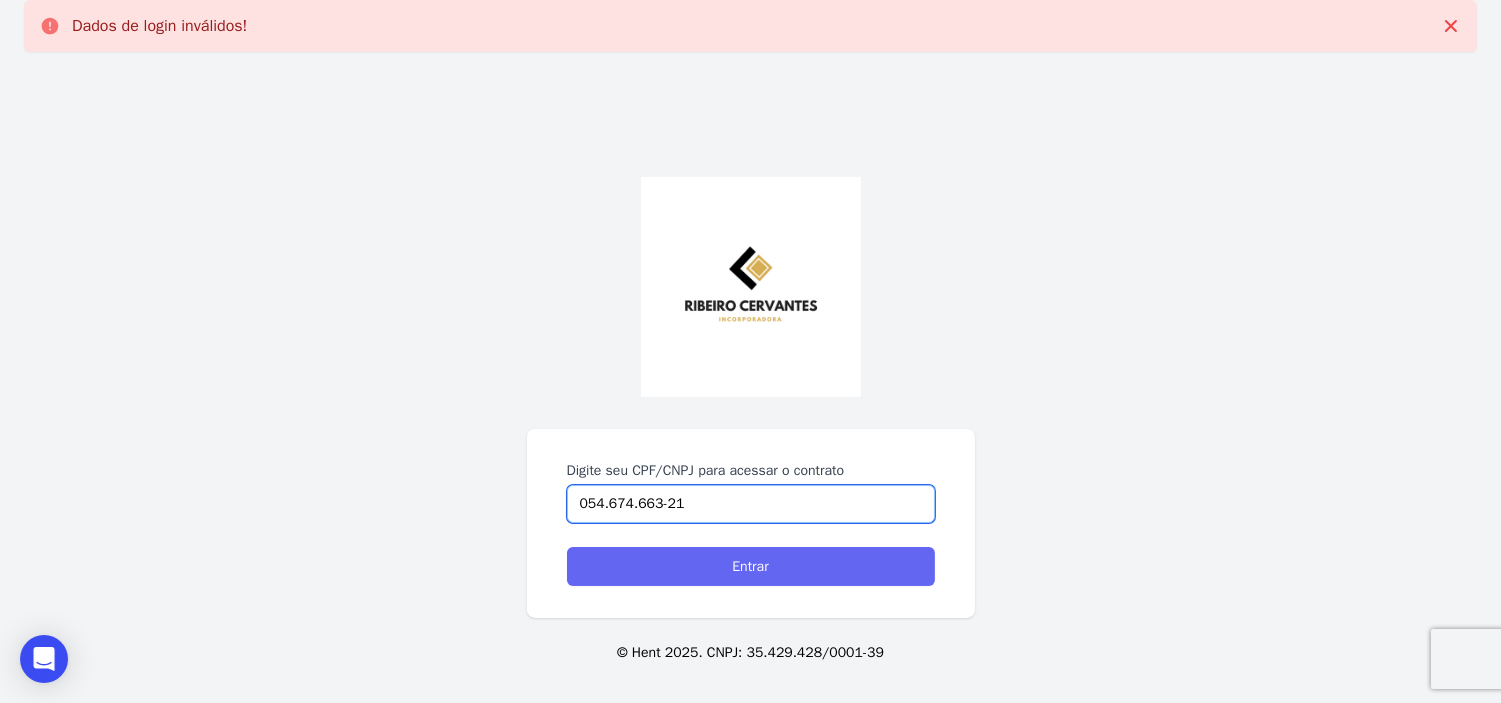 type on "054.674.663-21" 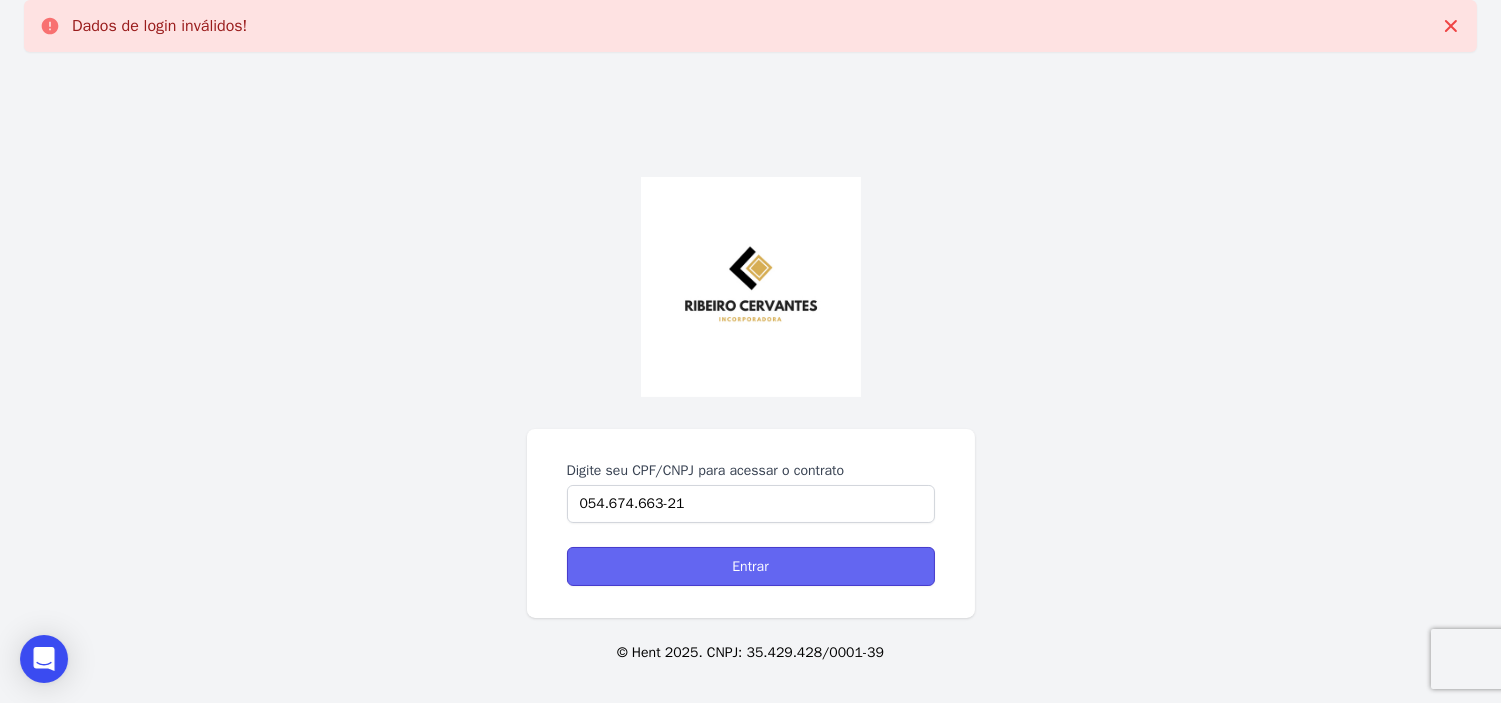 click on "Entrar" at bounding box center (751, 566) 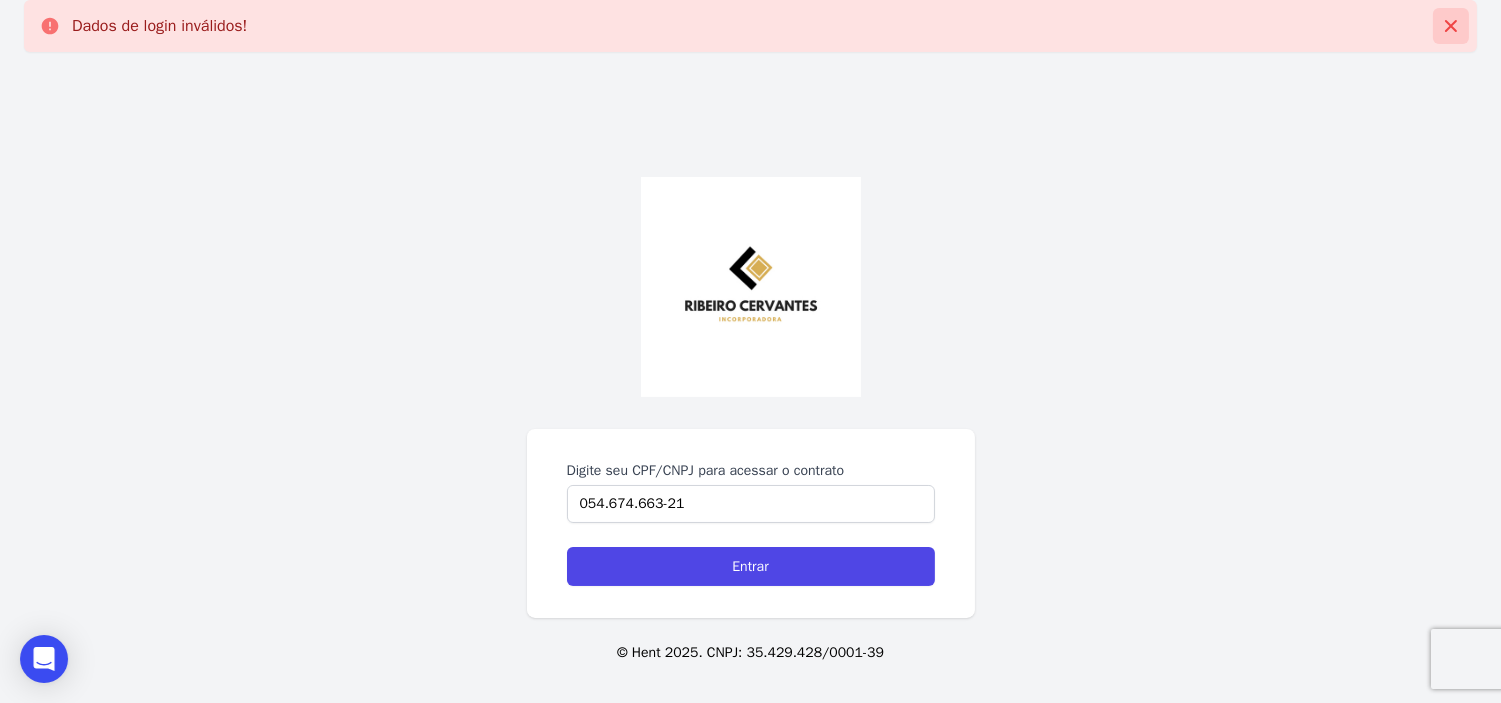 click 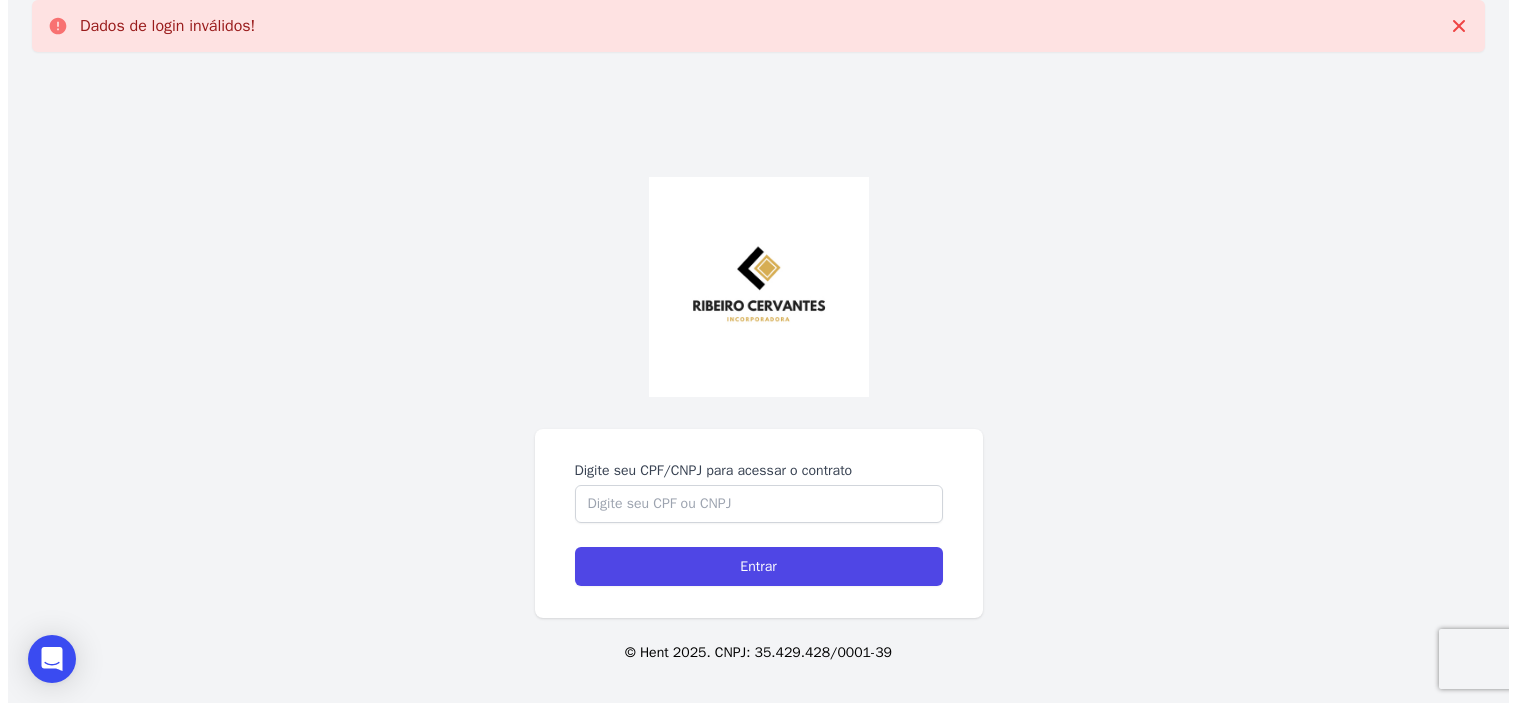scroll, scrollTop: 0, scrollLeft: 0, axis: both 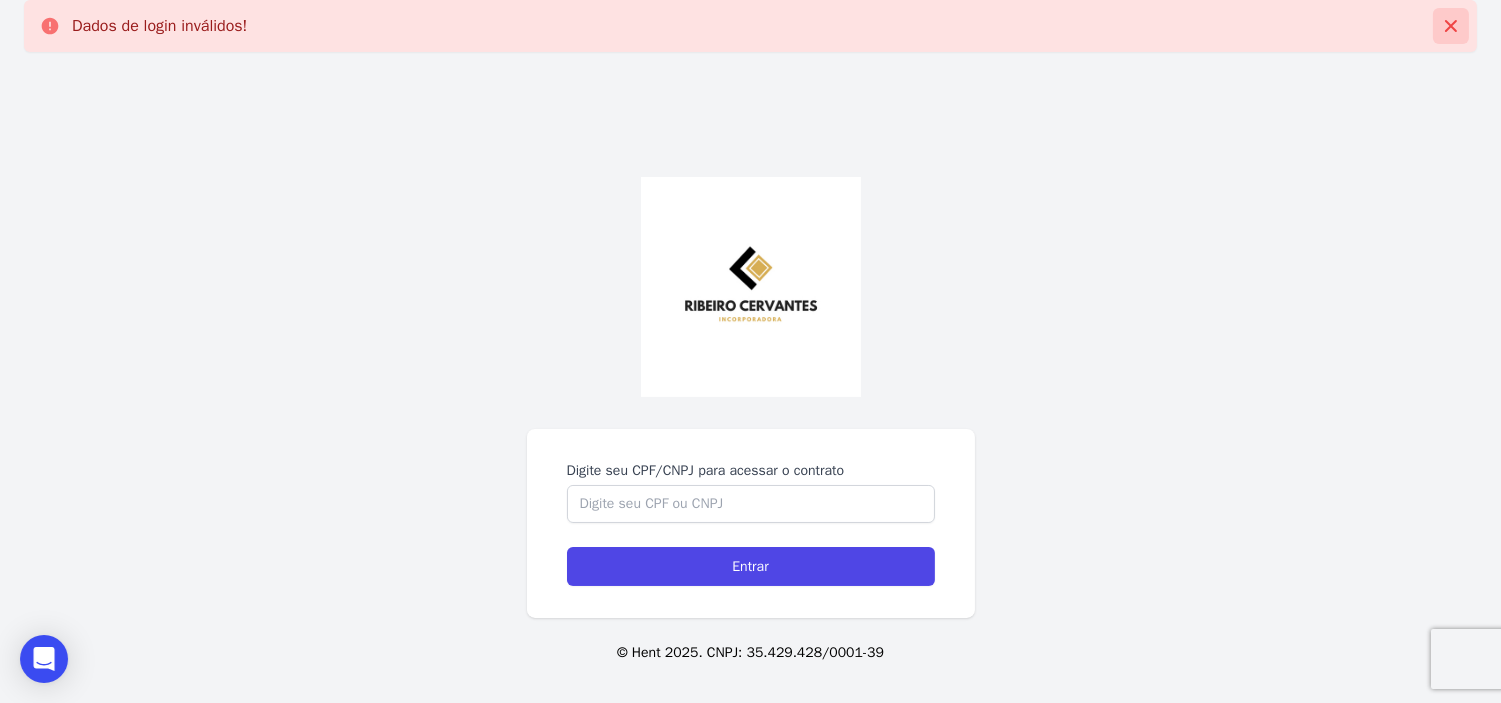 click 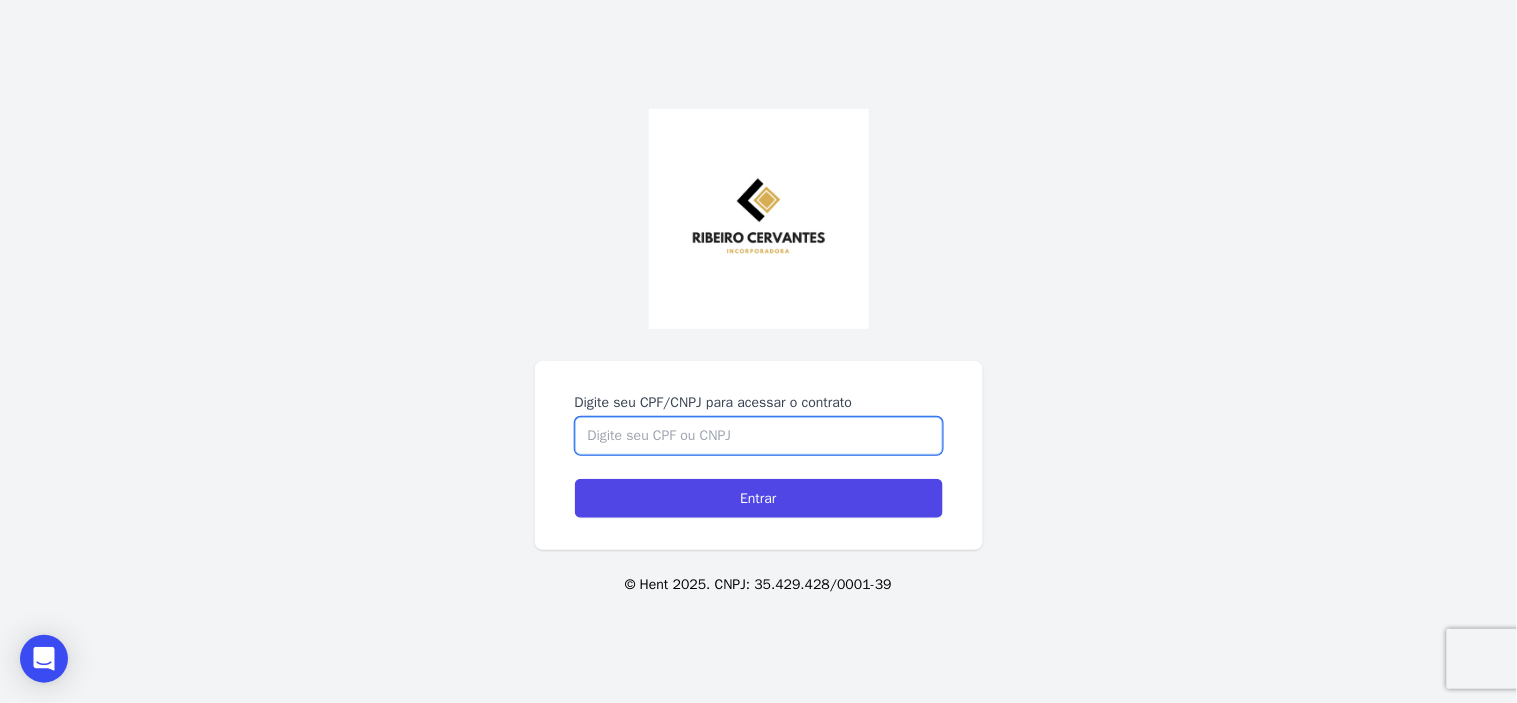 click on "Digite seu CPF/CNPJ para acessar o contrato" at bounding box center [759, 436] 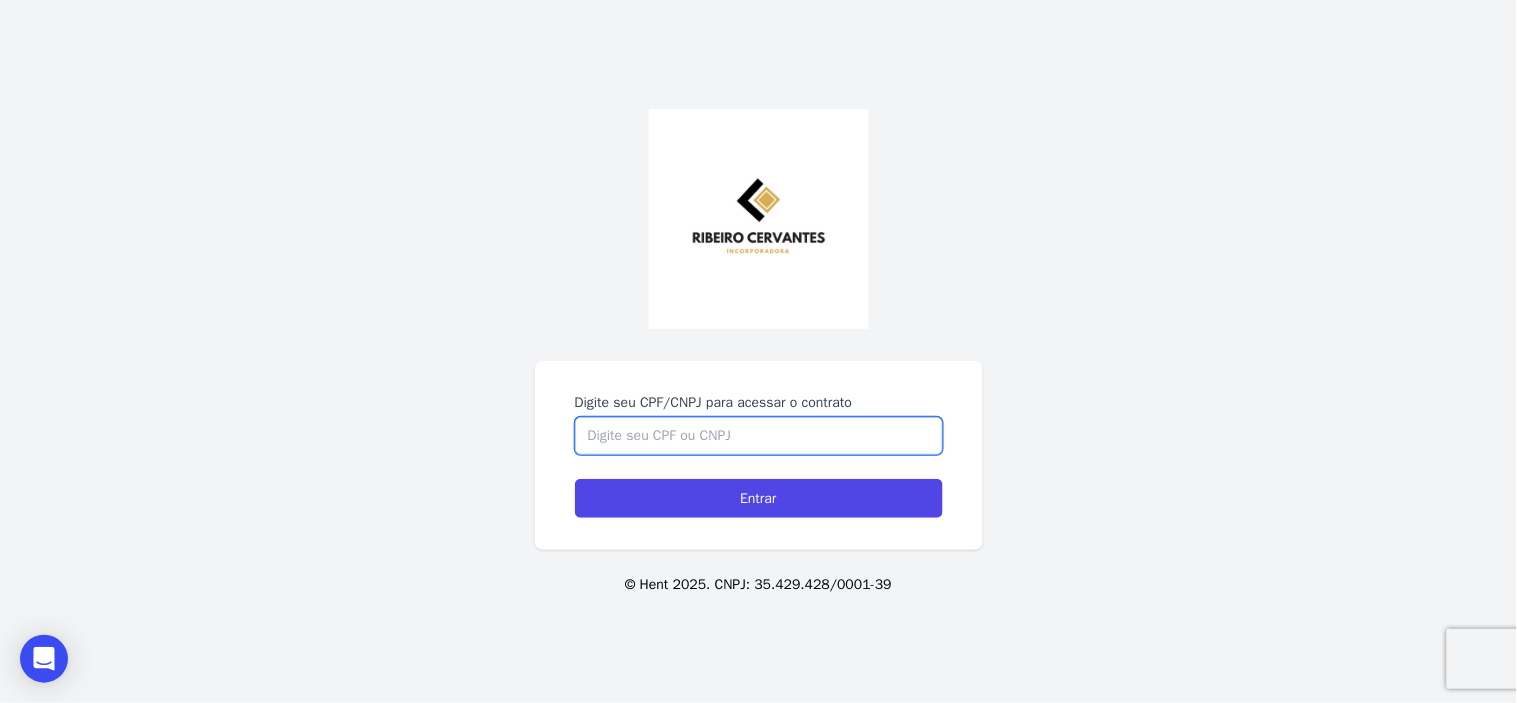 paste on "054.674.663-21" 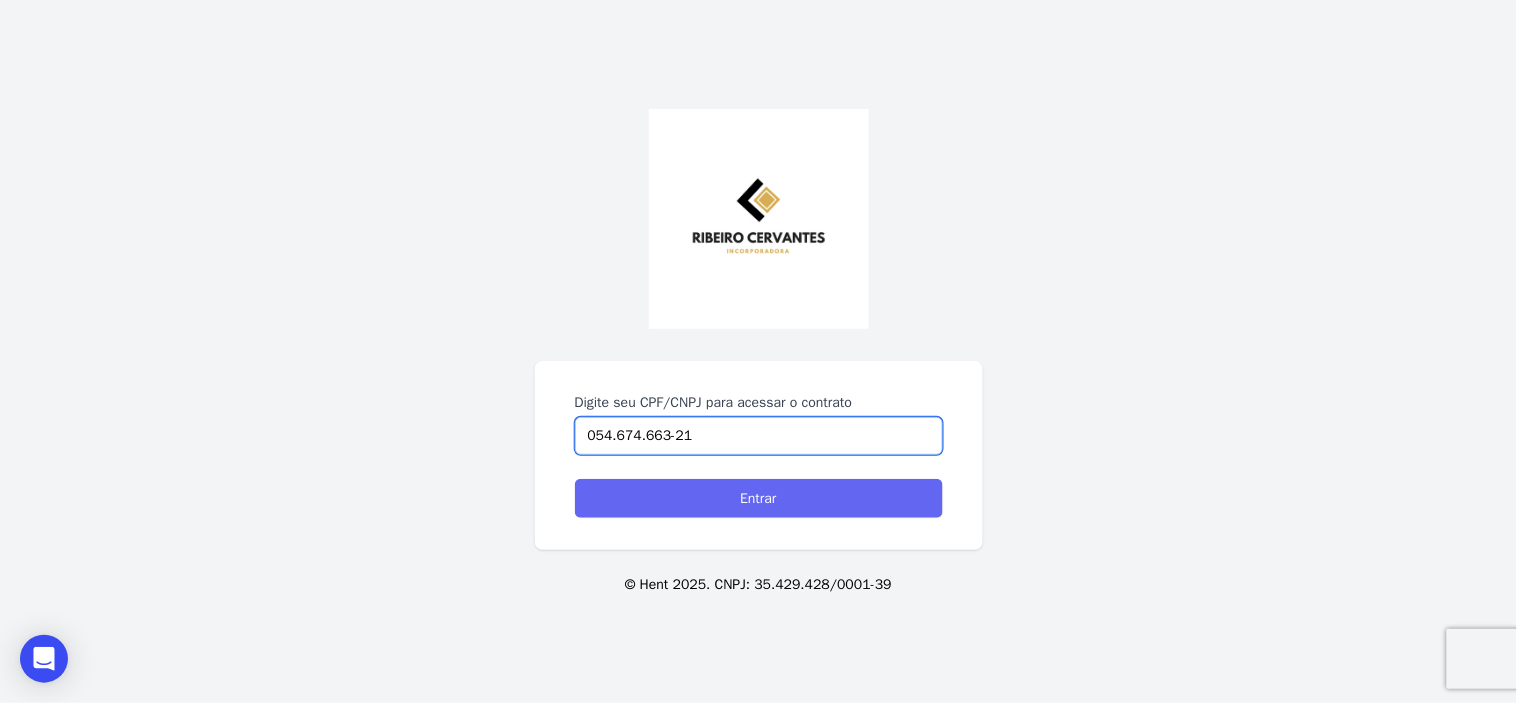 type on "054.674.663-21" 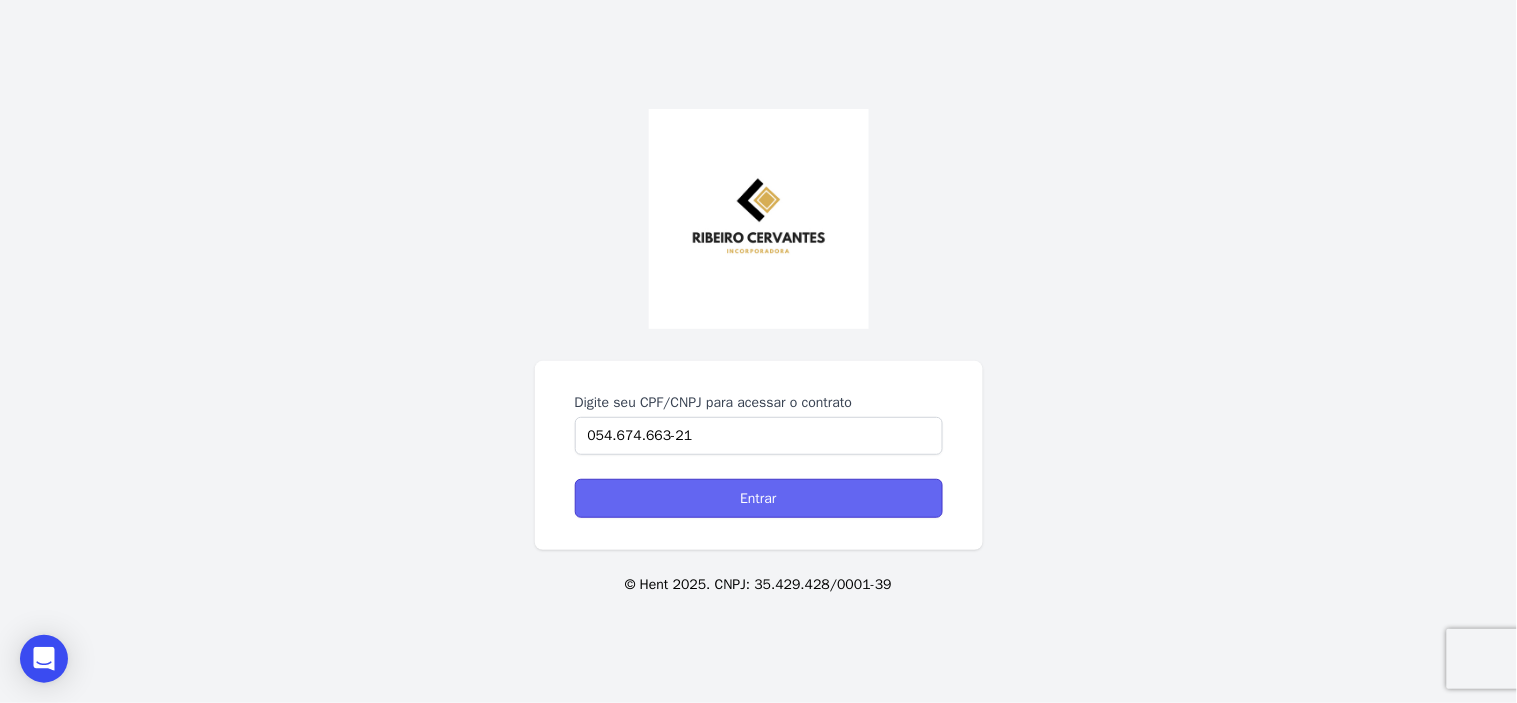 click on "Entrar" at bounding box center (759, 498) 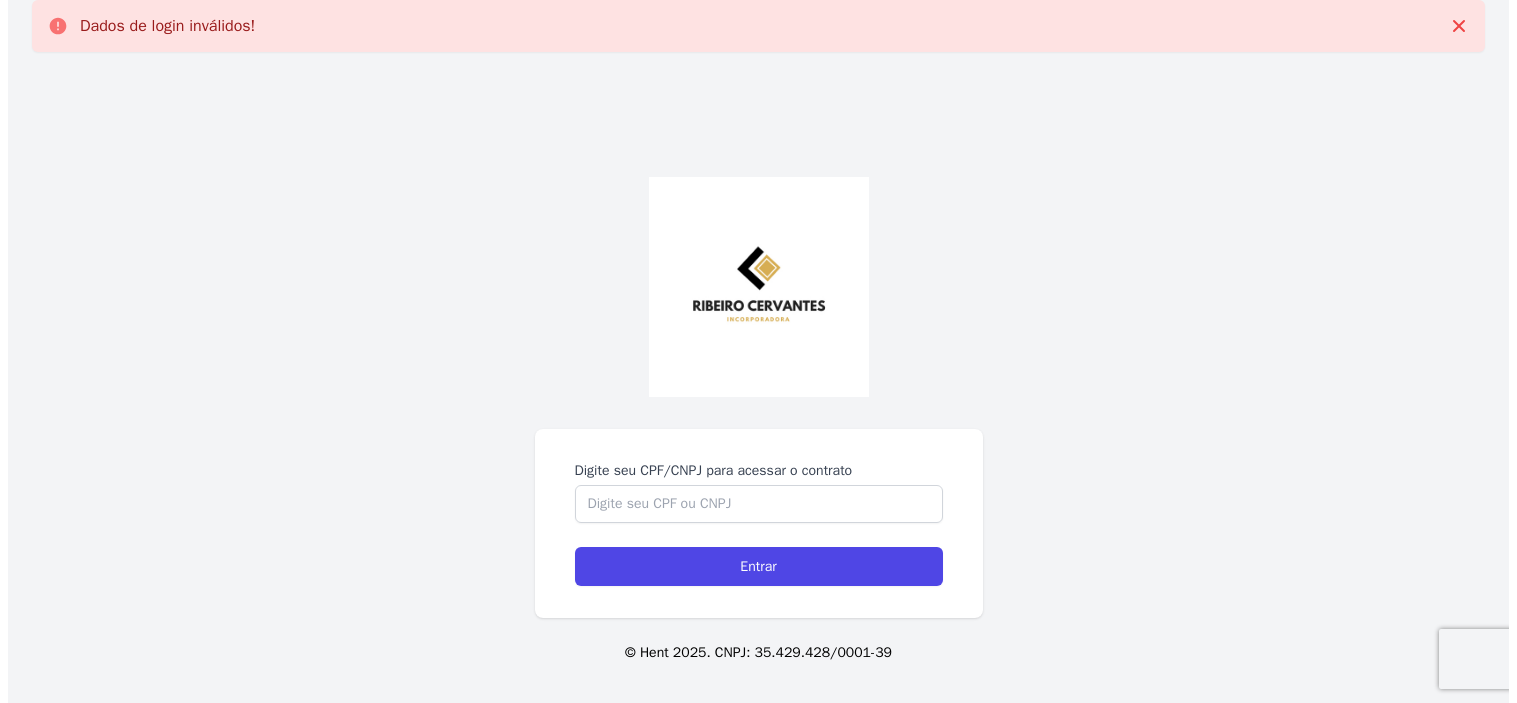 scroll, scrollTop: 0, scrollLeft: 0, axis: both 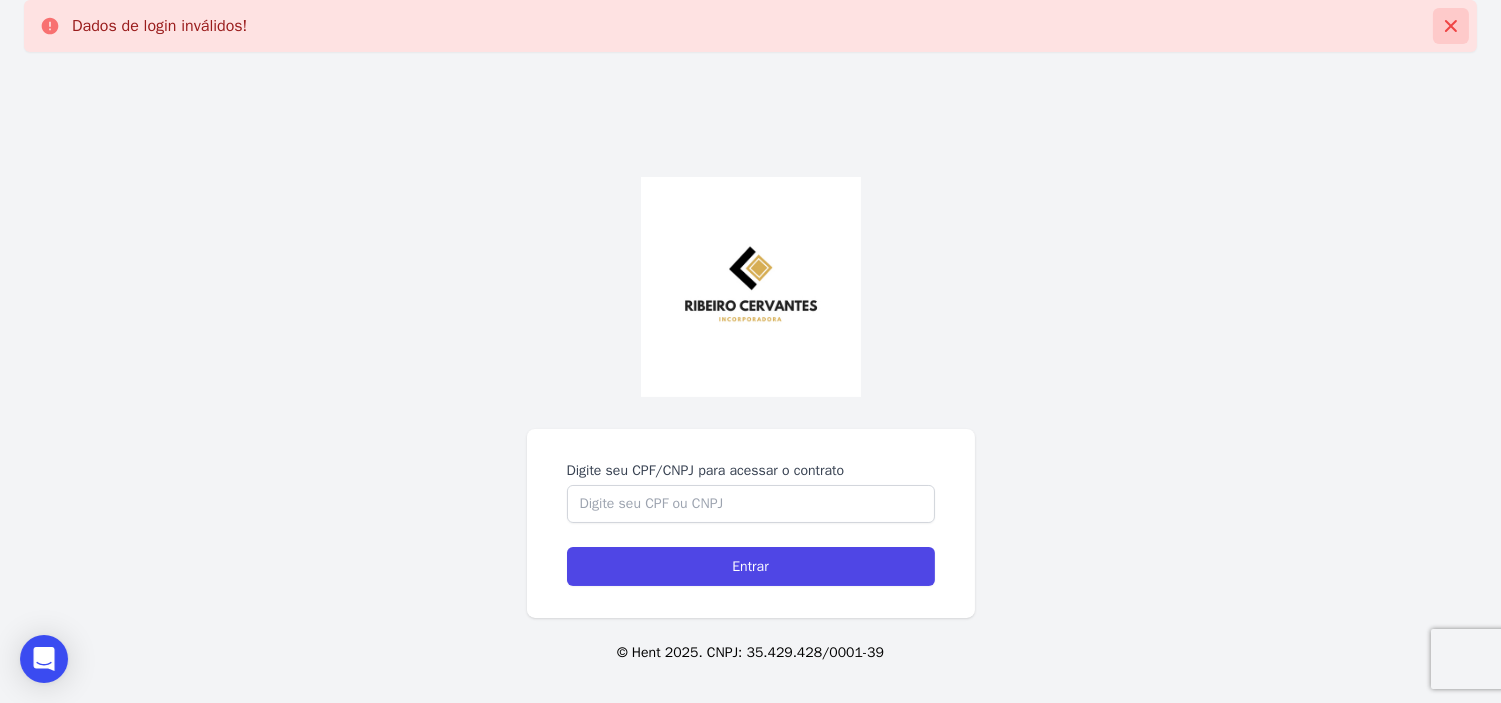 click 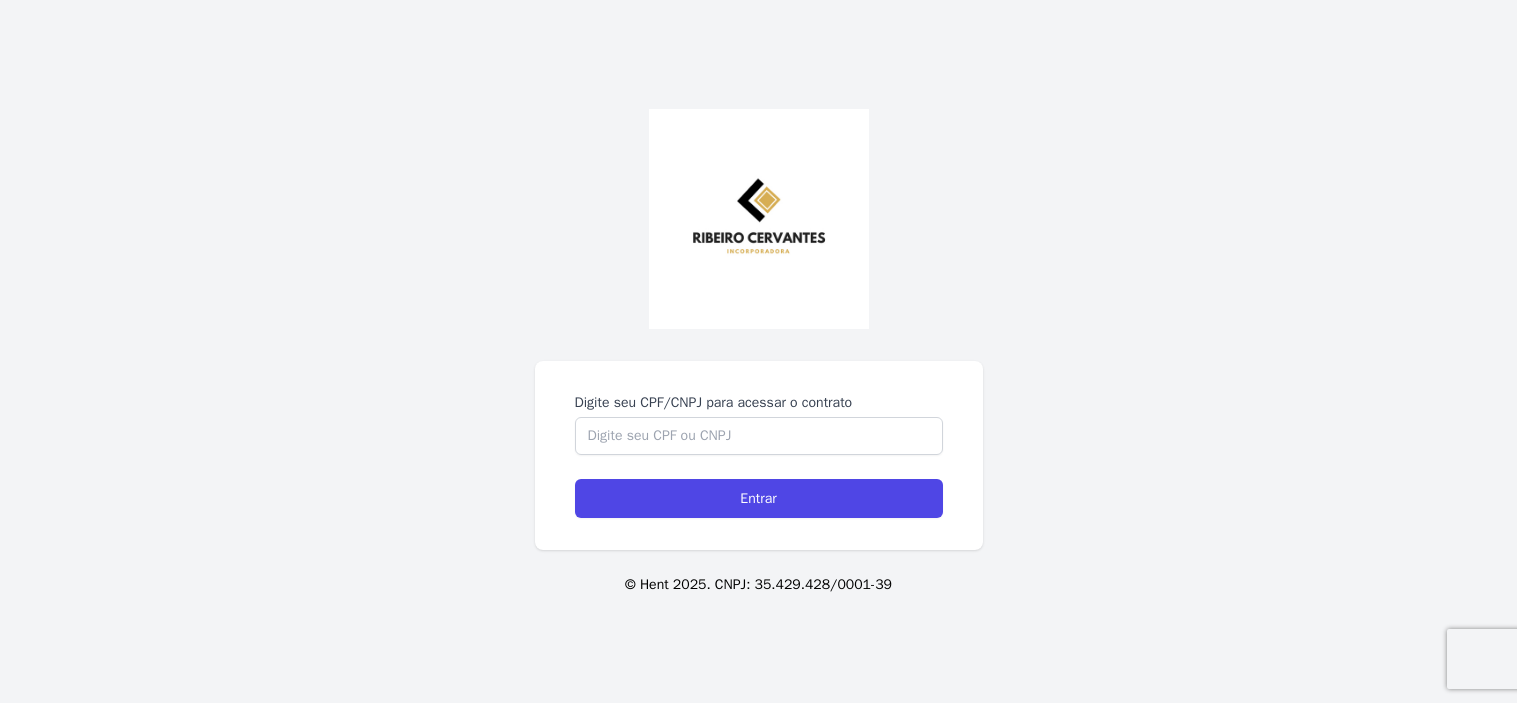 scroll, scrollTop: 0, scrollLeft: 0, axis: both 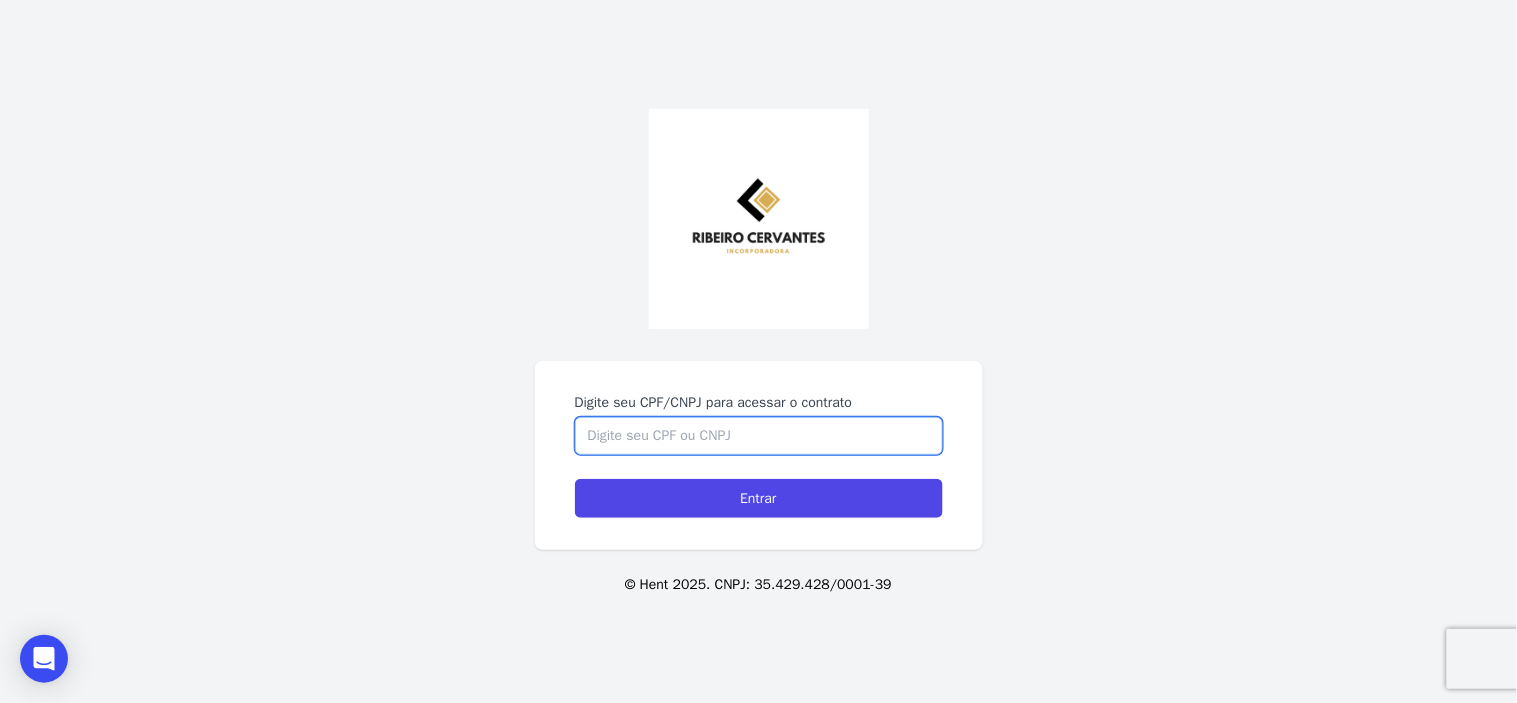 click on "Digite seu CPF/CNPJ para acessar o contrato" at bounding box center (759, 436) 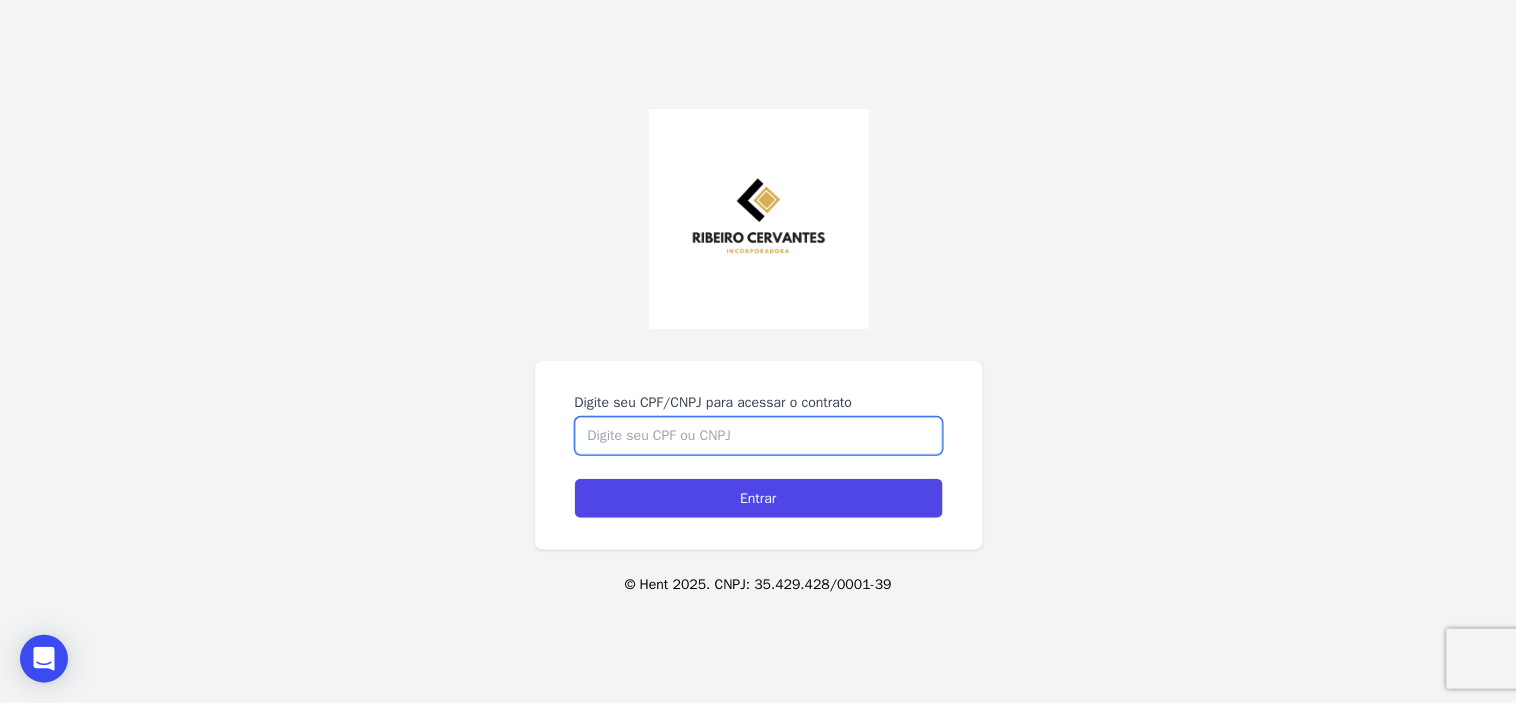 paste on "054.674.663-21" 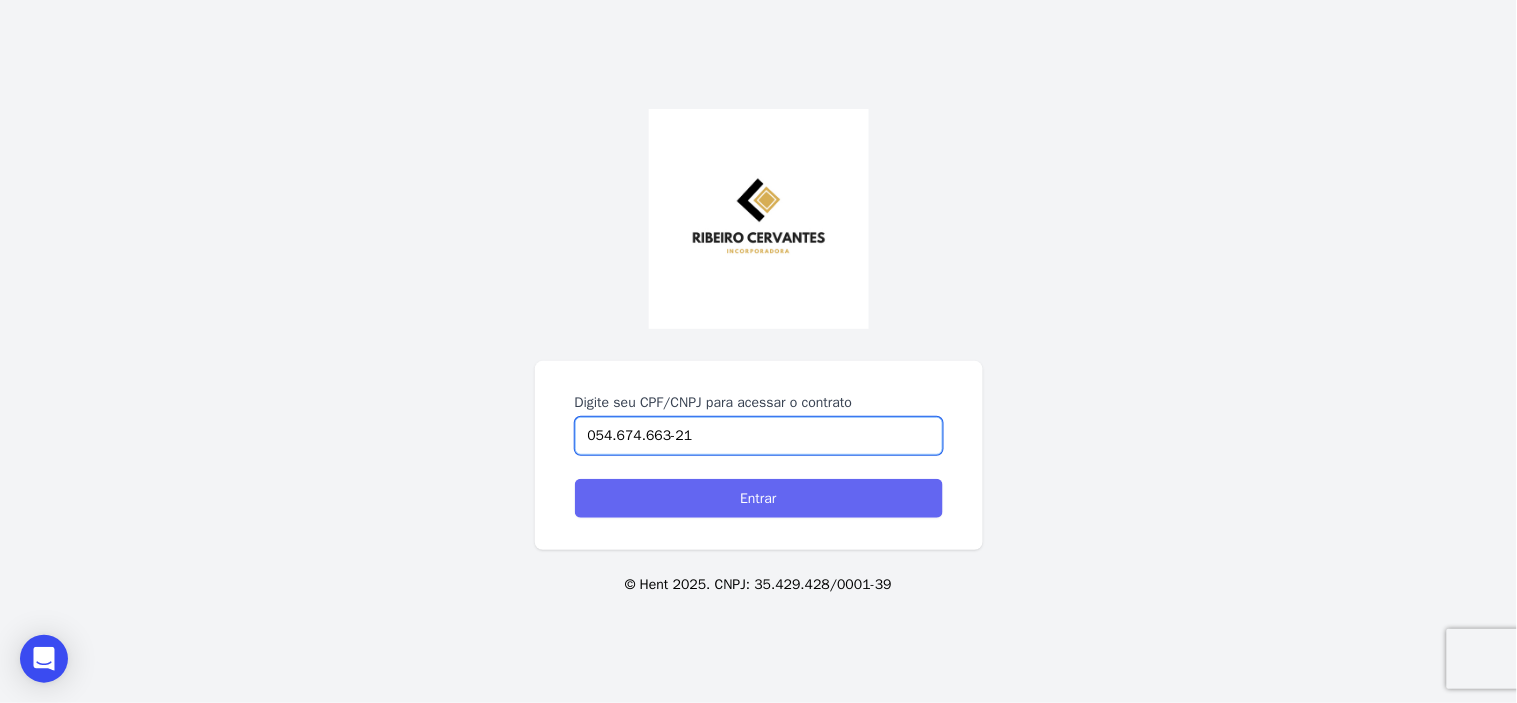 type on "054.674.663-21" 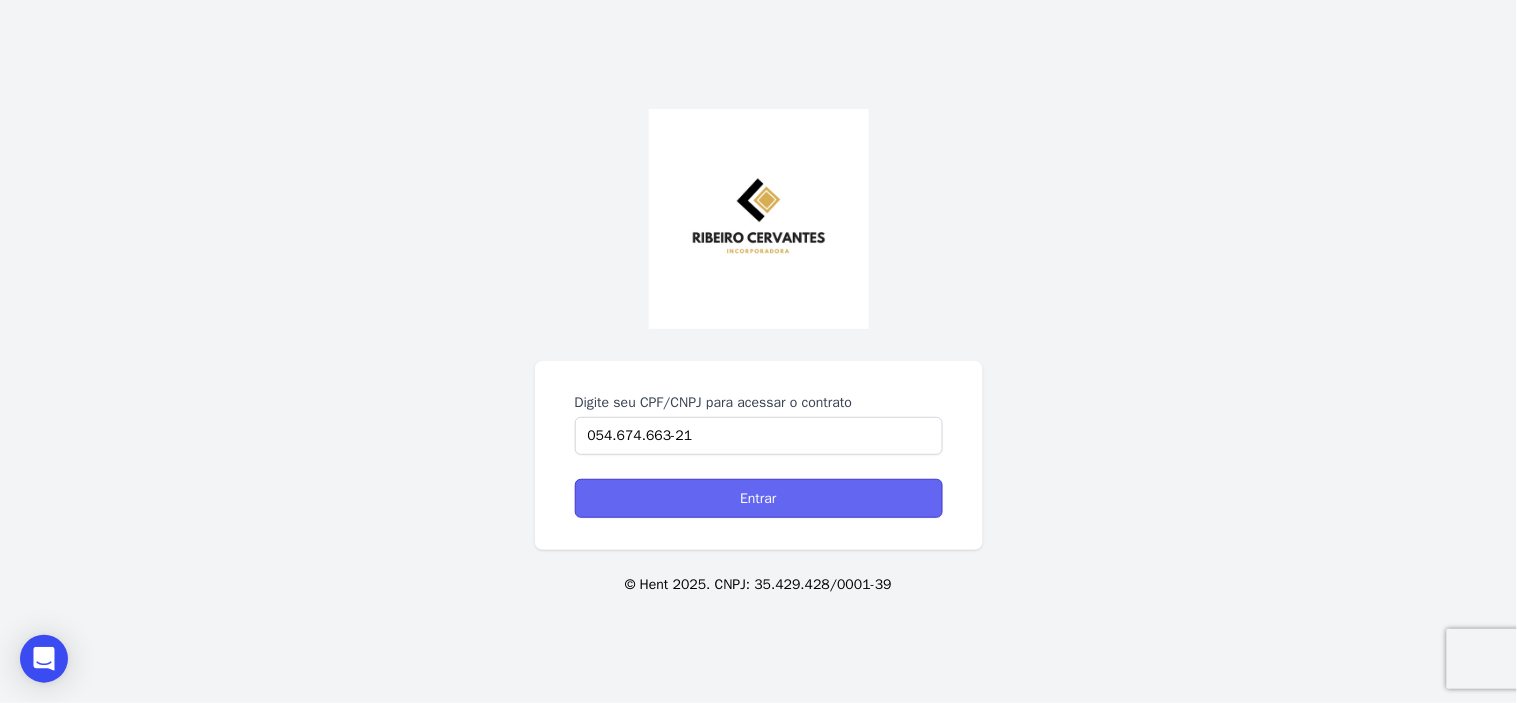 click on "Entrar" at bounding box center [759, 498] 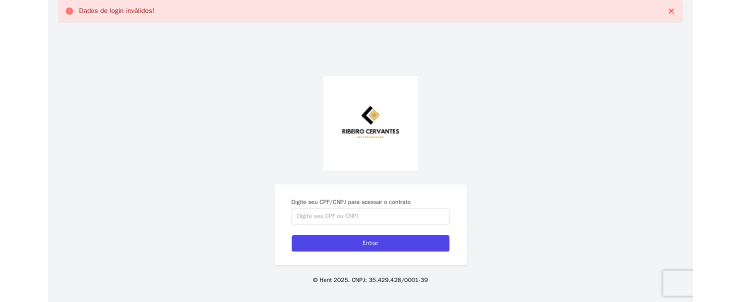 scroll, scrollTop: 0, scrollLeft: 0, axis: both 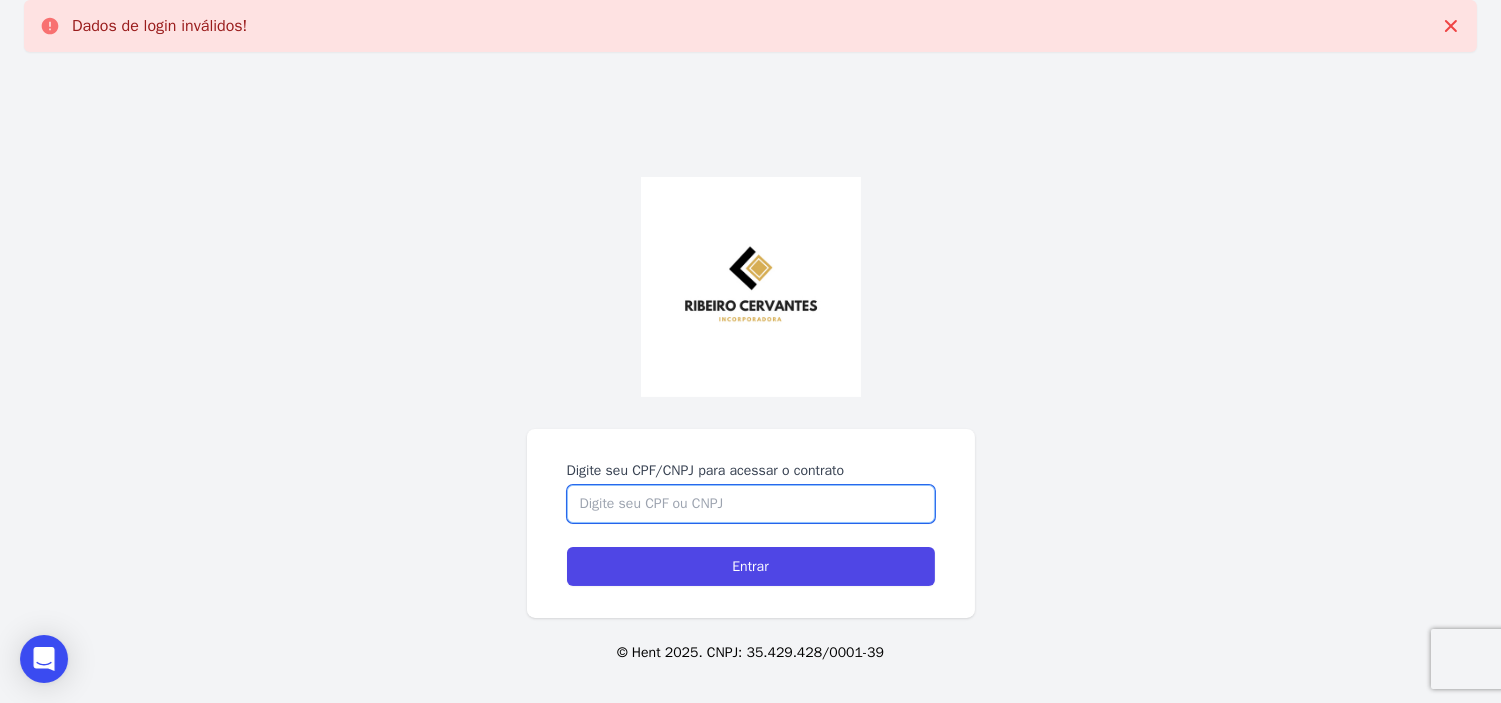 click on "Digite seu CPF/CNPJ para acessar o contrato" at bounding box center [751, 504] 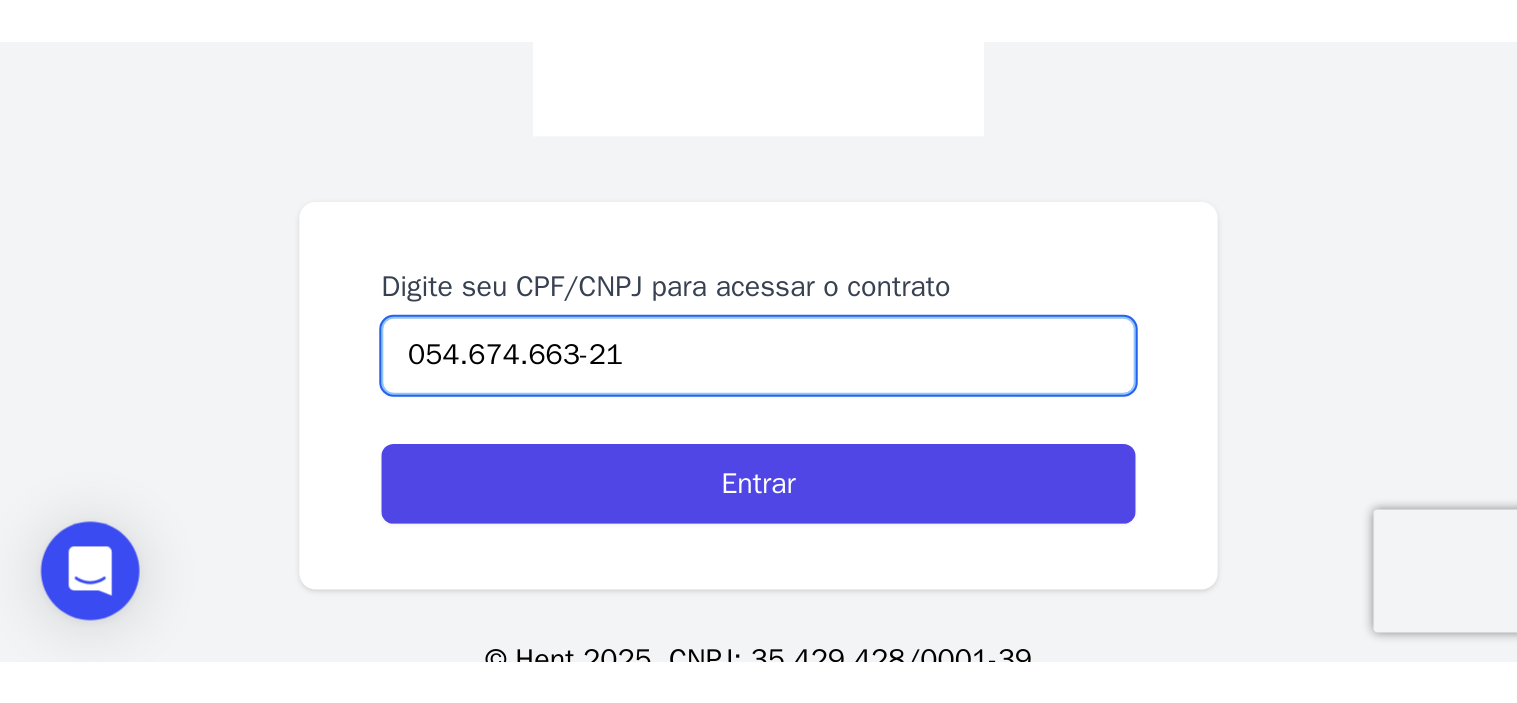 scroll, scrollTop: 0, scrollLeft: 0, axis: both 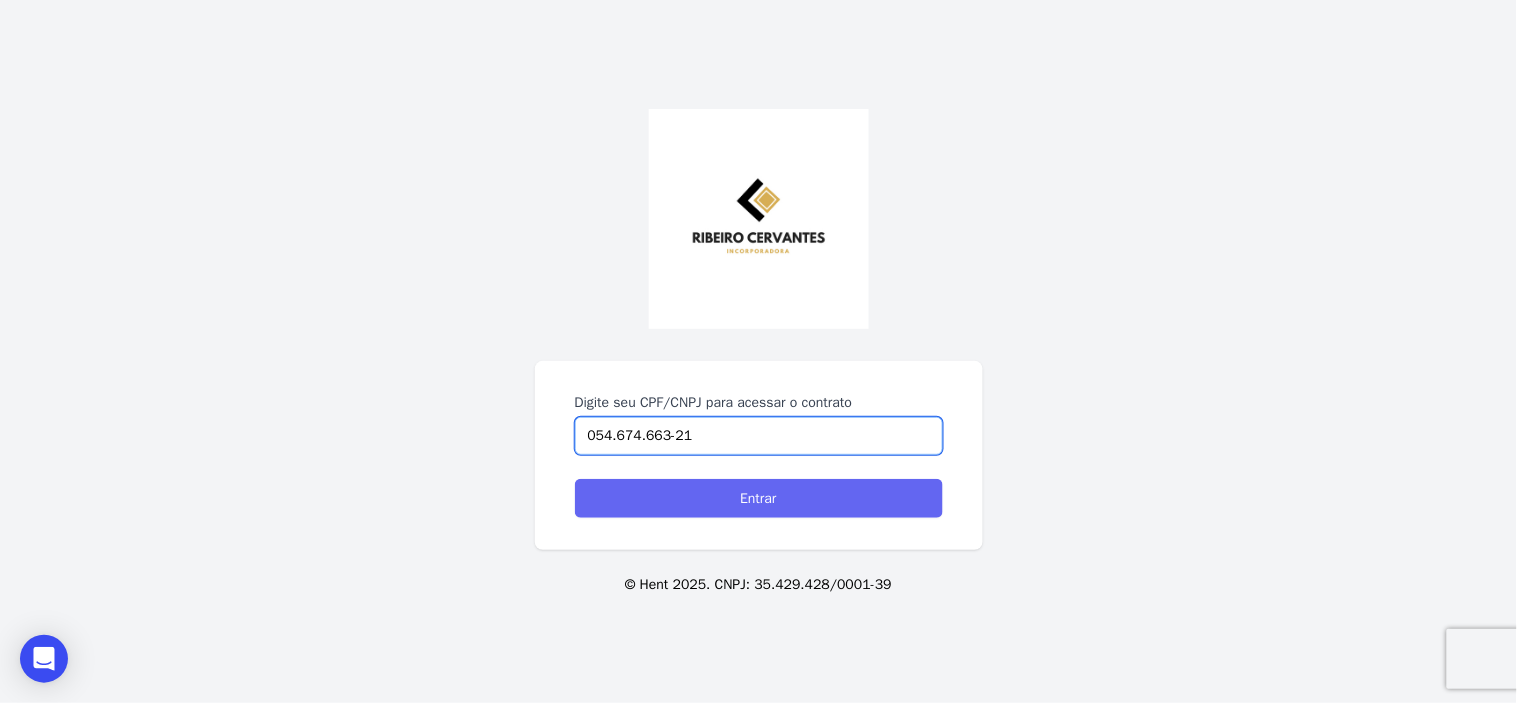type on "054.674.663-21" 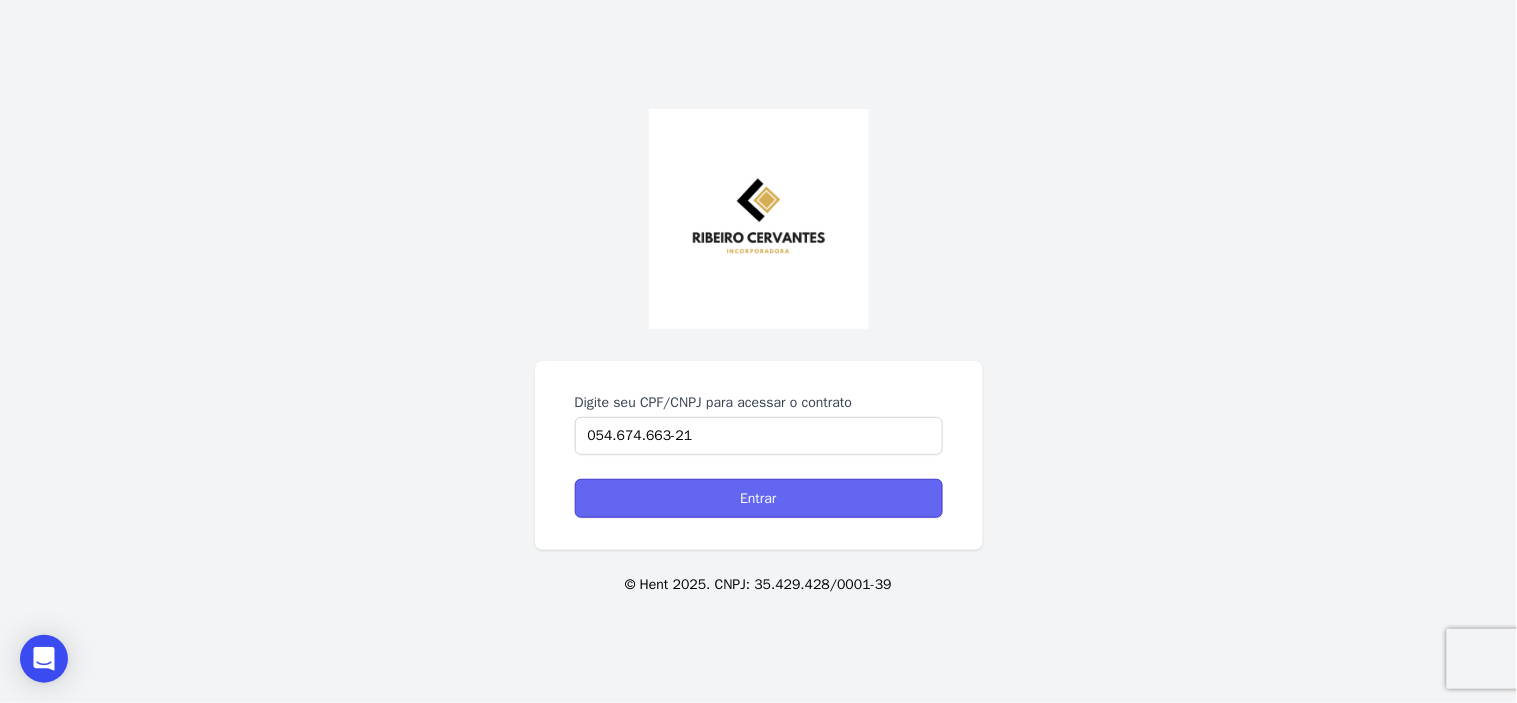 click on "Entrar" at bounding box center (759, 498) 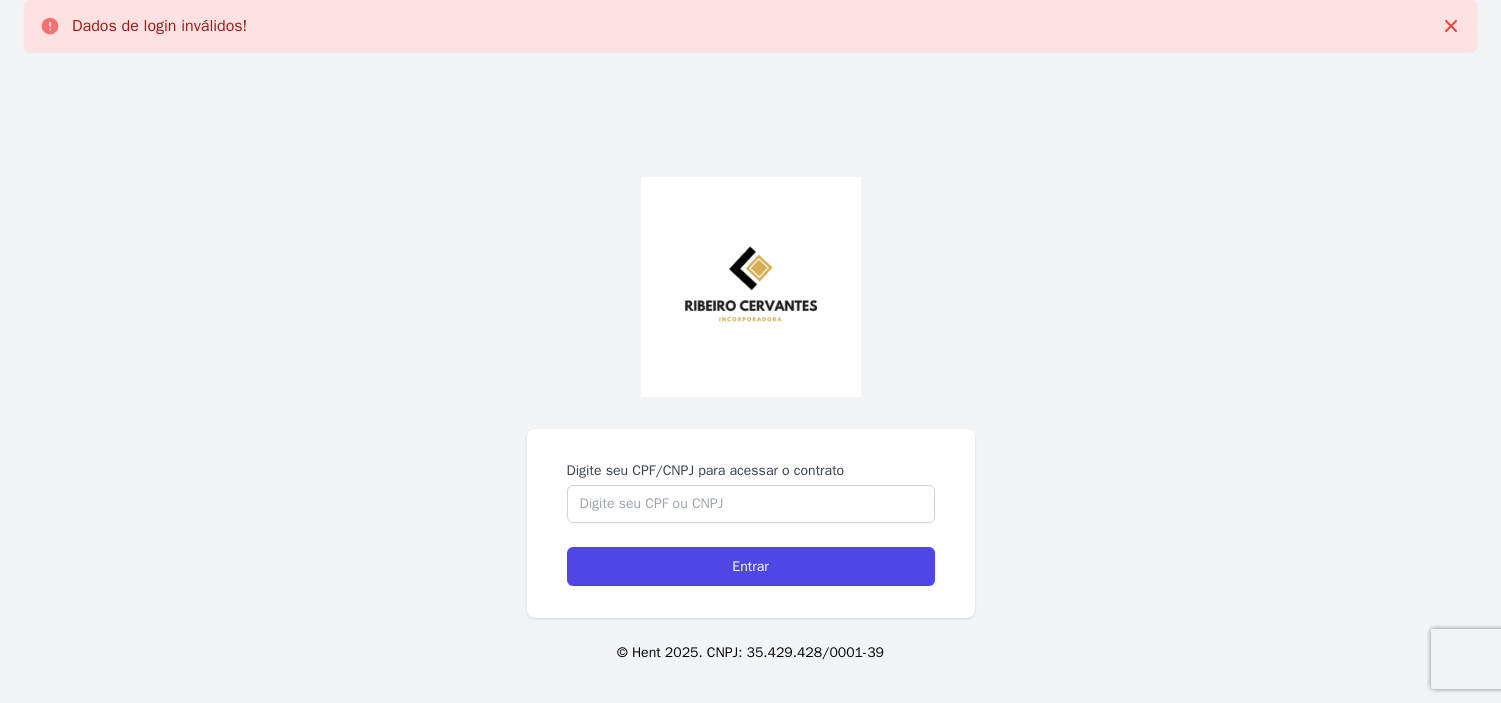 scroll, scrollTop: 0, scrollLeft: 0, axis: both 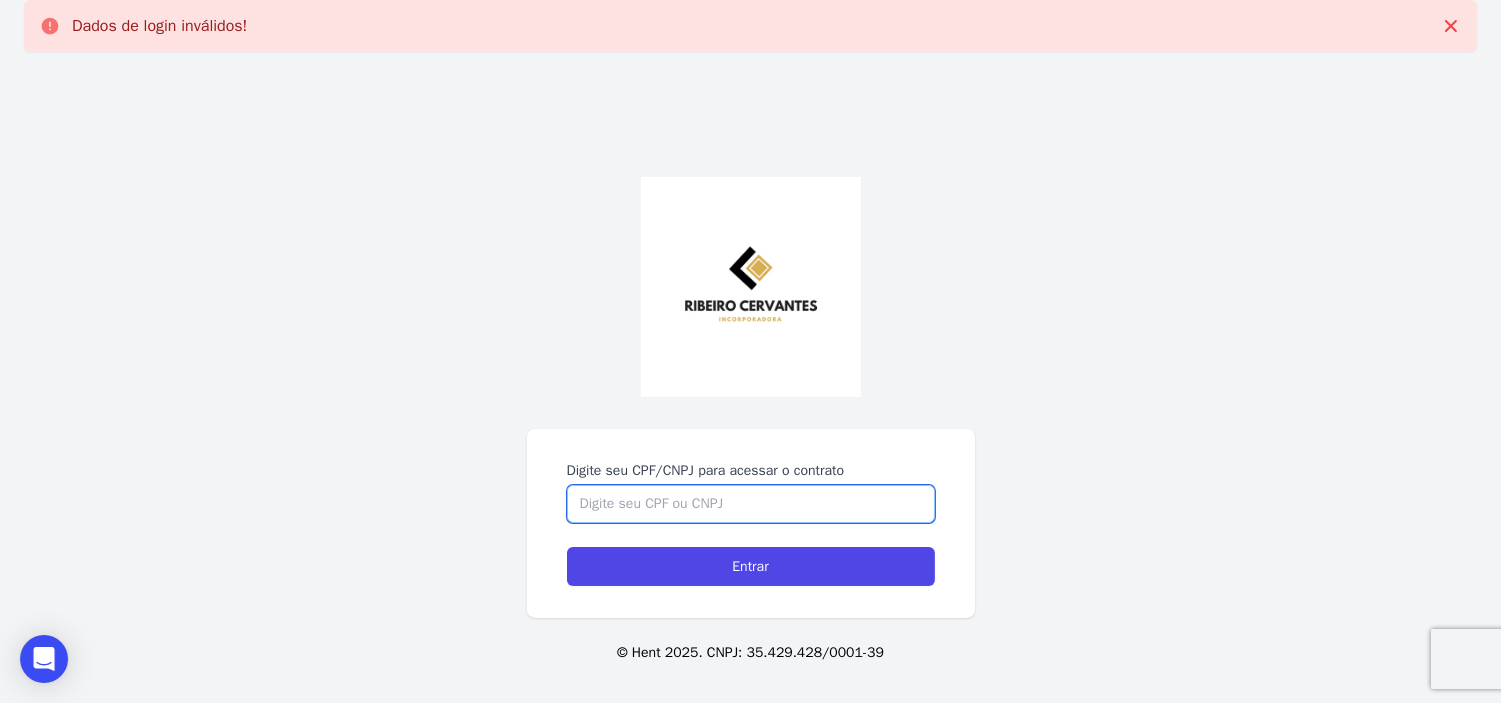 click on "Digite seu CPF/CNPJ para acessar o contrato" at bounding box center (751, 504) 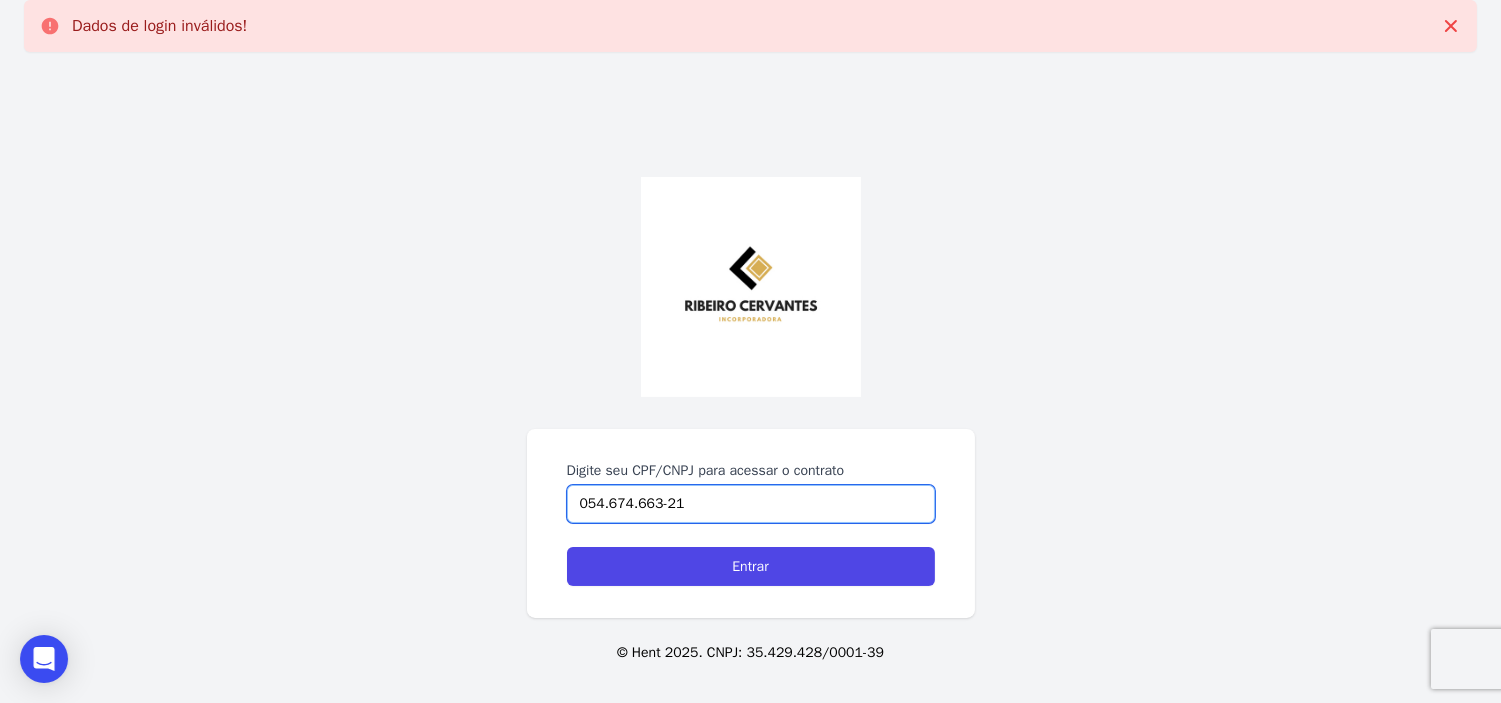 scroll, scrollTop: 67, scrollLeft: 0, axis: vertical 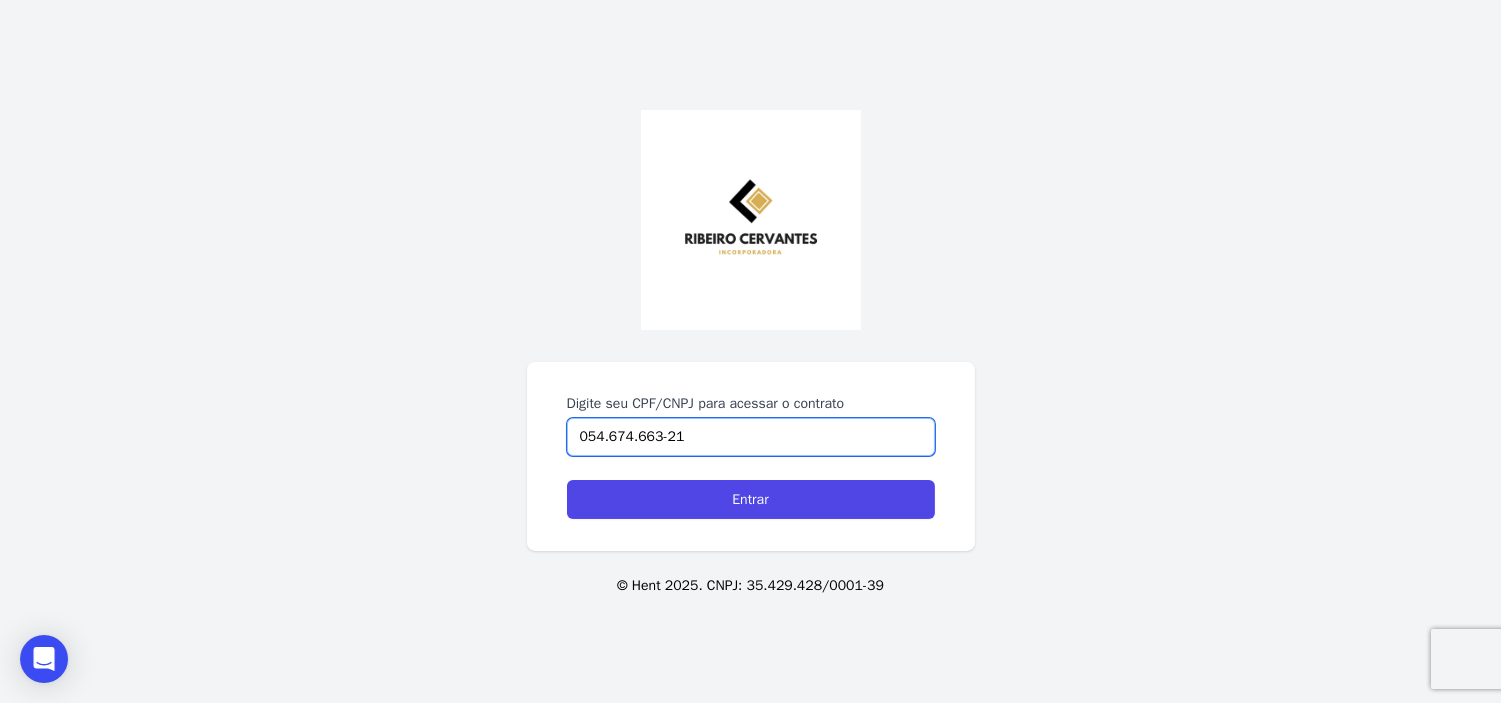 type on "054.674.663-21" 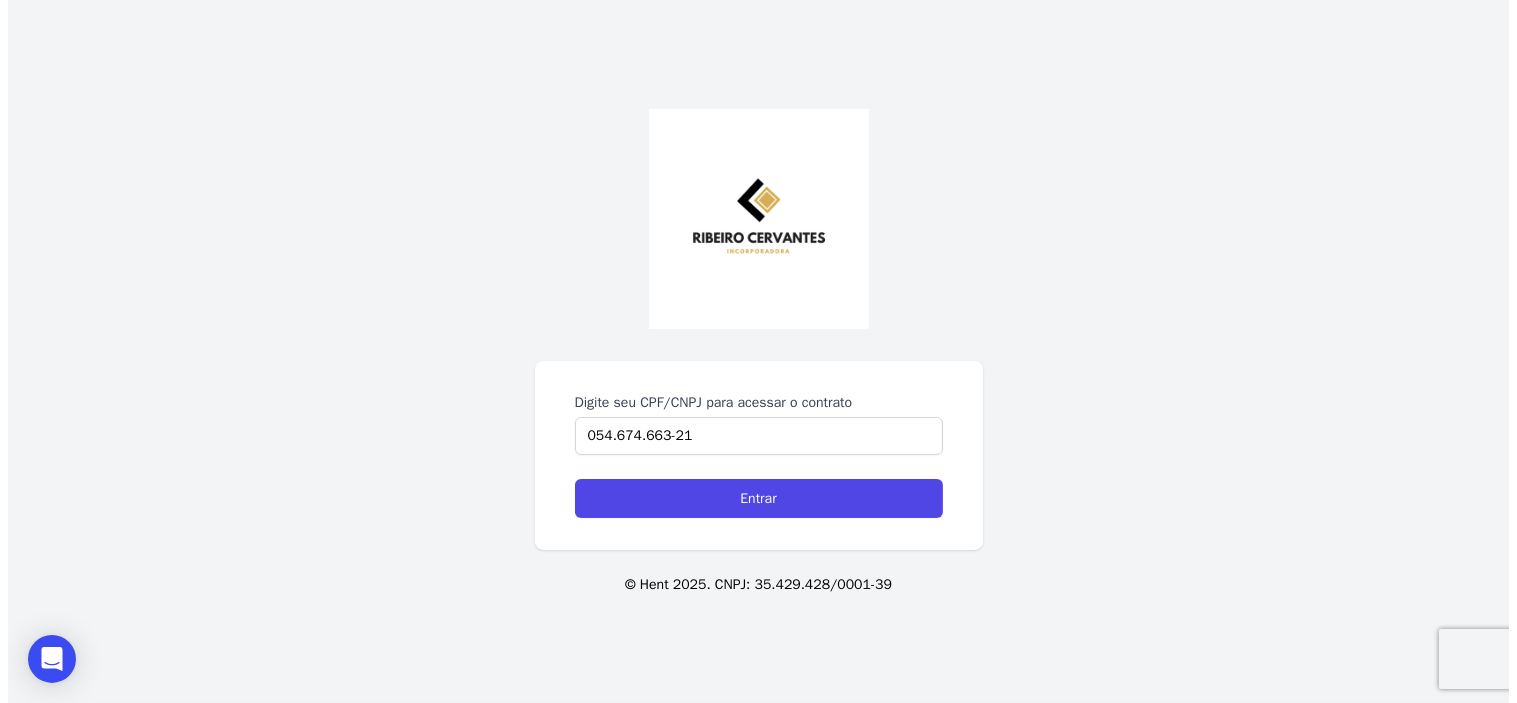 scroll, scrollTop: 0, scrollLeft: 0, axis: both 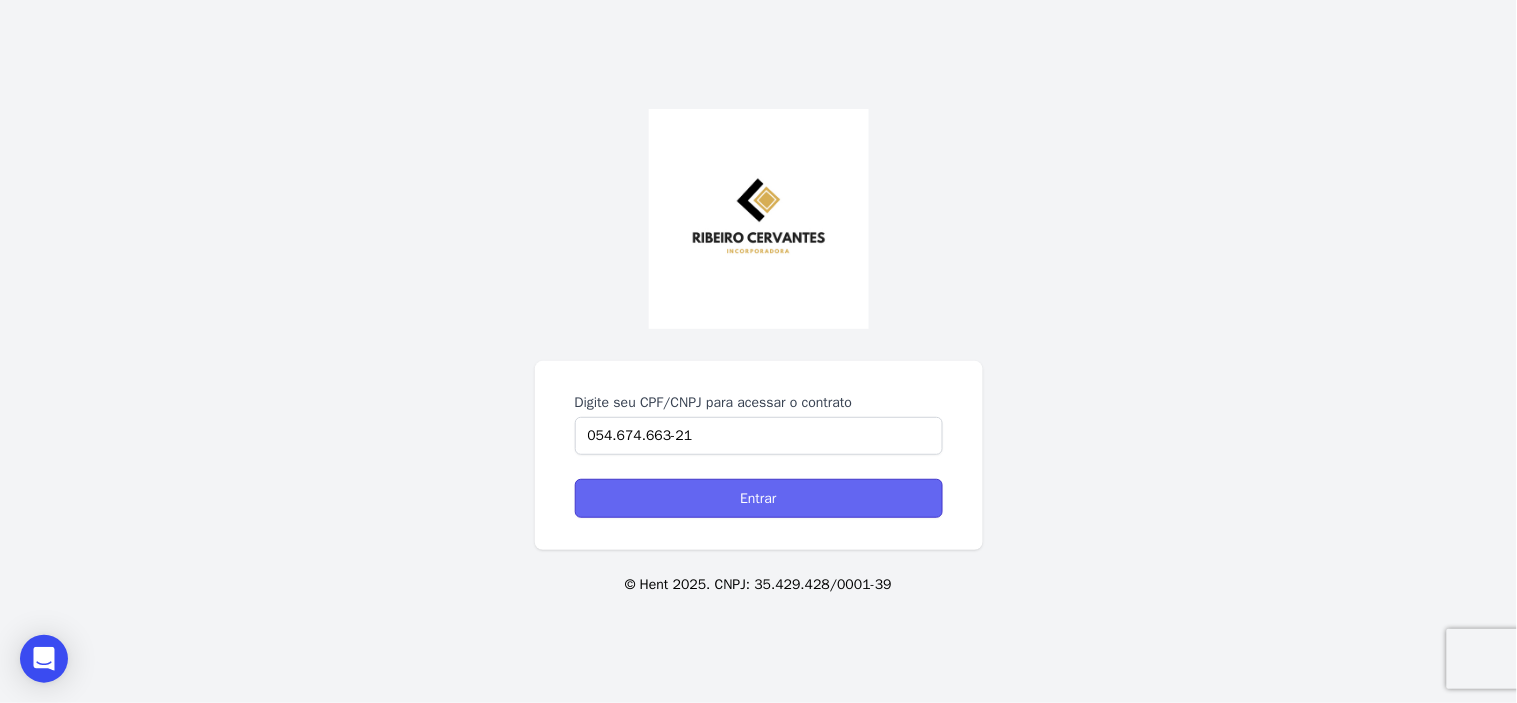 click on "Entrar" at bounding box center [759, 498] 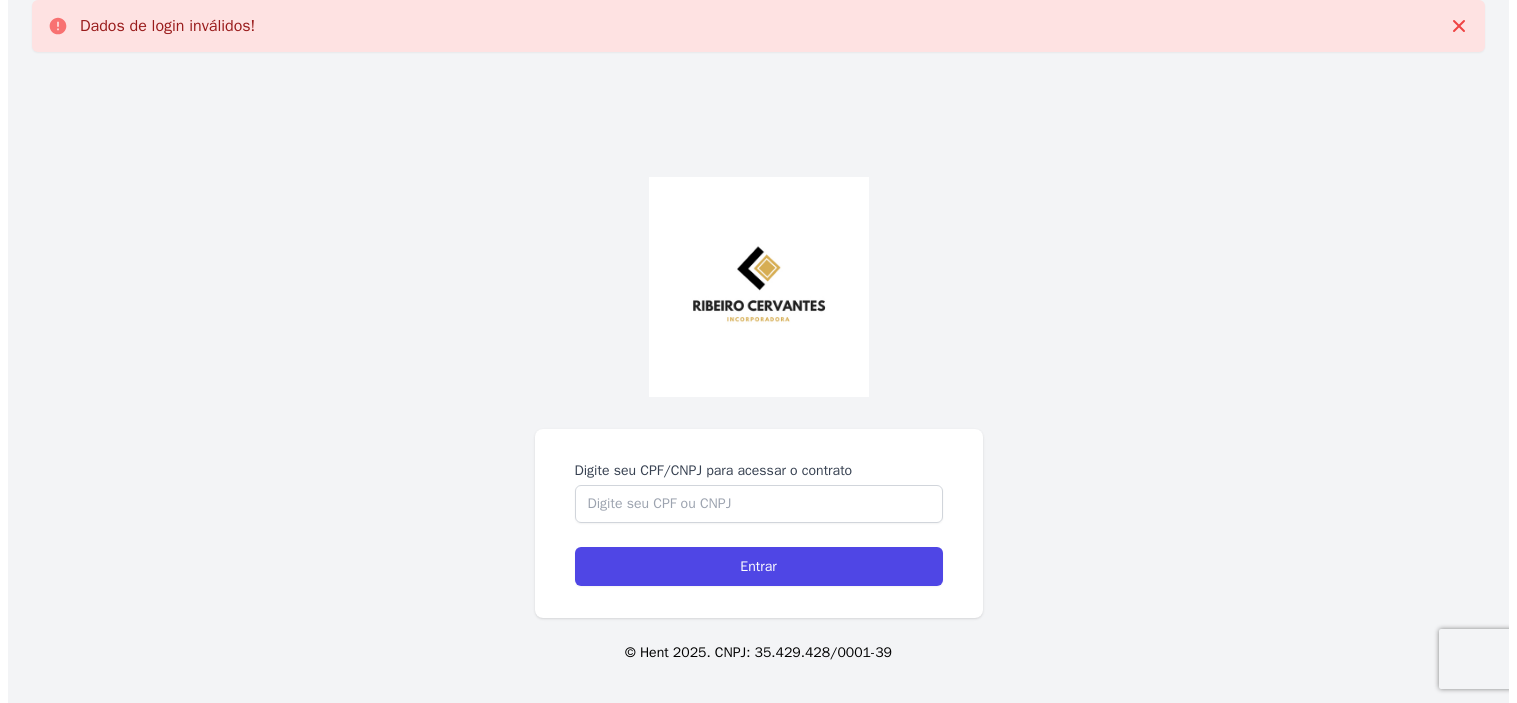 scroll, scrollTop: 0, scrollLeft: 0, axis: both 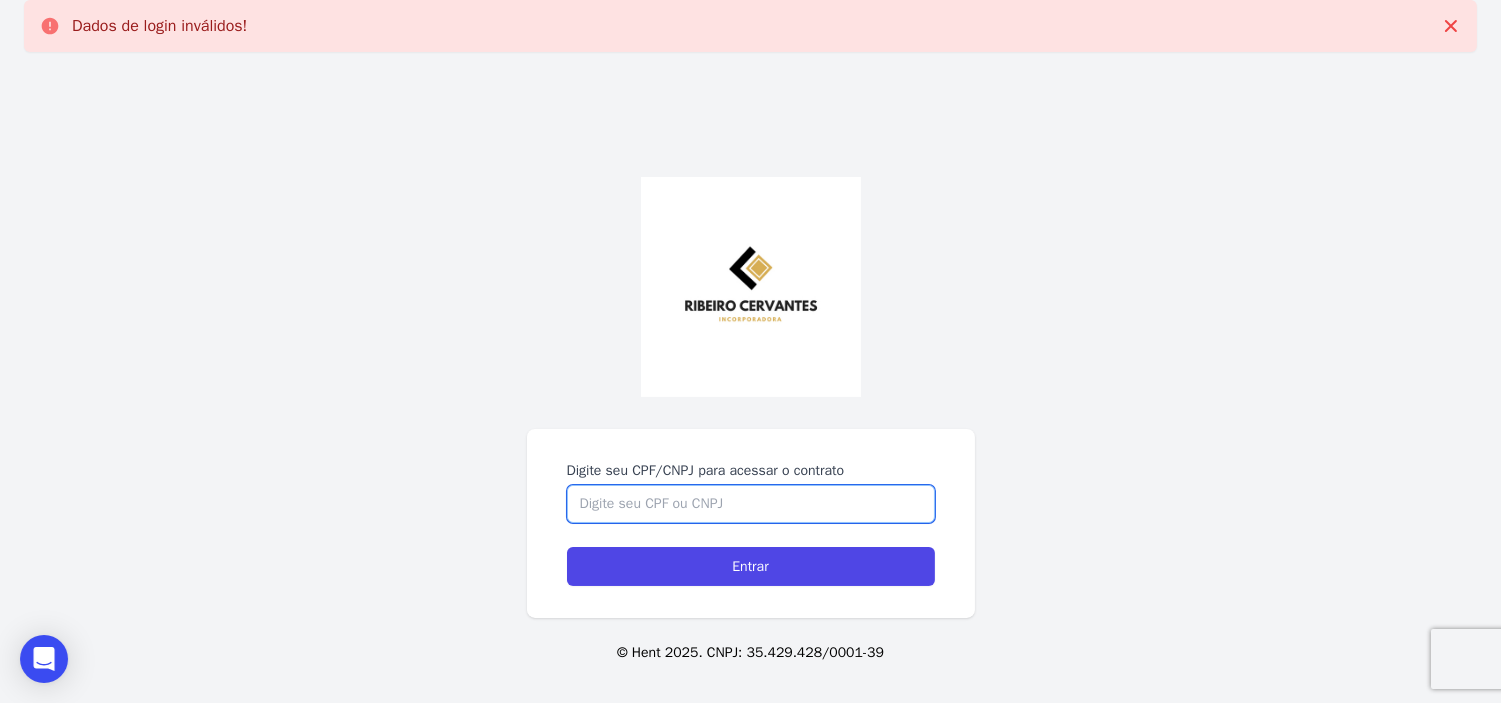 click on "Digite seu CPF/CNPJ para acessar o contrato" at bounding box center [751, 504] 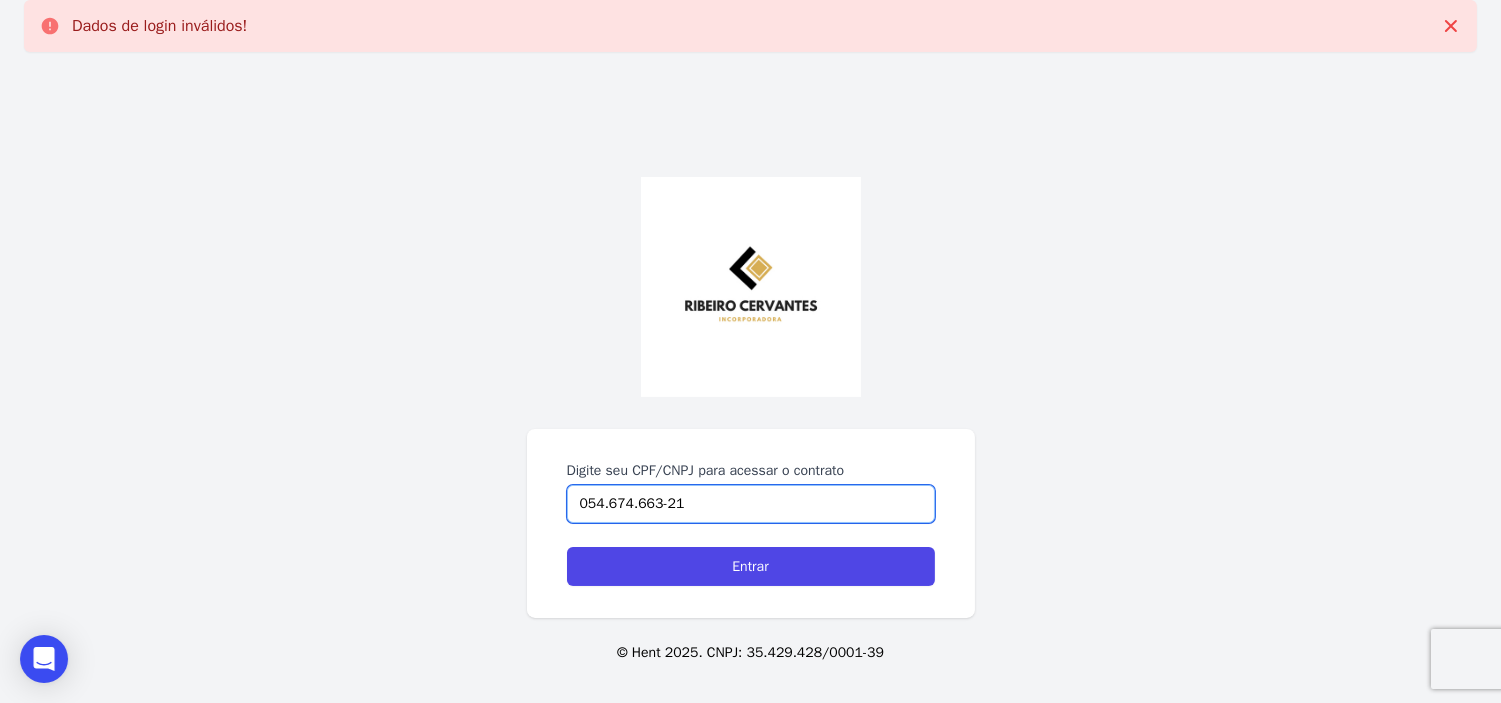type on "054.674.663-21" 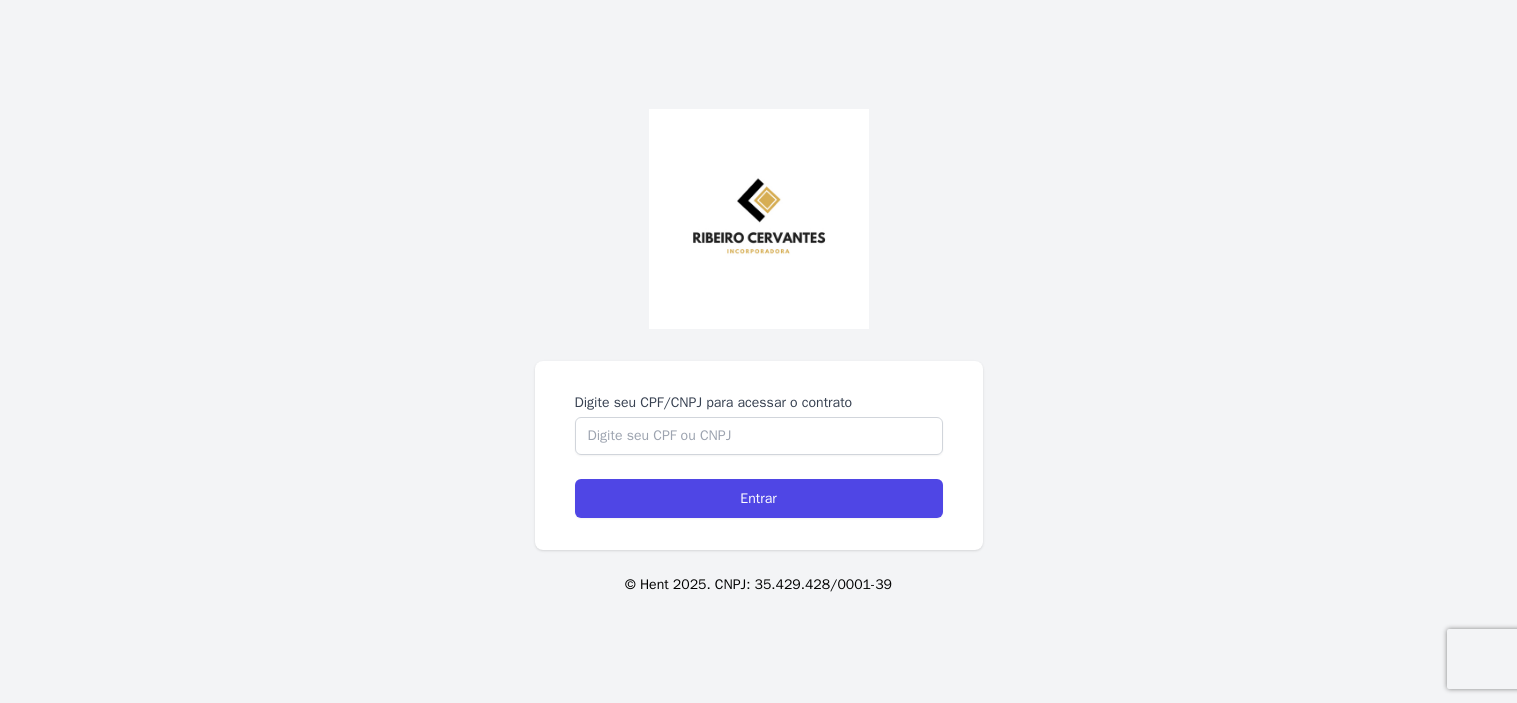 scroll, scrollTop: 0, scrollLeft: 0, axis: both 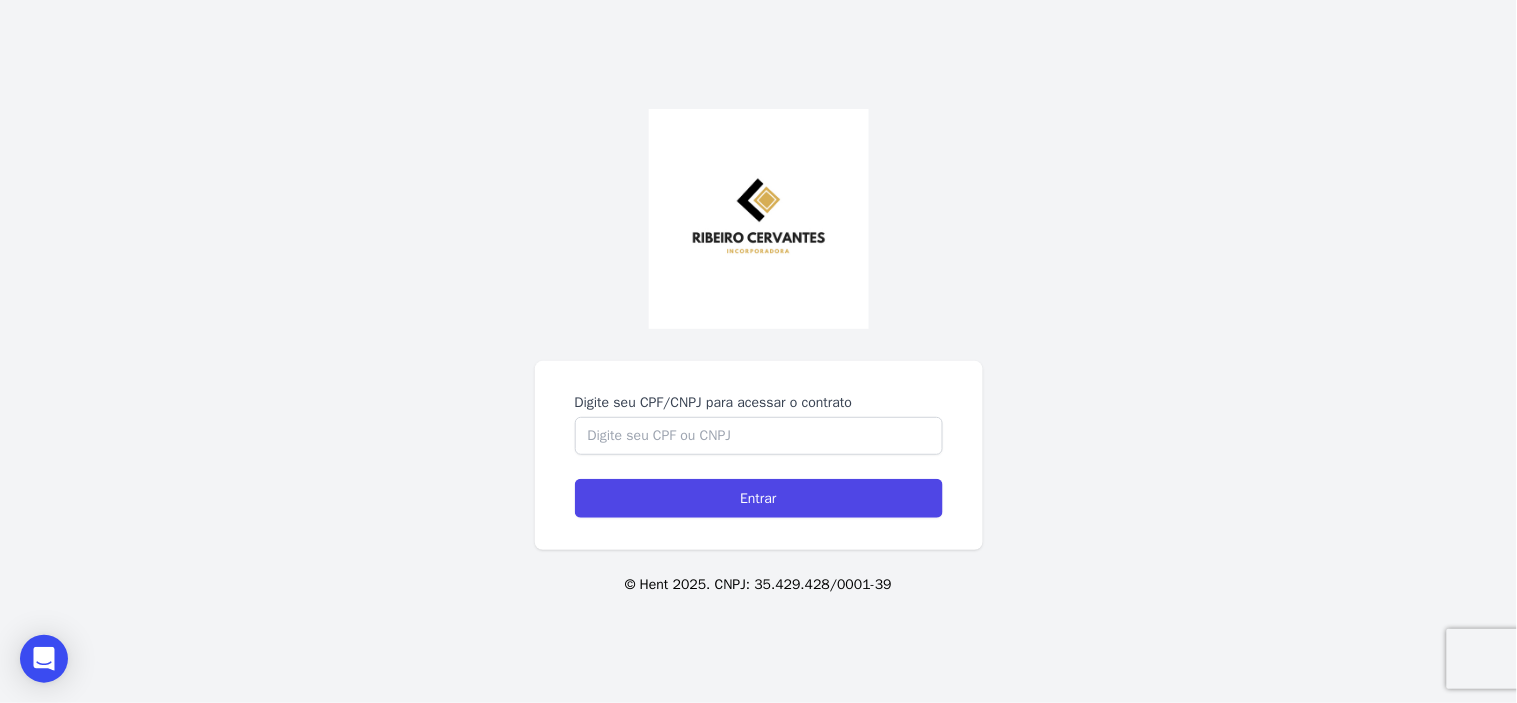 drag, startPoint x: 623, startPoint y: 435, endPoint x: 1148, endPoint y: 233, distance: 562.5202 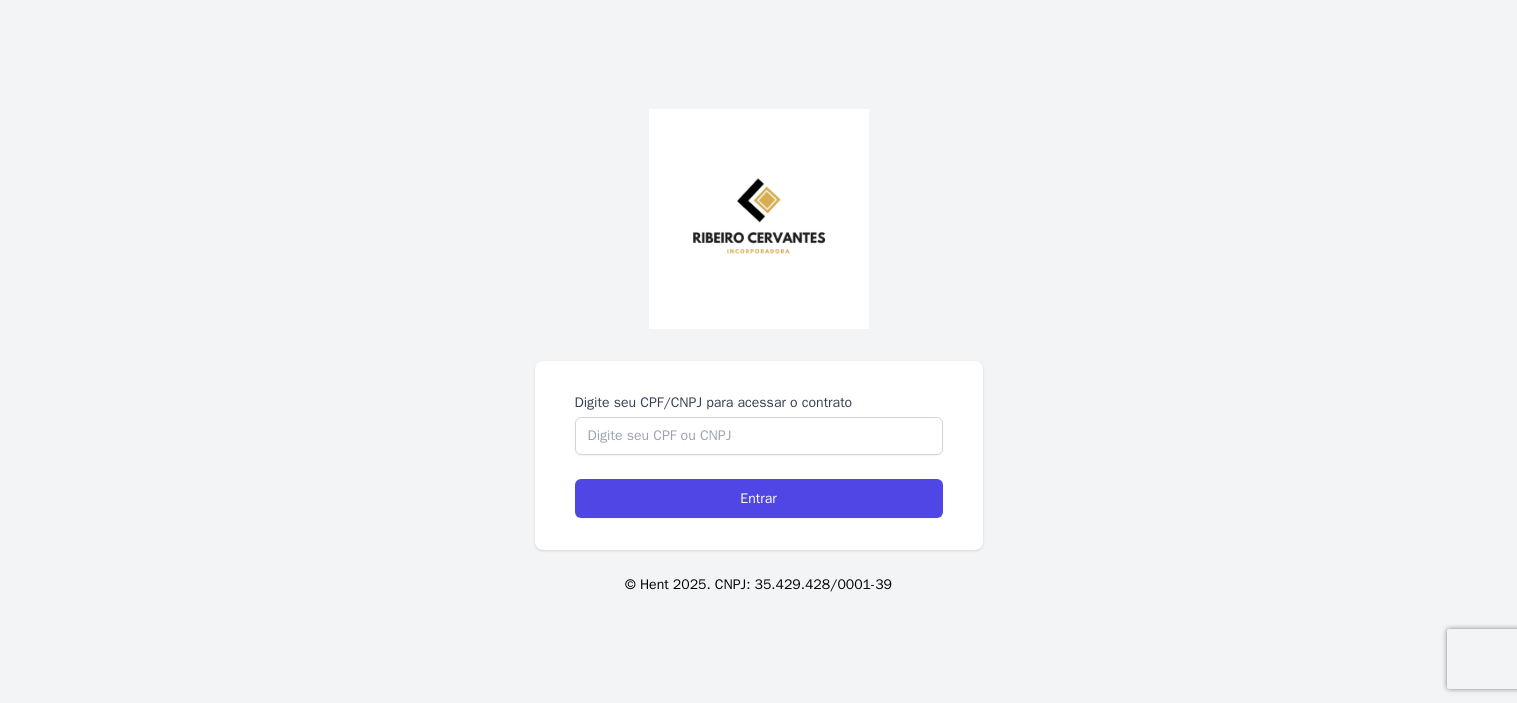 scroll, scrollTop: 0, scrollLeft: 0, axis: both 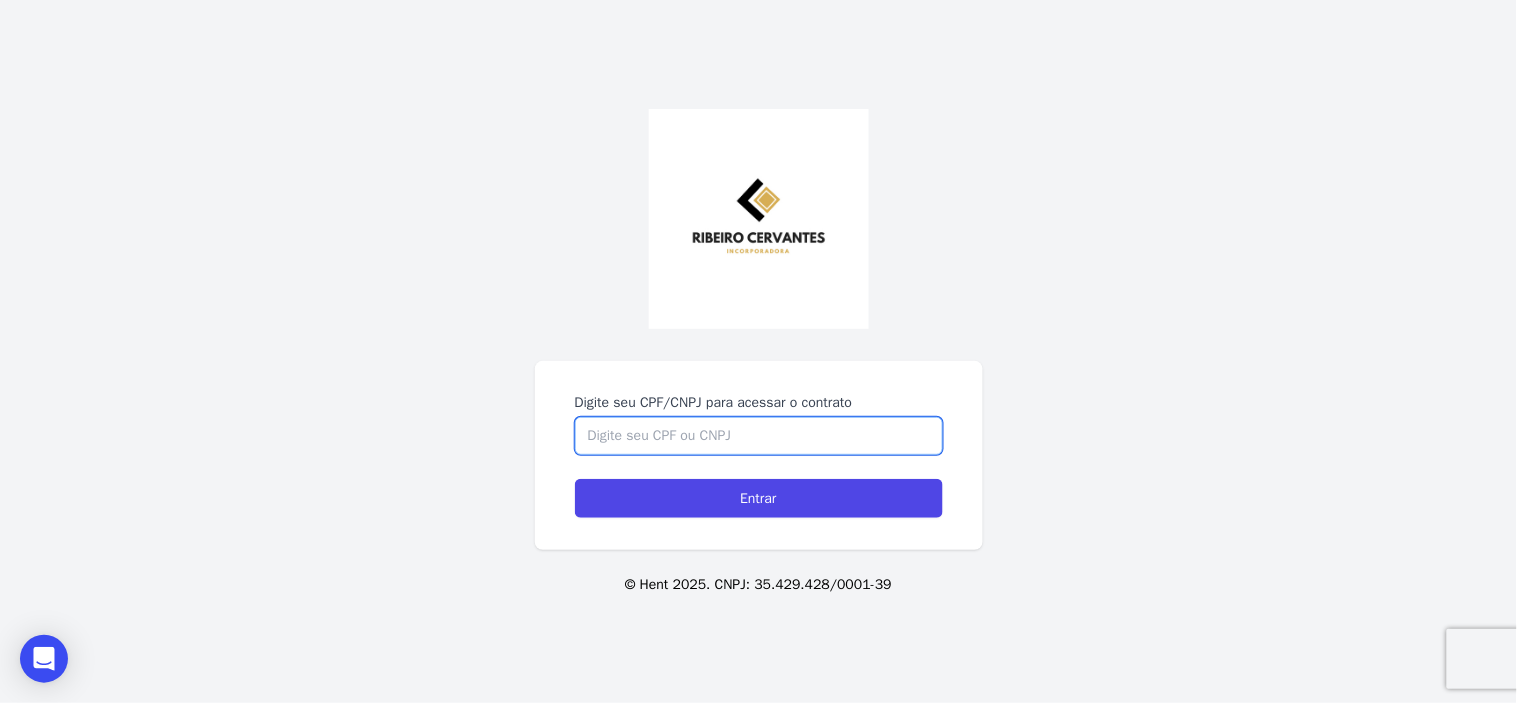 click on "Digite seu CPF/CNPJ para acessar o contrato" at bounding box center [759, 436] 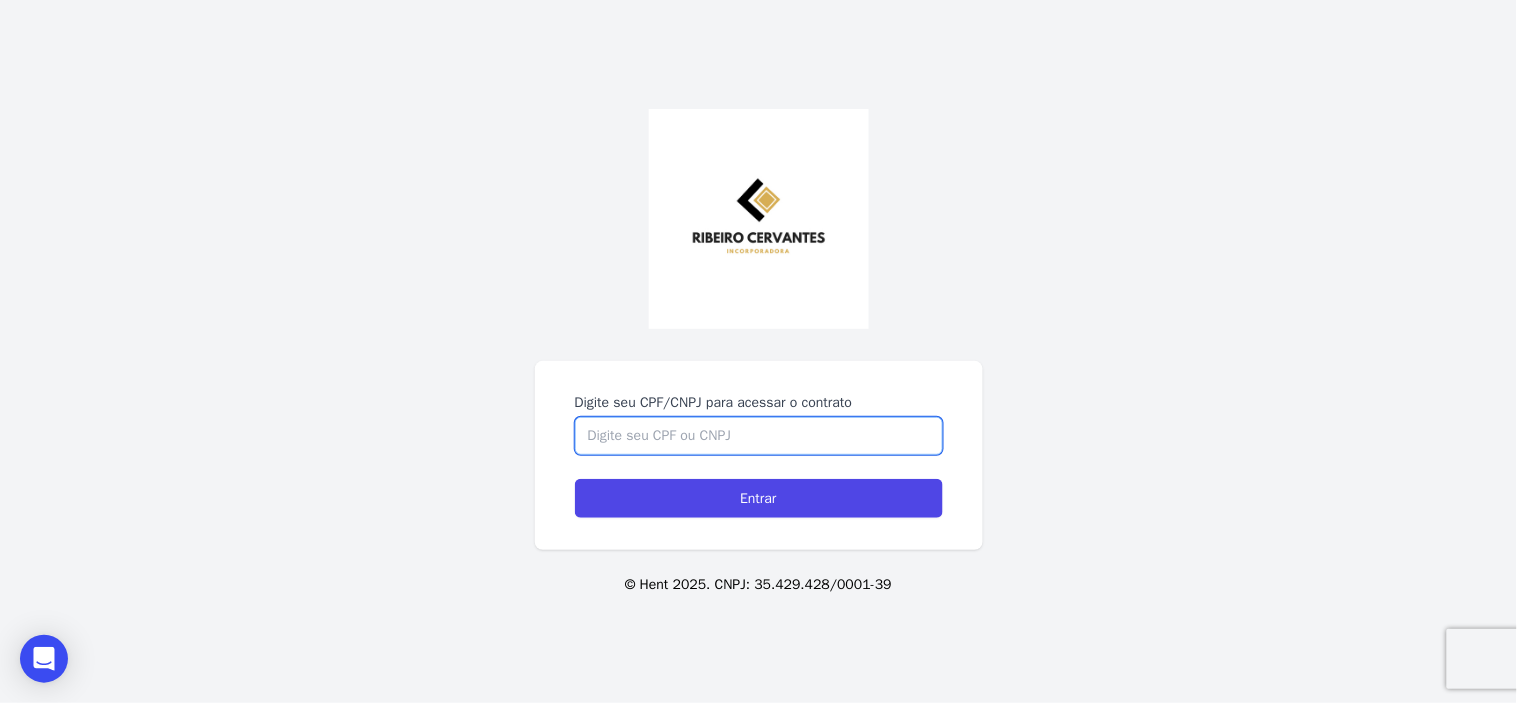 paste on "054.674.663-21" 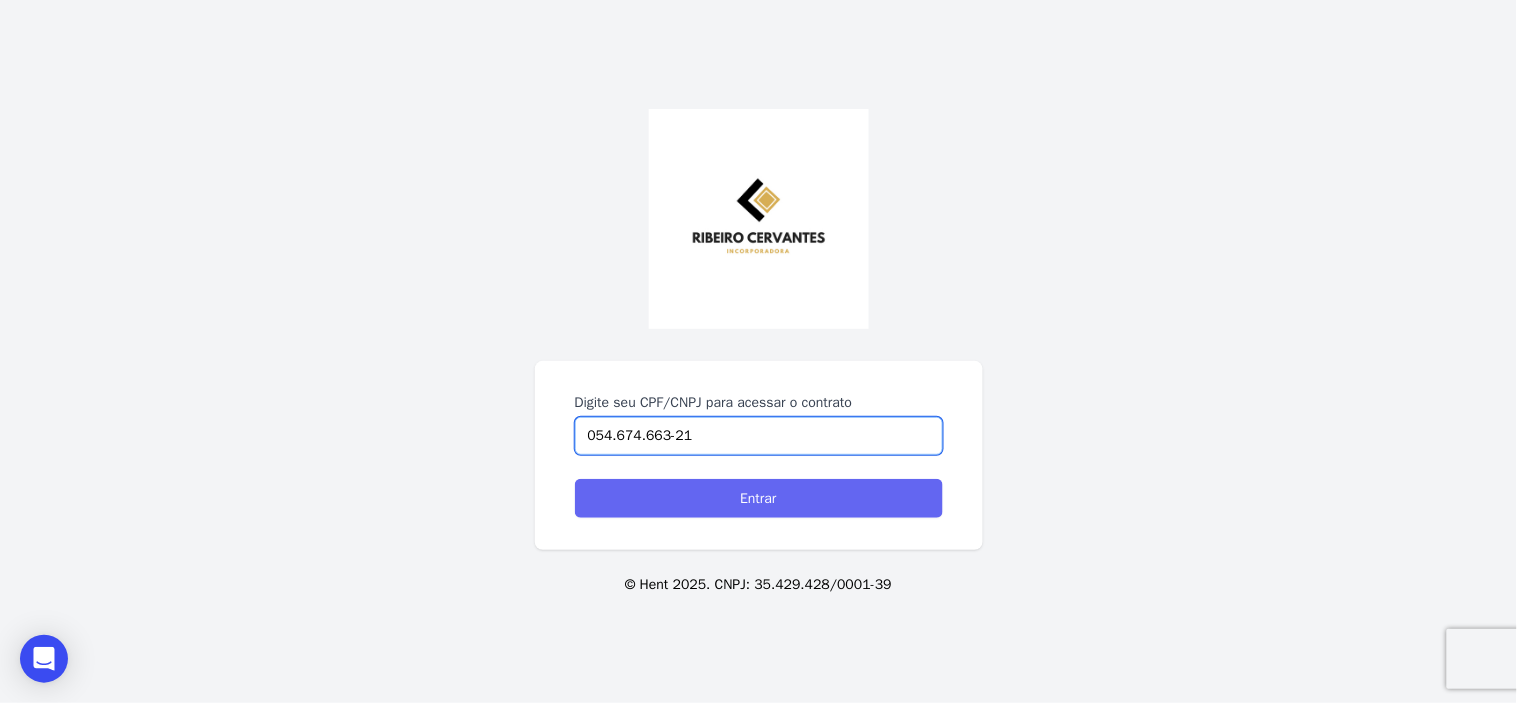 type on "054.674.663-21" 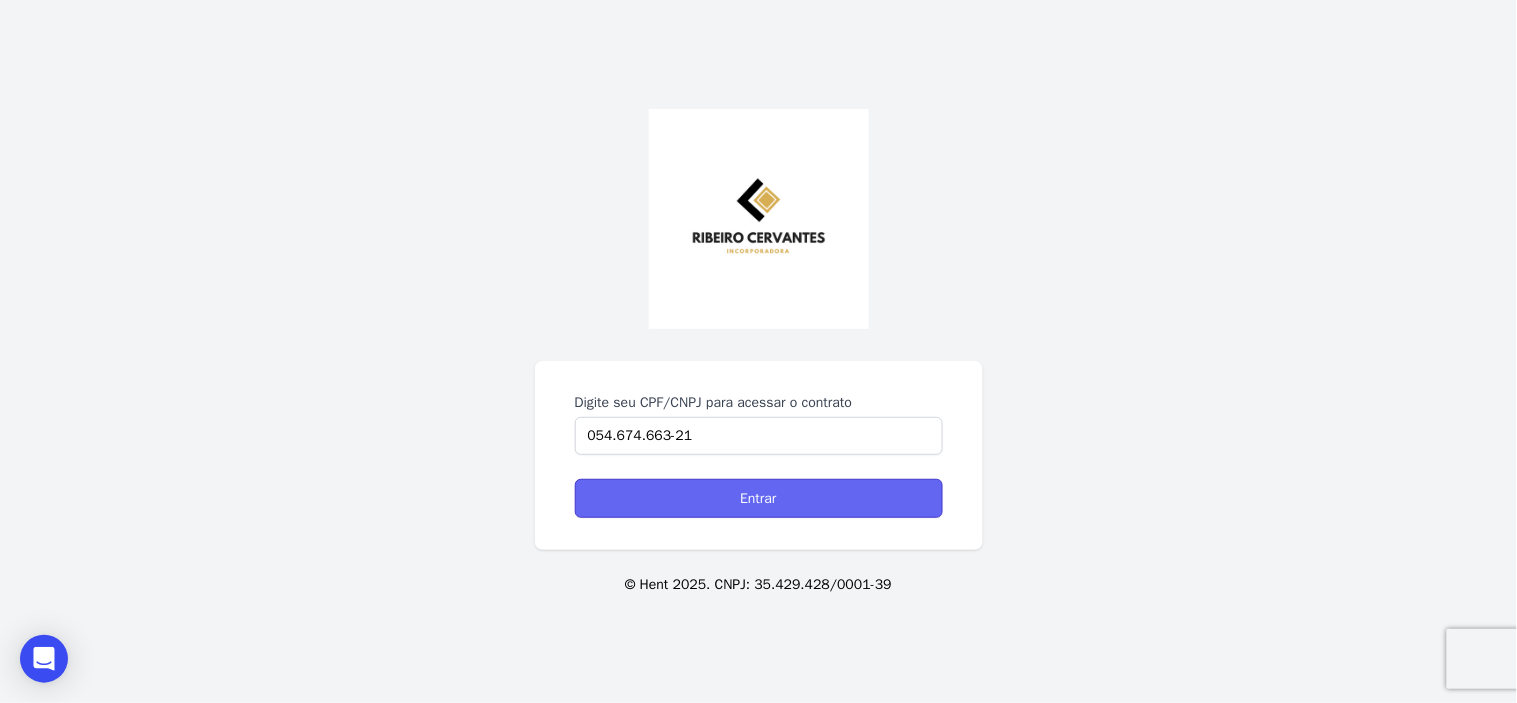 click on "Entrar" at bounding box center (759, 498) 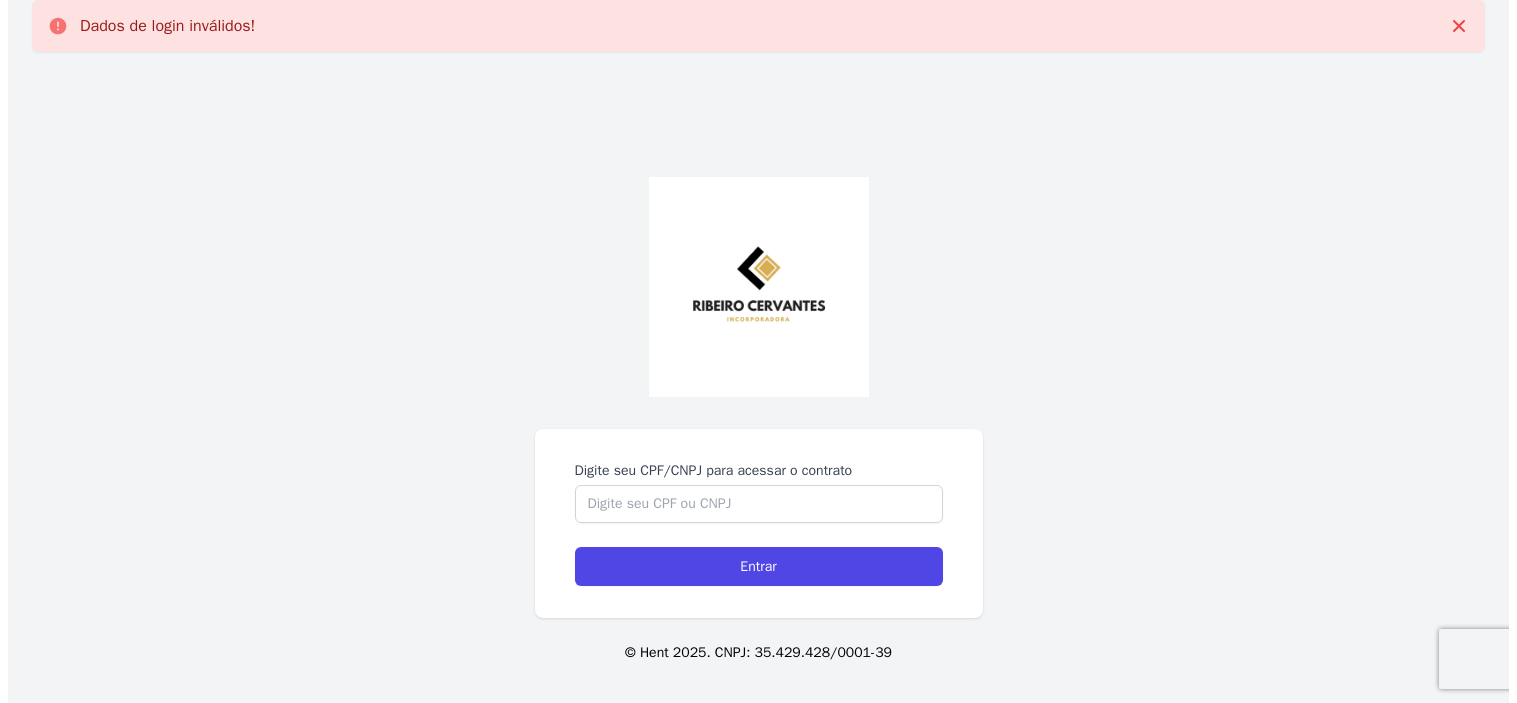 scroll, scrollTop: 0, scrollLeft: 0, axis: both 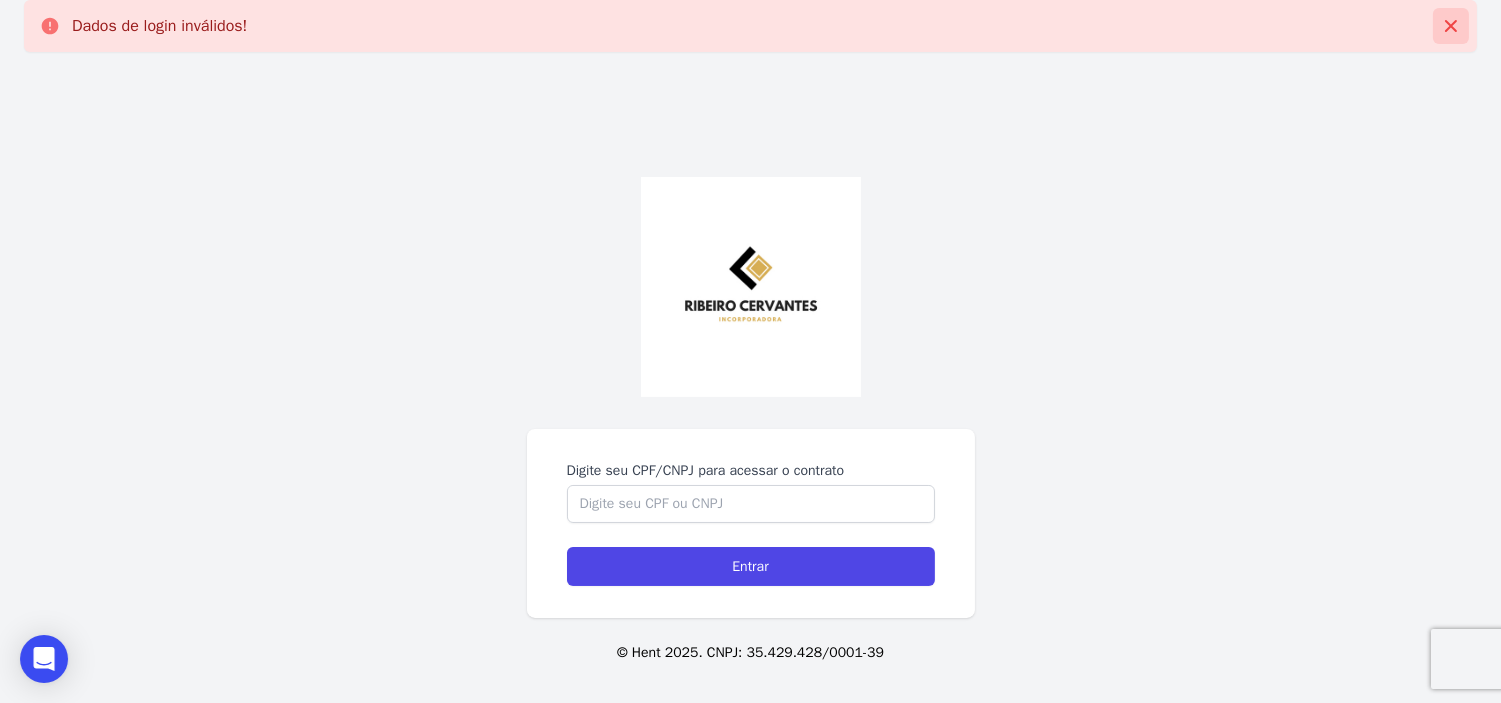 click 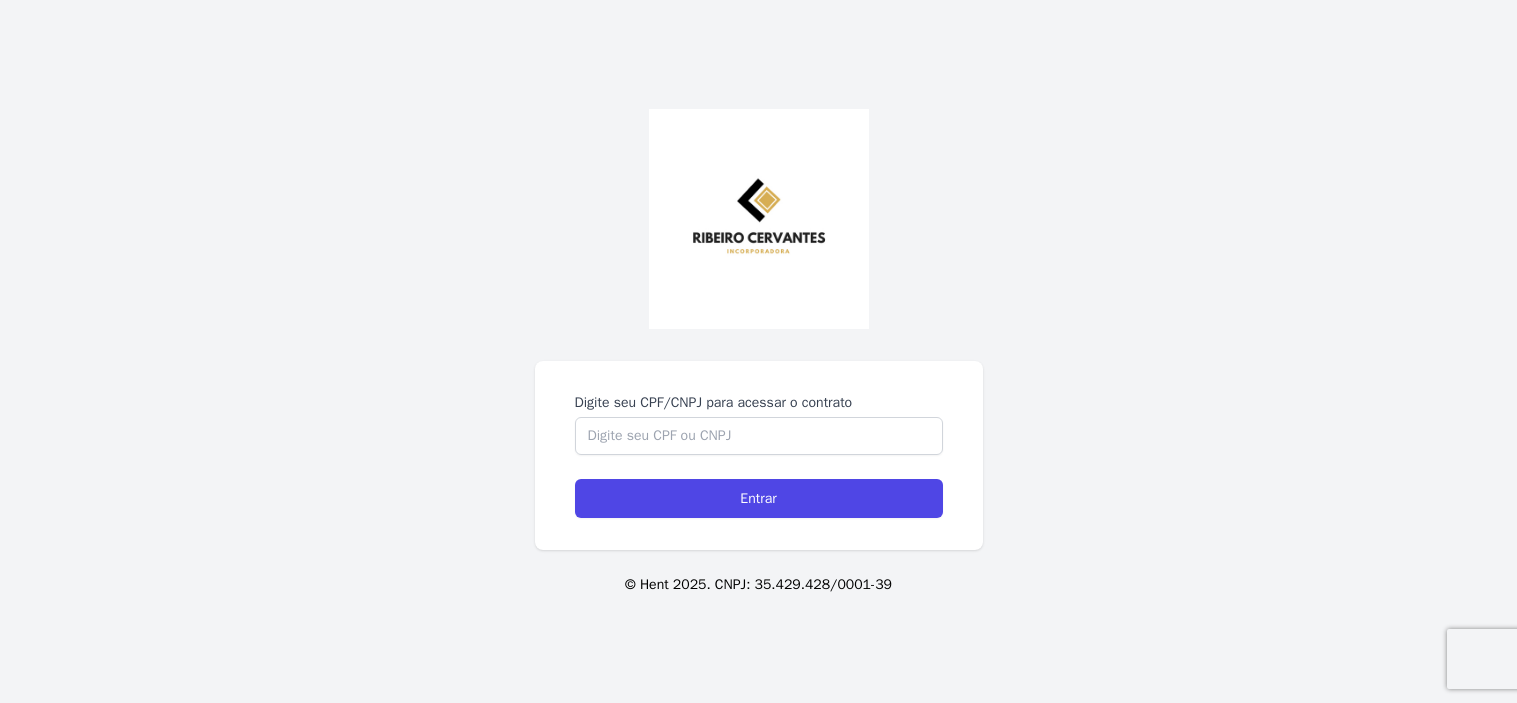 scroll, scrollTop: 0, scrollLeft: 0, axis: both 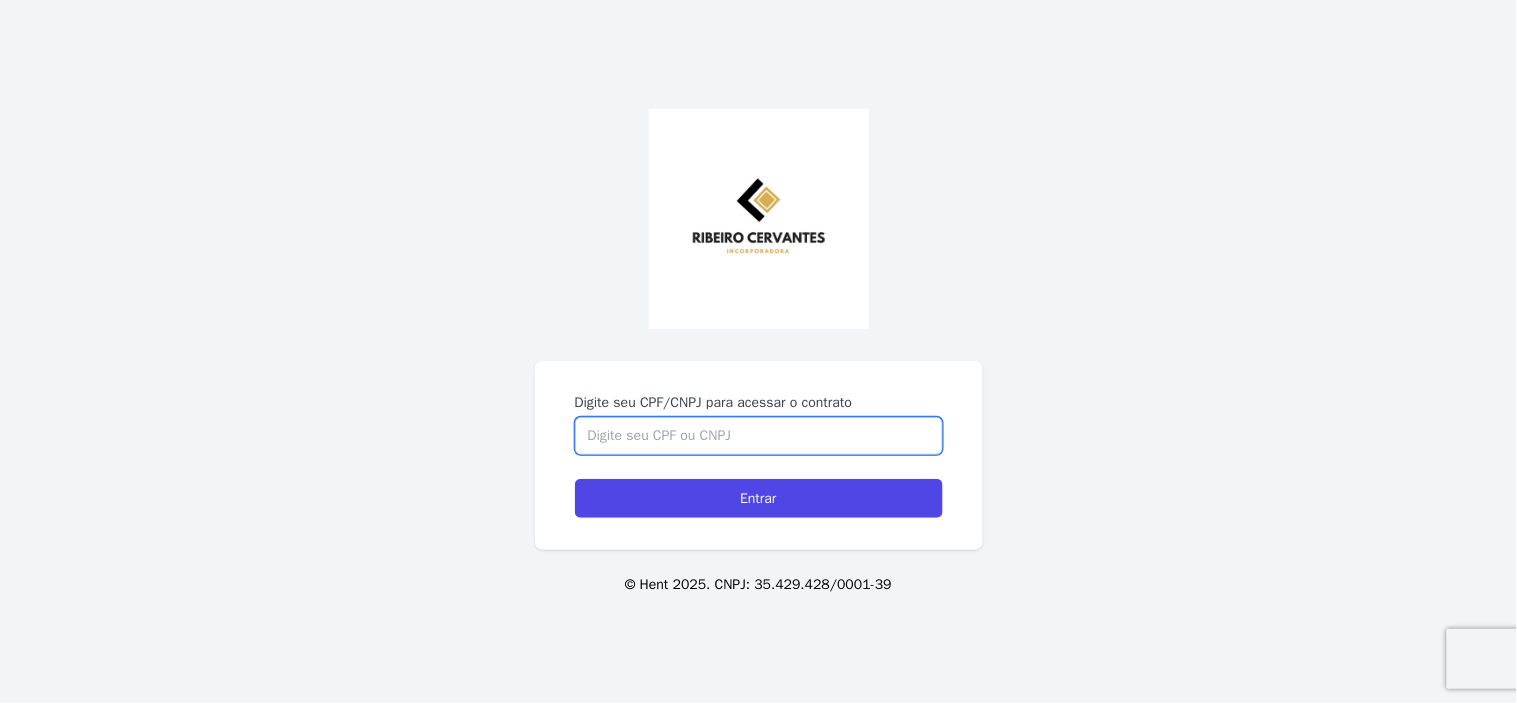 click on "Digite seu CPF/CNPJ para acessar o contrato" at bounding box center (759, 436) 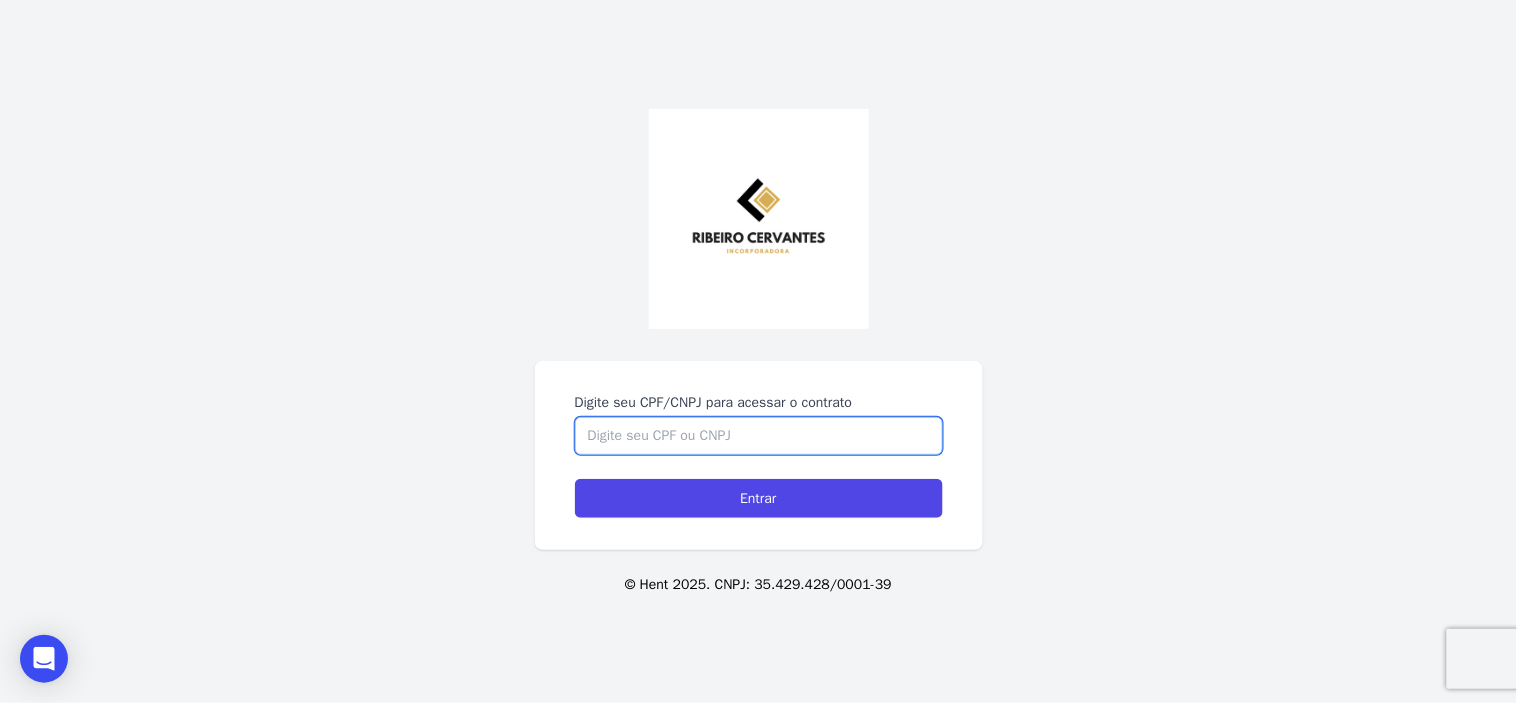 paste on "054.674.663-21" 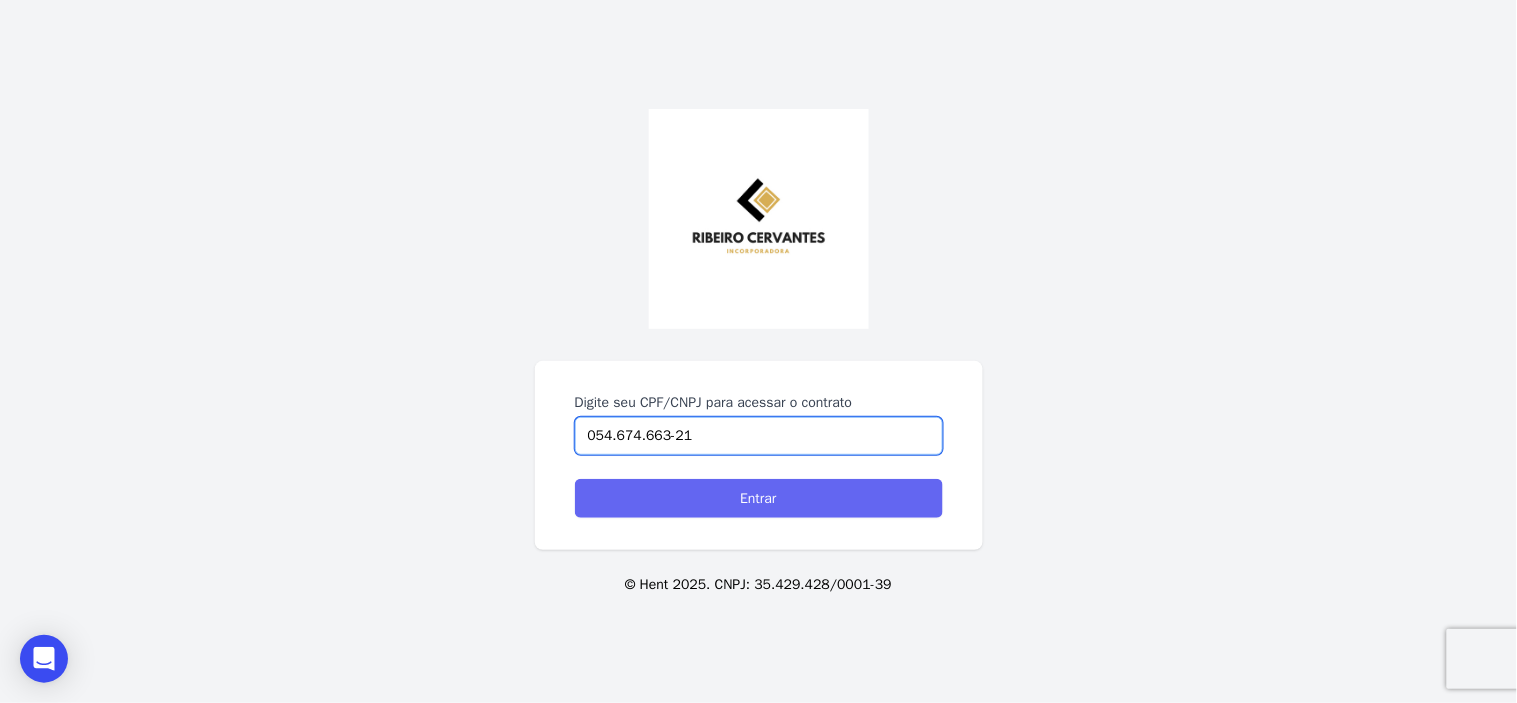 type on "054.674.663-21" 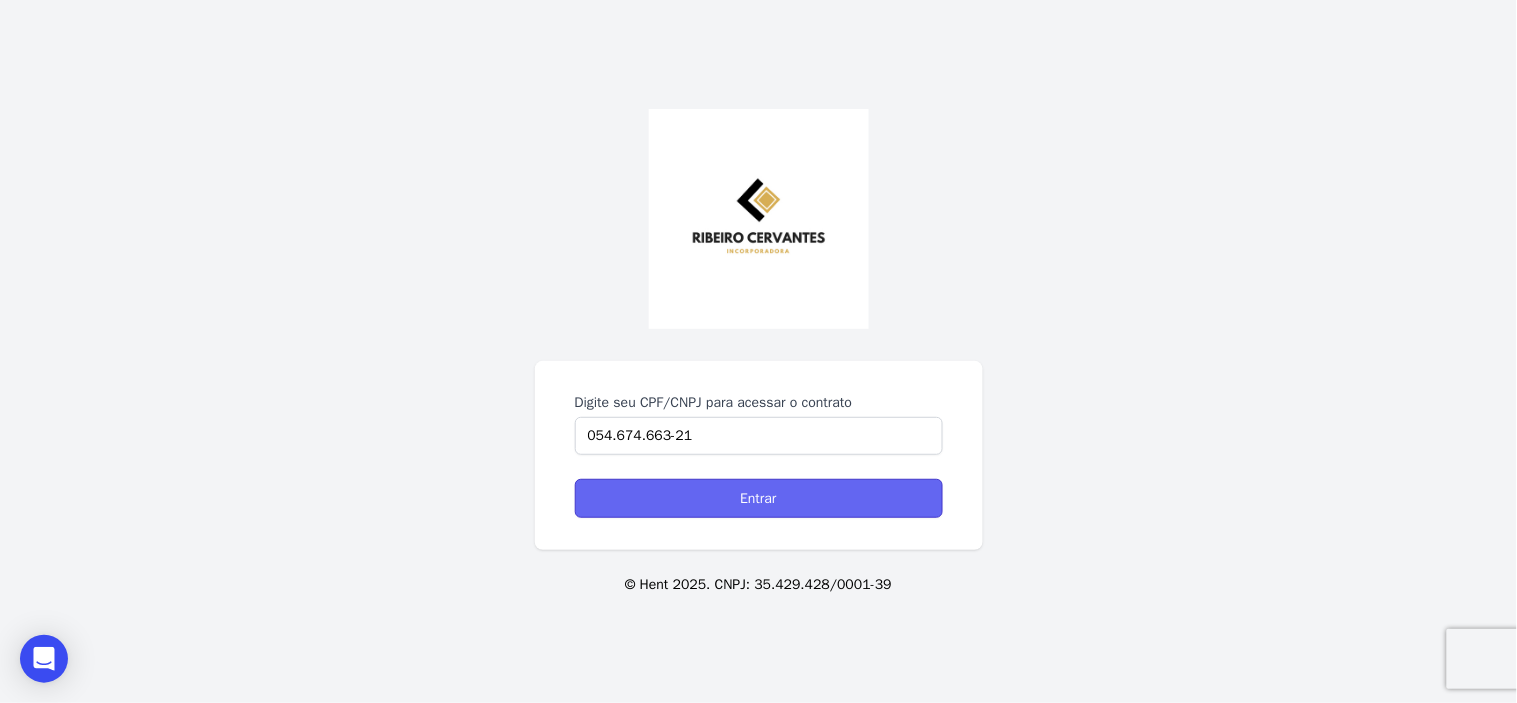click on "Entrar" at bounding box center [759, 498] 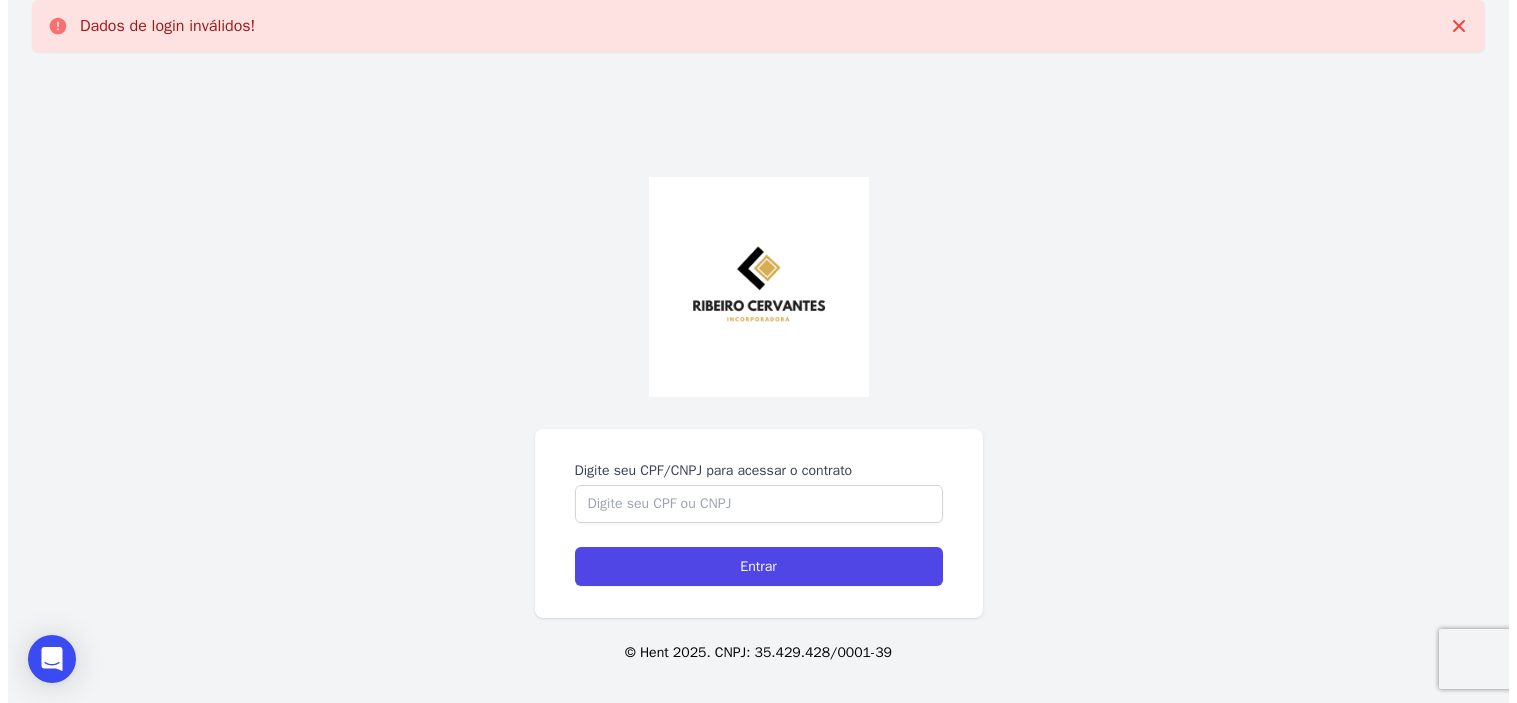 scroll, scrollTop: 0, scrollLeft: 0, axis: both 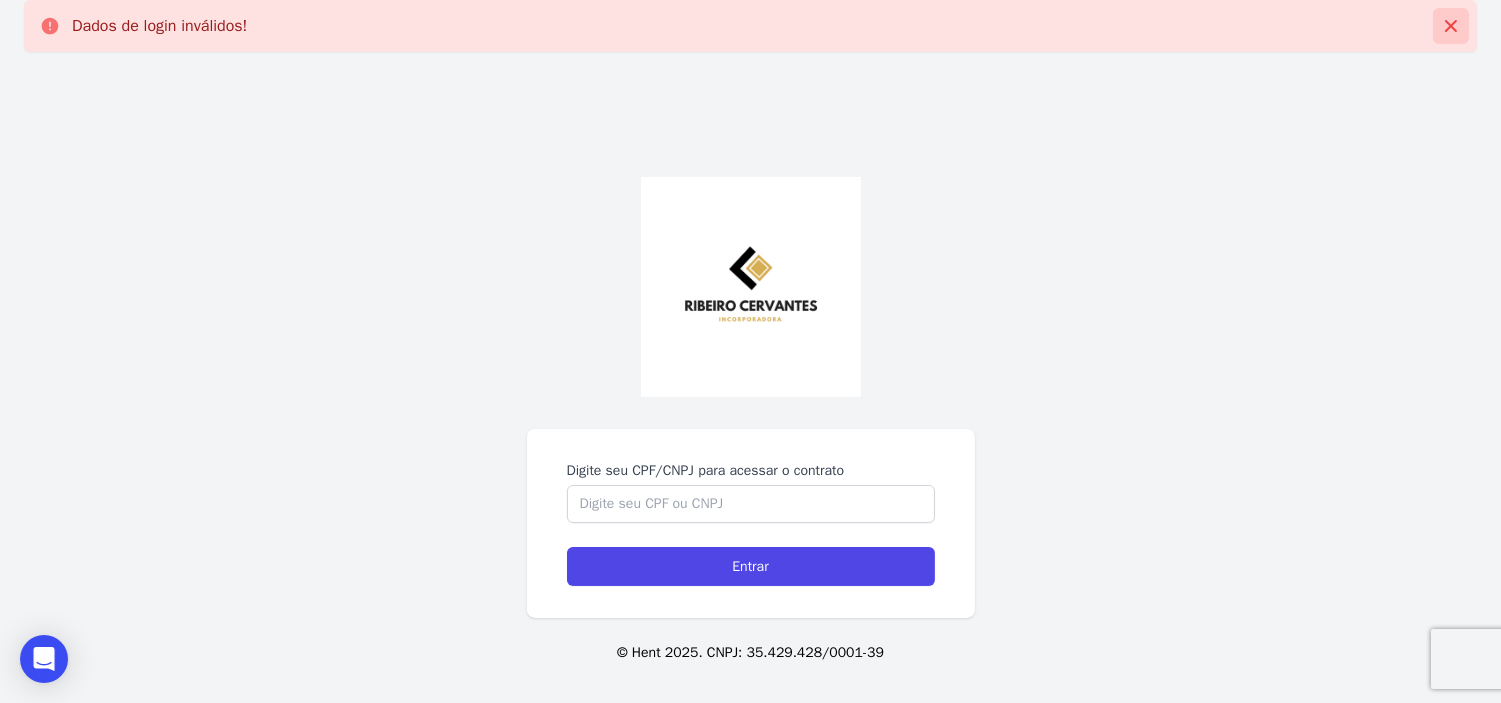 click 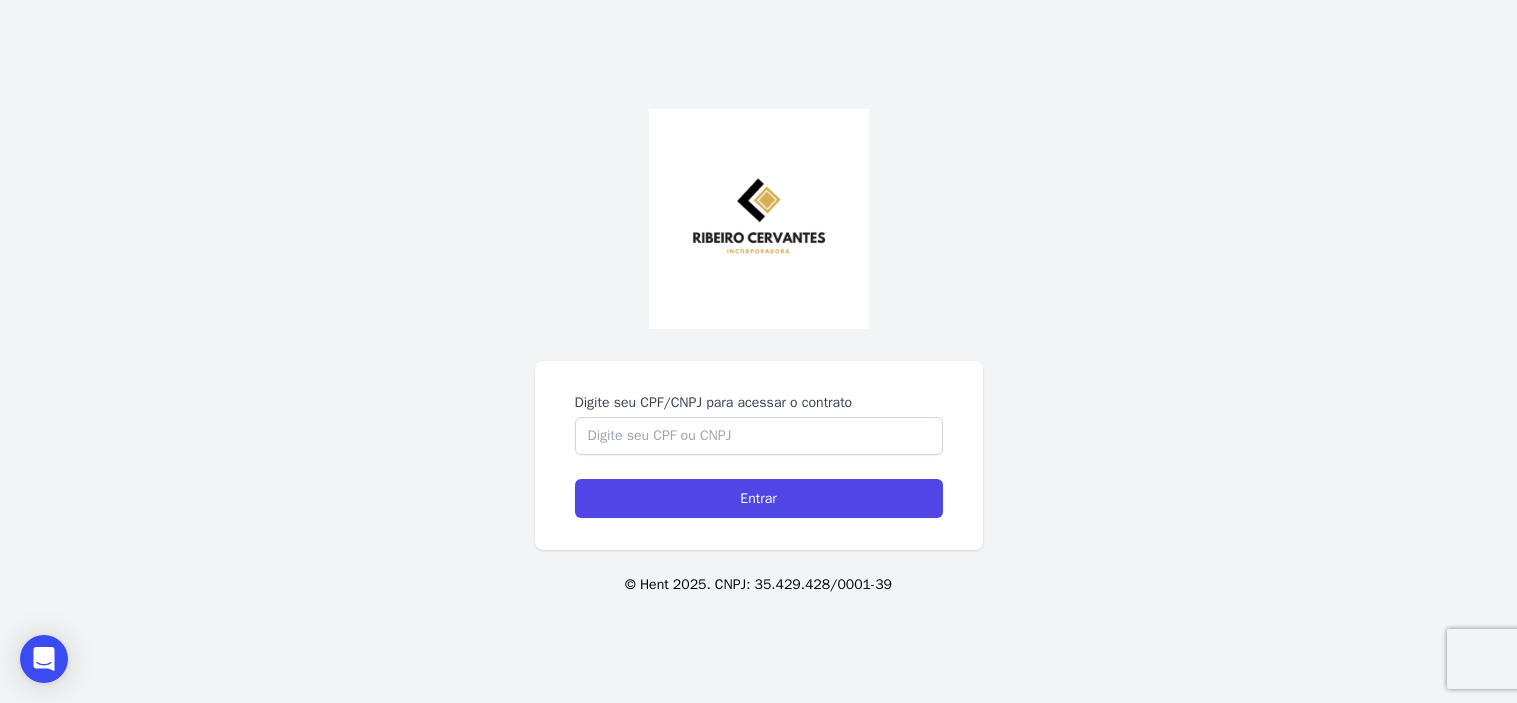 scroll, scrollTop: 0, scrollLeft: 0, axis: both 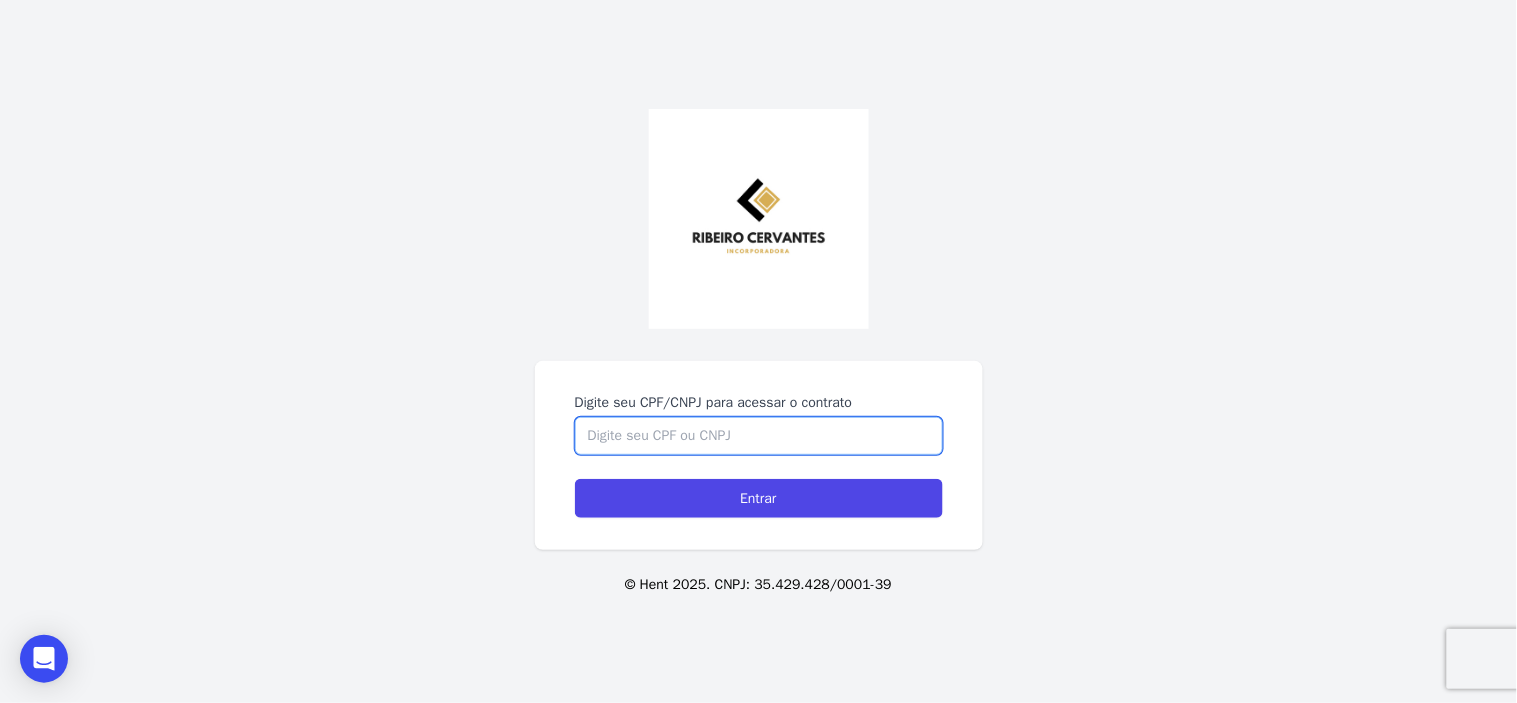 paste on "054.674.663-21" 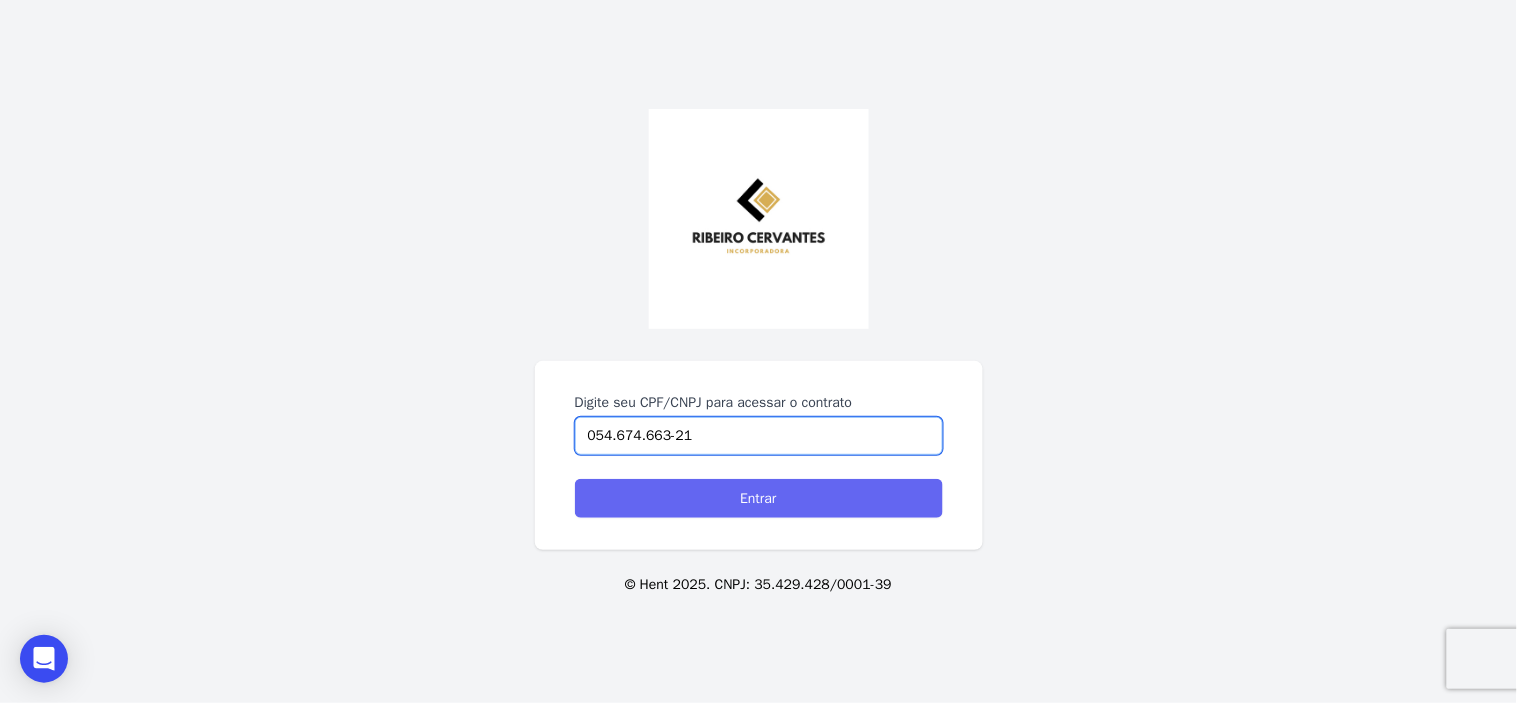 type on "054.674.663-21" 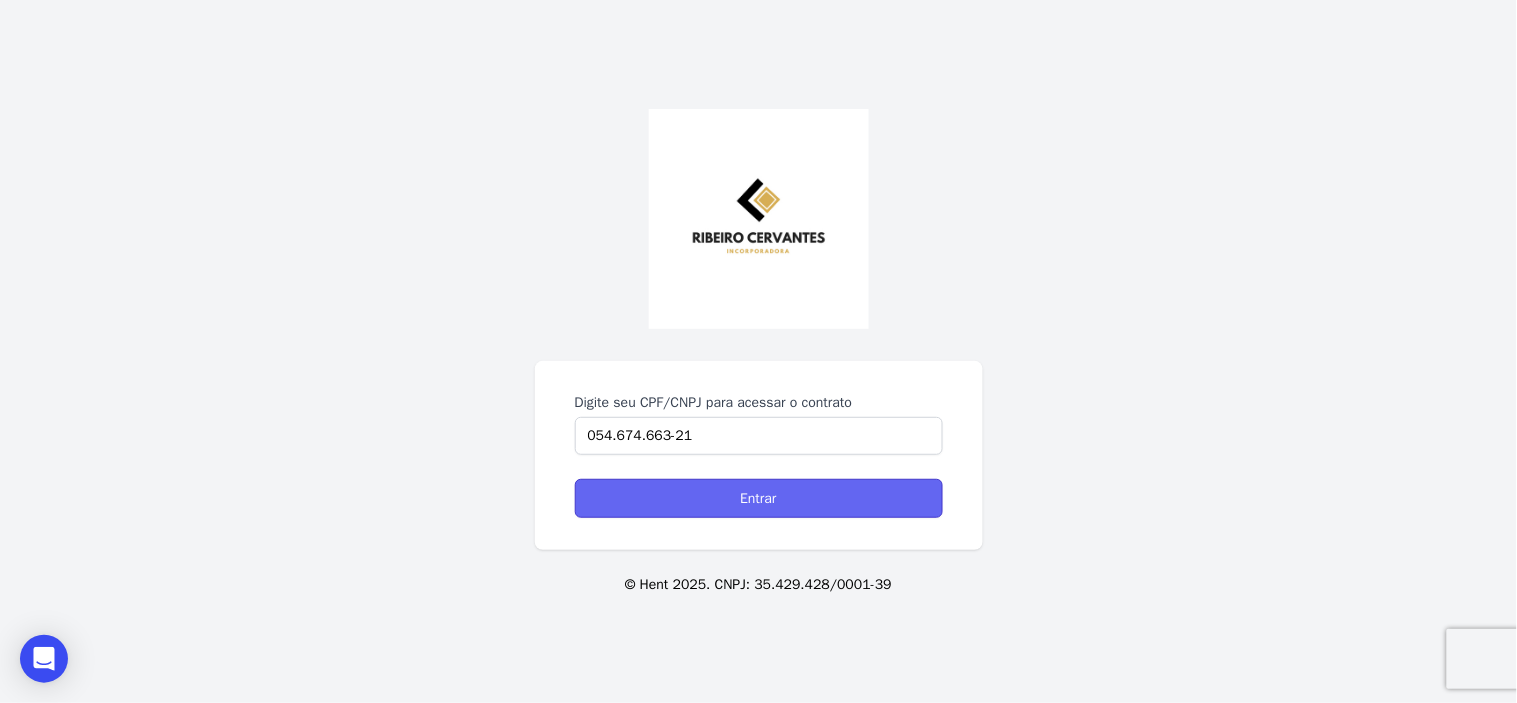 click on "Entrar" at bounding box center [759, 498] 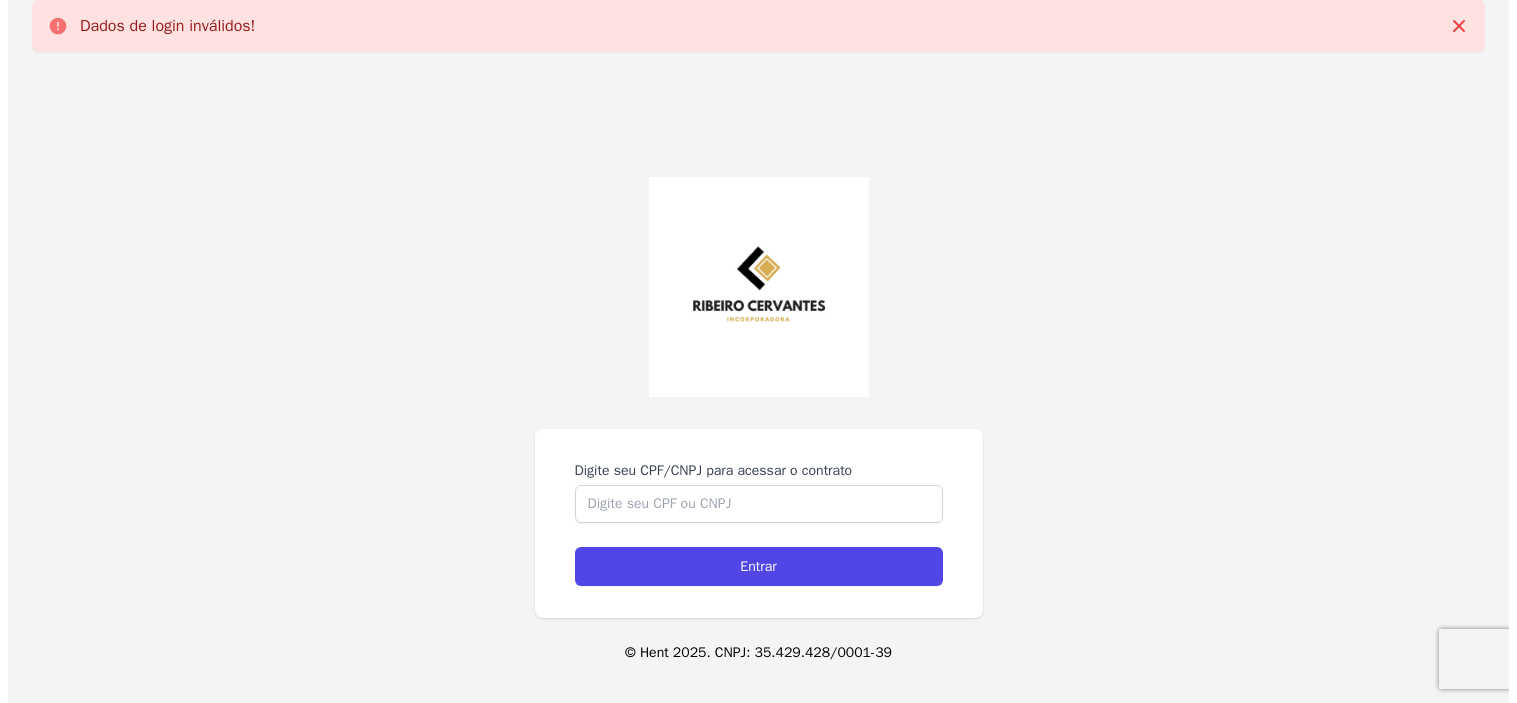 scroll, scrollTop: 0, scrollLeft: 0, axis: both 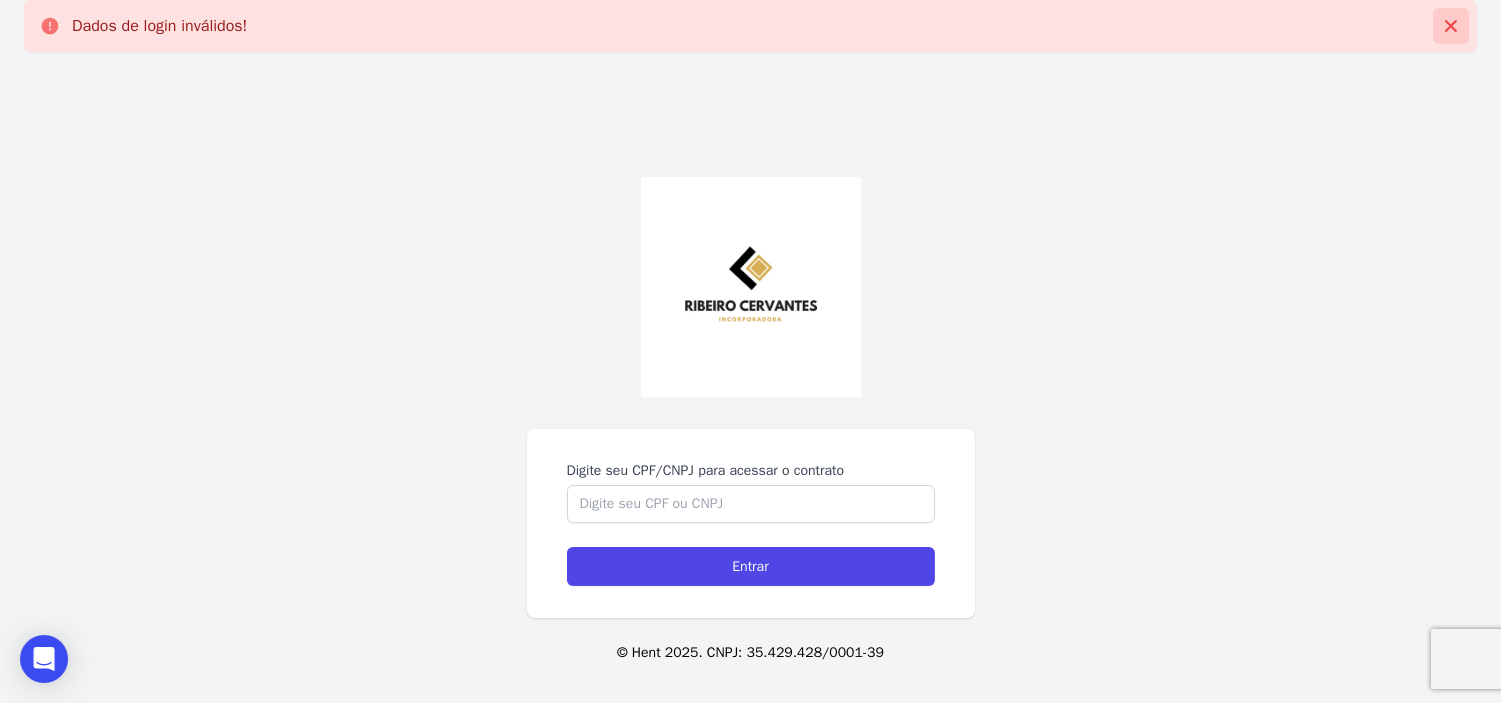 click 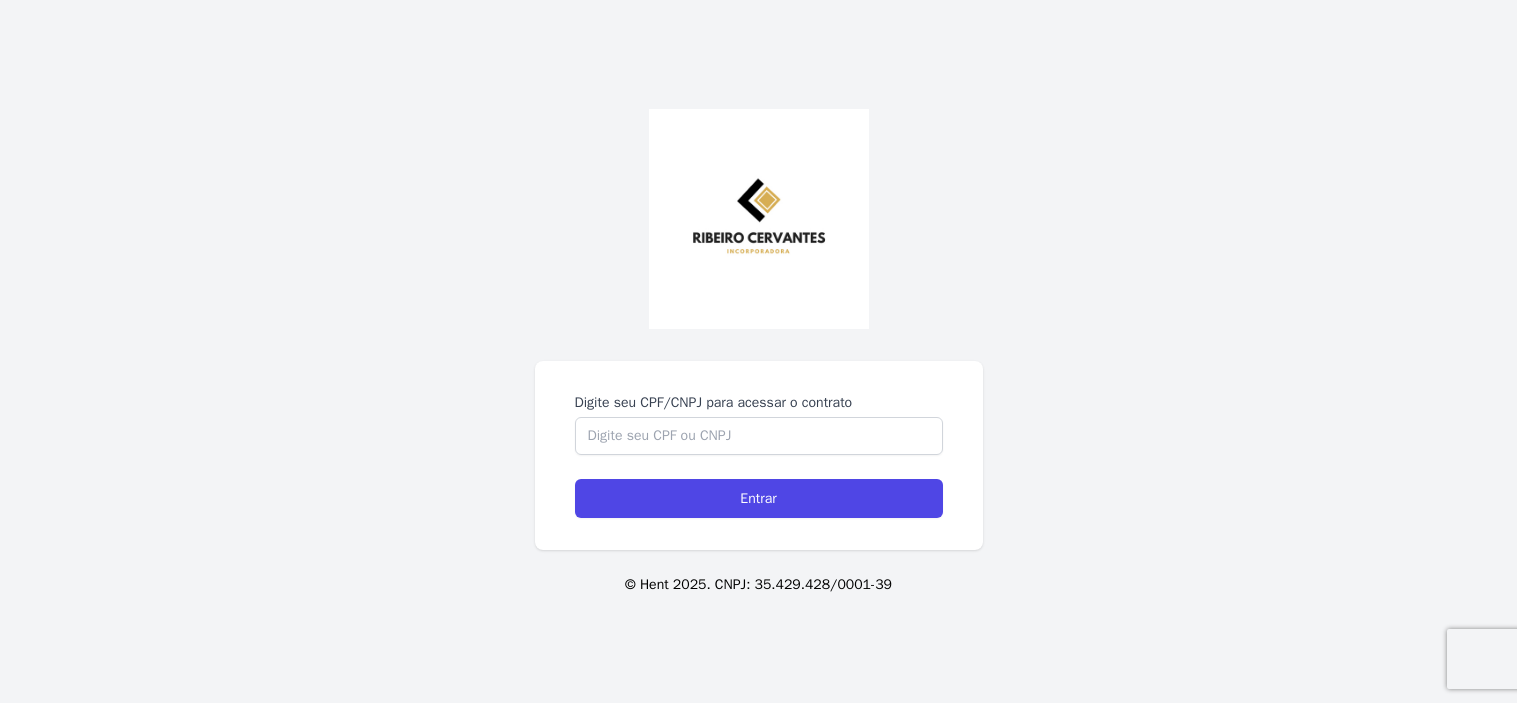 scroll, scrollTop: 0, scrollLeft: 0, axis: both 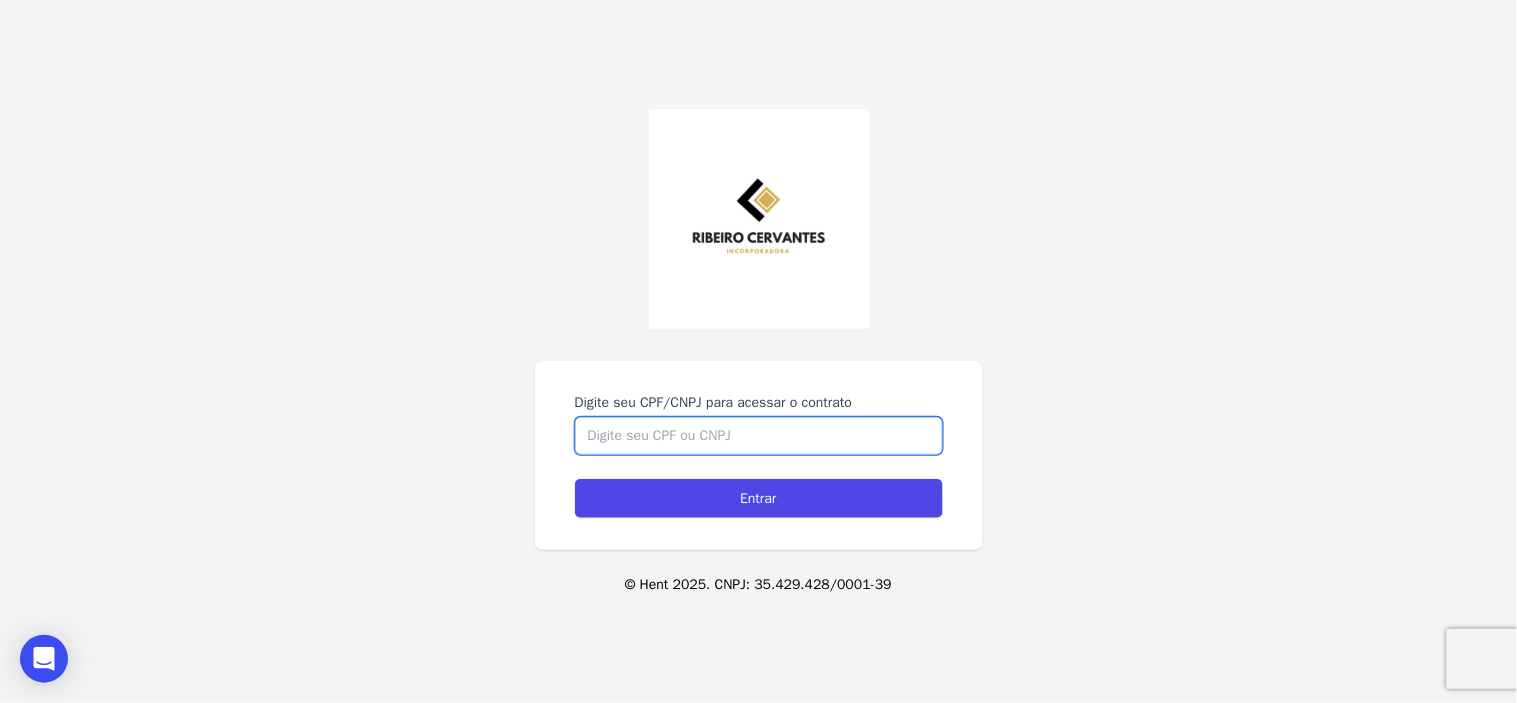 paste on "054.674.663-21" 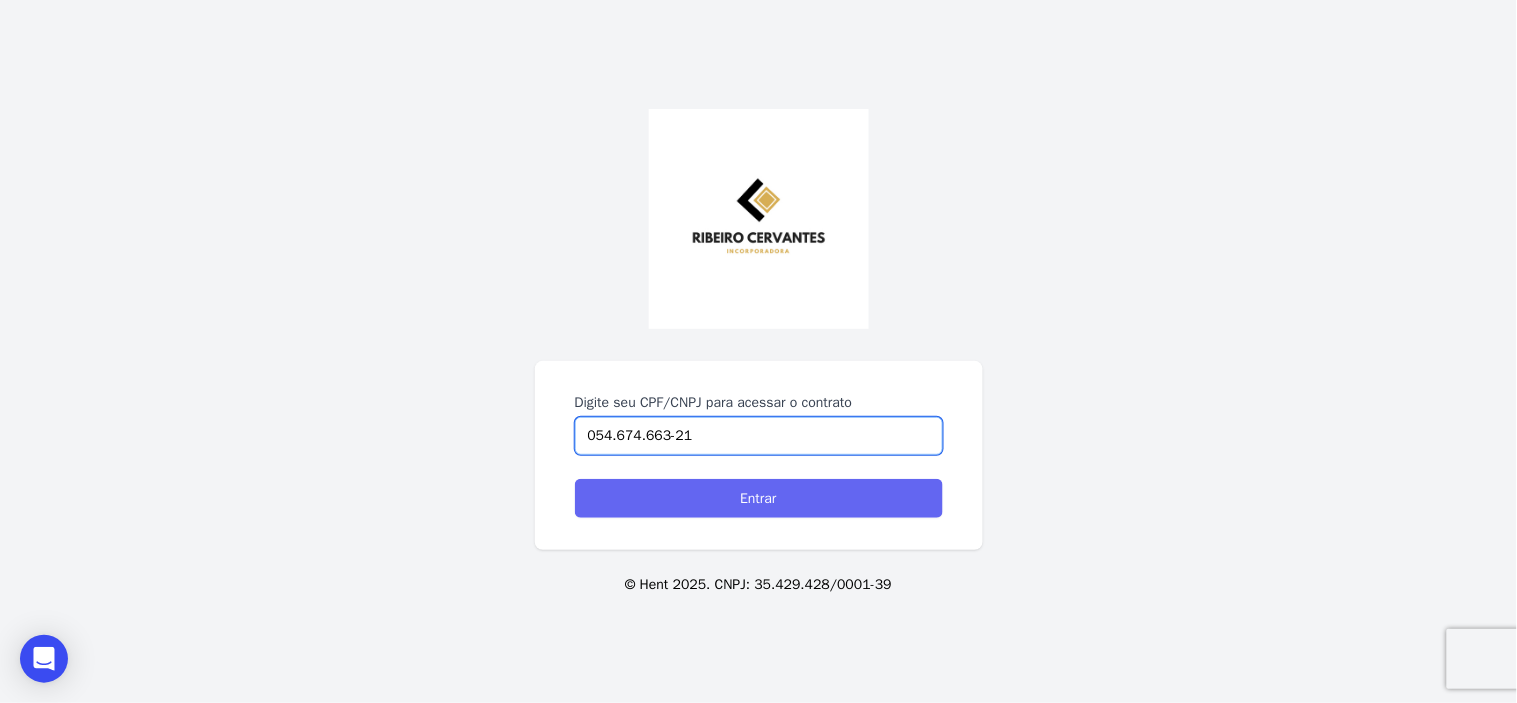 type on "054.674.663-21" 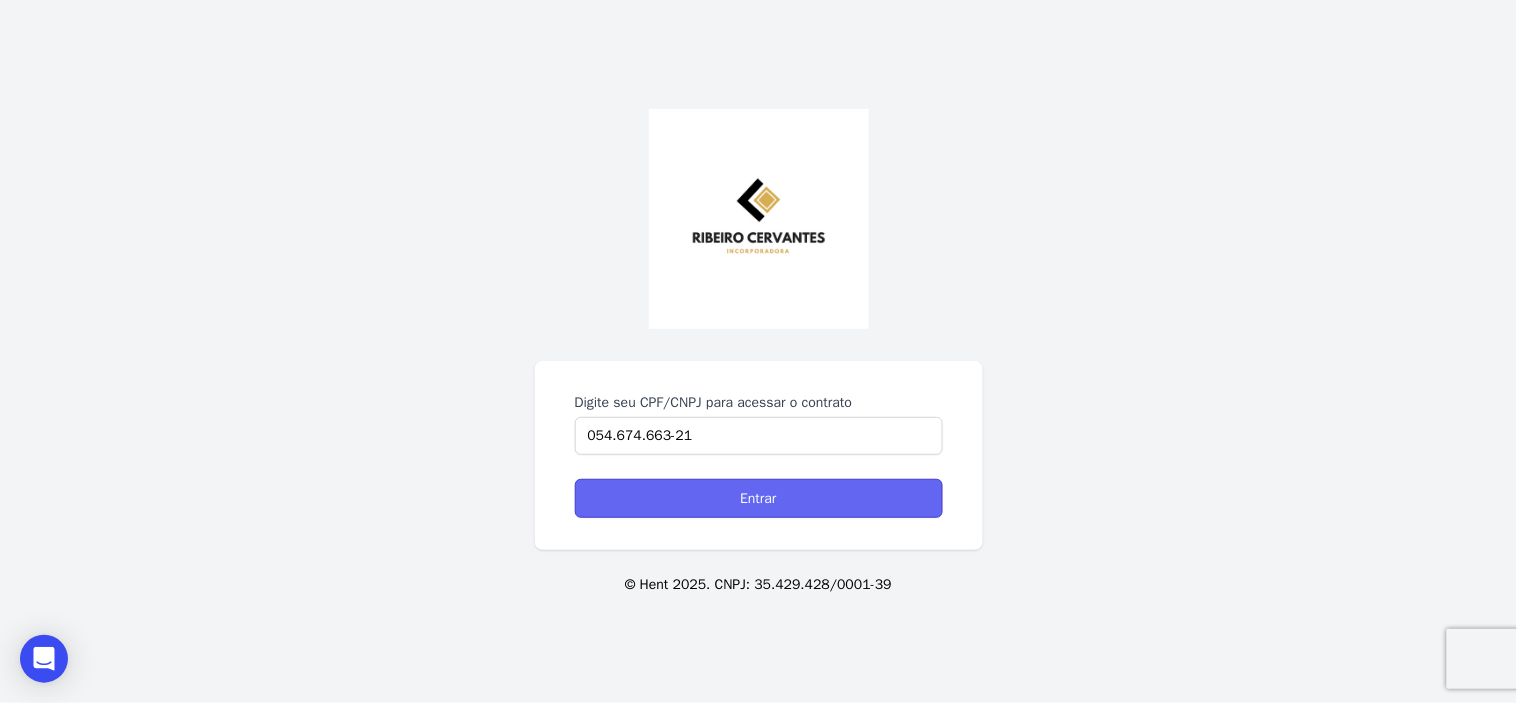 click on "Entrar" at bounding box center (759, 498) 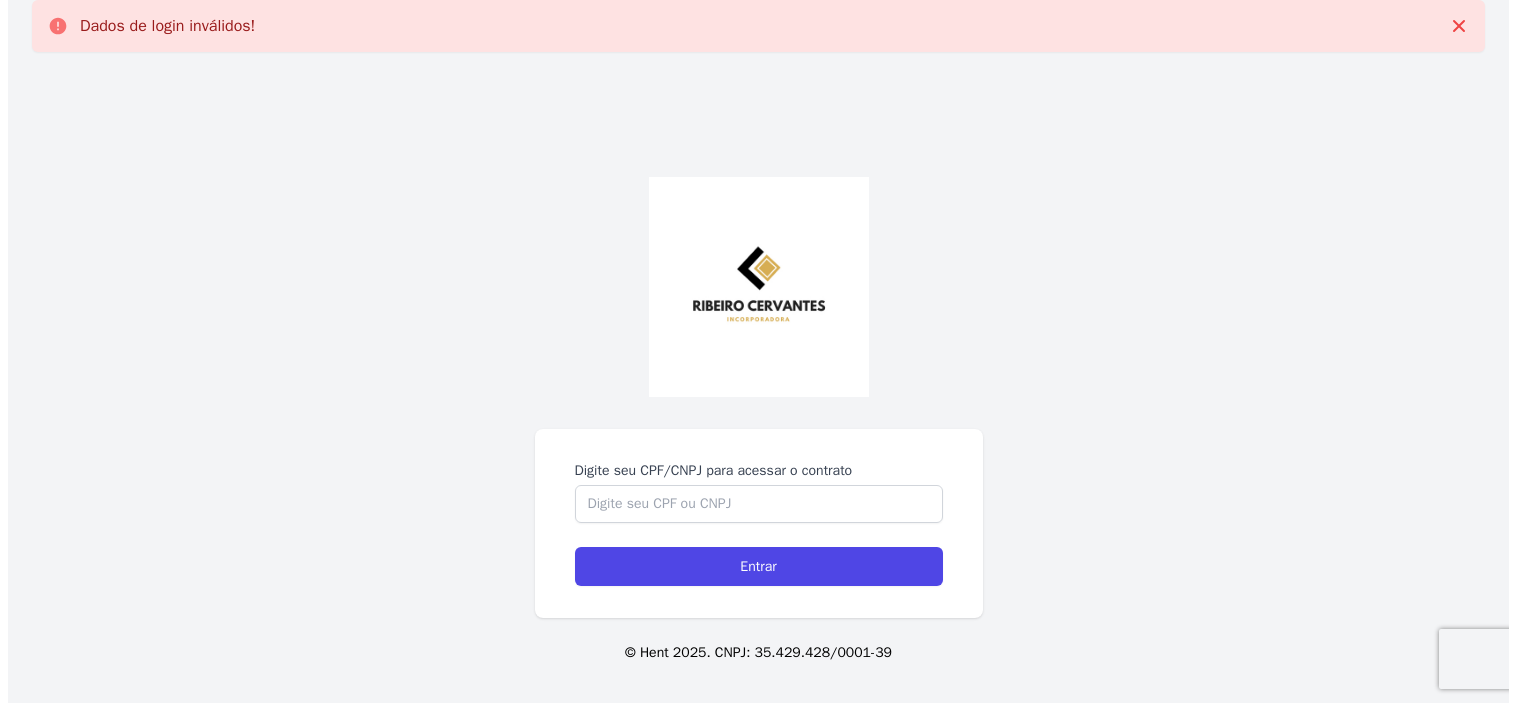 scroll, scrollTop: 0, scrollLeft: 0, axis: both 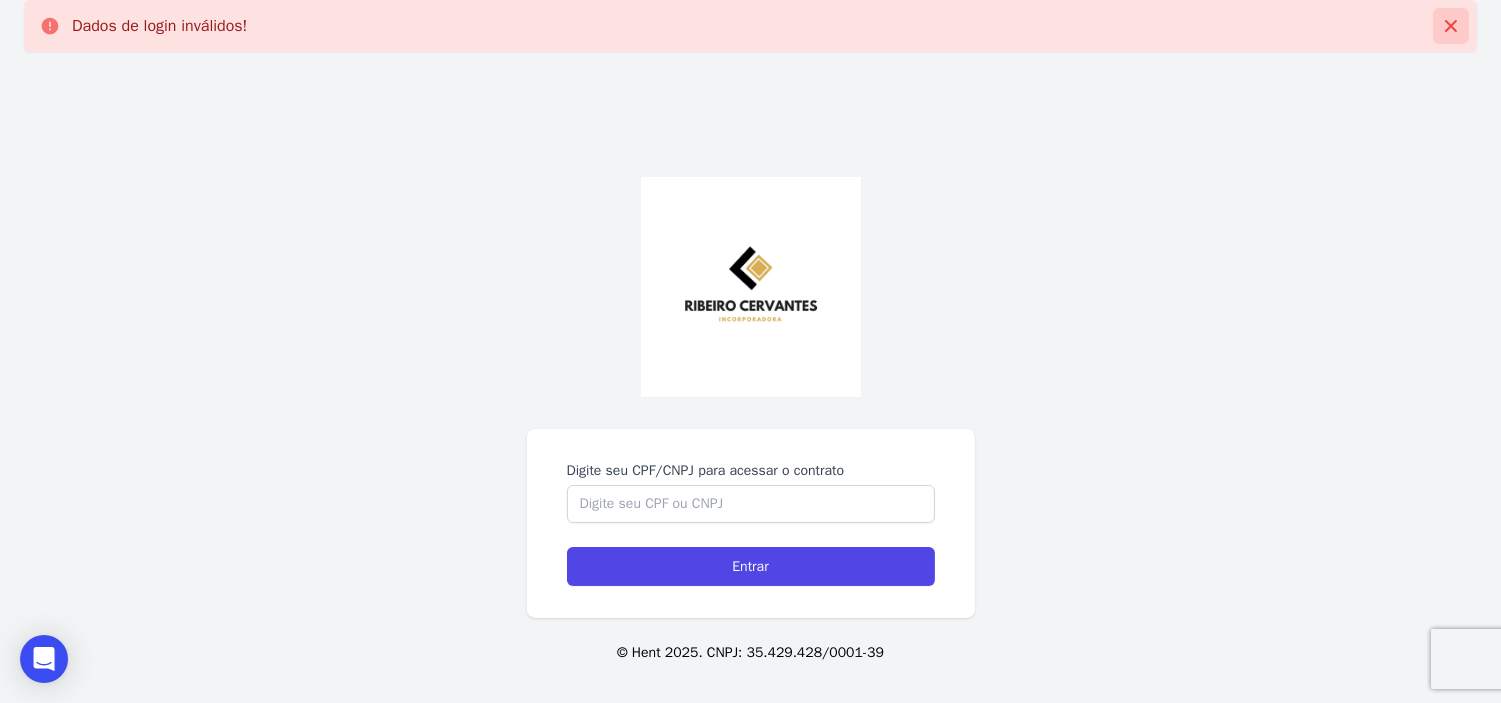 click 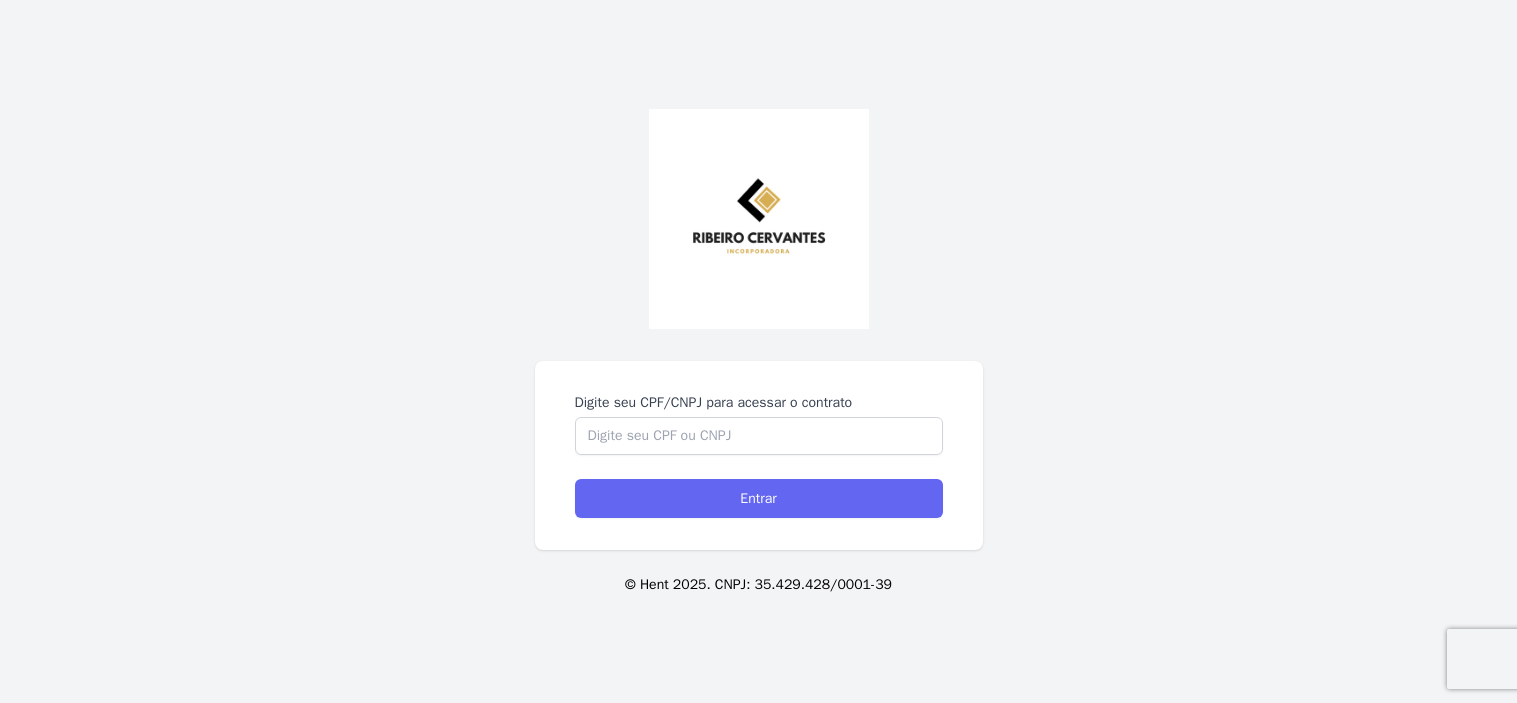 scroll, scrollTop: 0, scrollLeft: 0, axis: both 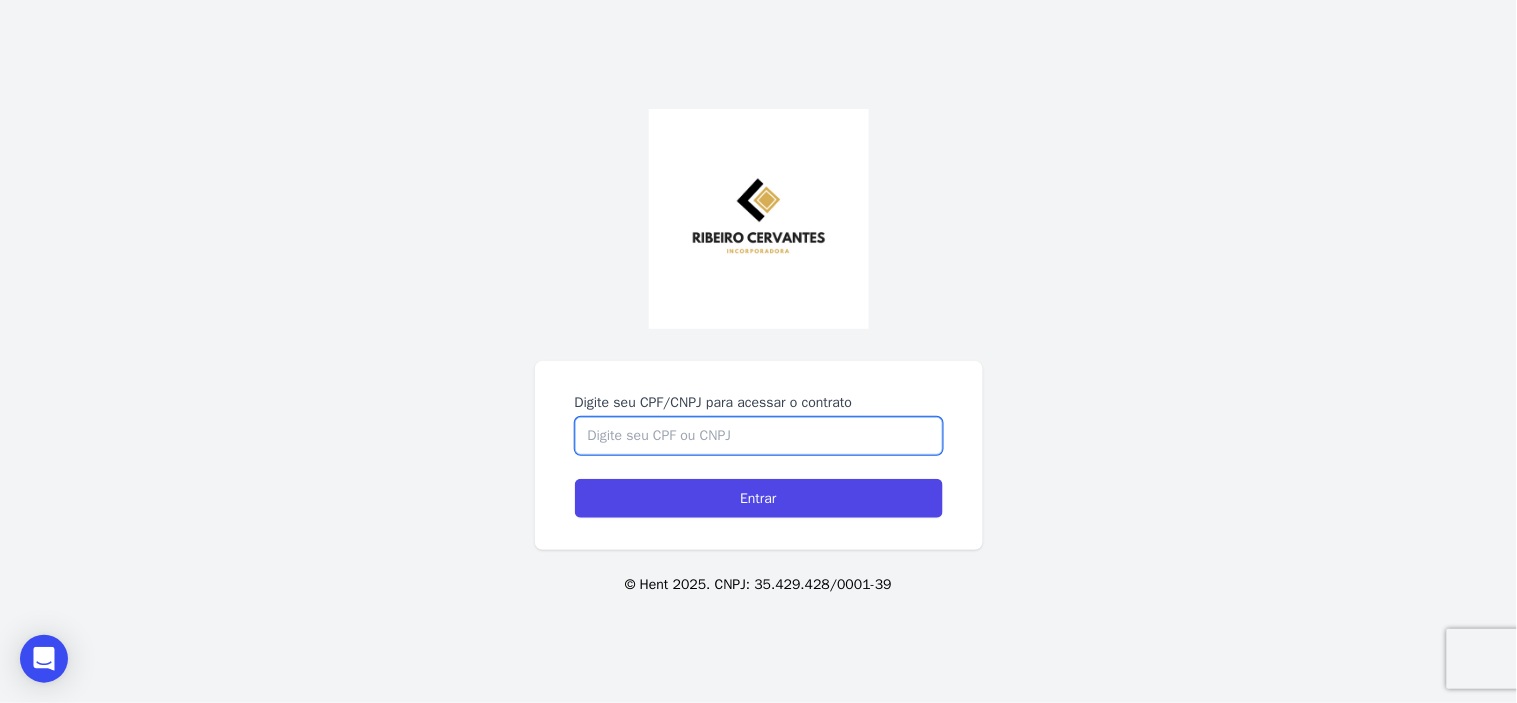 click on "Digite seu CPF/CNPJ para acessar o contrato" at bounding box center (759, 436) 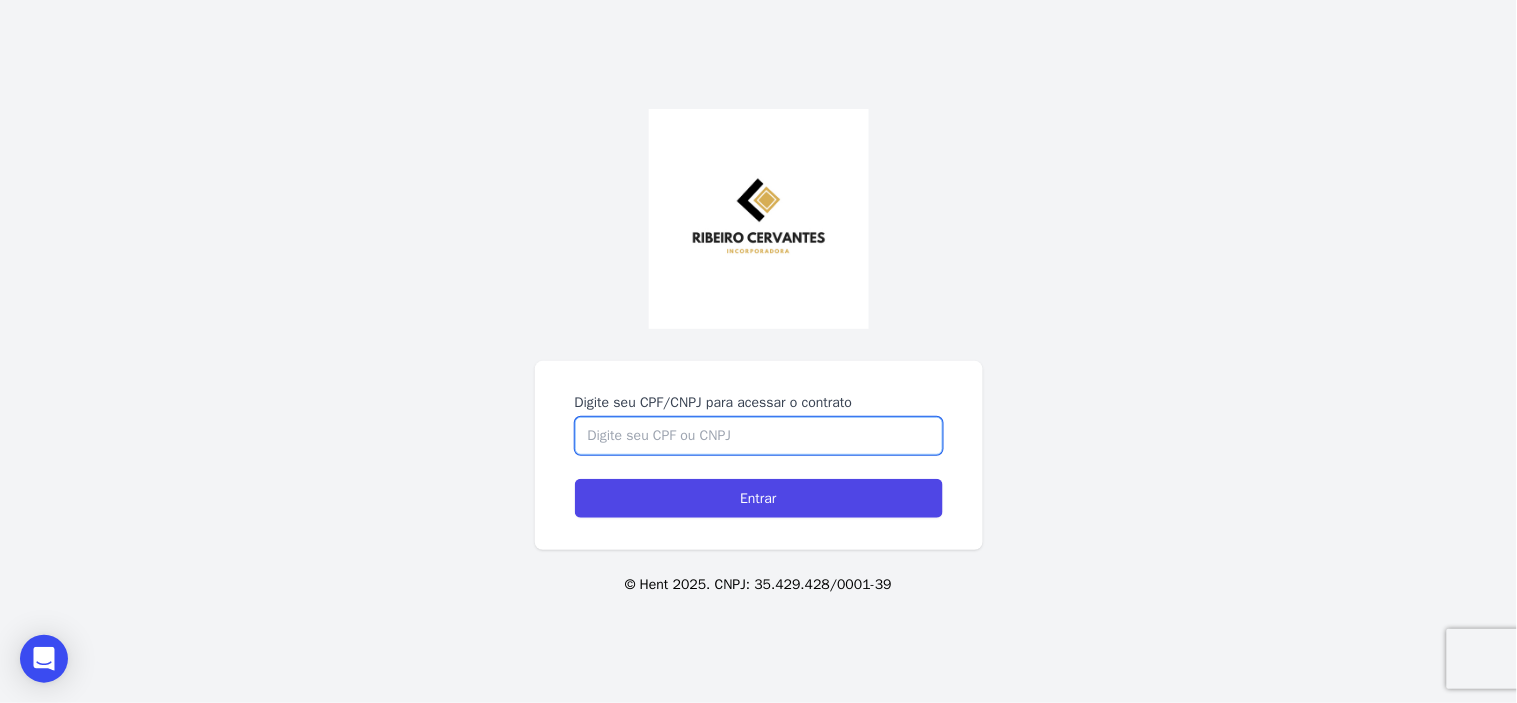 paste on "054.674.663-21" 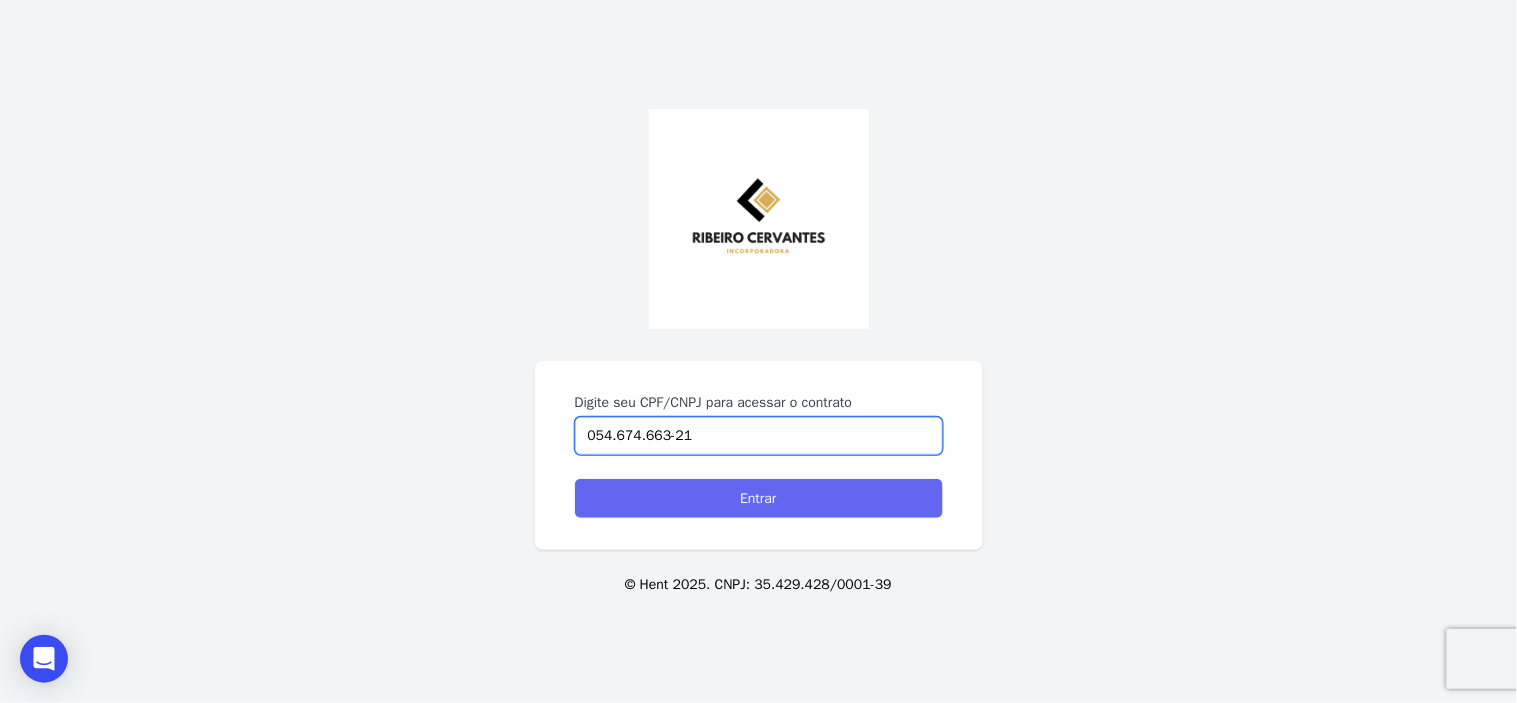 type on "054.674.663-21" 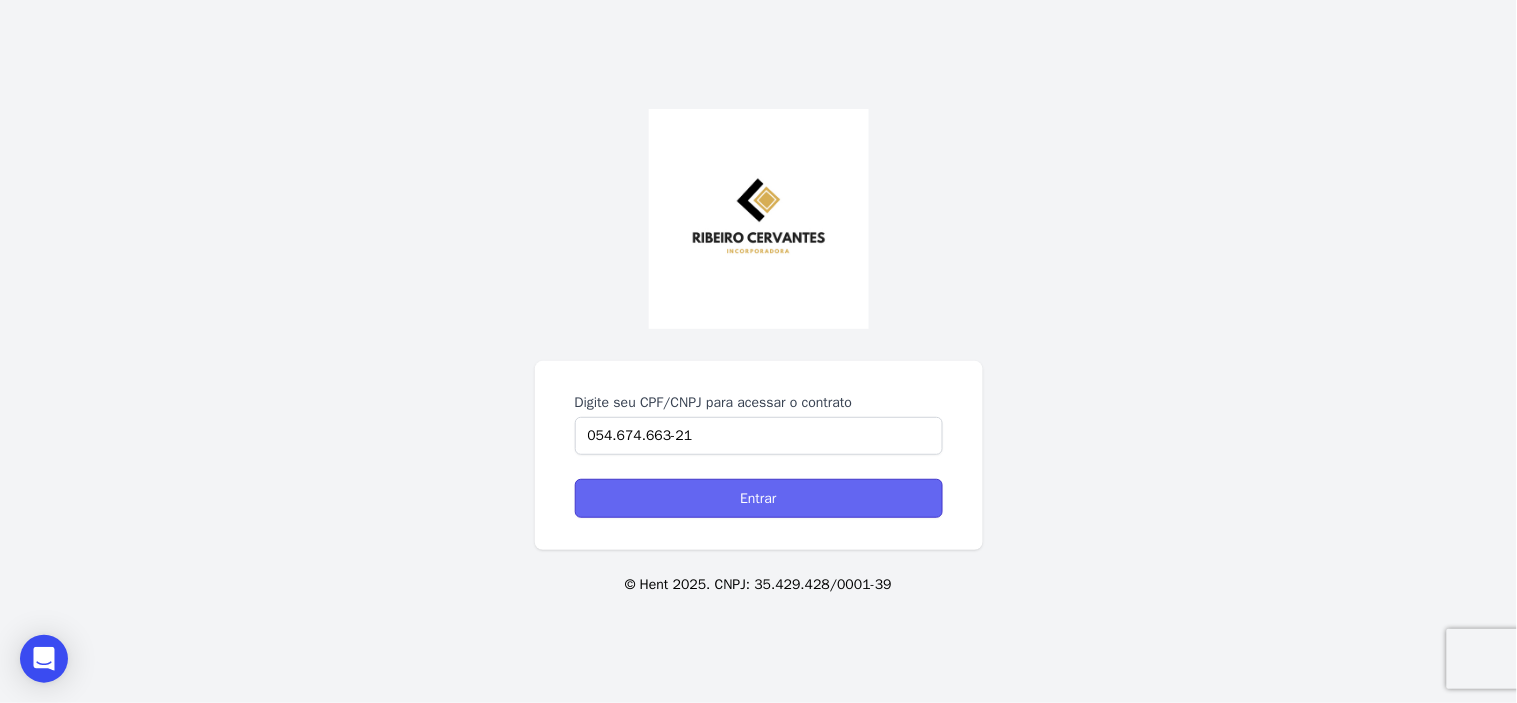 click on "Entrar" at bounding box center [759, 498] 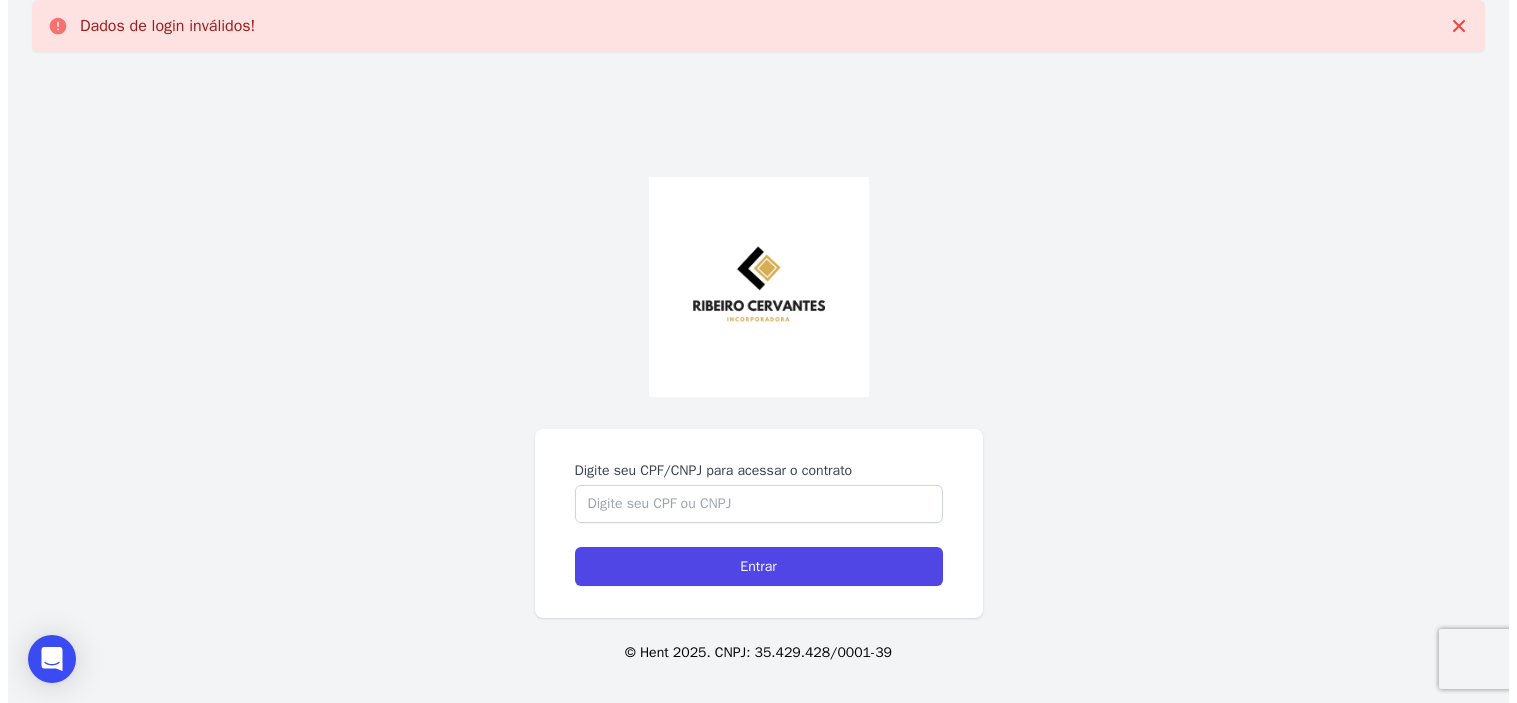 scroll, scrollTop: 0, scrollLeft: 0, axis: both 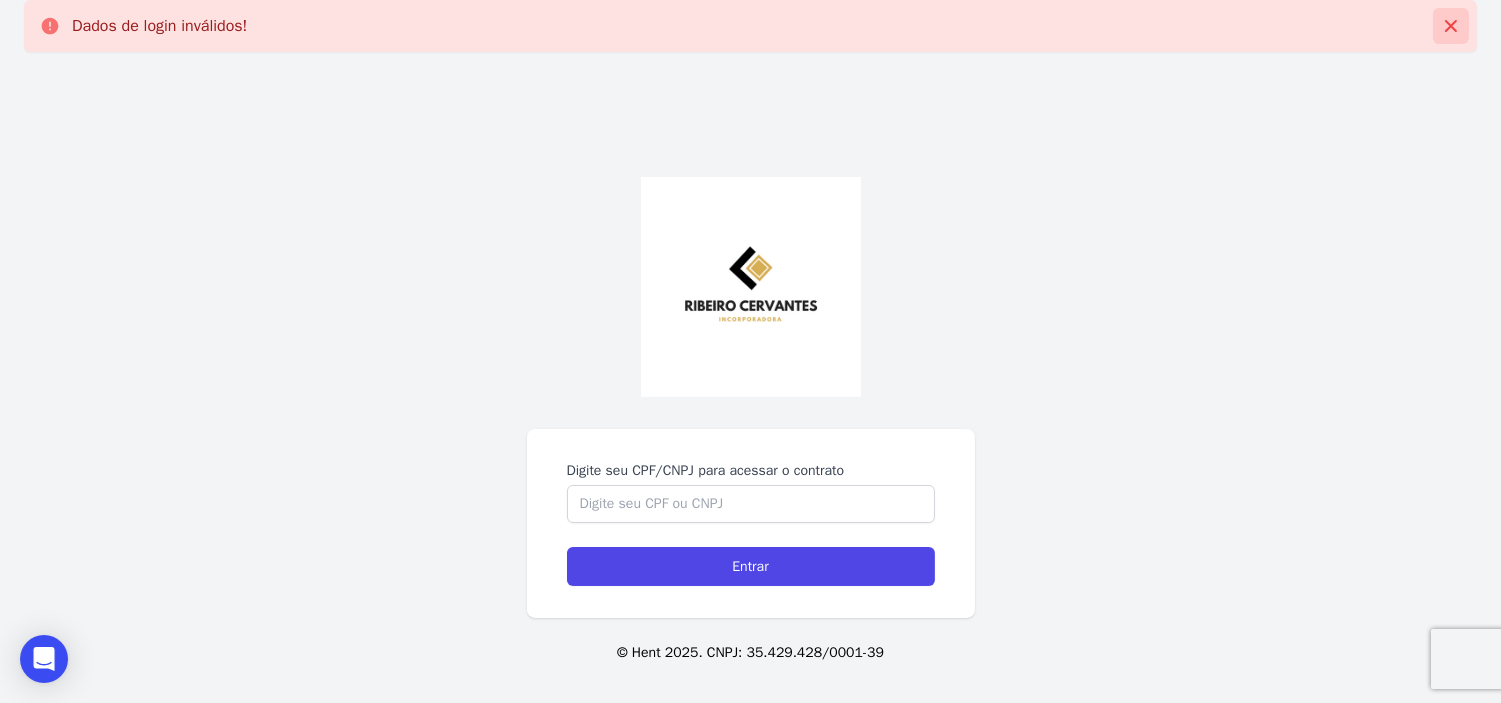 click 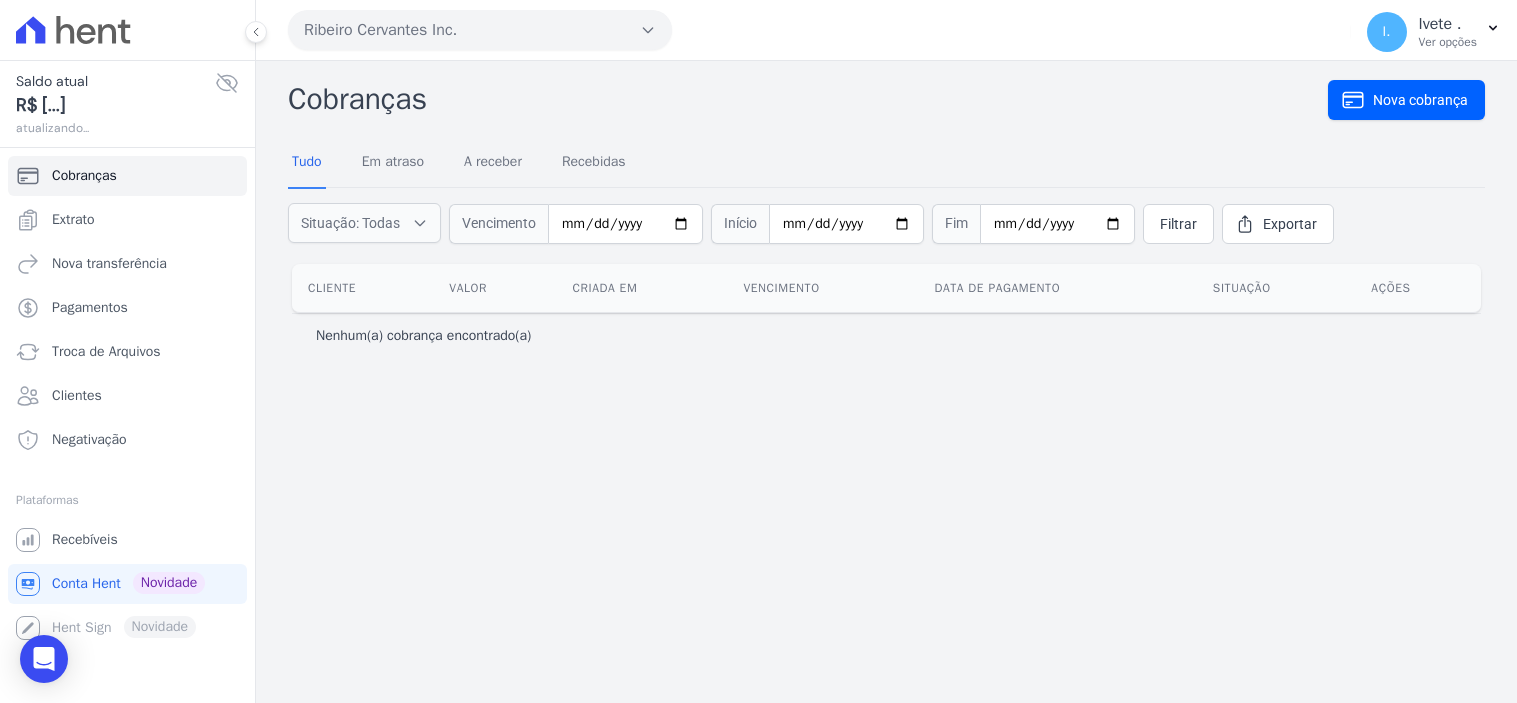 scroll, scrollTop: 0, scrollLeft: 0, axis: both 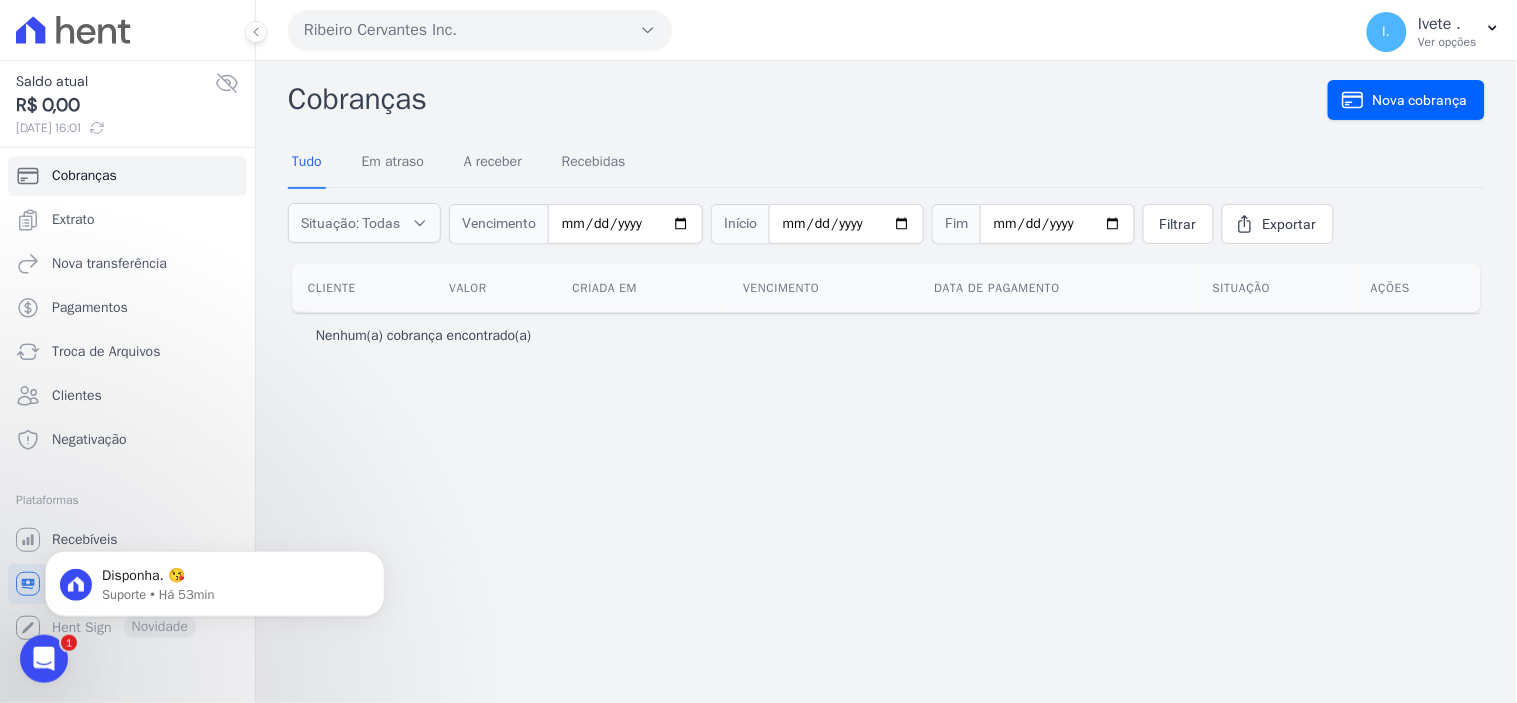 click 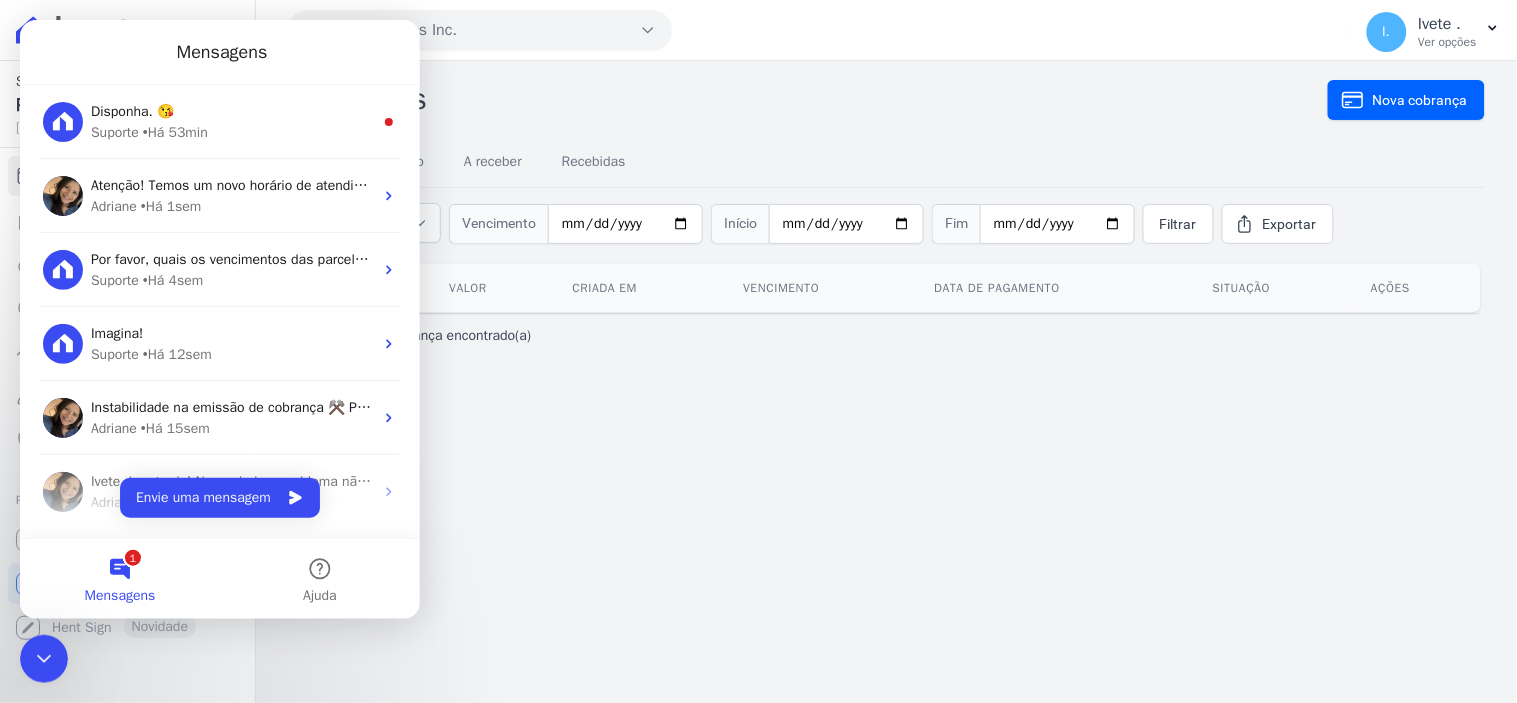 scroll, scrollTop: 0, scrollLeft: 0, axis: both 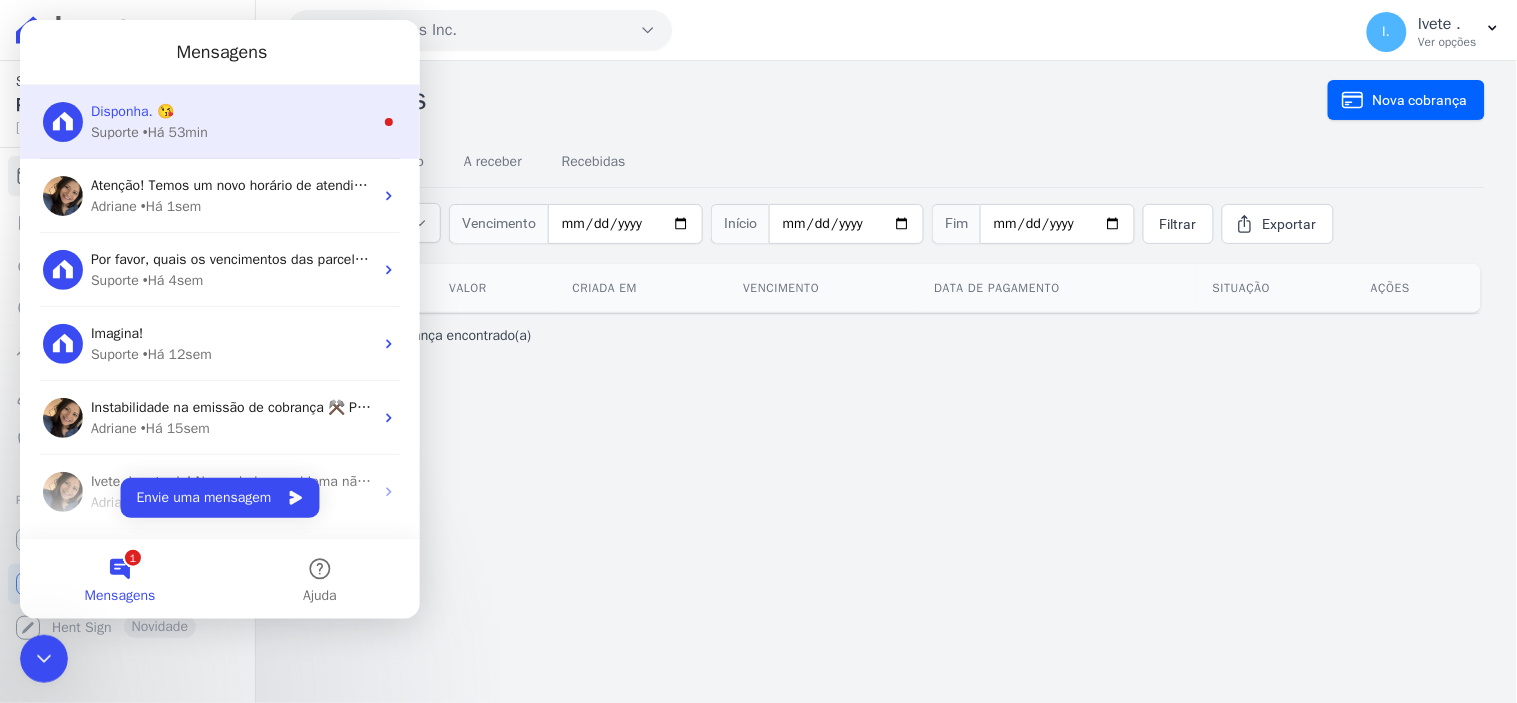 click on "Disponha. 😘" at bounding box center (231, 110) 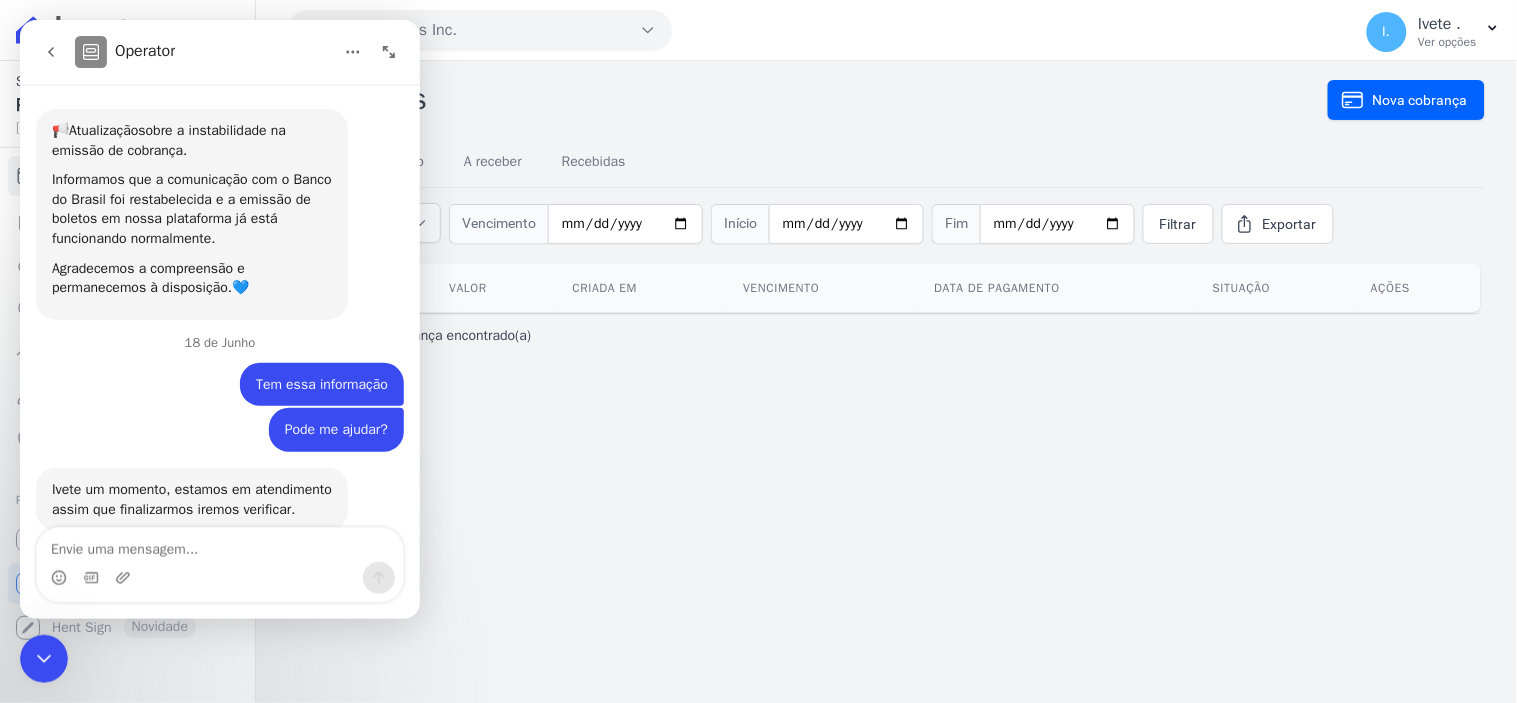 scroll, scrollTop: 3, scrollLeft: 0, axis: vertical 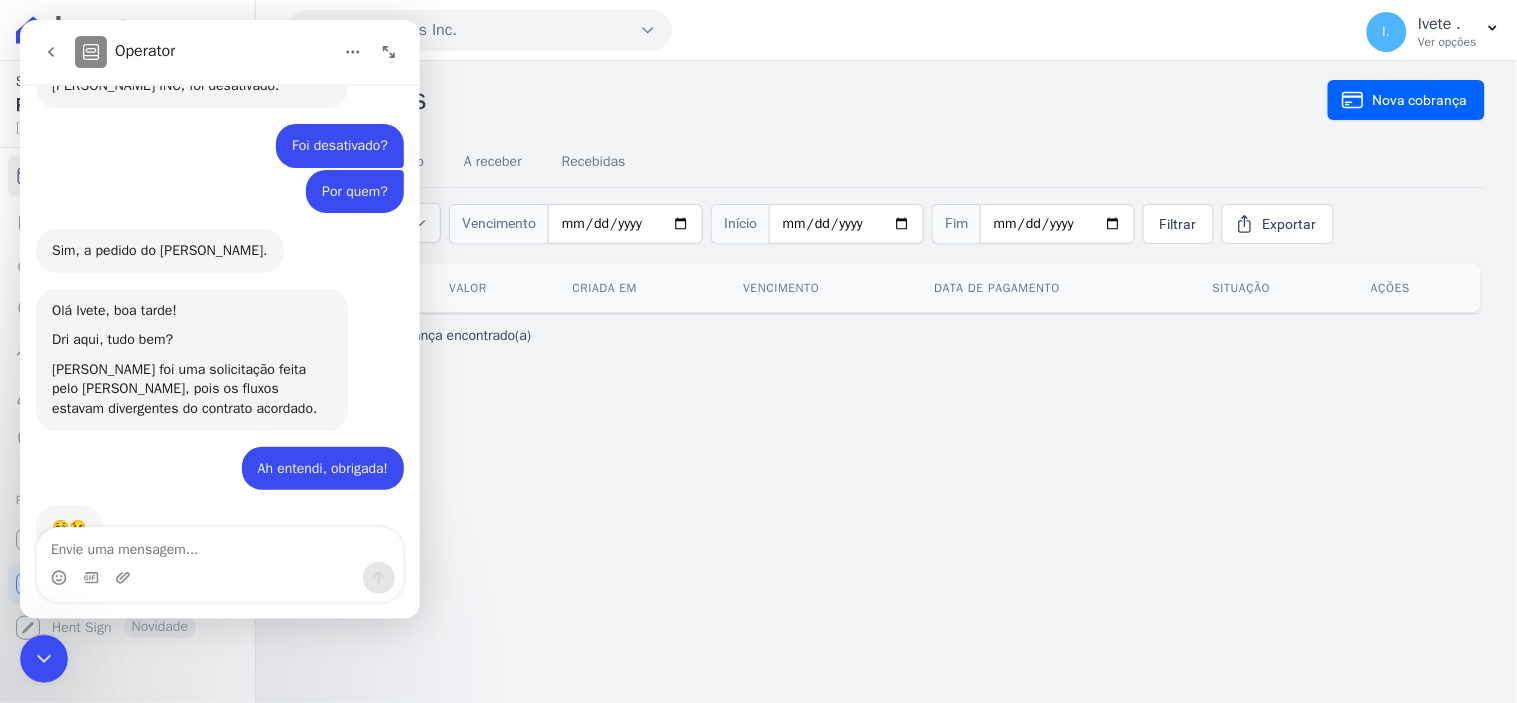 click 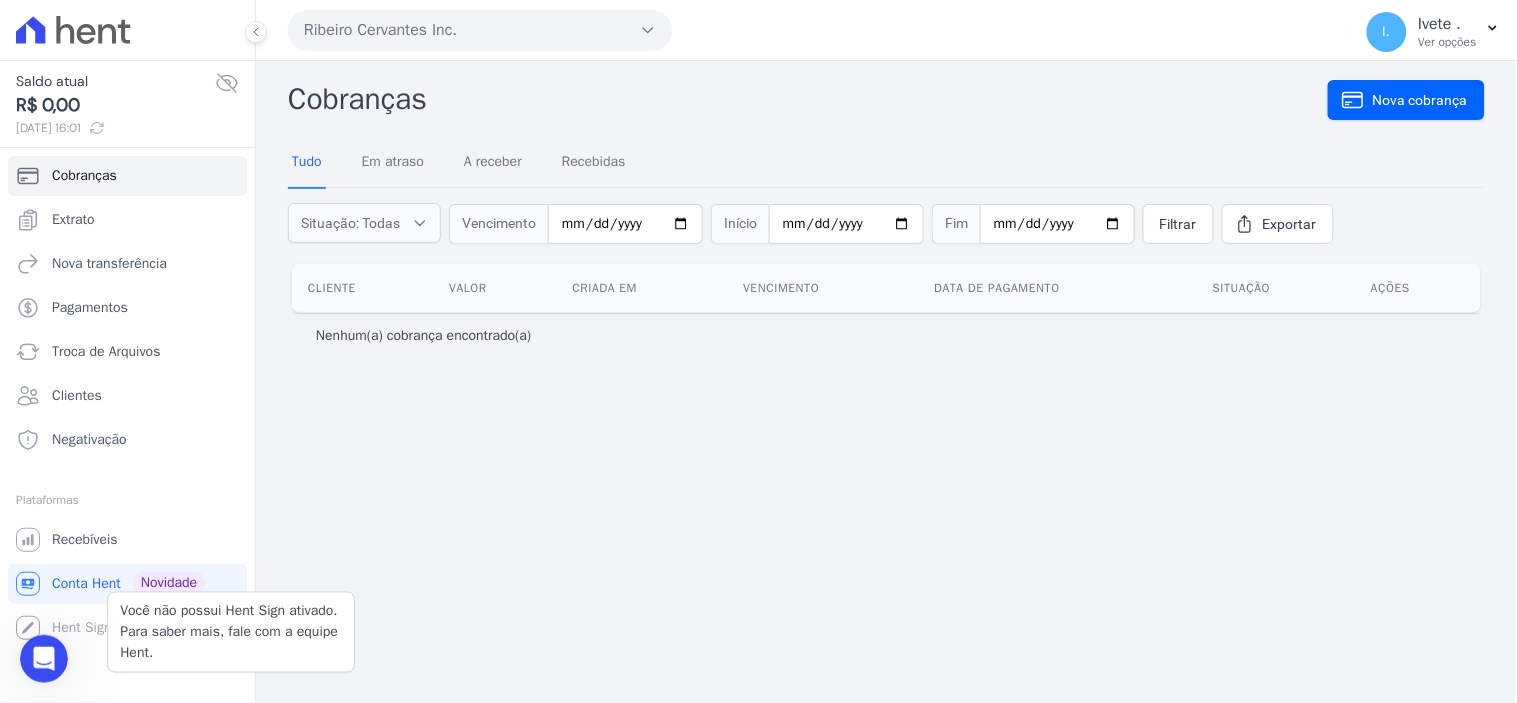 scroll, scrollTop: 0, scrollLeft: 0, axis: both 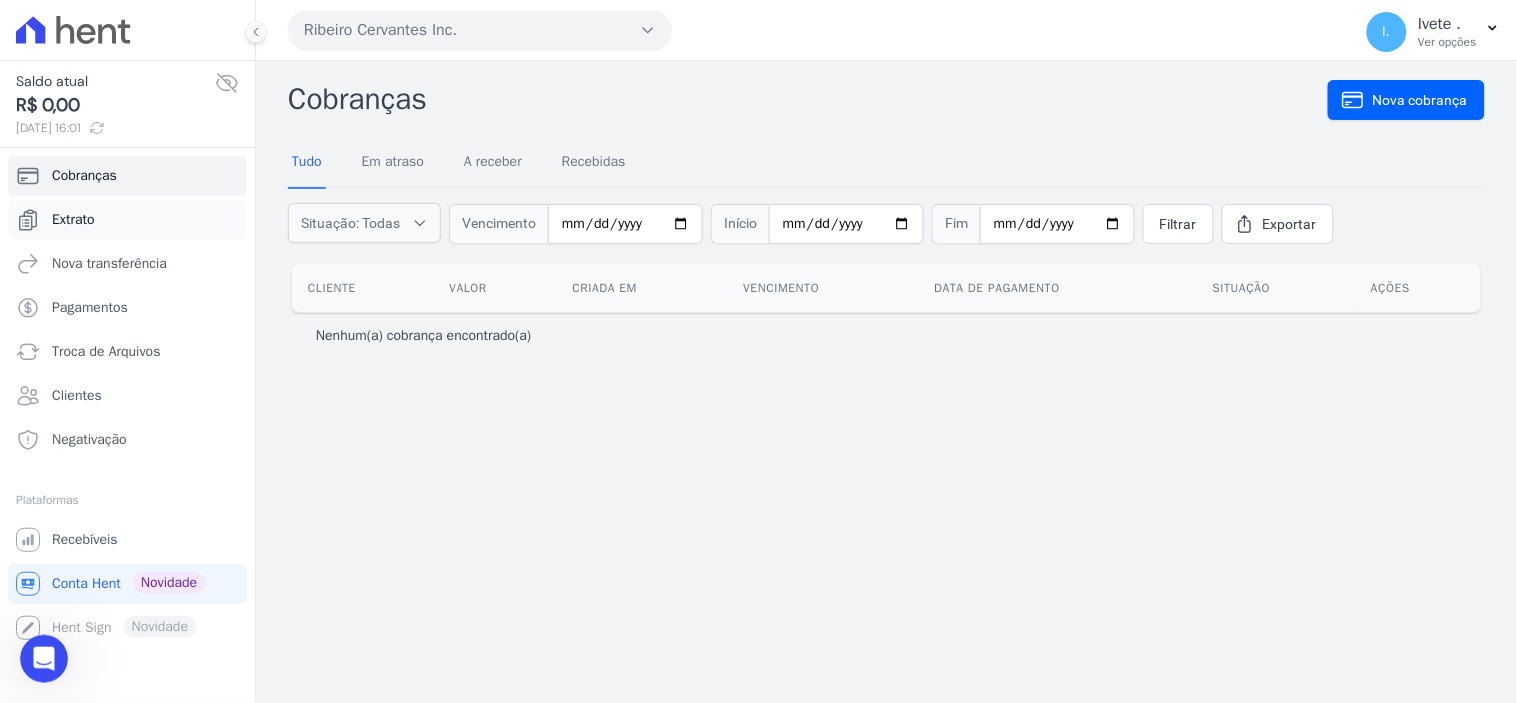 click on "Extrato" at bounding box center [73, 220] 